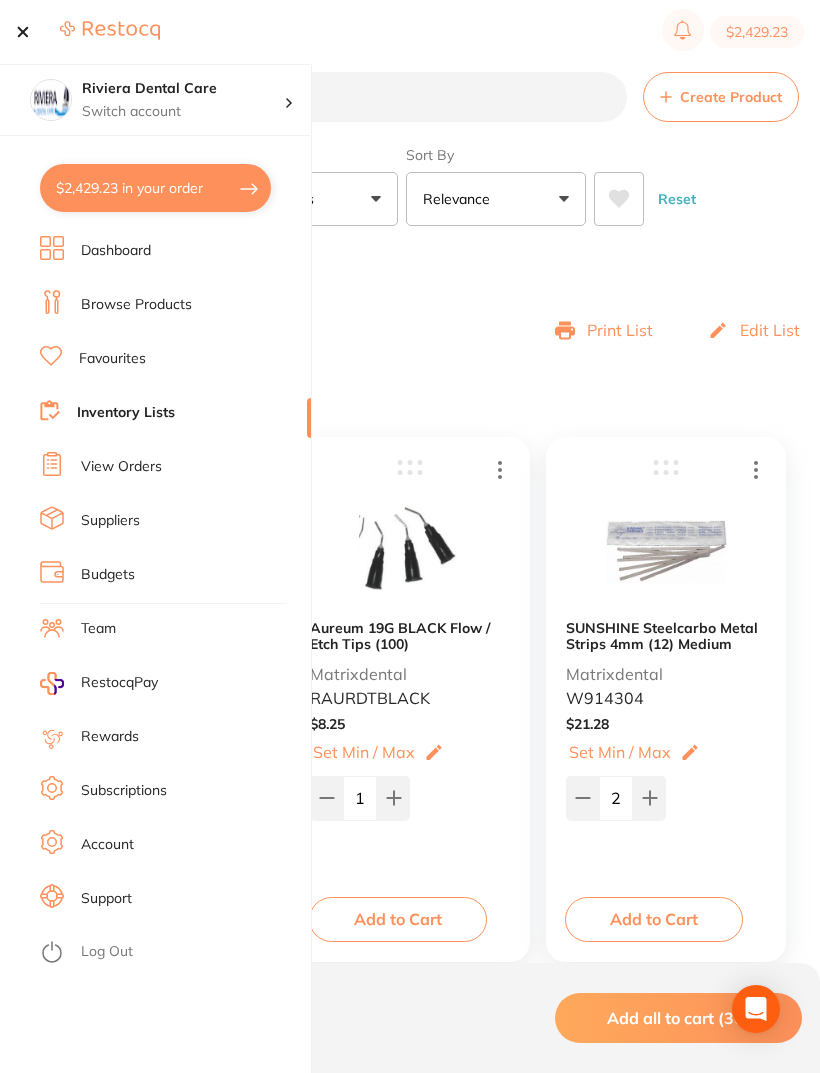 scroll, scrollTop: 0, scrollLeft: 0, axis: both 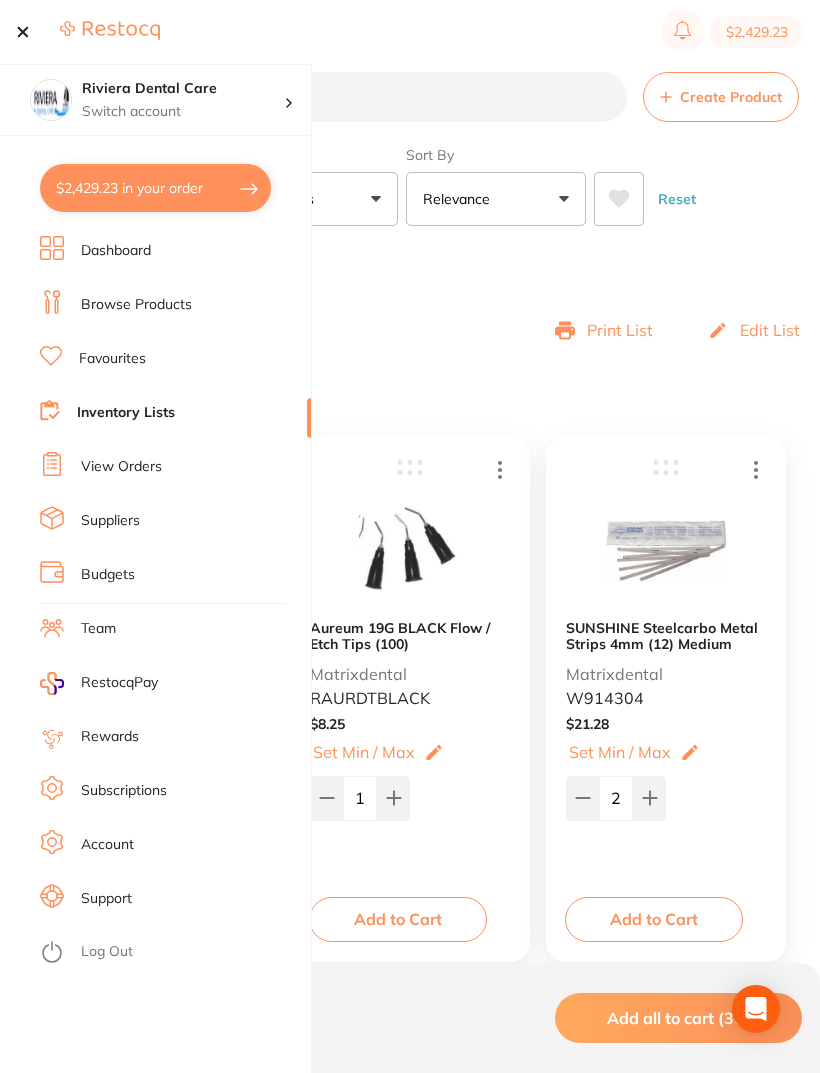 click on "View Orders" at bounding box center (121, 467) 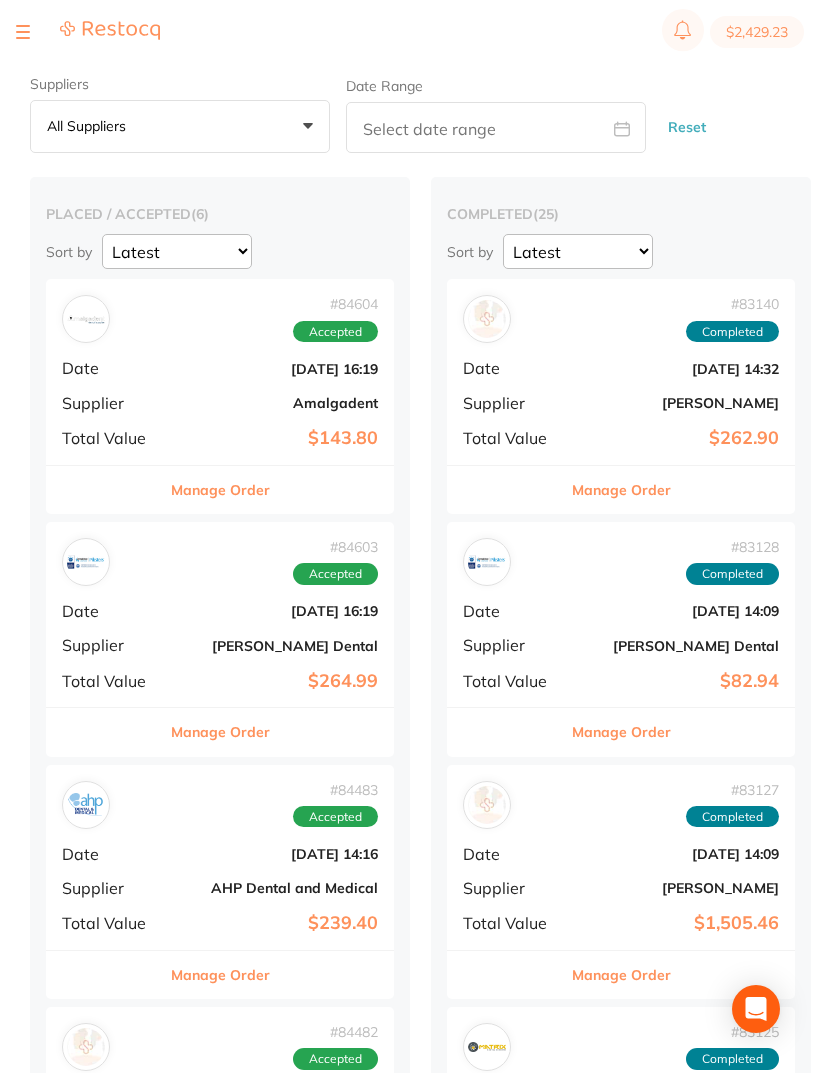 click on "Jun 27 2025, 16:19" at bounding box center [278, 369] 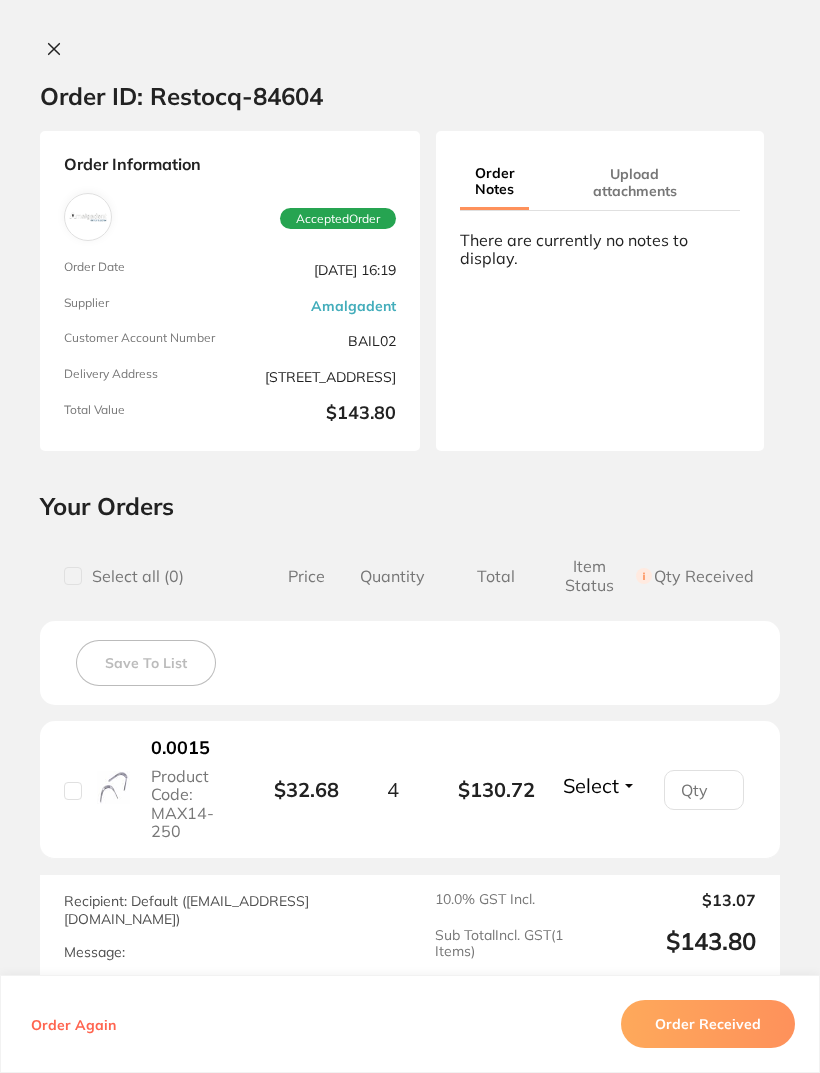 click at bounding box center [704, 790] 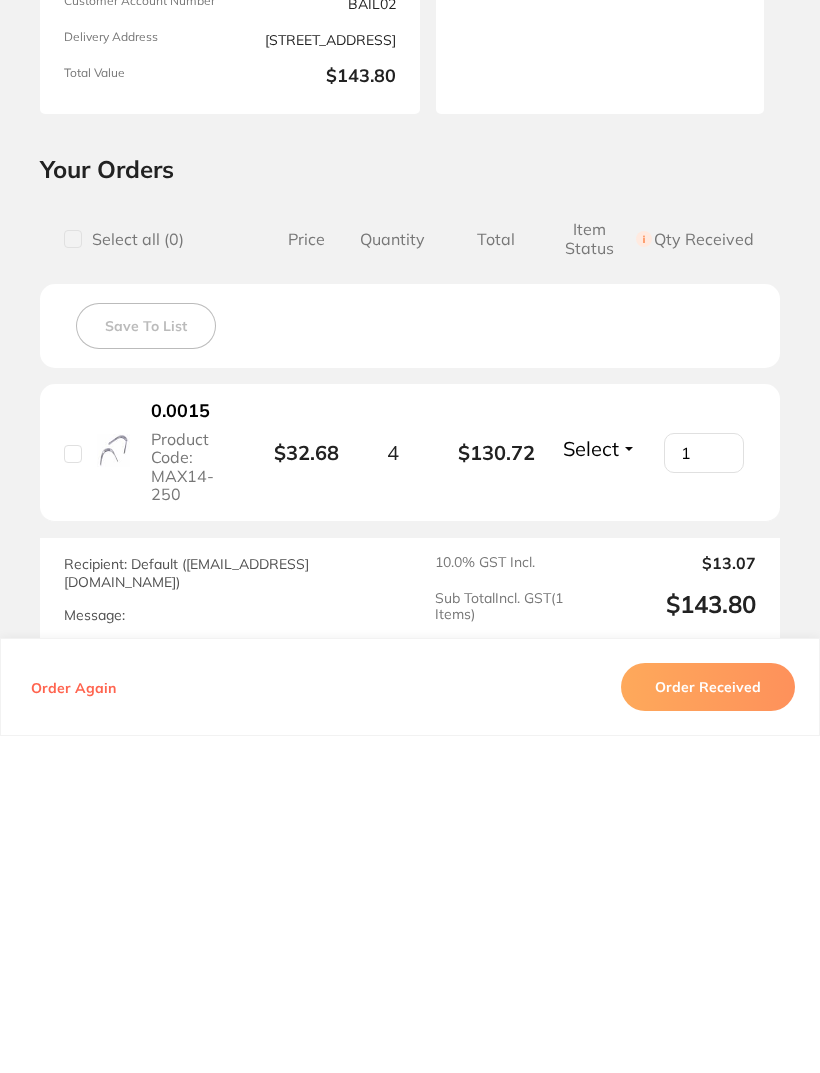 type on "1" 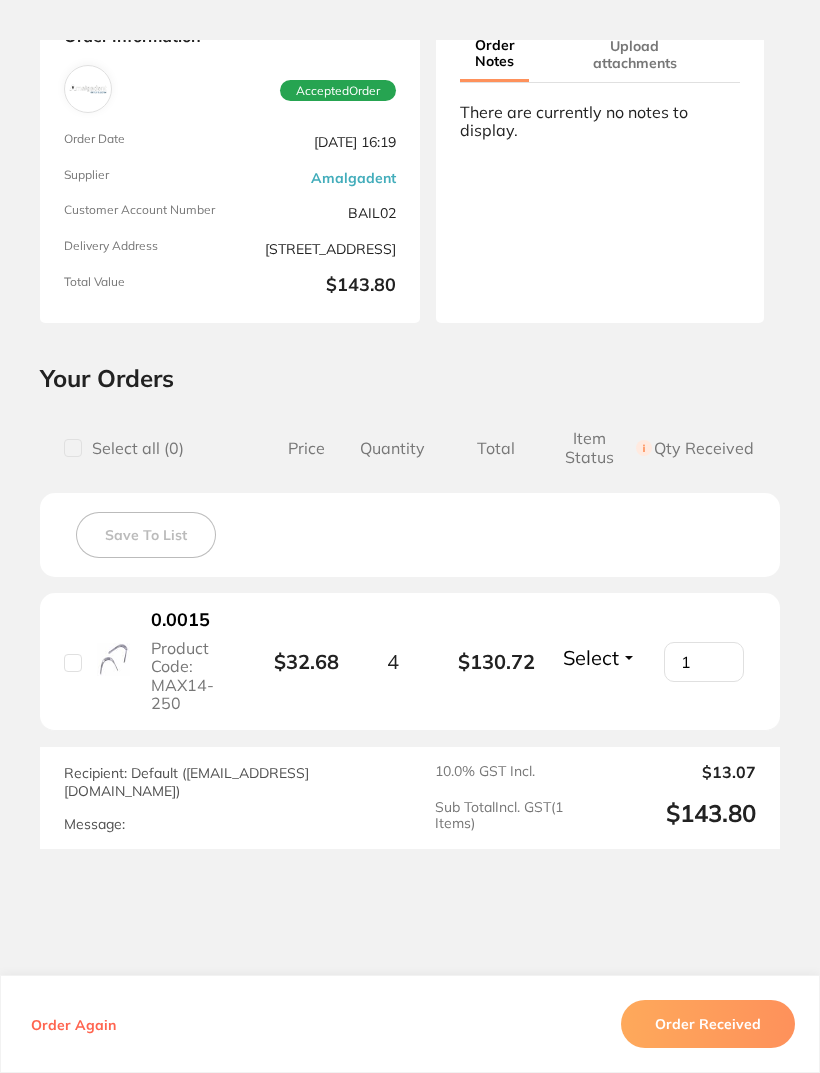 scroll, scrollTop: 127, scrollLeft: 0, axis: vertical 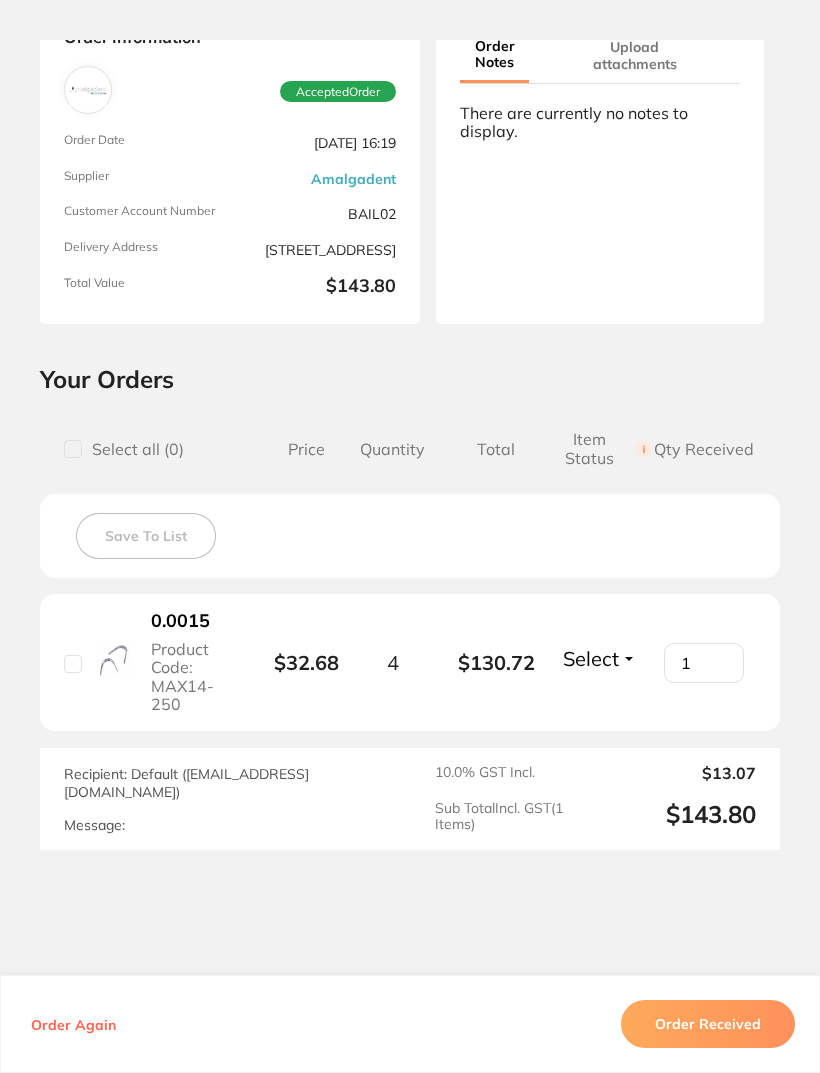 click at bounding box center (73, 664) 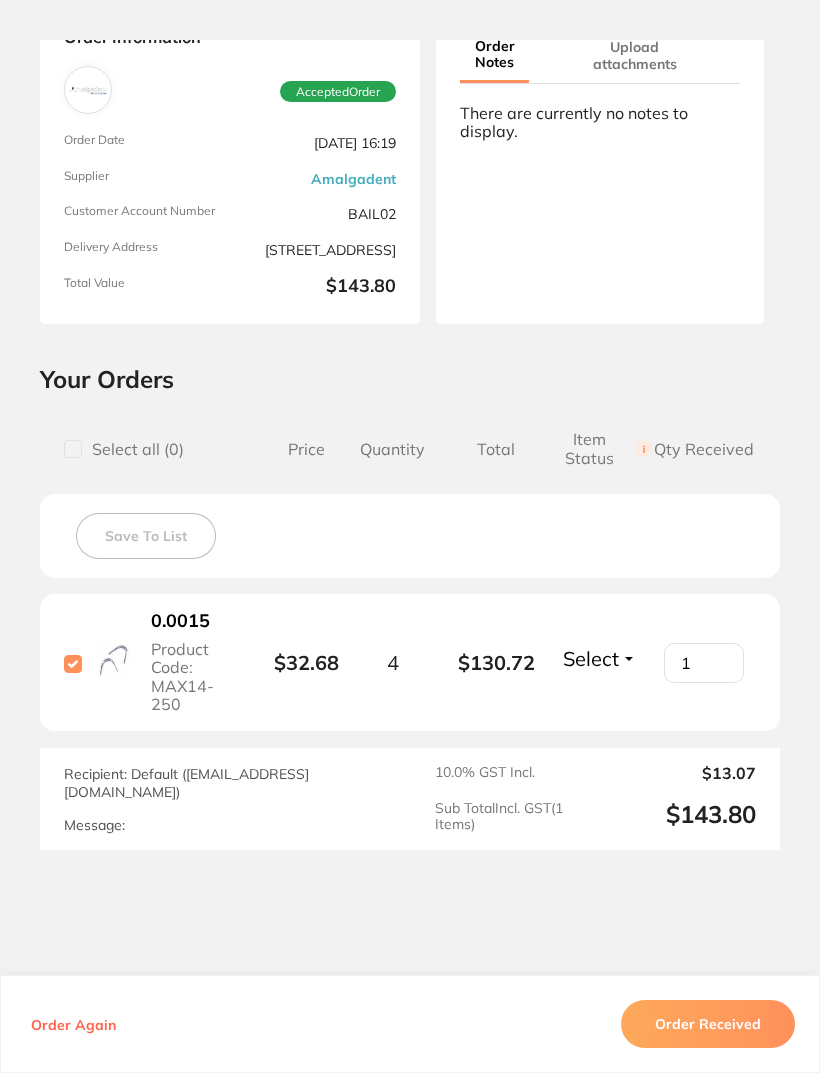 checkbox on "true" 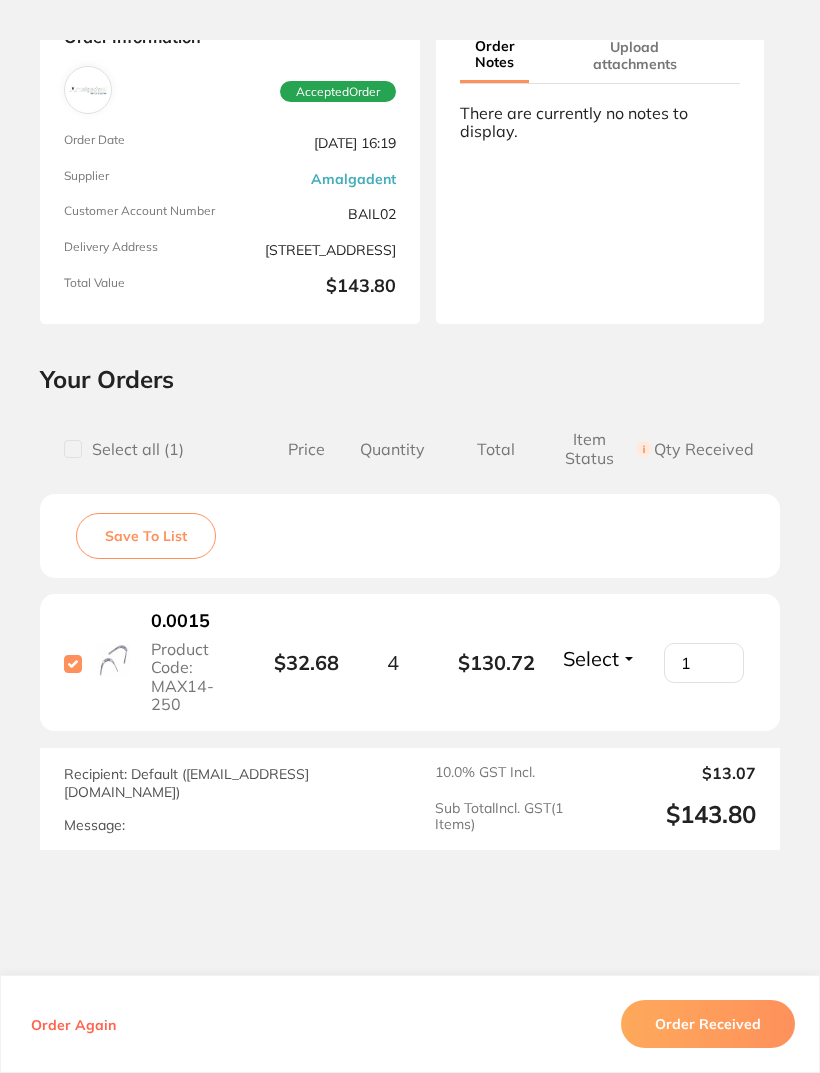 scroll, scrollTop: 494, scrollLeft: 0, axis: vertical 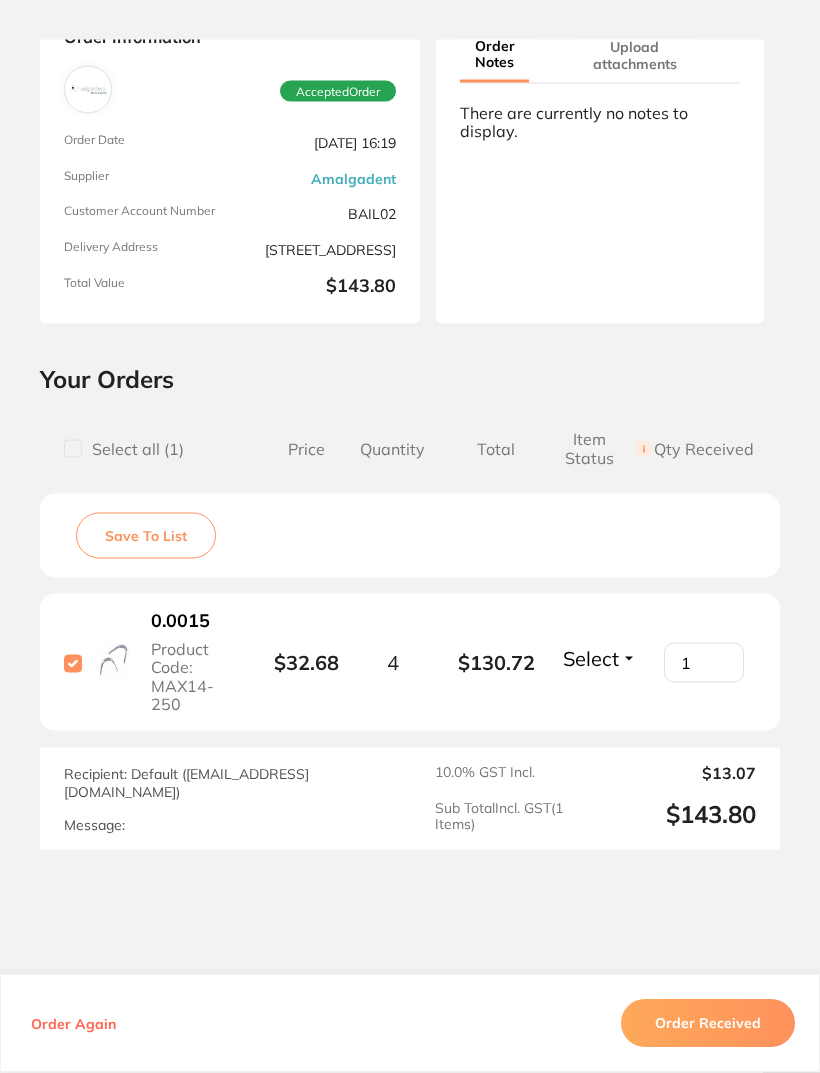 click on "Order Received" at bounding box center [708, 1024] 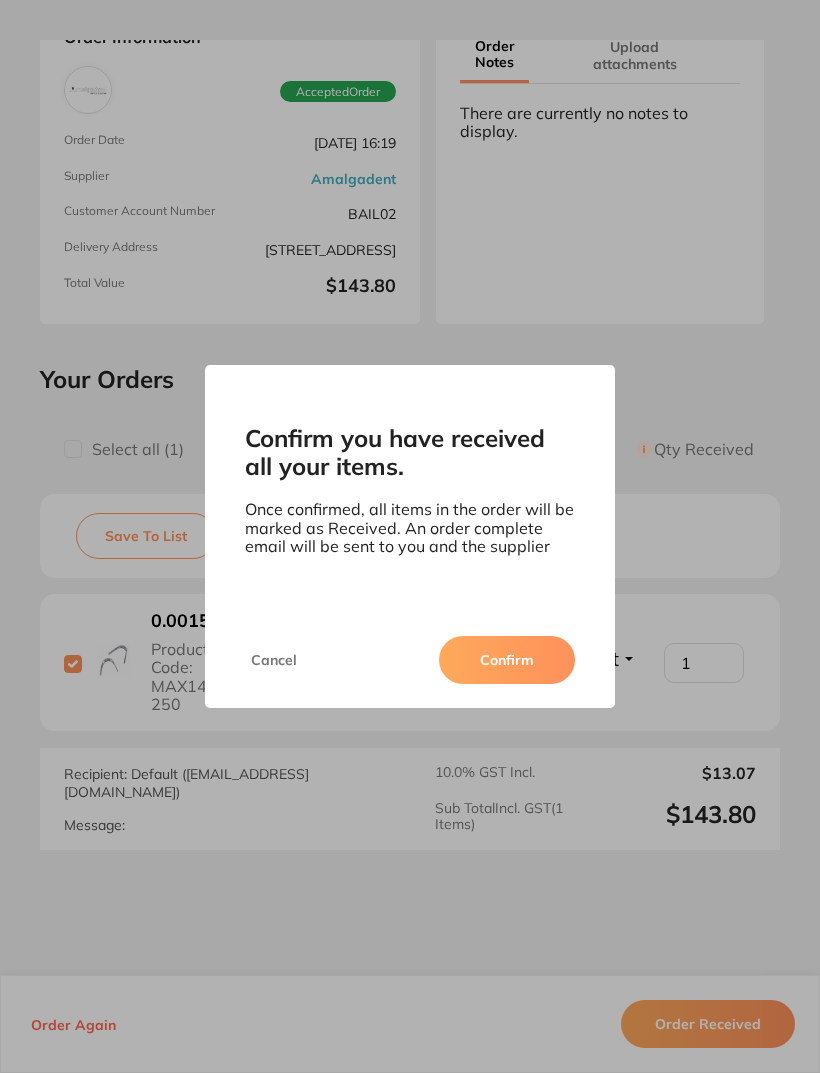 click on "Confirm" at bounding box center [507, 660] 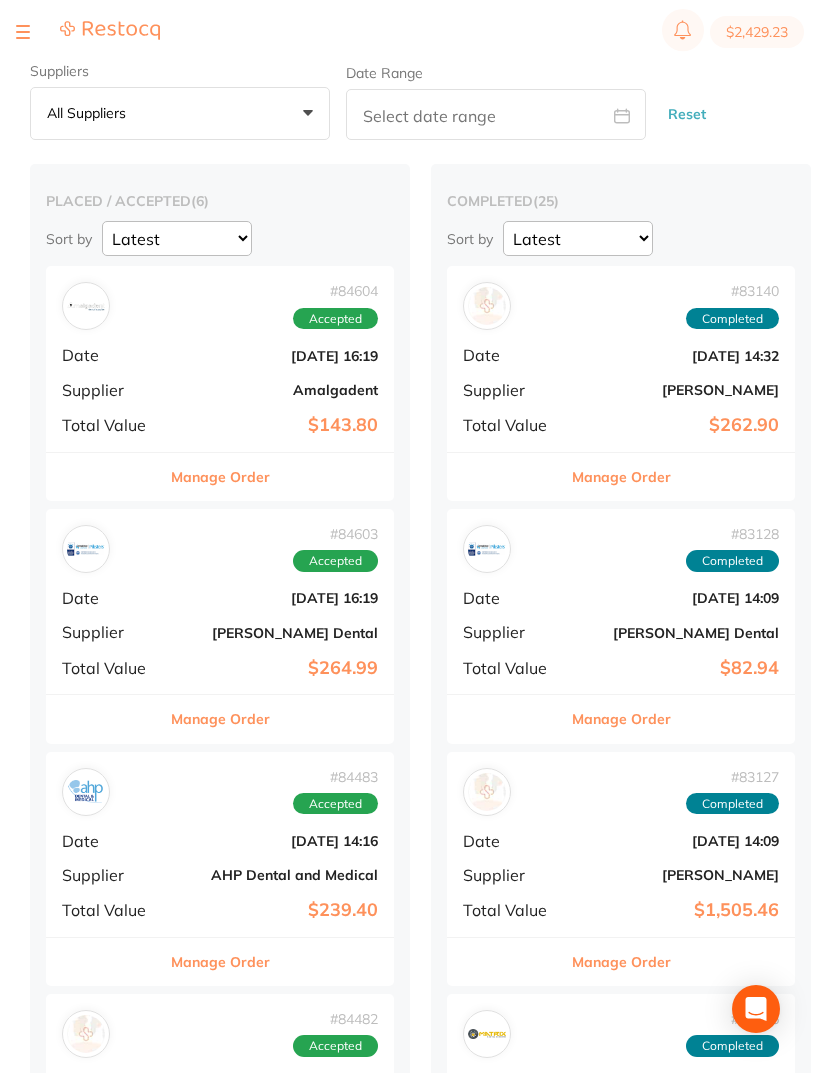 scroll, scrollTop: 14, scrollLeft: 0, axis: vertical 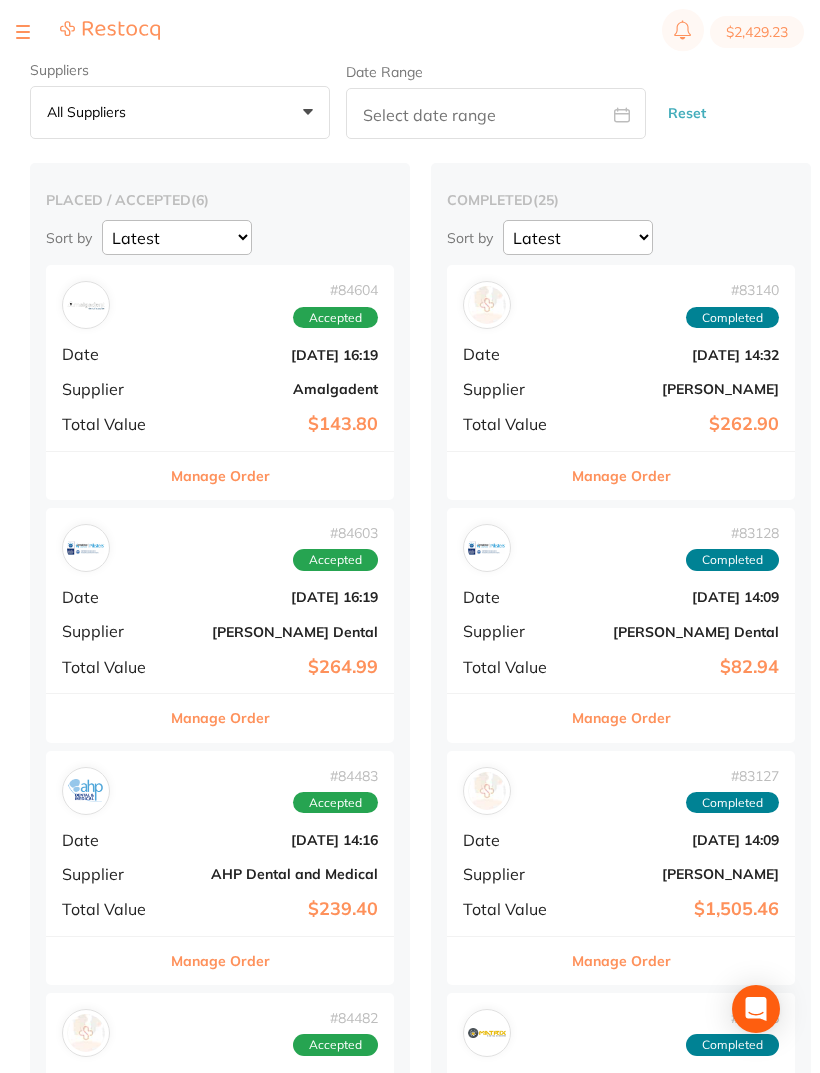 click on "# 84604 Accepted Date Jun 27 2025, 16:19 Supplier Amalgadent Total Value $143.80" at bounding box center (220, 357) 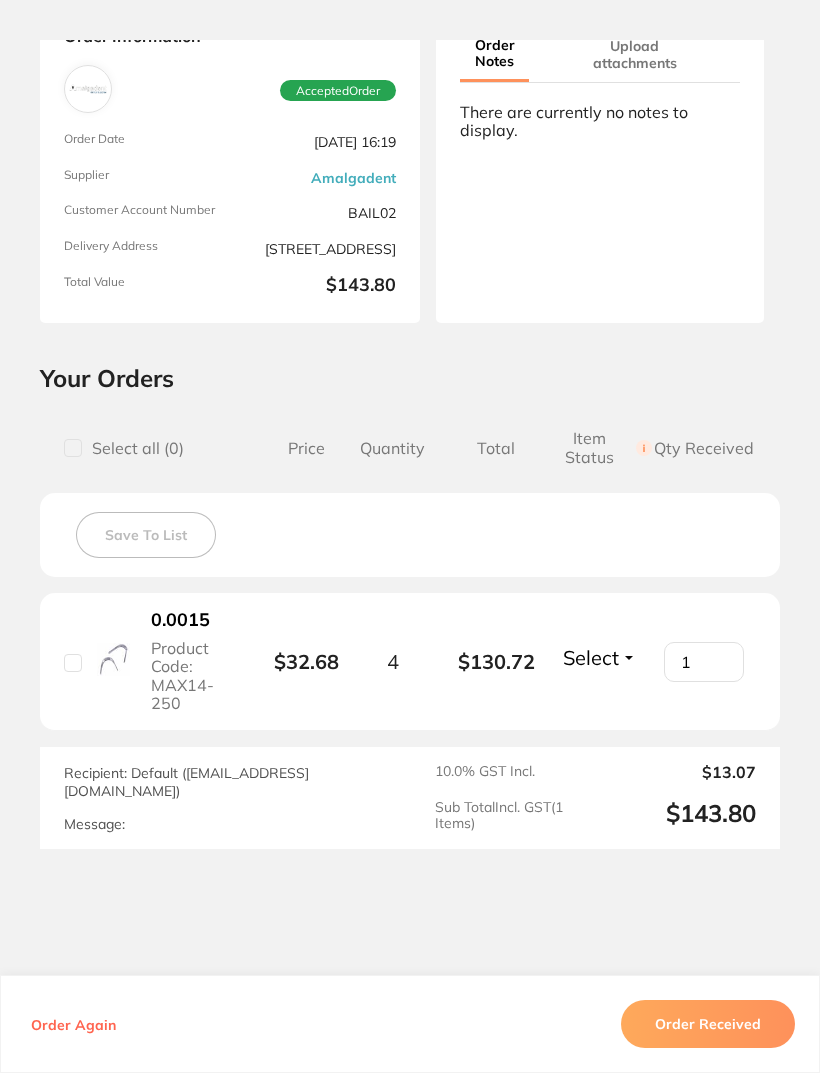 scroll, scrollTop: 127, scrollLeft: 0, axis: vertical 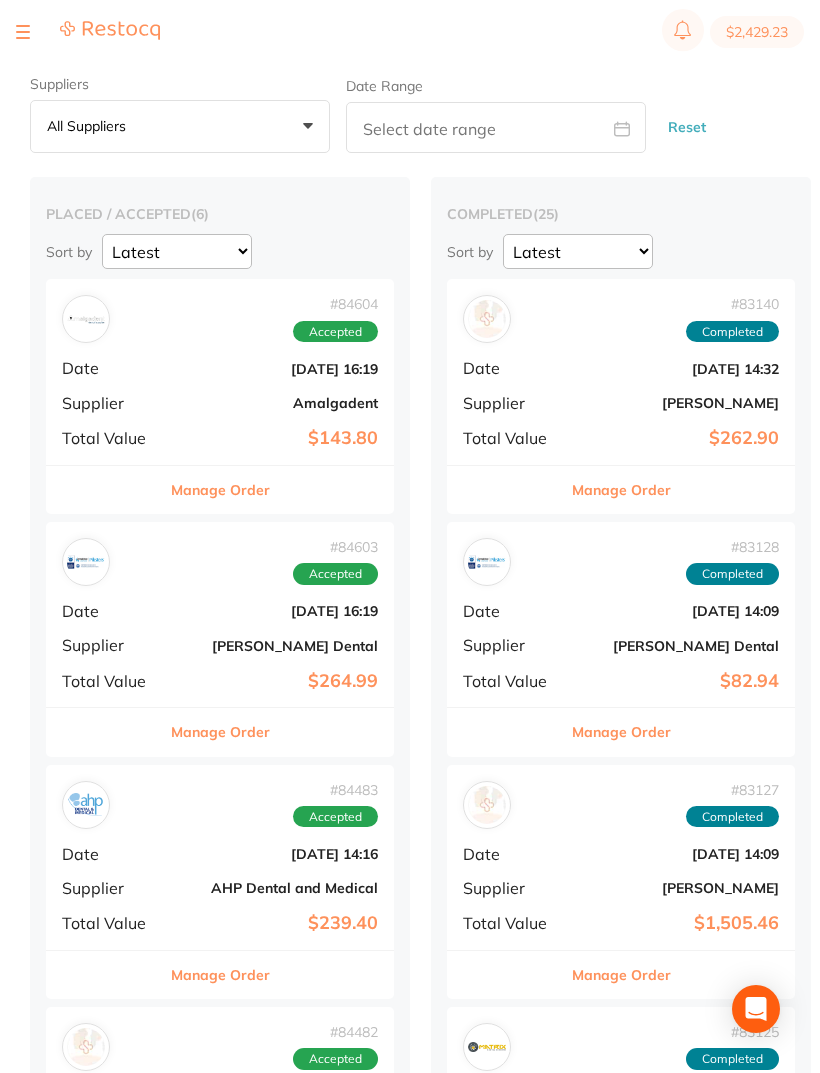 click on "# 84604 Accepted Date Jun 27 2025, 16:19 Supplier Amalgadent Total Value $143.80" at bounding box center (220, 371) 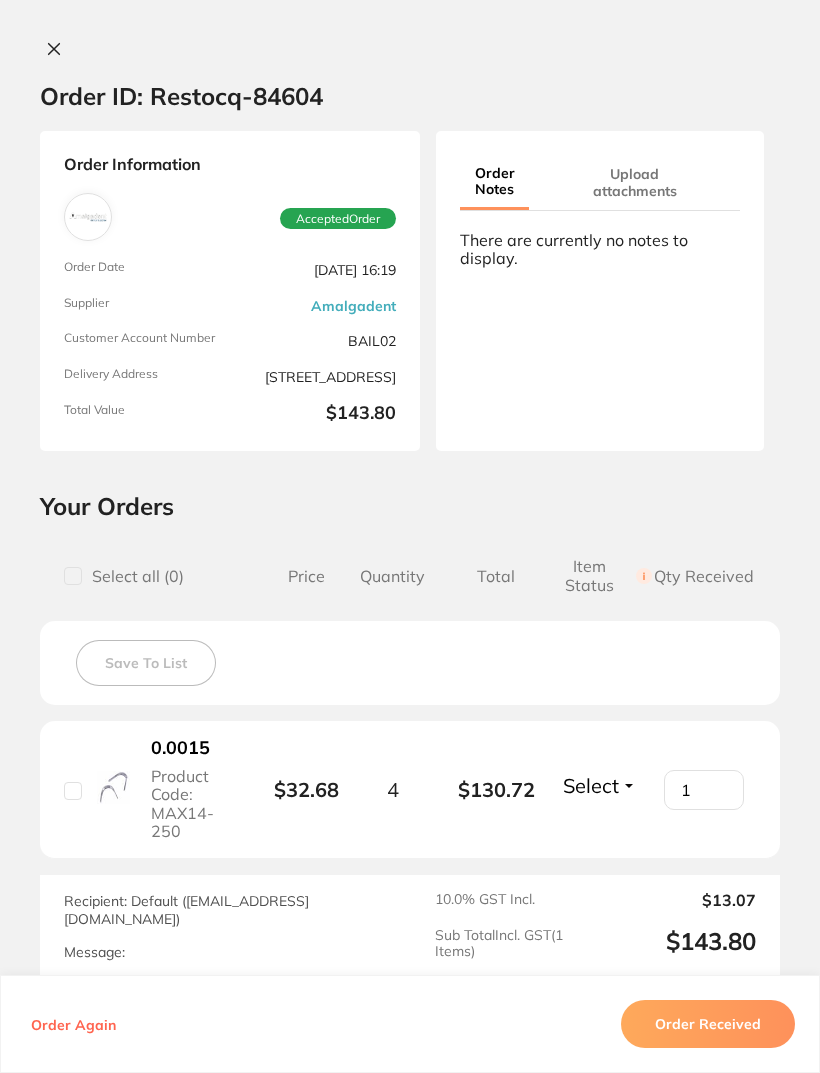 scroll, scrollTop: 0, scrollLeft: 0, axis: both 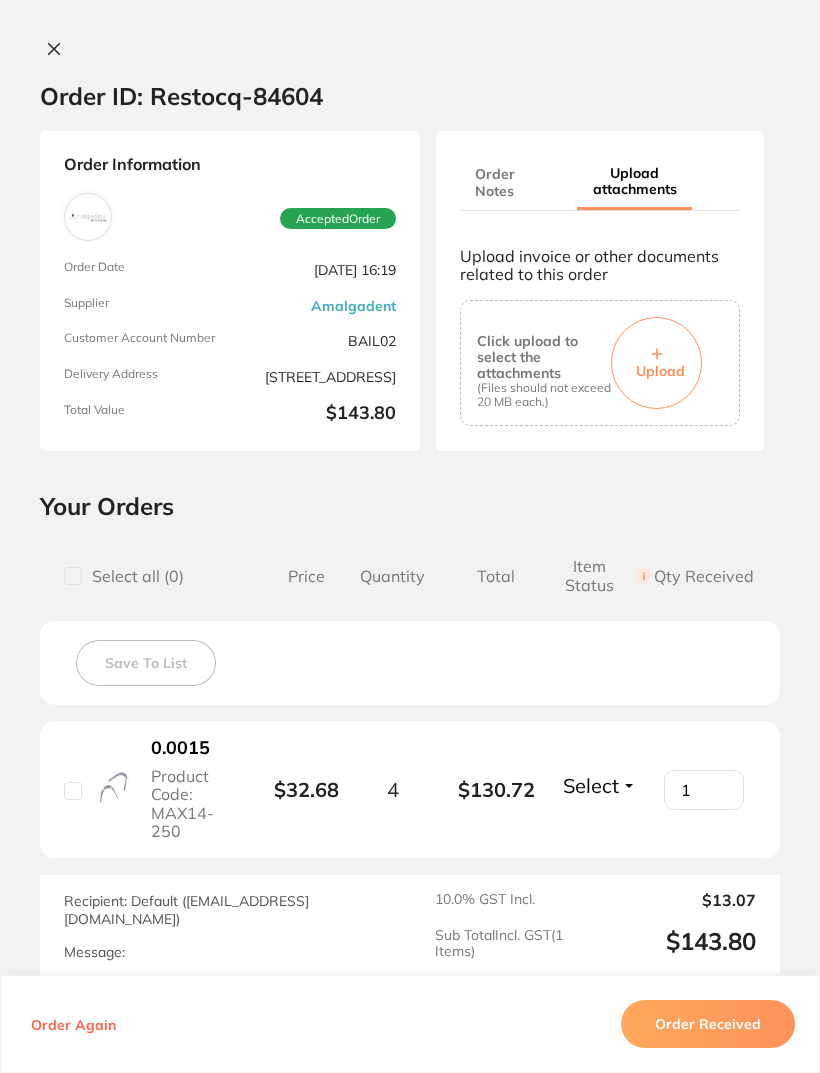 click on "Click upload to select the attachments" at bounding box center (544, 357) 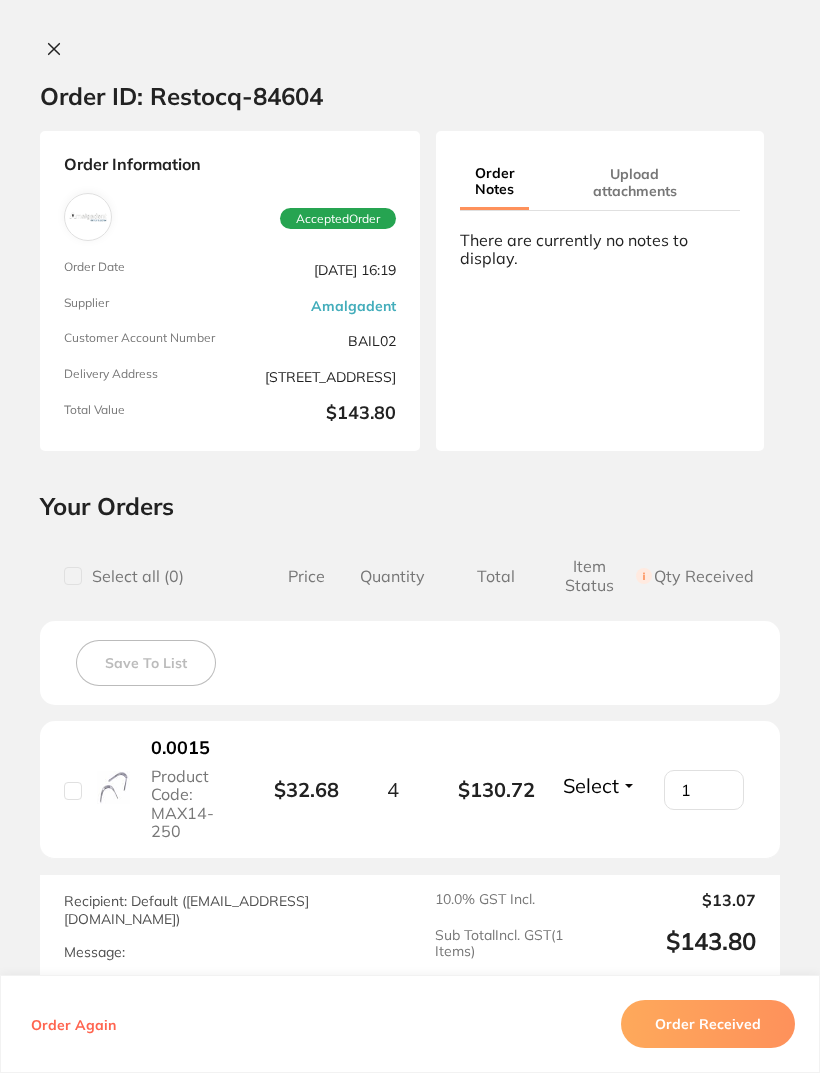 click on "There are currently no notes to display." at bounding box center (600, 249) 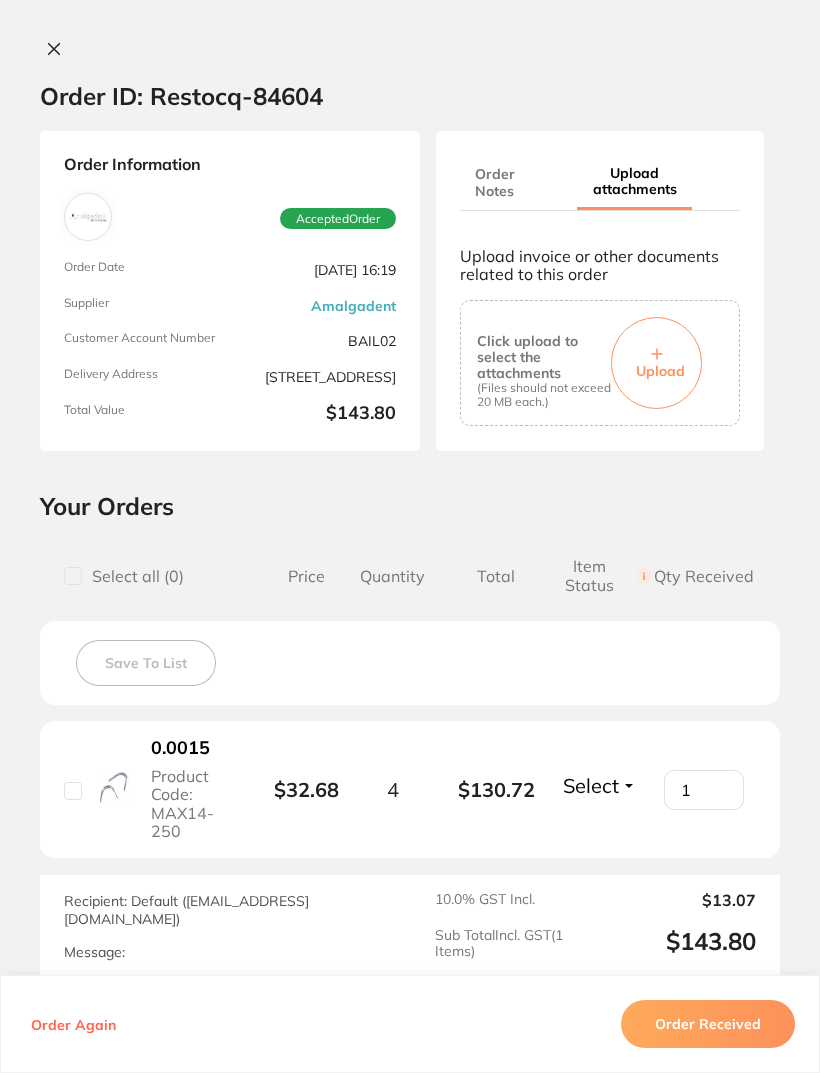 click on "Order Notes" at bounding box center (494, 182) 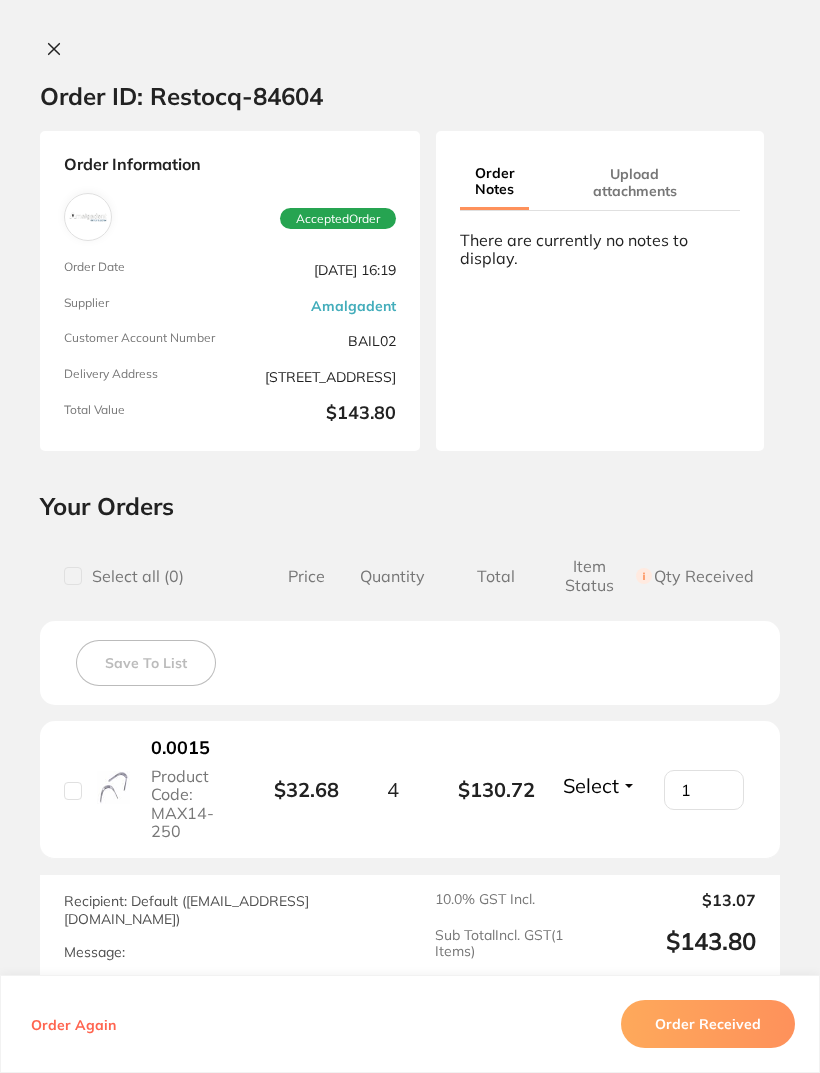 click at bounding box center (54, 50) 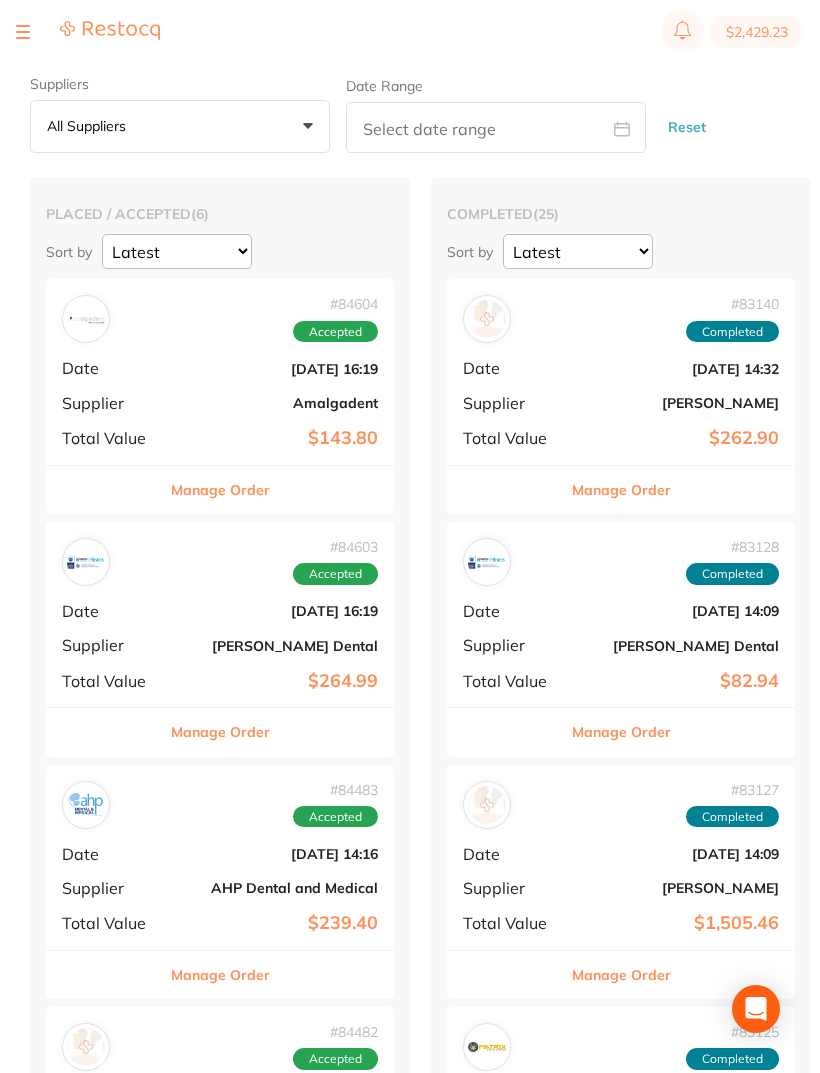 click on "$2,429.23" at bounding box center [410, 32] 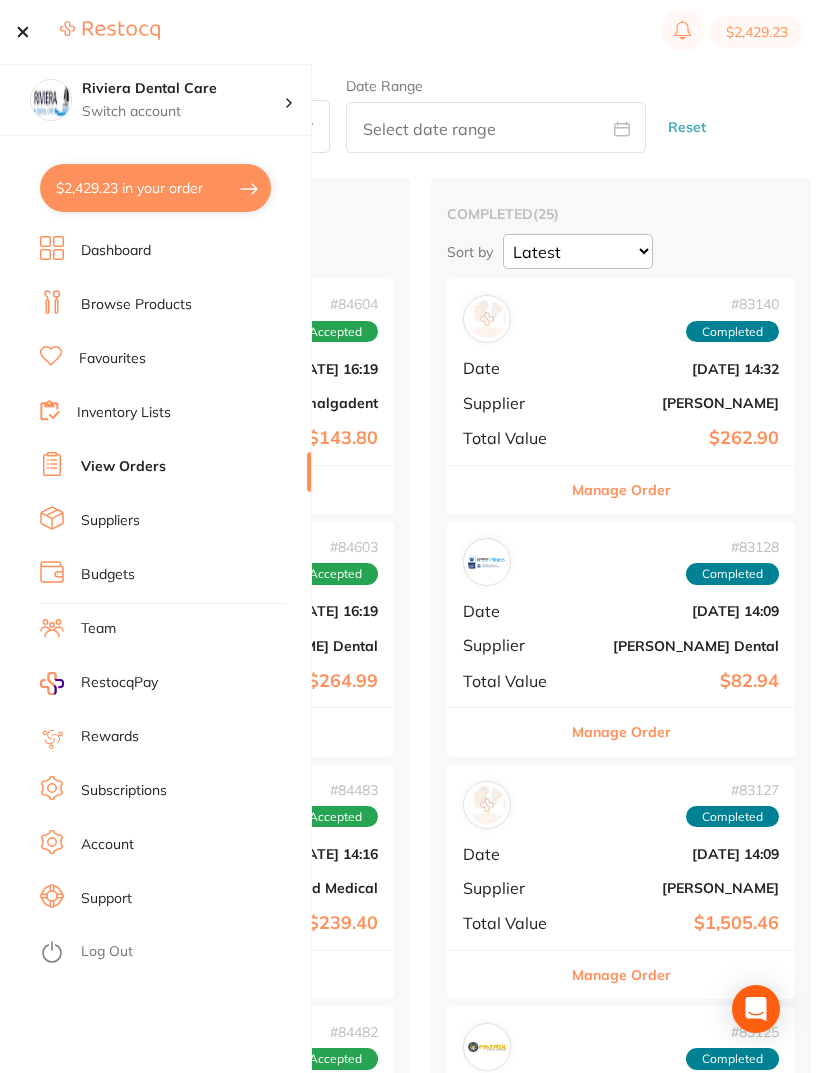 click on "Suppliers All suppliers +0 All suppliers AB Orthodontics Adam Dental AHP Dental and Medical Amalgadent APAC Dental Ark Health BioMeDent Pty Ltd CDS Dental Critical Dental DENSOL Dental Practice Supplies Dental Zone Dentsply Sirona Erkodent Erskine Dental Geistlich Healthware Australia Ridley Henry Schein Halas HIT Dental & Medical Supplies Independent Dental Ivoclar Vivadent Kulzer Leepac Medical and Dental Livingstone International Main Orthodontics Matrixdental Mayfair Dental Supplies MDS Dental Megagen Implant Numedical Orien dental Origin Dental Ozdent Quovo Raypurt Dental RiDental Ridley dental Solventum Southern Dental Pty Ltd Straumann VP Dental & Medical Supplies Date Range     Reset" at bounding box center [425, 115] 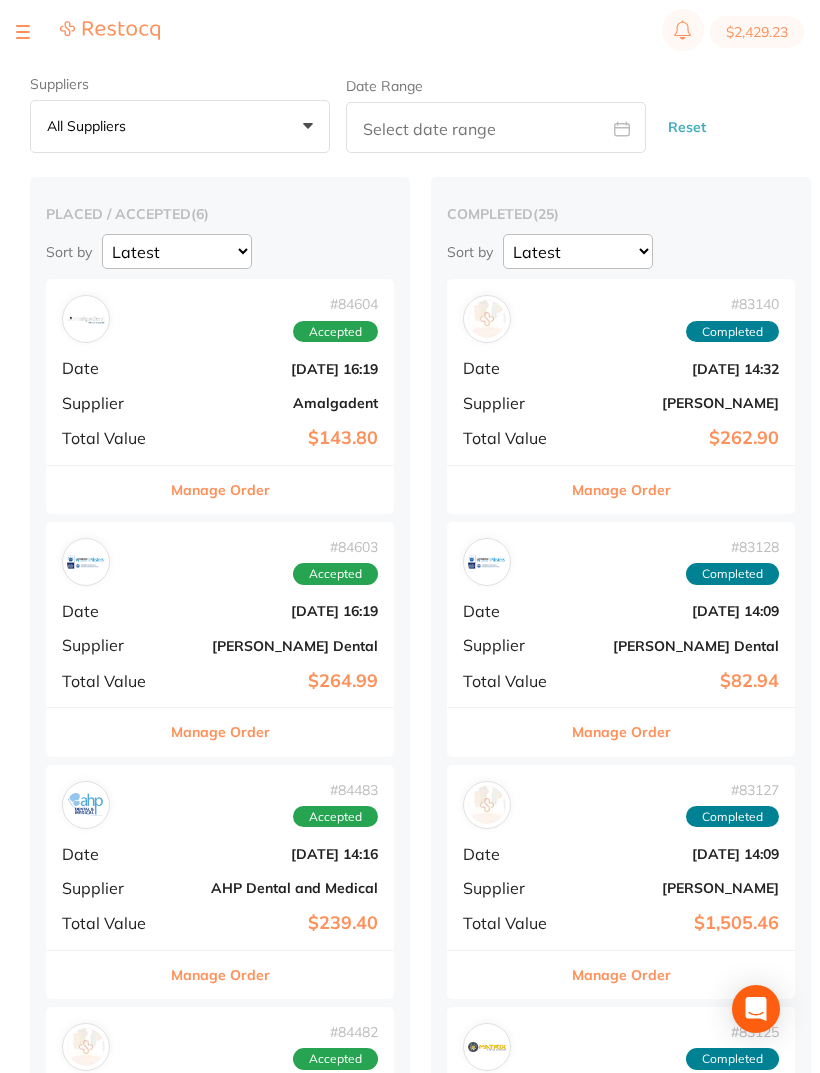 click on "Jun 12 2025, 14:32" at bounding box center [679, 369] 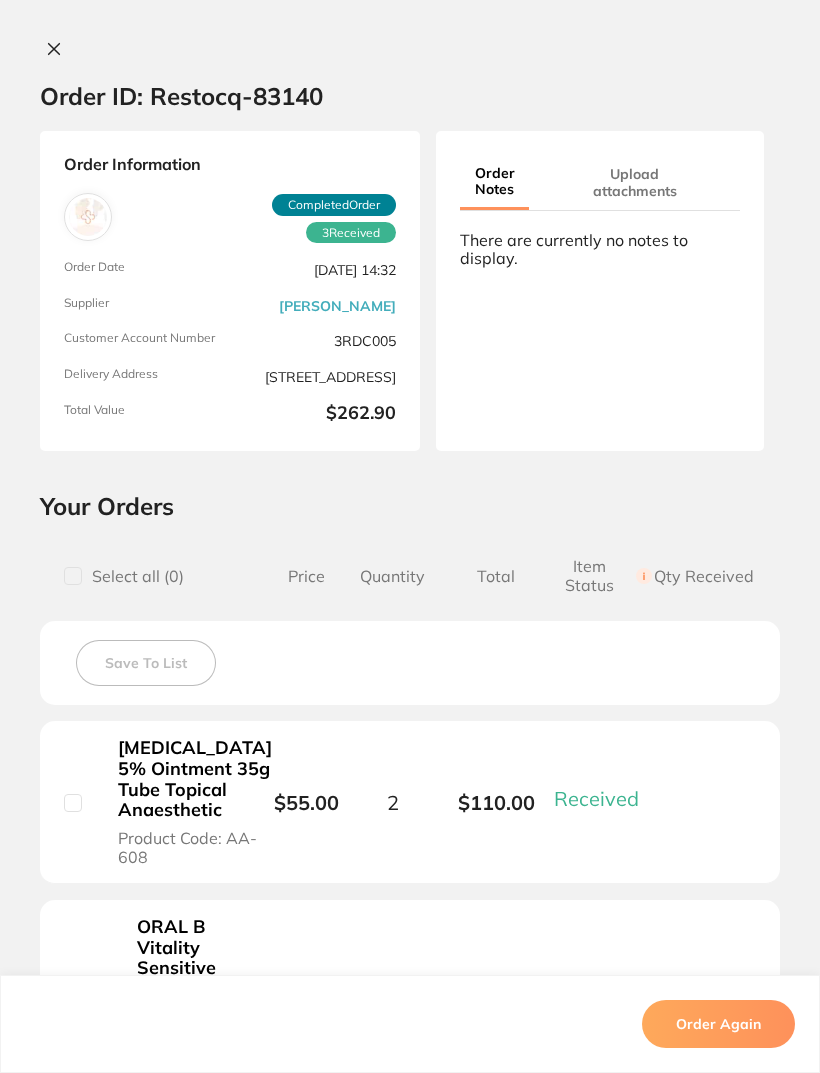 scroll, scrollTop: 0, scrollLeft: 0, axis: both 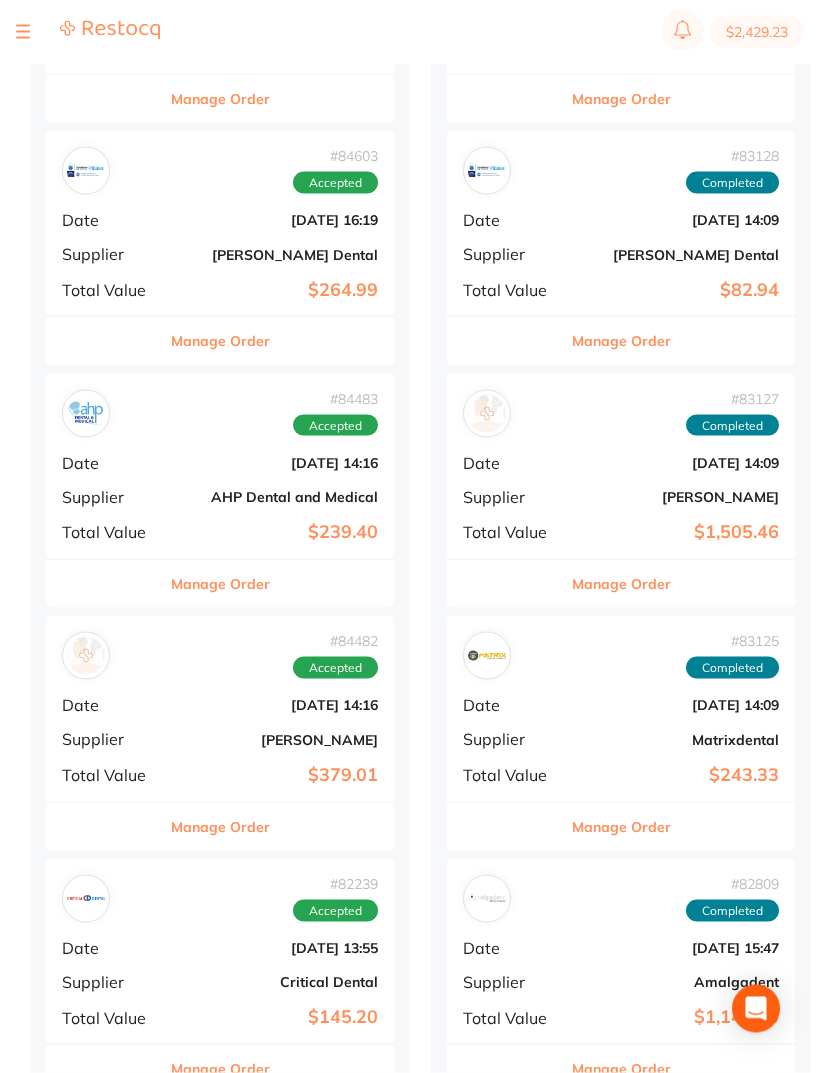 click on "Jun 26 2025, 14:16" at bounding box center (278, 705) 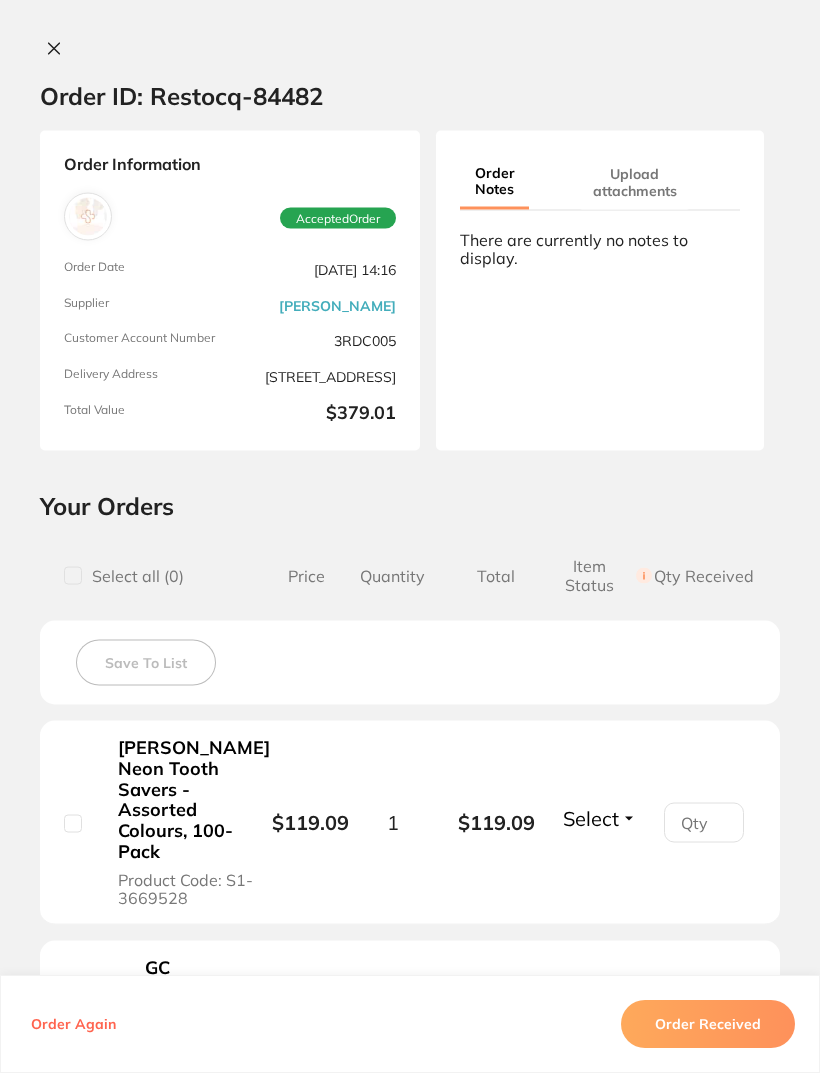 scroll, scrollTop: 392, scrollLeft: 0, axis: vertical 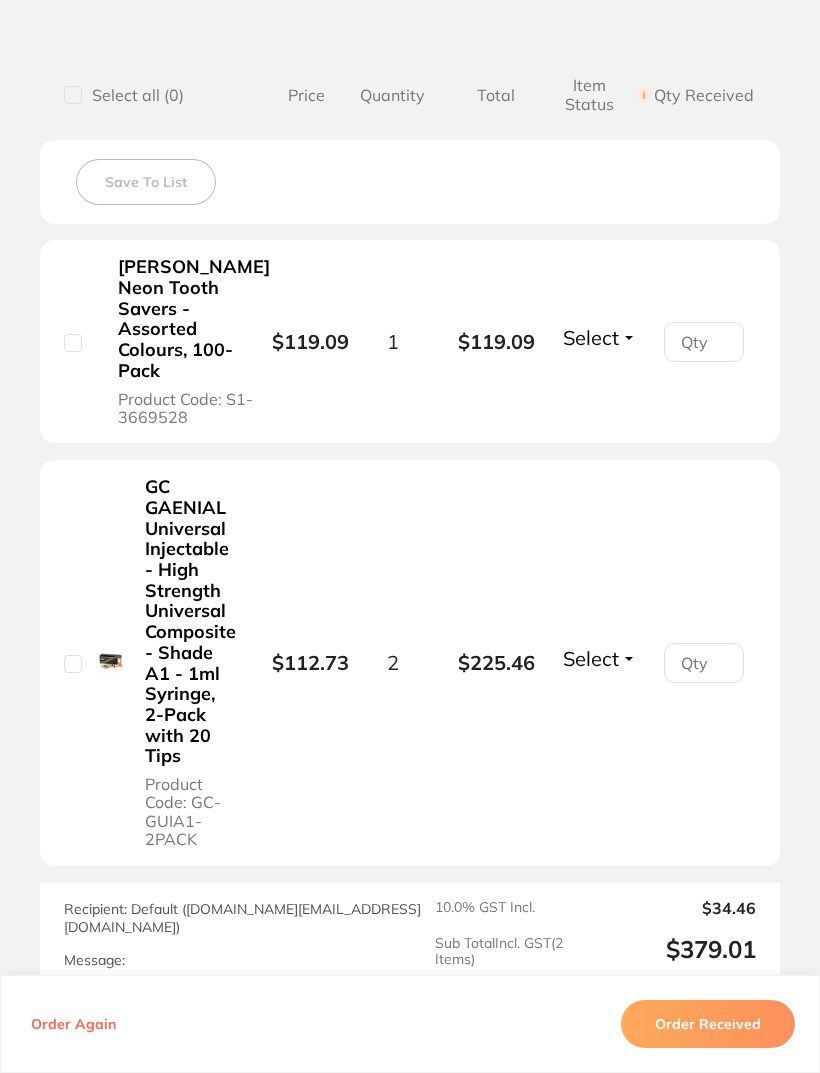 click on "GC GAENIAL Universal Injectable - High Strength Universal Composite - Shade A1 - 1ml Syringe, 2-Pack with 20 Tips   Product    Code:  GC-GUIA1-2PACK" at bounding box center (168, 662) 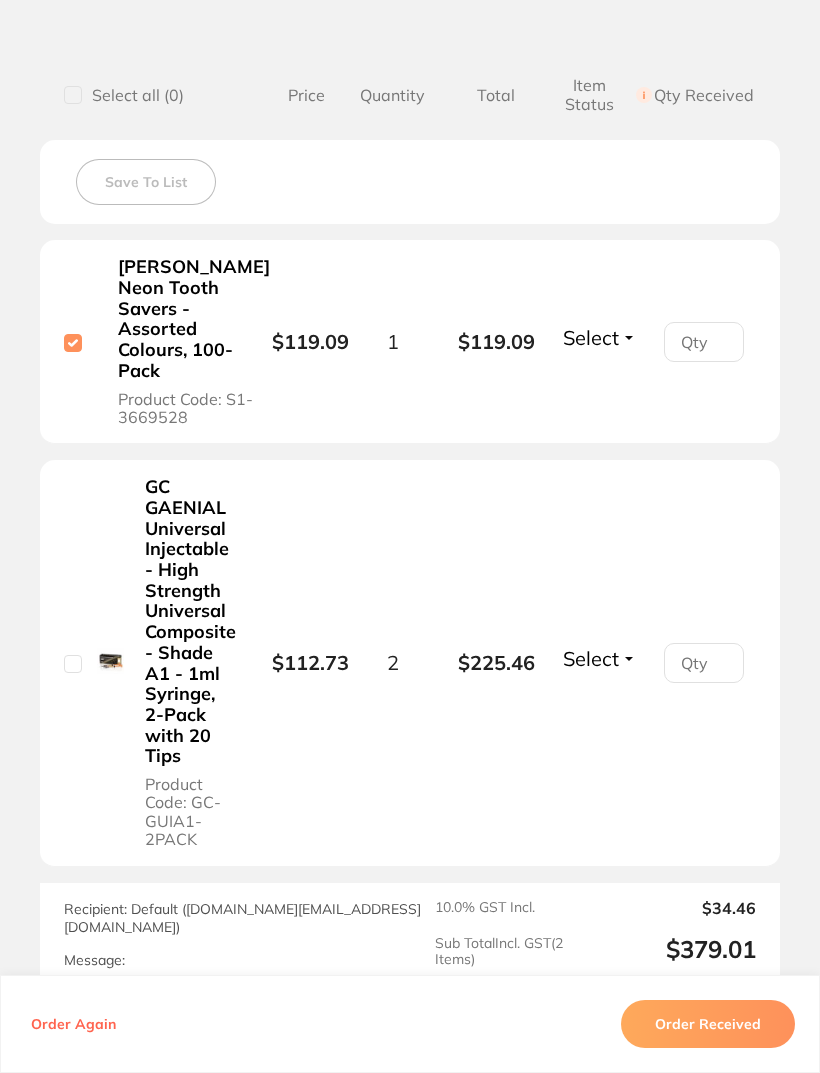 checkbox on "true" 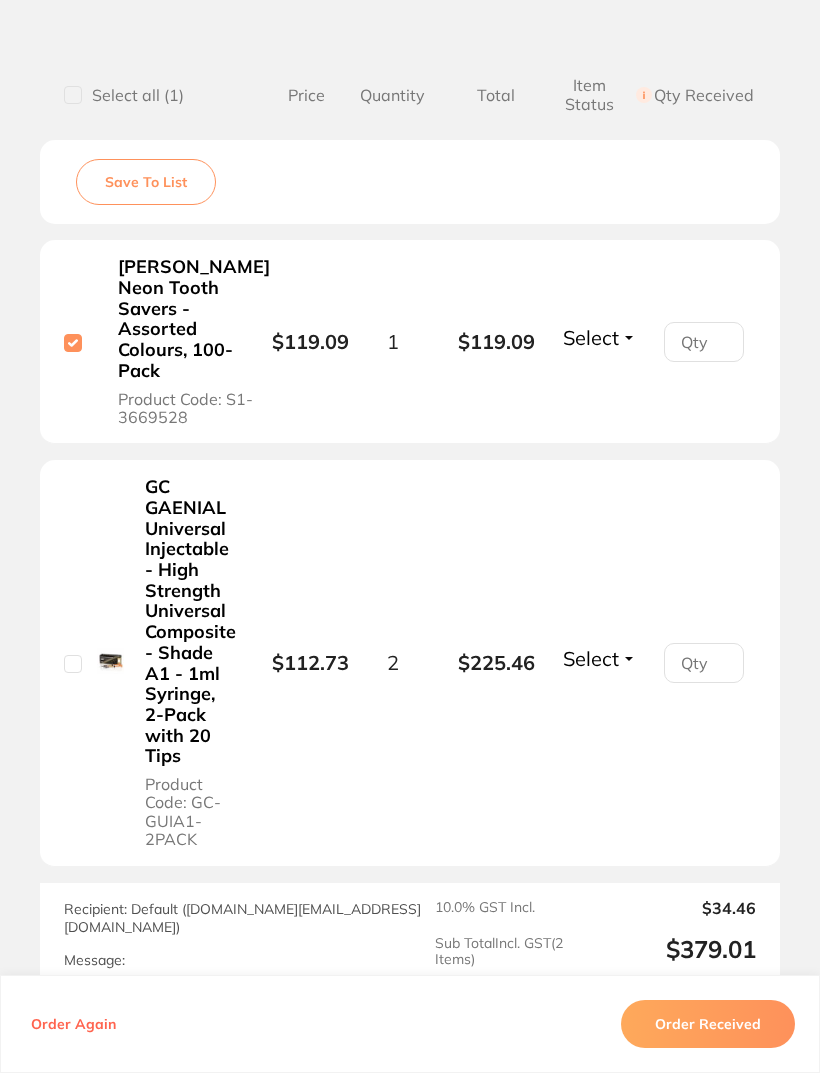 click at bounding box center [73, 664] 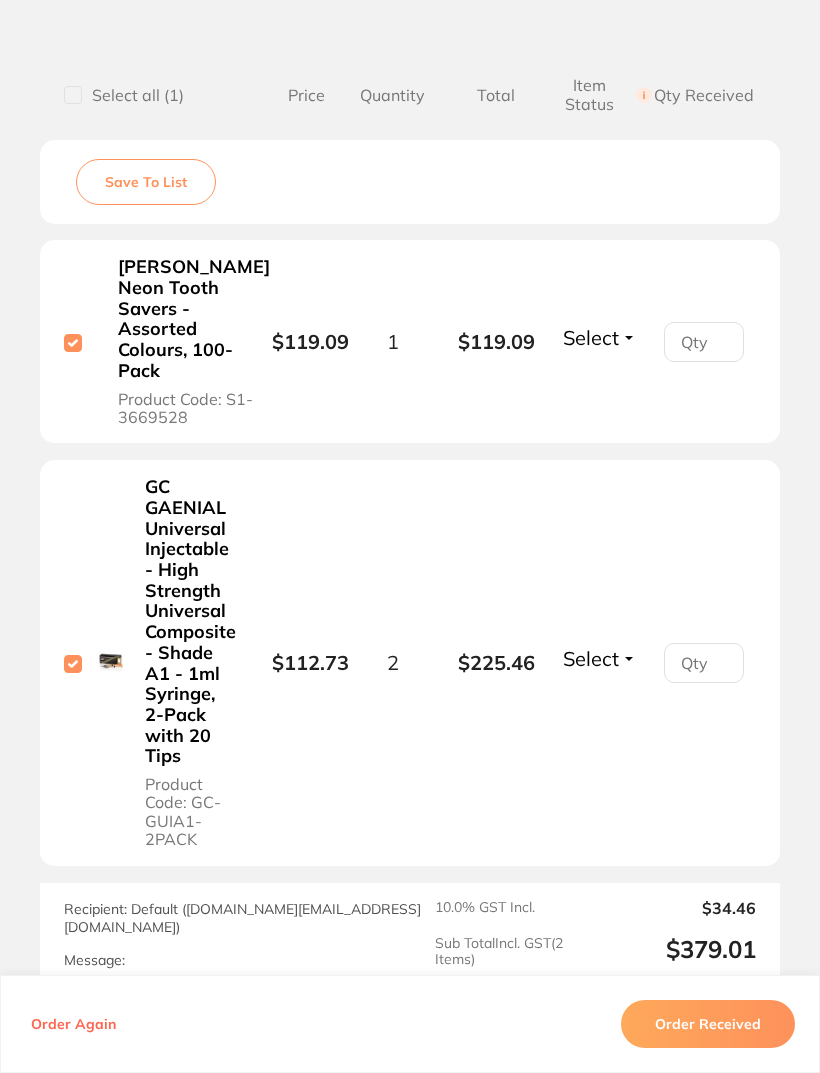 checkbox on "true" 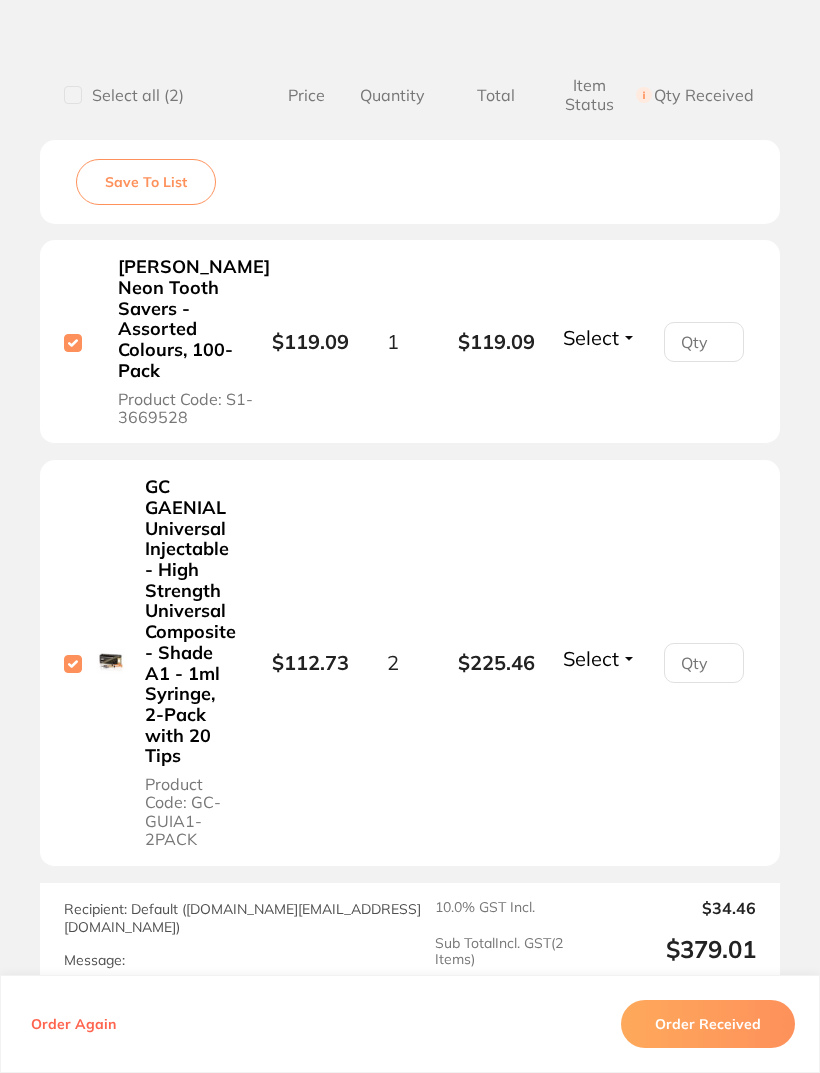 click on "Order Received" at bounding box center [708, 1024] 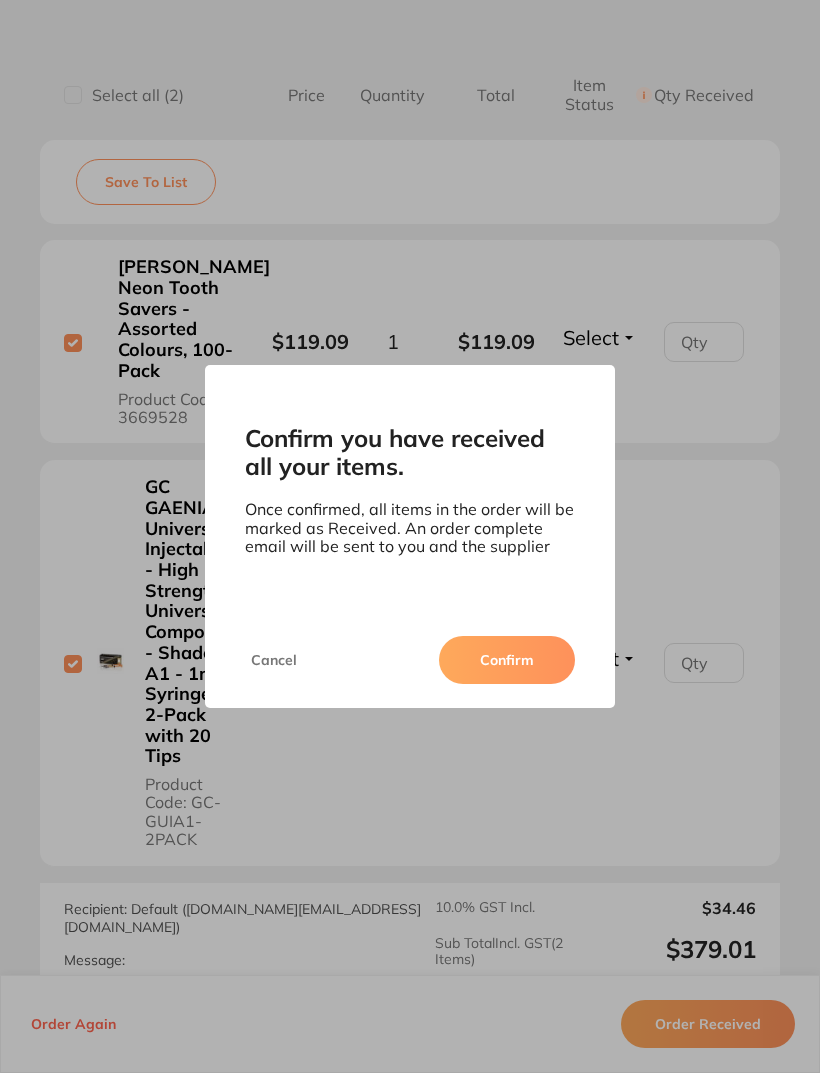 click on "Confirm" at bounding box center [507, 660] 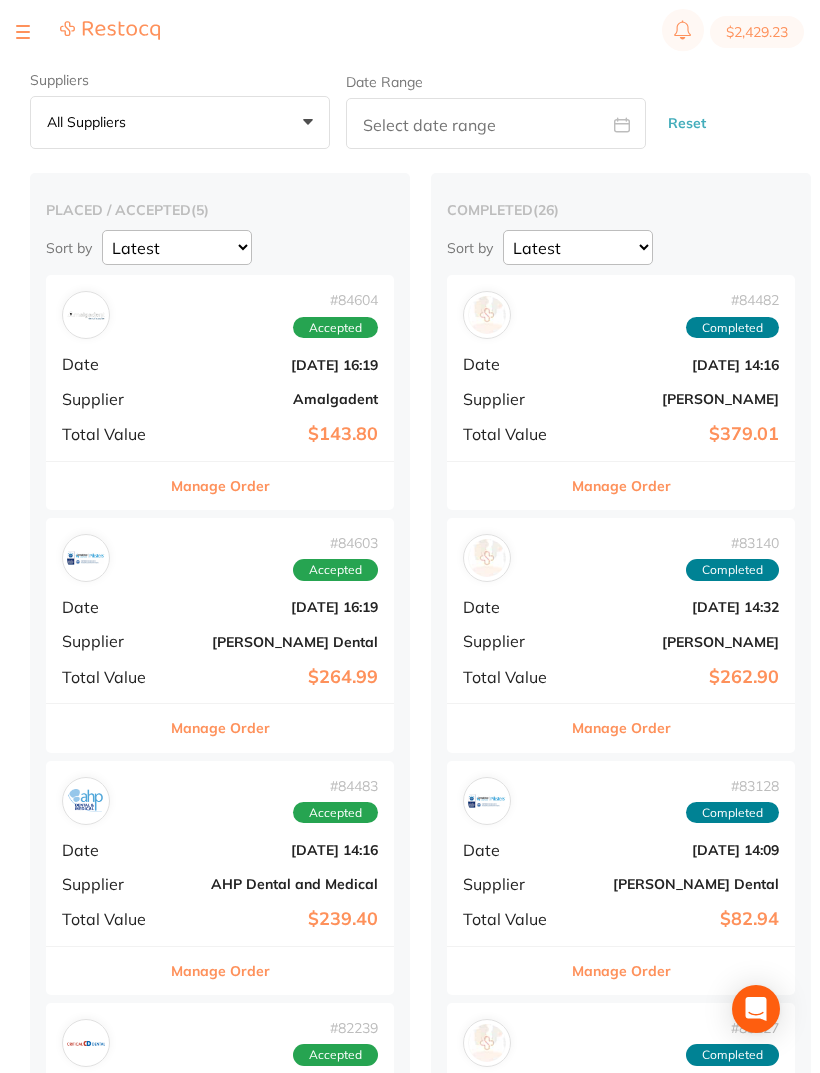 scroll, scrollTop: 0, scrollLeft: 0, axis: both 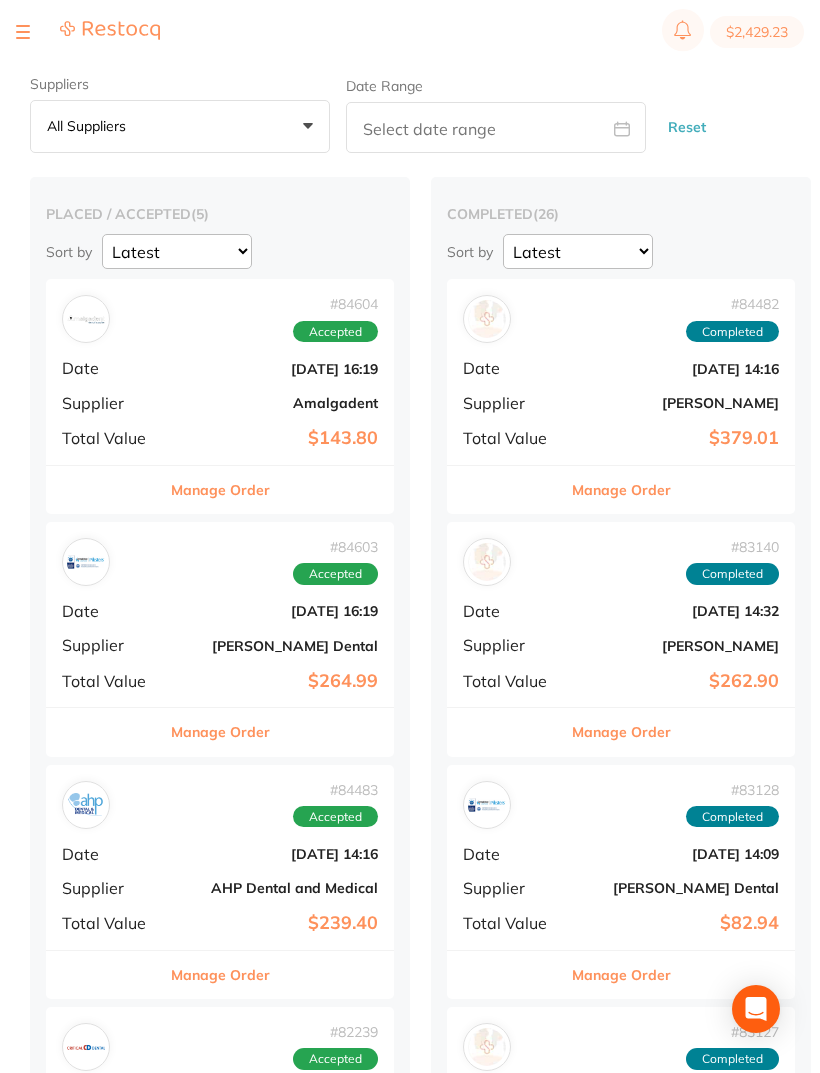click on "$2,429.23" at bounding box center [410, 32] 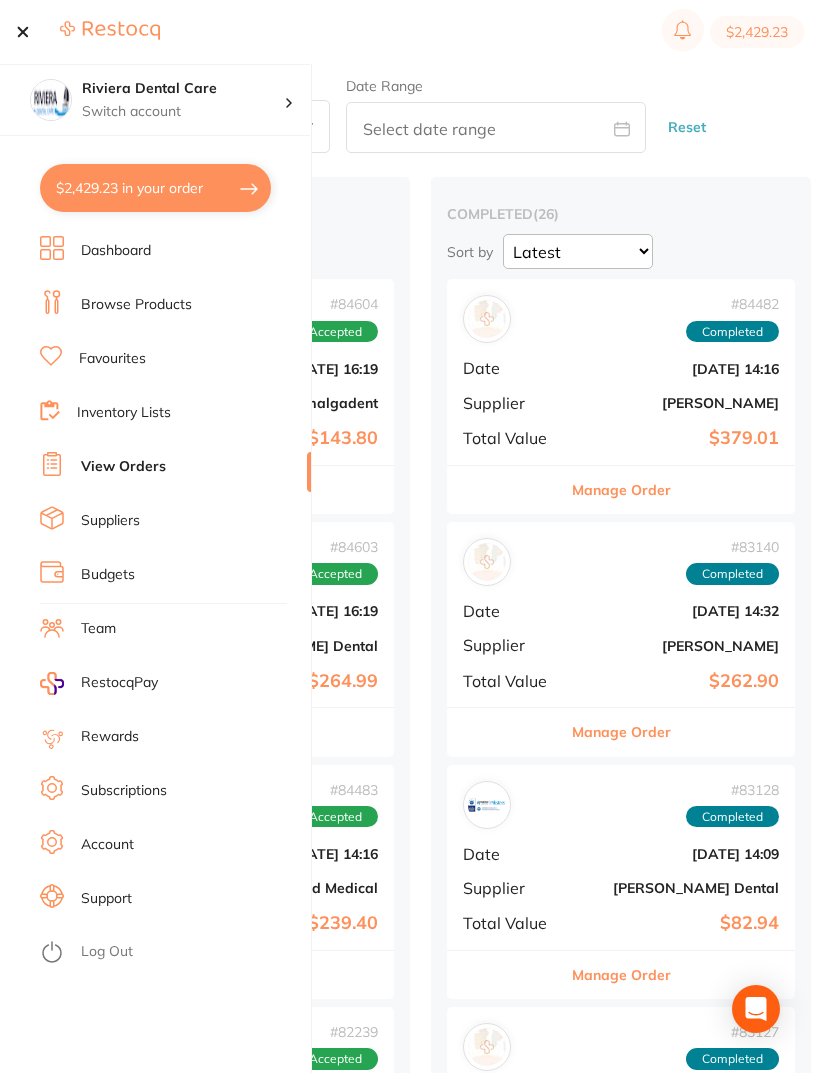click on "Inventory Lists" at bounding box center (124, 413) 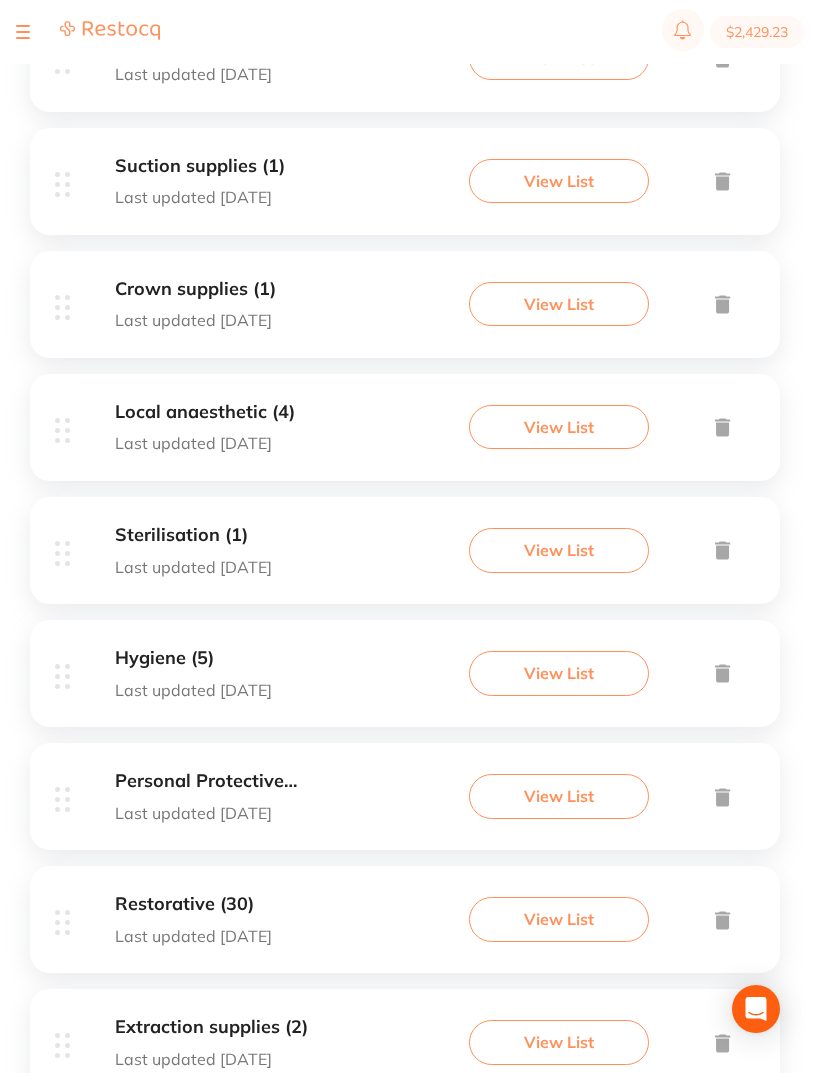 scroll, scrollTop: 966, scrollLeft: 0, axis: vertical 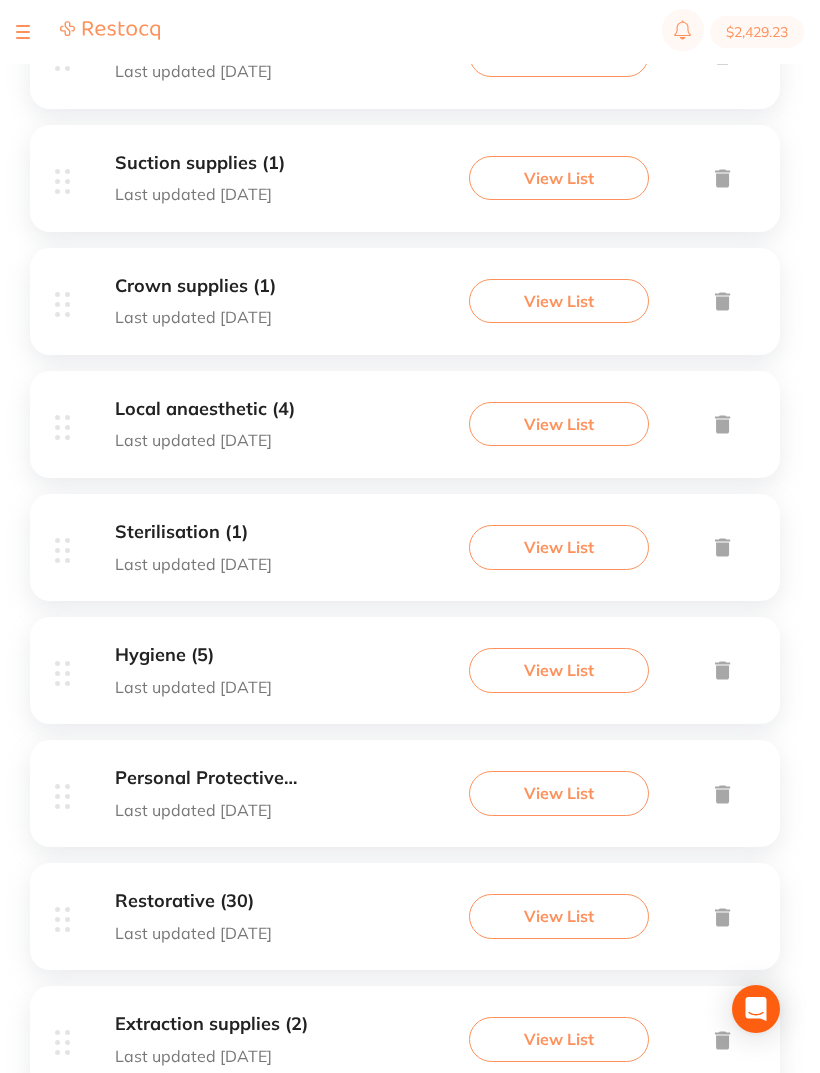 click on "View List" at bounding box center (559, 670) 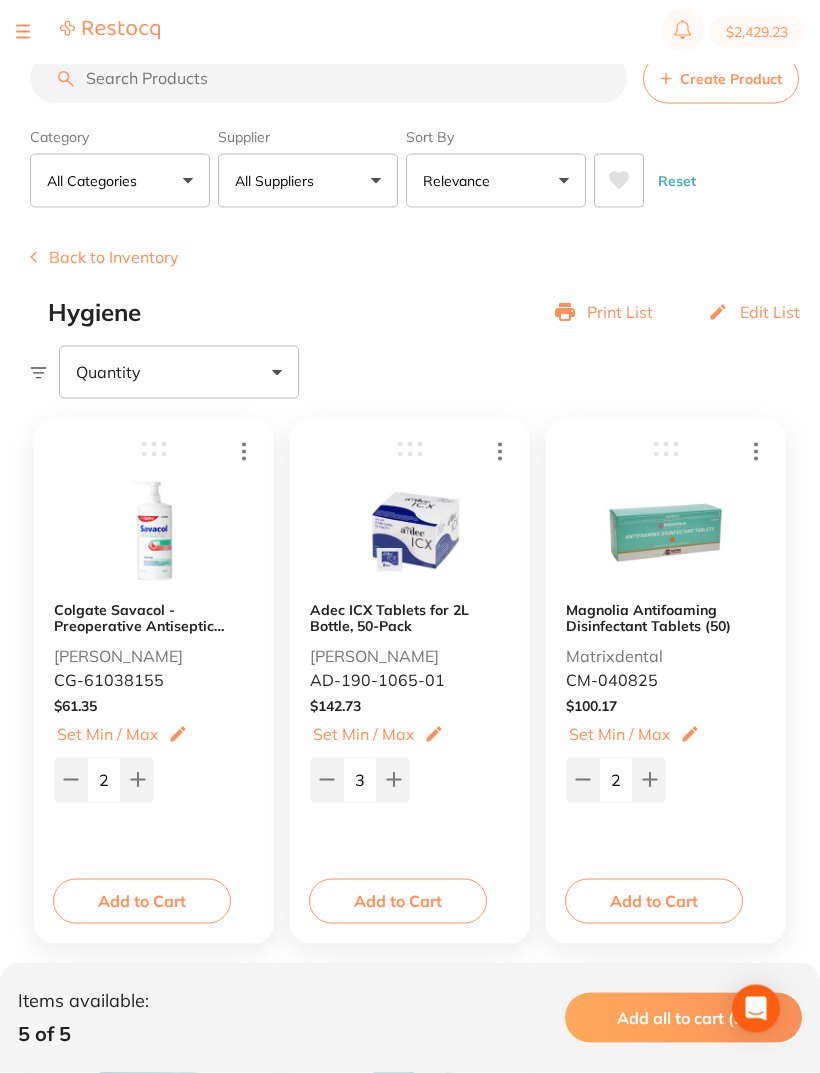 scroll, scrollTop: 0, scrollLeft: 0, axis: both 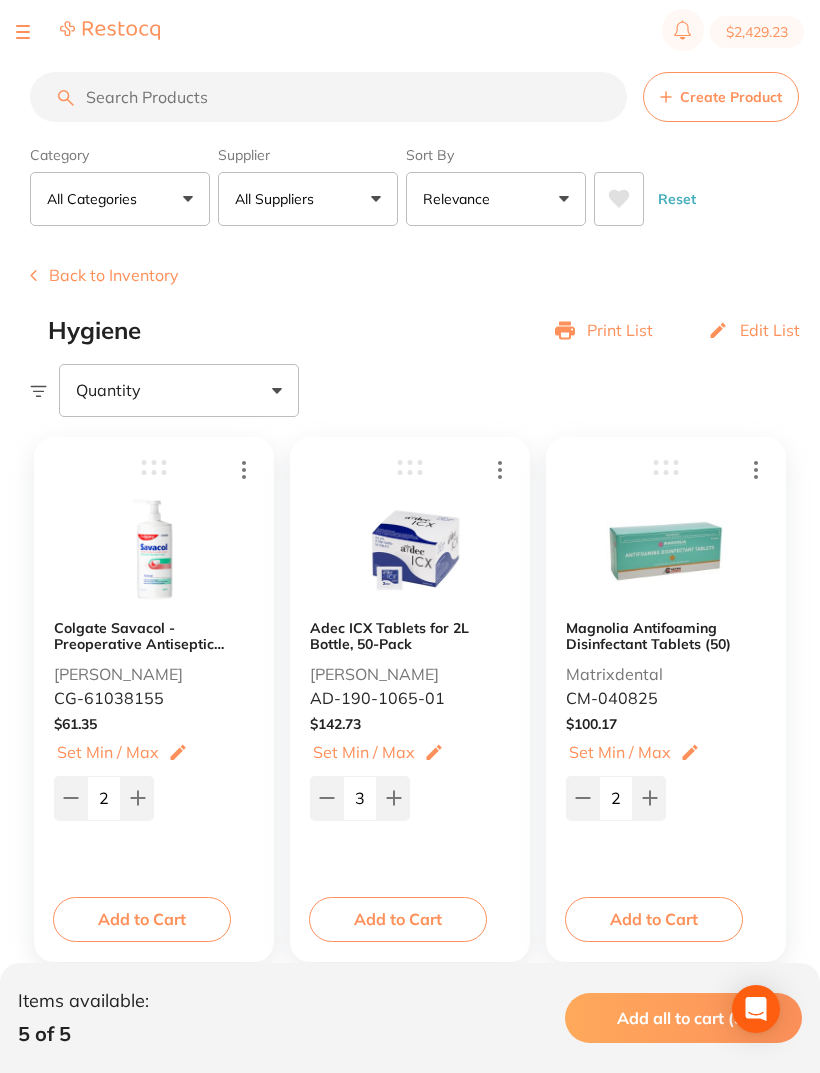 click on "$2,429.23" at bounding box center (757, 32) 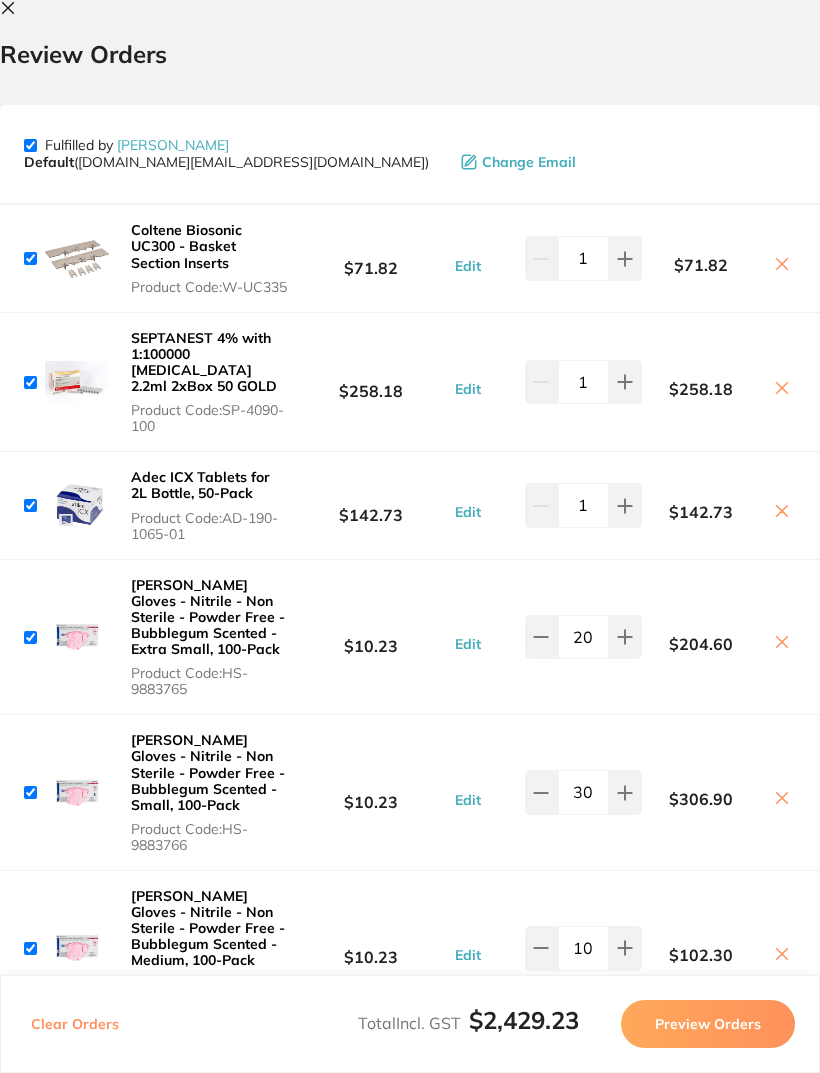 scroll, scrollTop: 0, scrollLeft: 0, axis: both 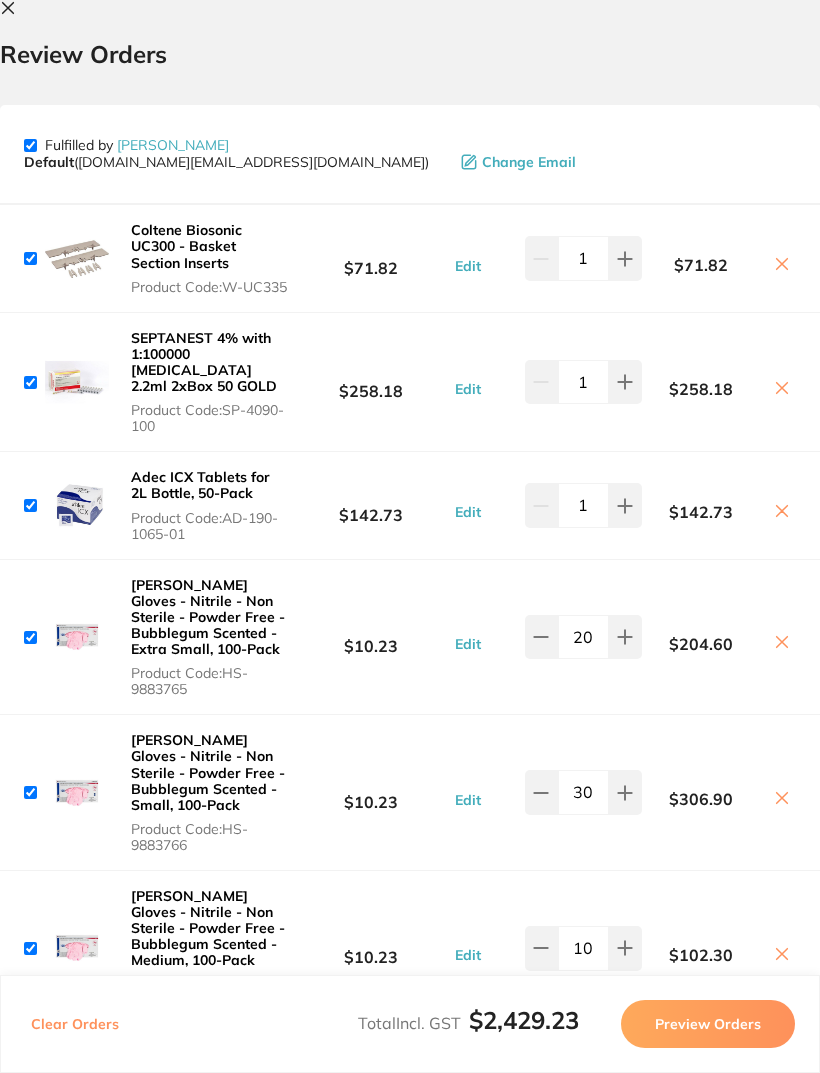click 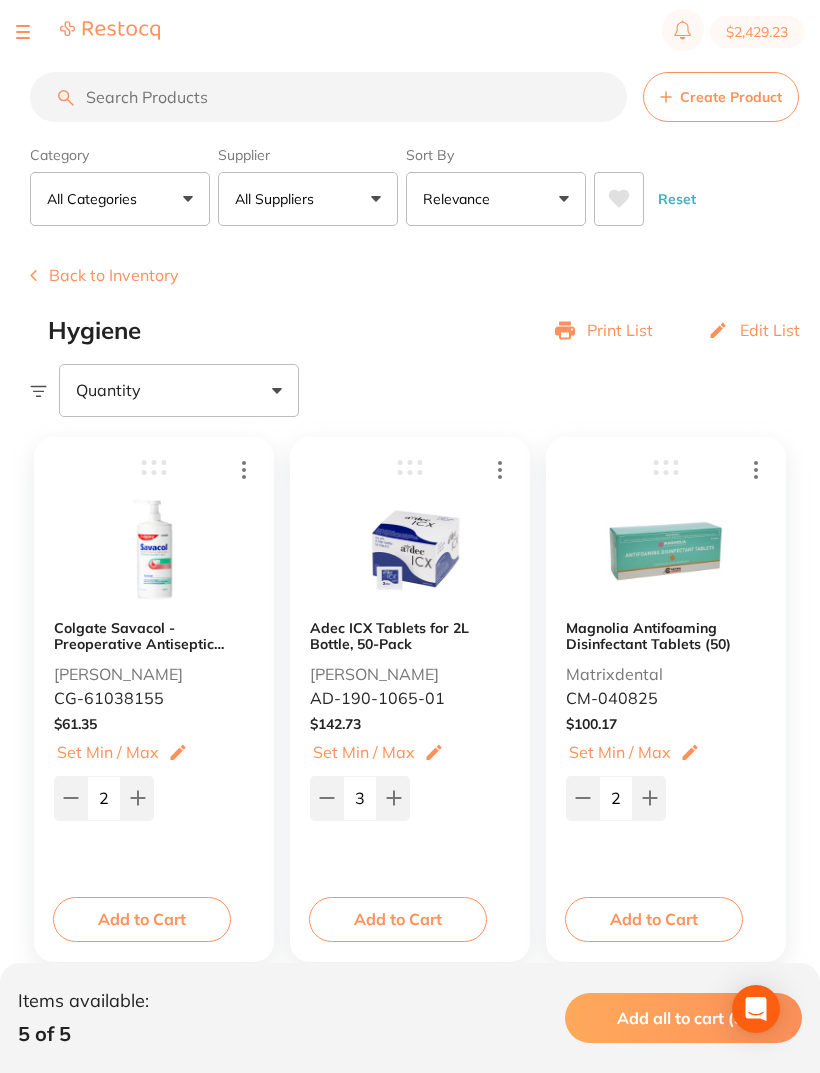 scroll, scrollTop: 2, scrollLeft: 0, axis: vertical 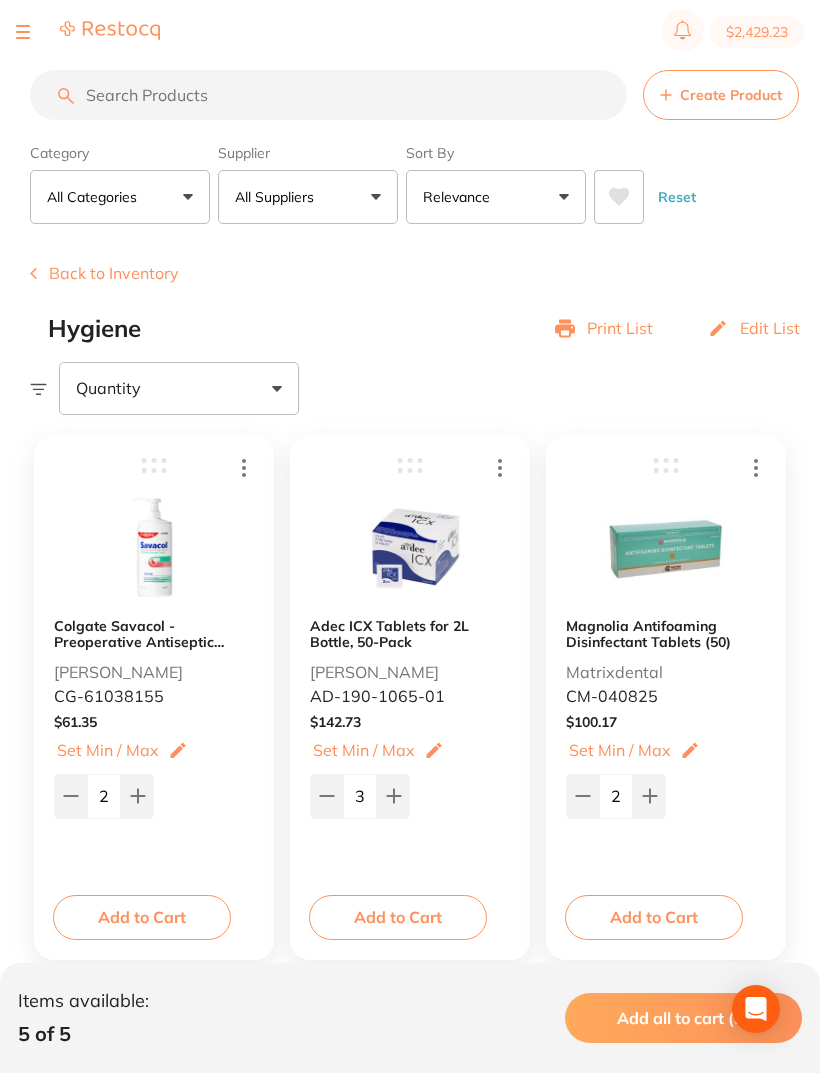 click on "Back to Inventory" at bounding box center [104, 273] 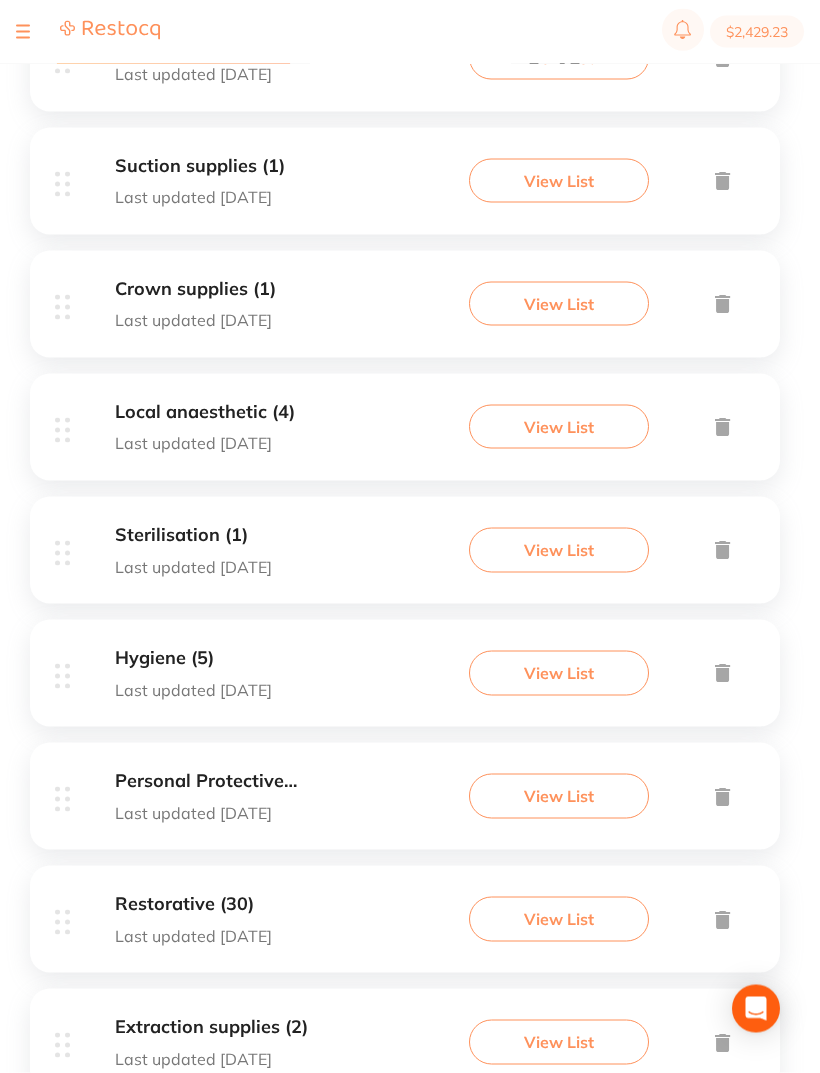 scroll, scrollTop: 966, scrollLeft: 0, axis: vertical 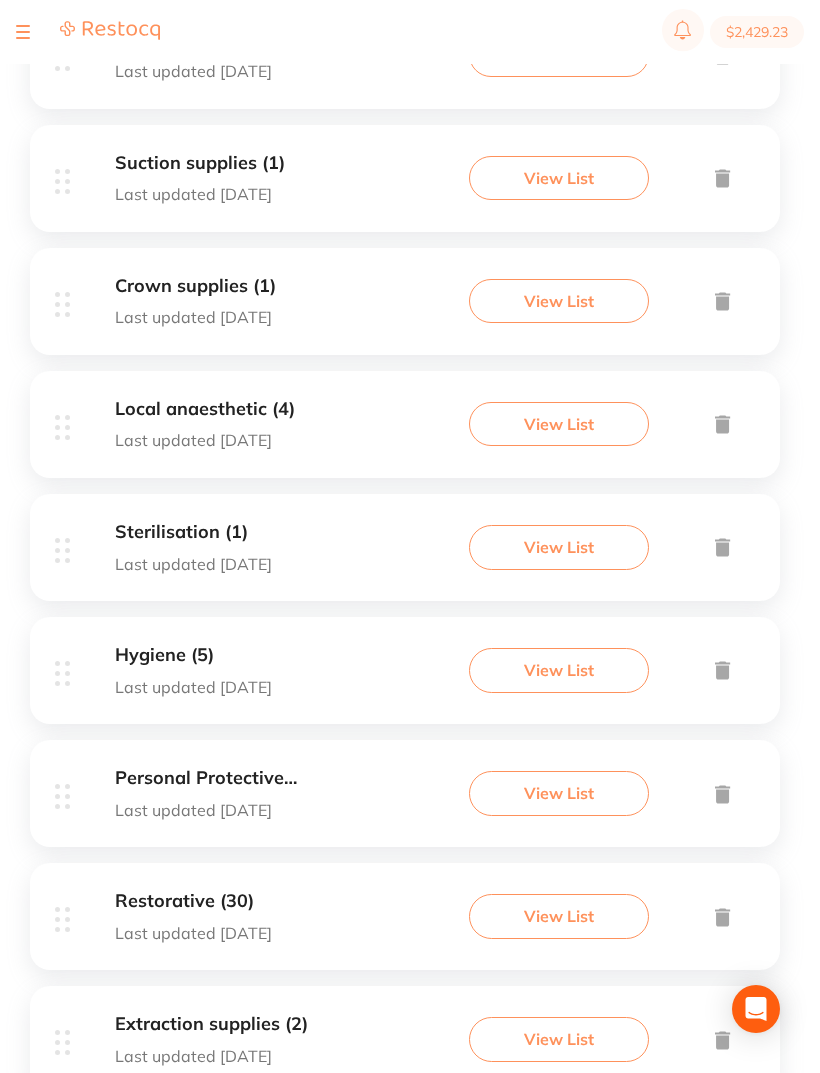 click on "View List" at bounding box center (559, 793) 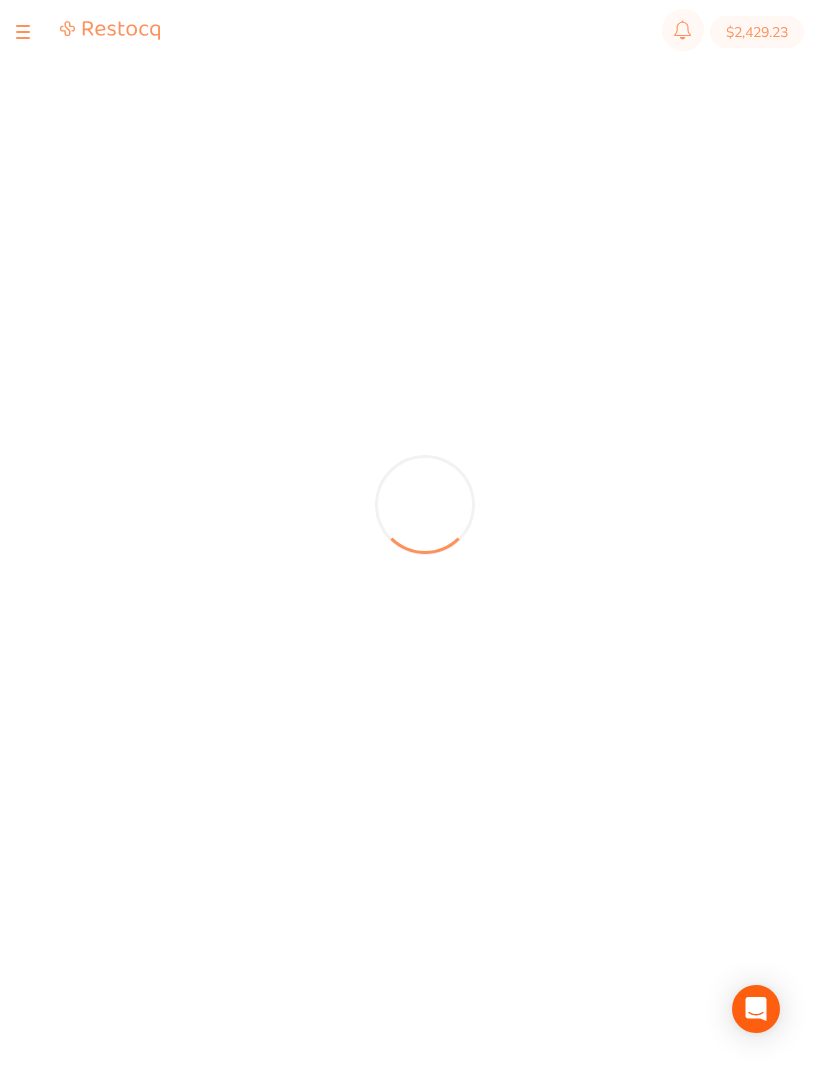 scroll, scrollTop: 0, scrollLeft: 0, axis: both 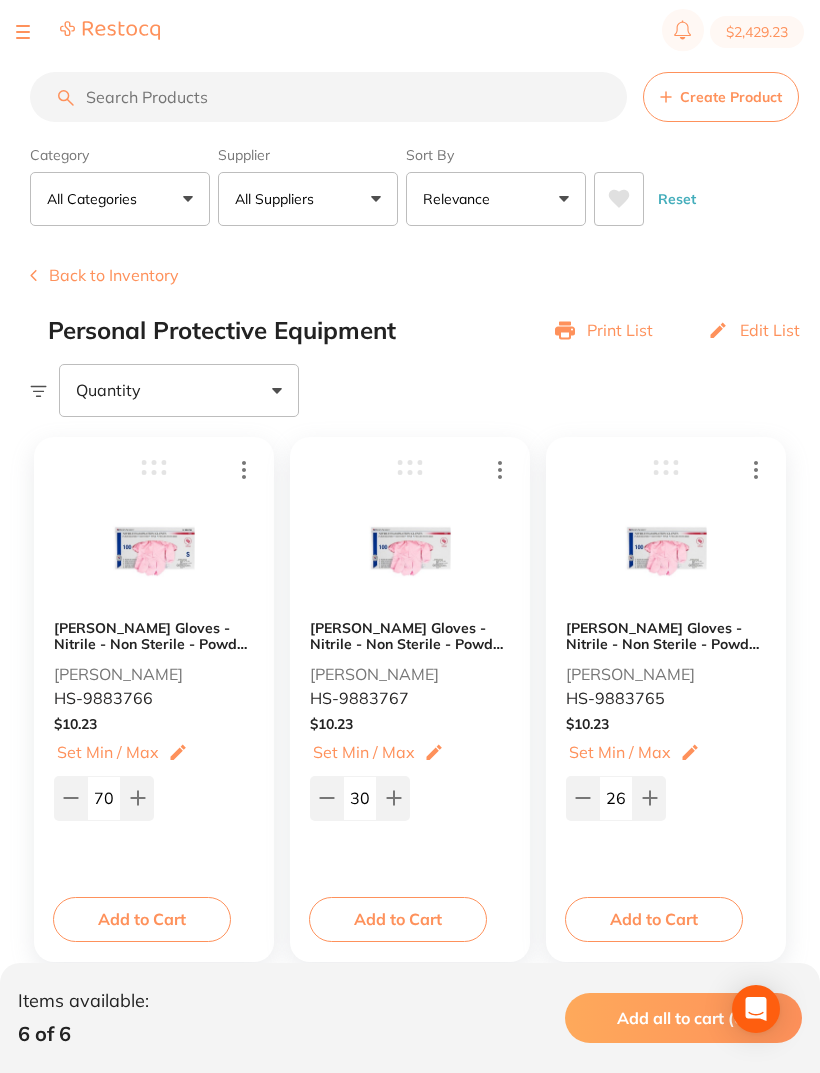 click on "Back to Inventory" at bounding box center [104, 275] 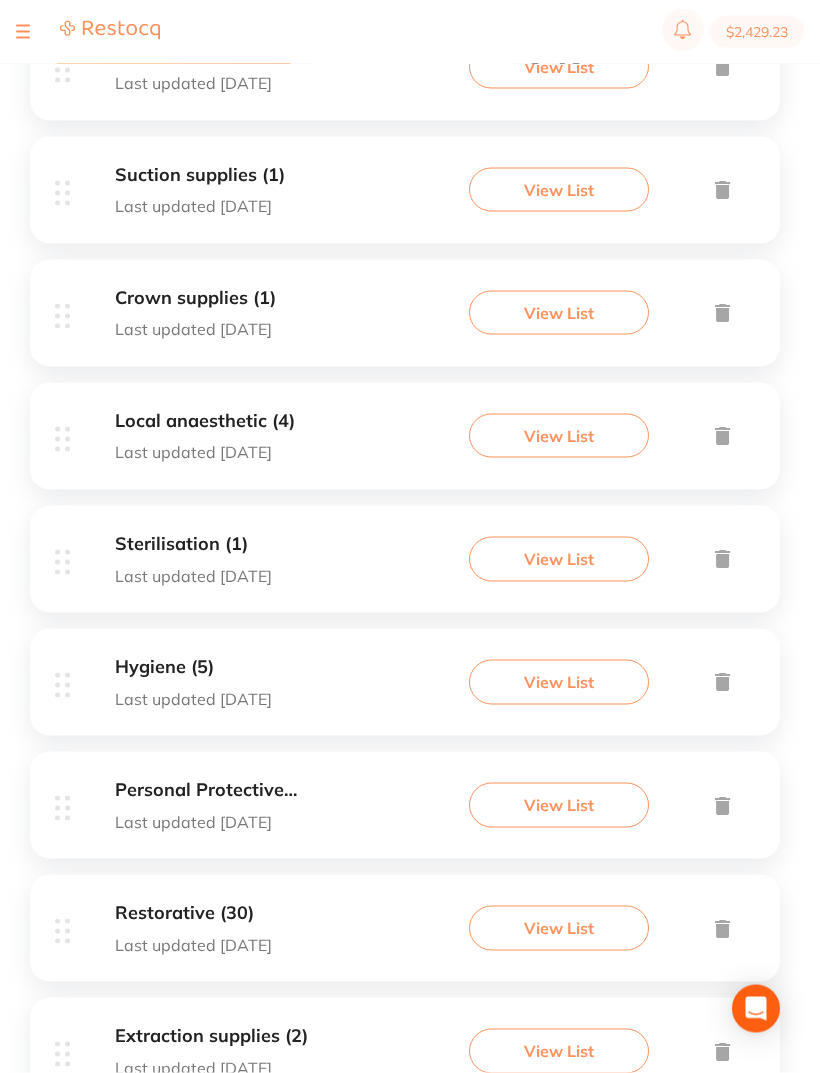 scroll, scrollTop: 966, scrollLeft: 0, axis: vertical 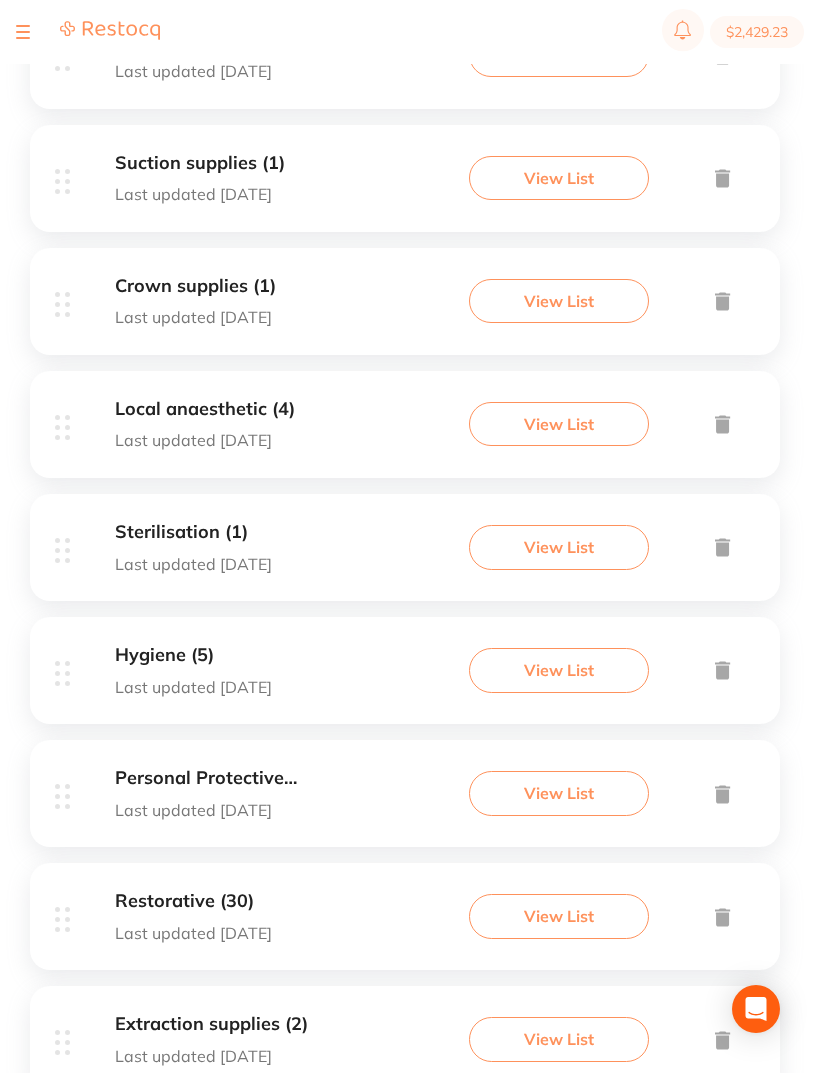 click on "View List" at bounding box center [559, 916] 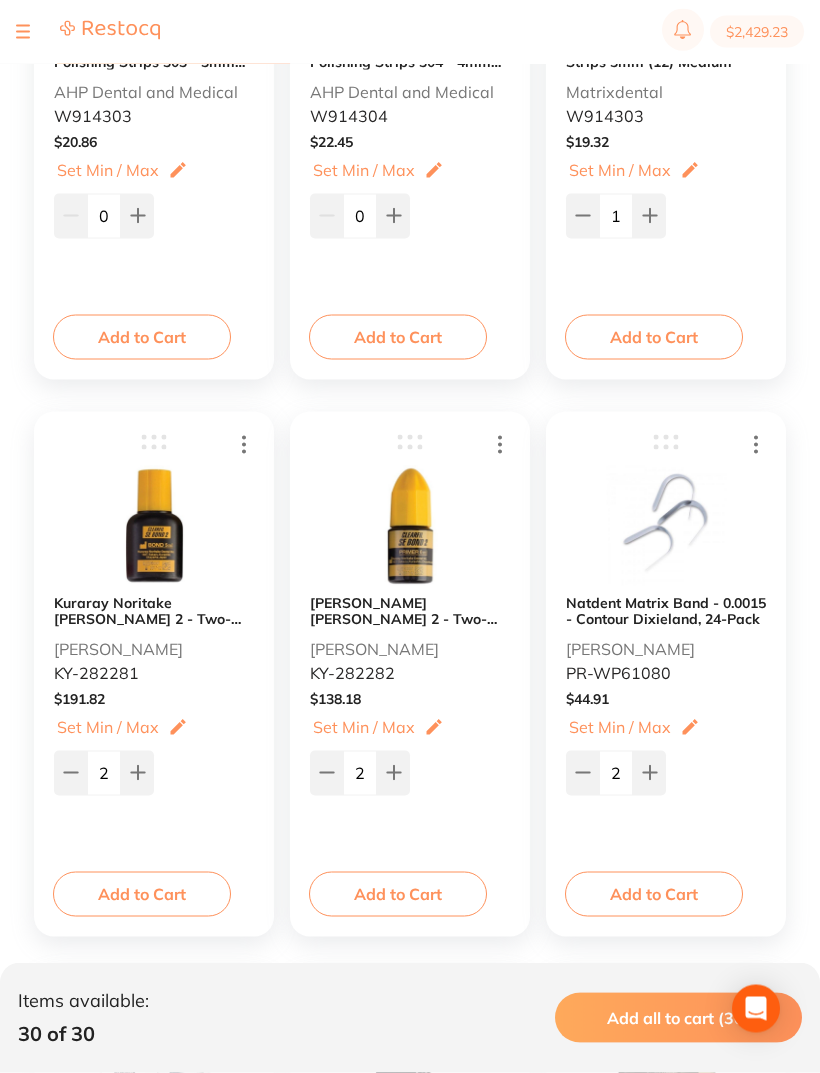 scroll, scrollTop: 1144, scrollLeft: 0, axis: vertical 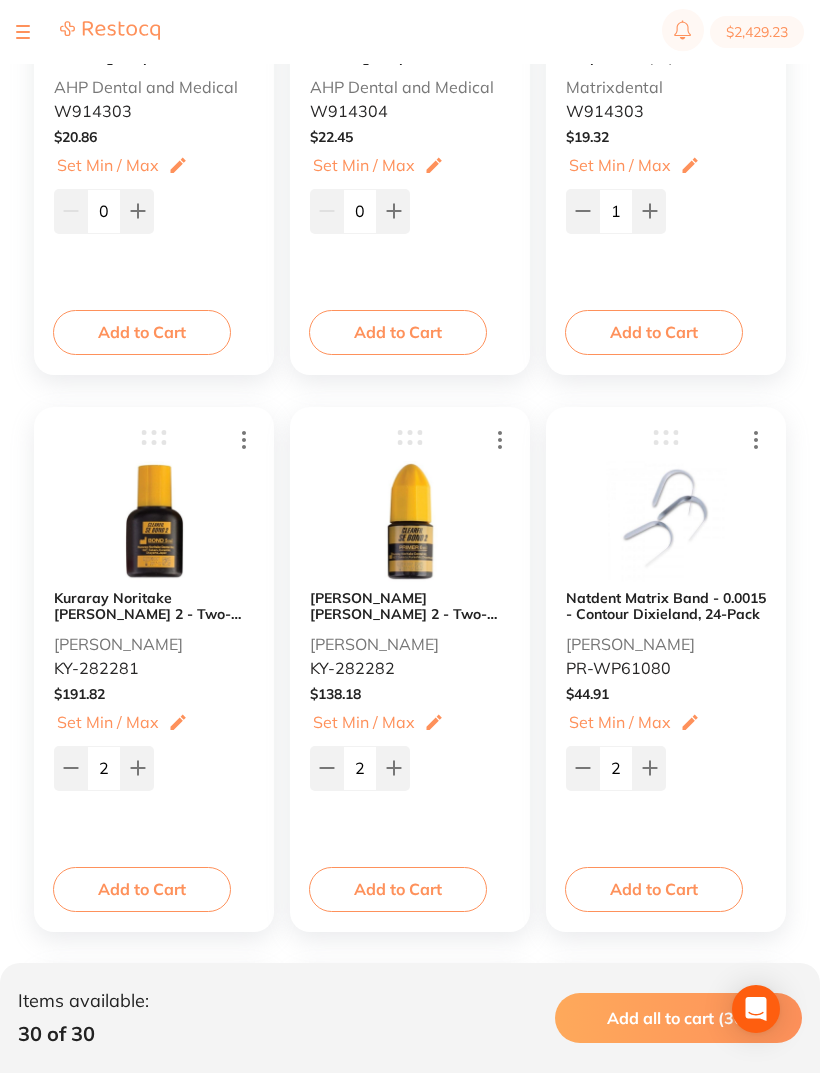 click on "Add to Cart" at bounding box center (142, 889) 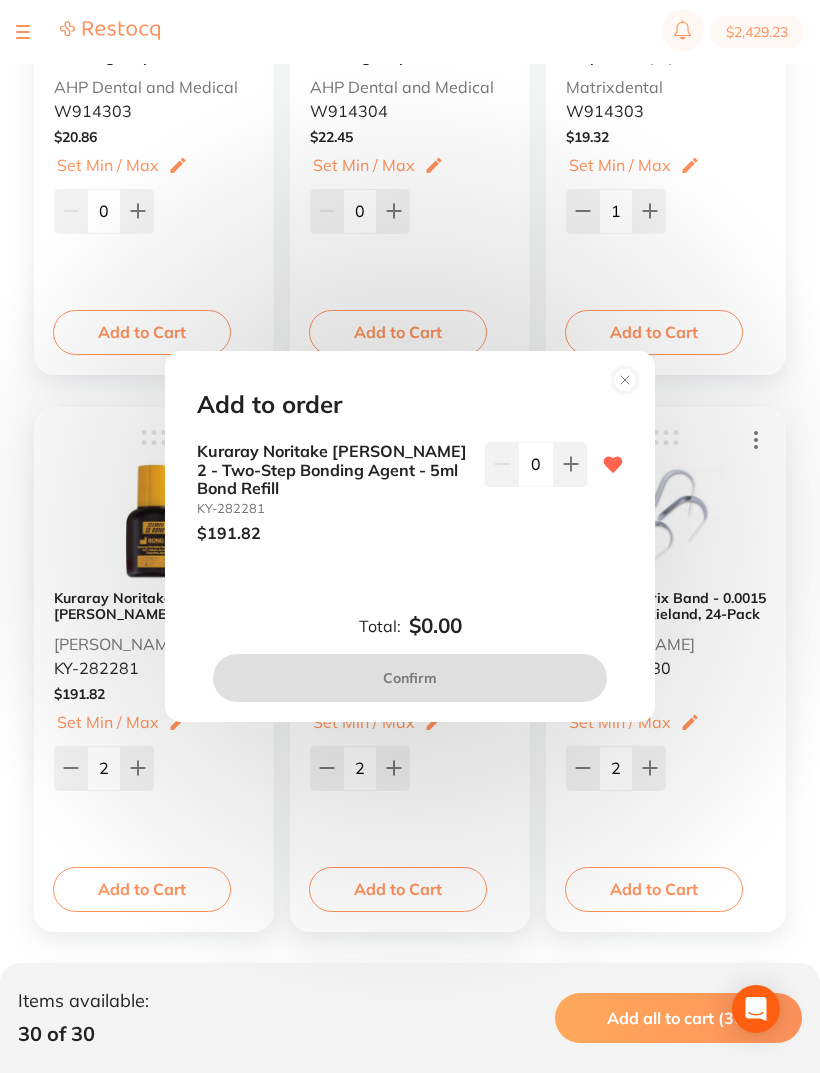 click 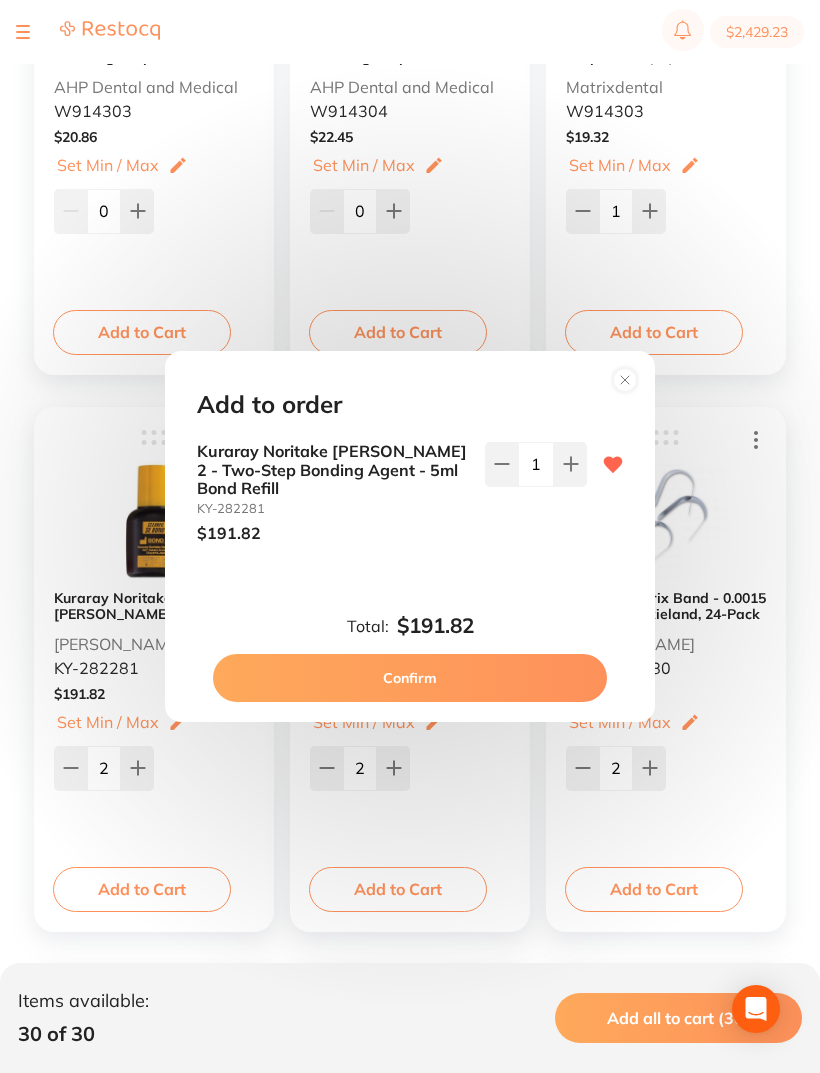 click 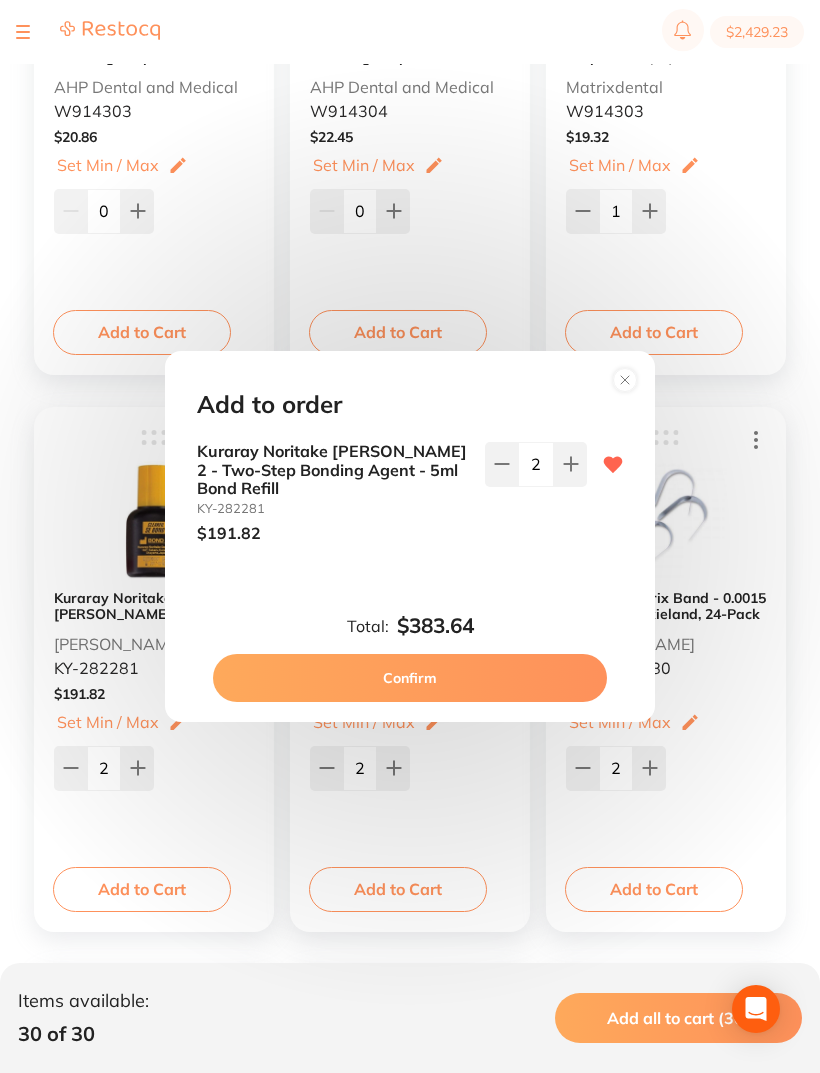 click on "Confirm" at bounding box center (410, 678) 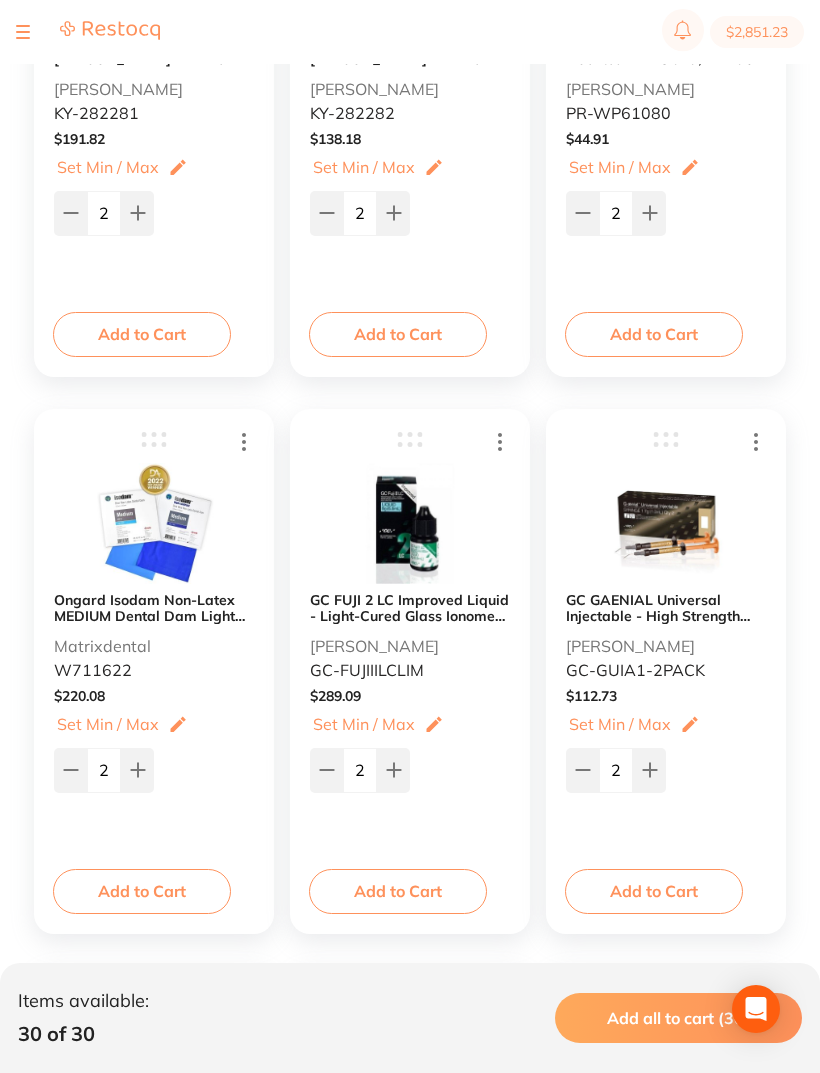 scroll, scrollTop: 1704, scrollLeft: 0, axis: vertical 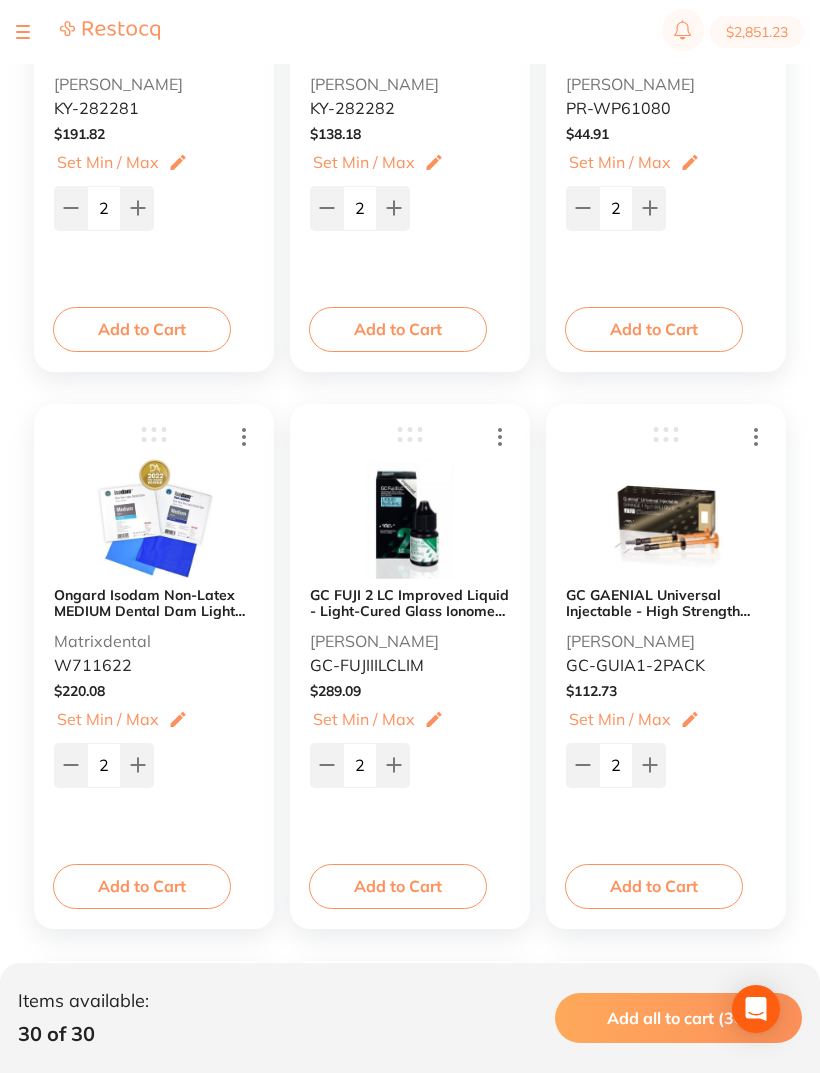 click on "Add to Cart" at bounding box center (142, 886) 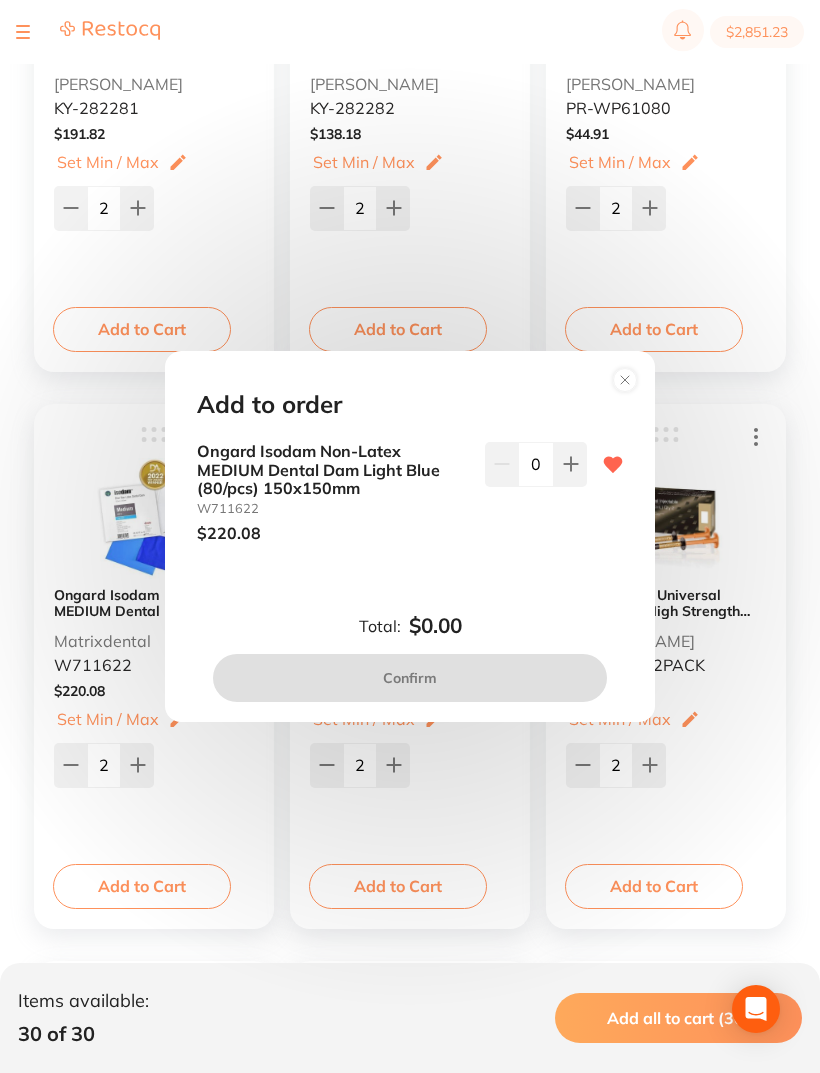 click 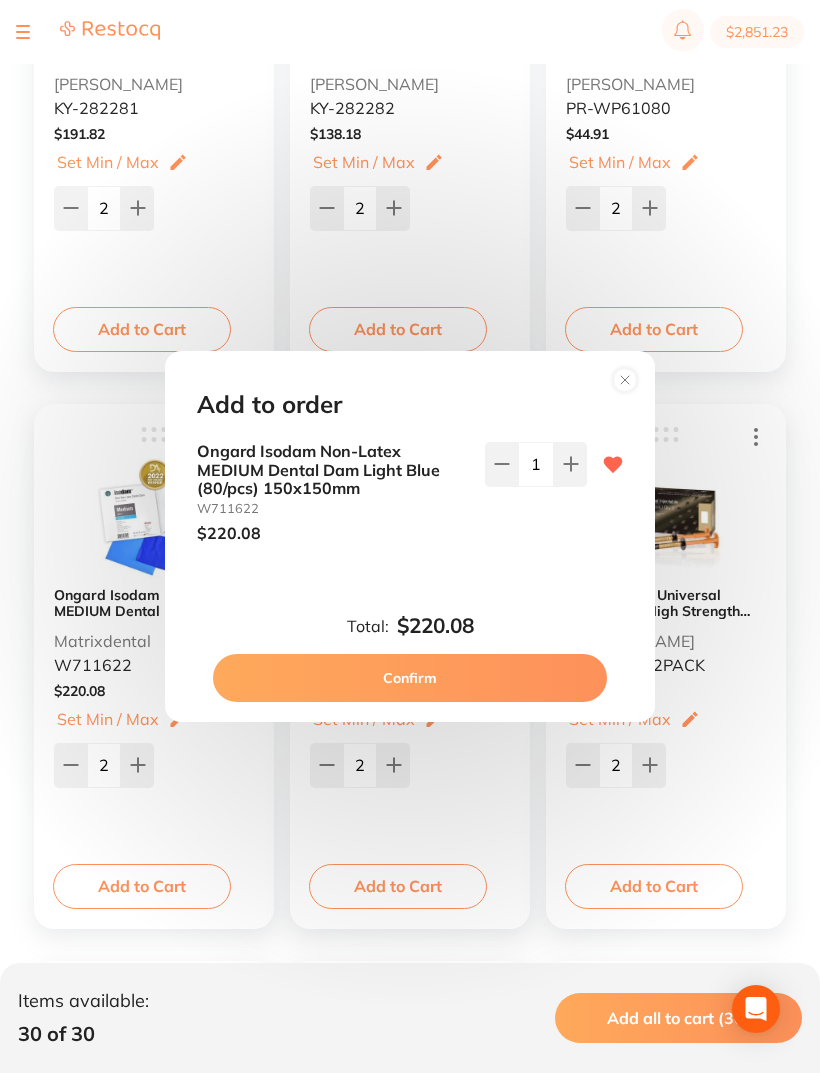 click on "Confirm" at bounding box center (410, 678) 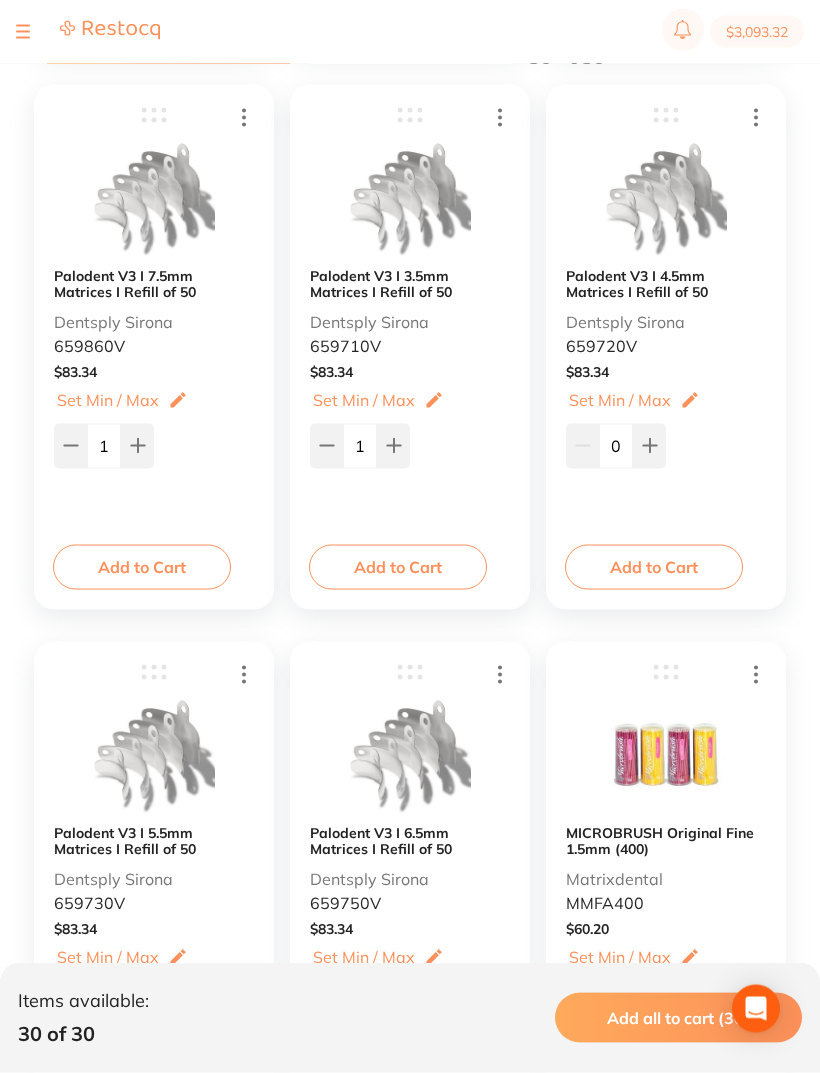 scroll, scrollTop: 3698, scrollLeft: 0, axis: vertical 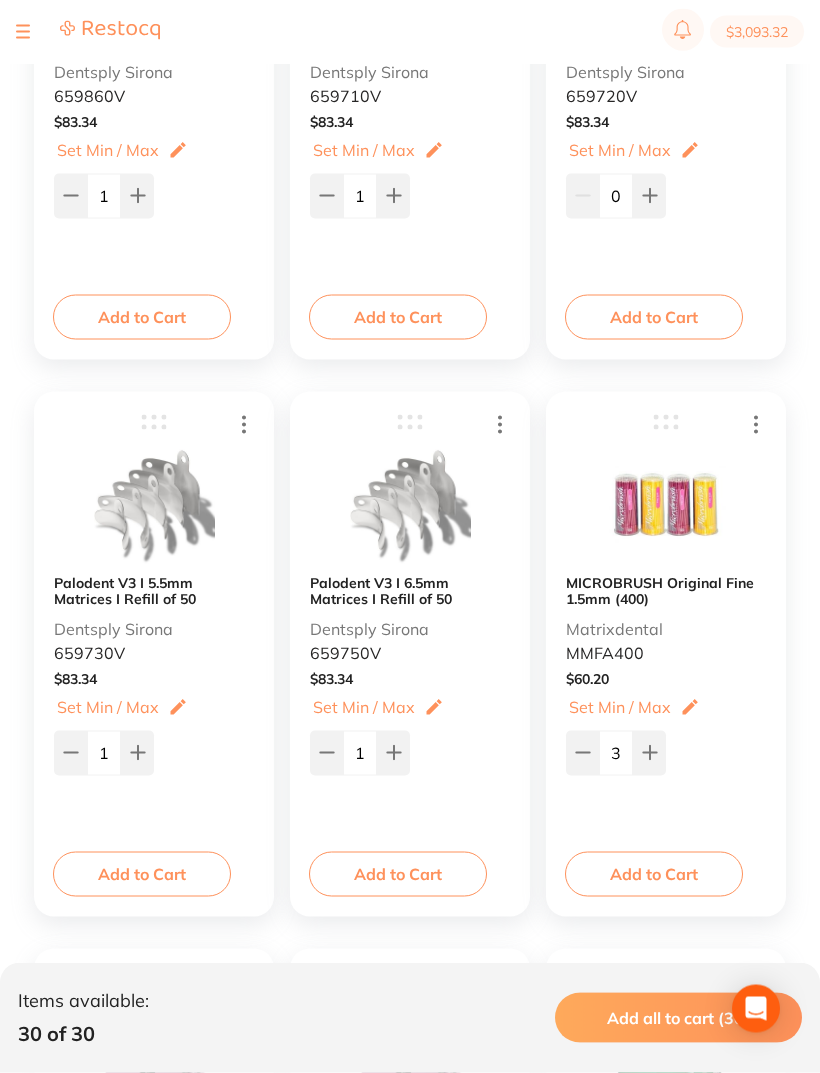 click on "Add to Cart" at bounding box center (654, 874) 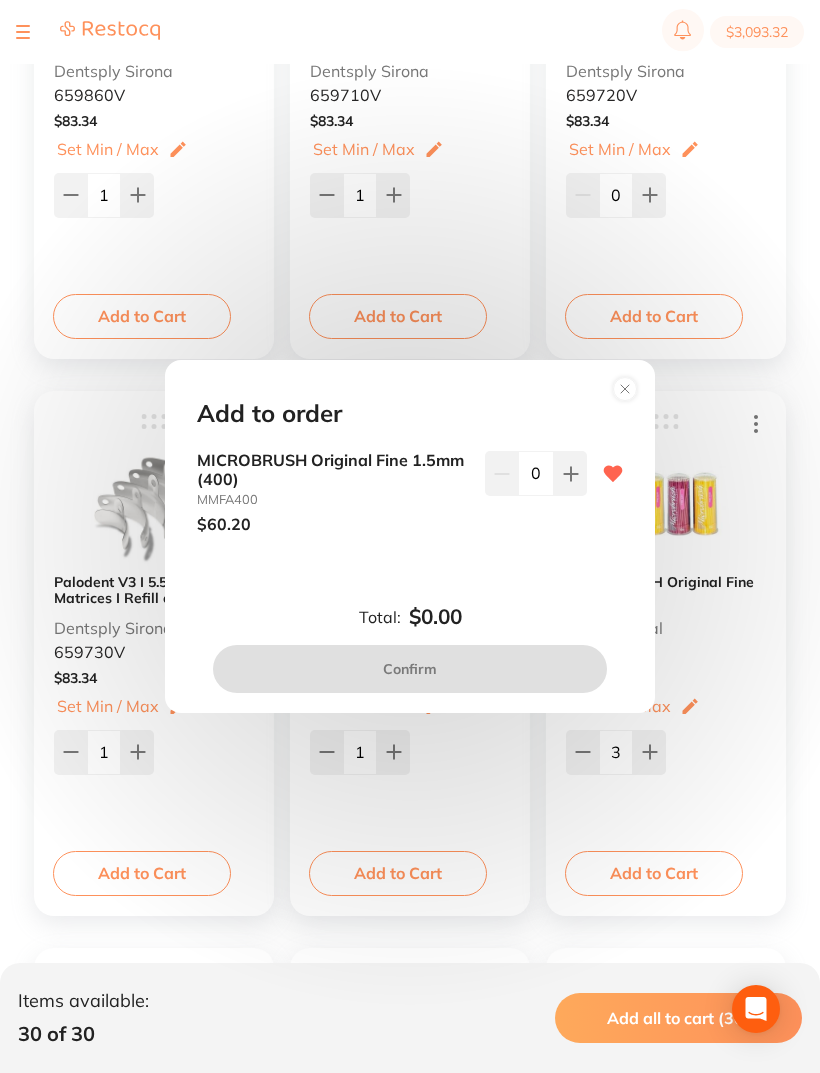 click 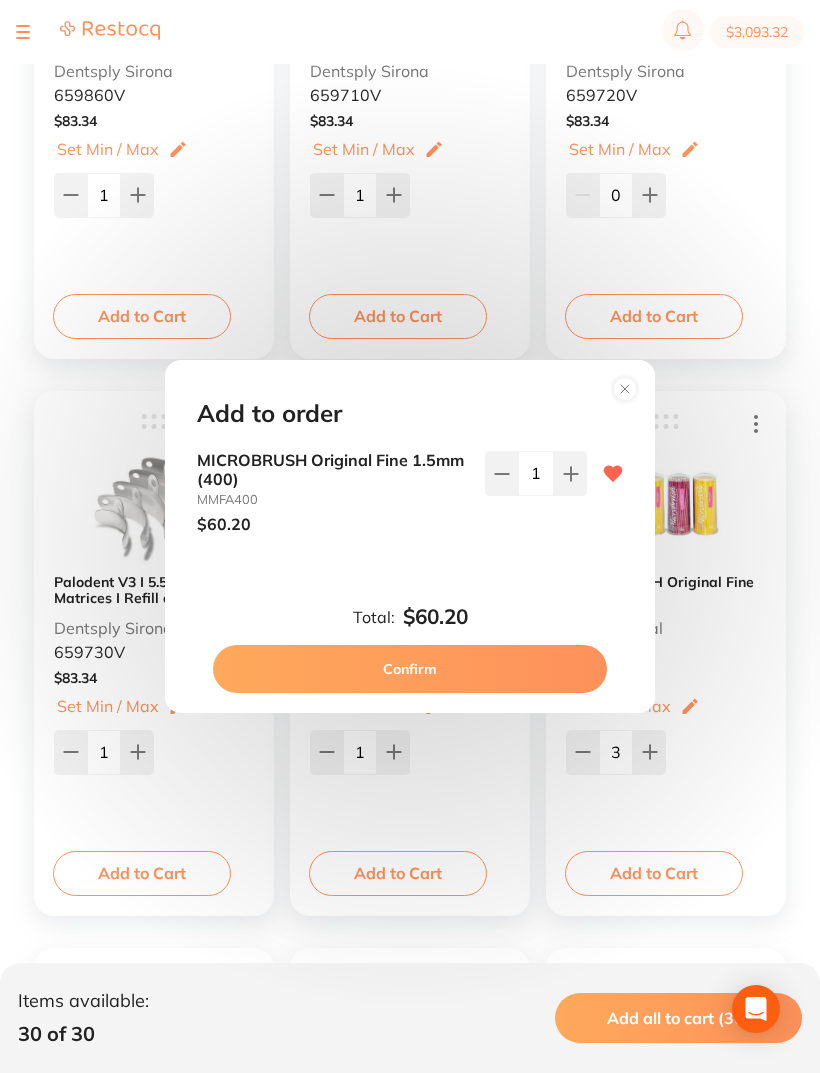 click 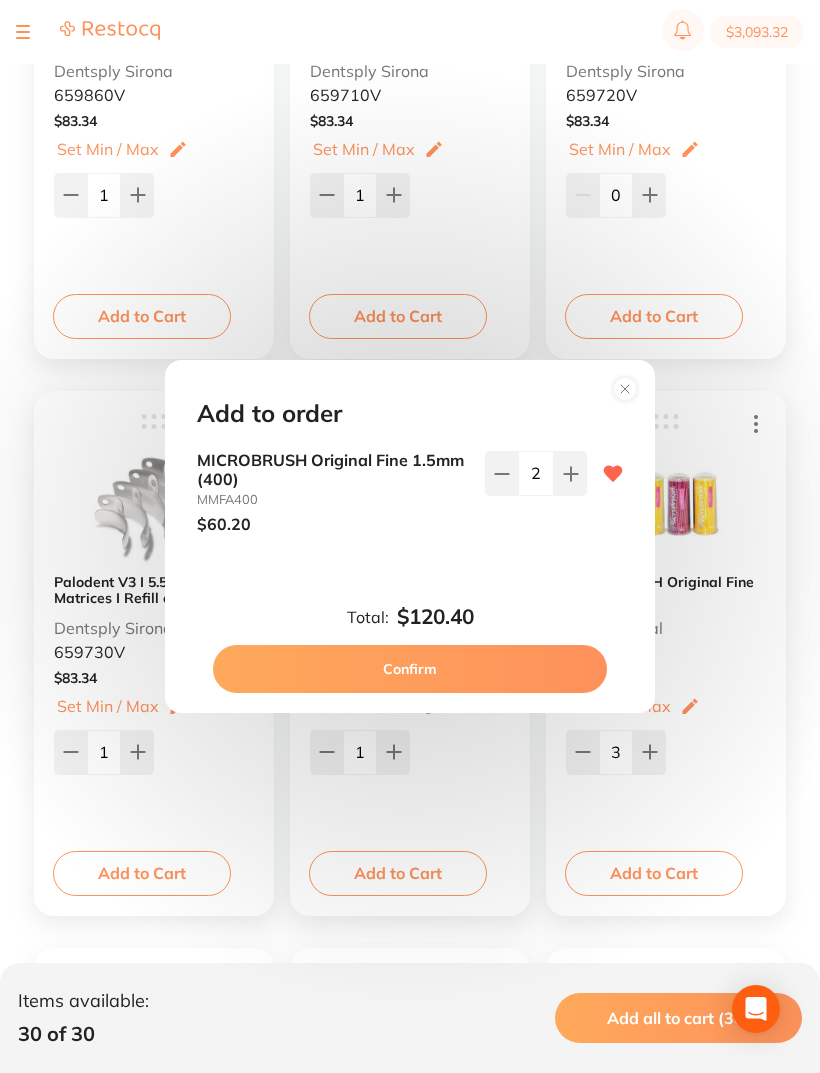 click on "Confirm" at bounding box center [410, 669] 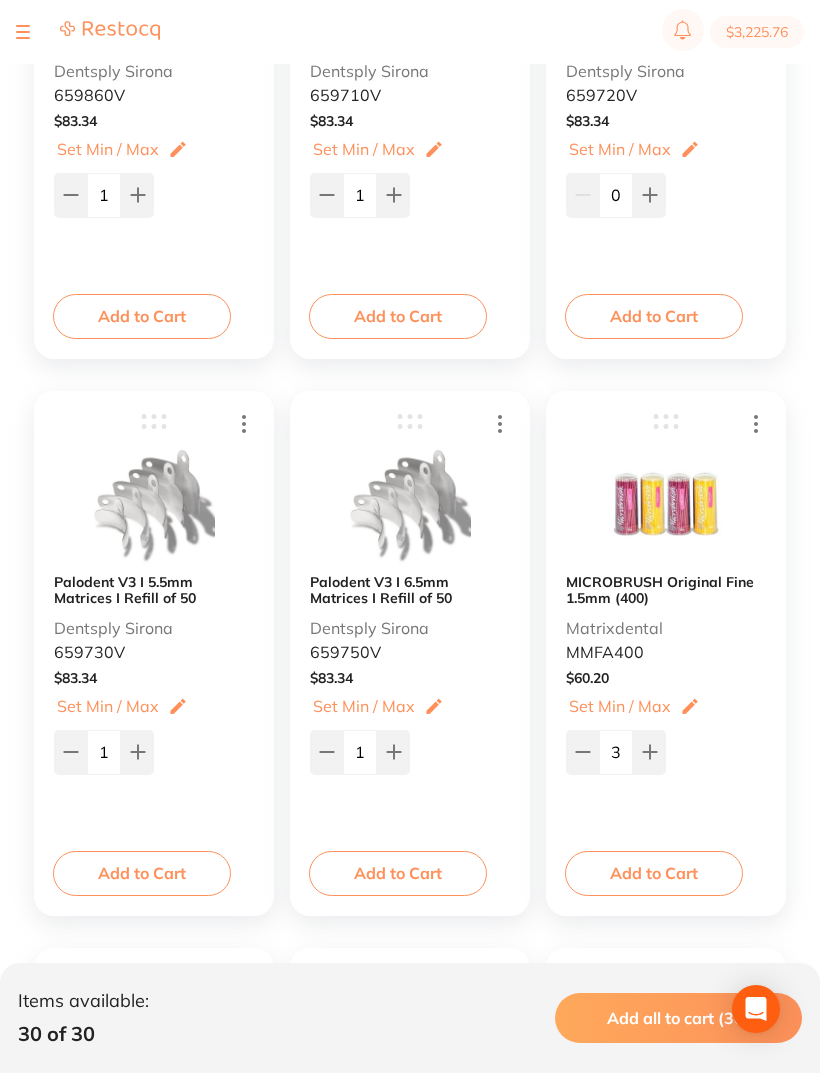click on "$3,225.76" at bounding box center (757, 32) 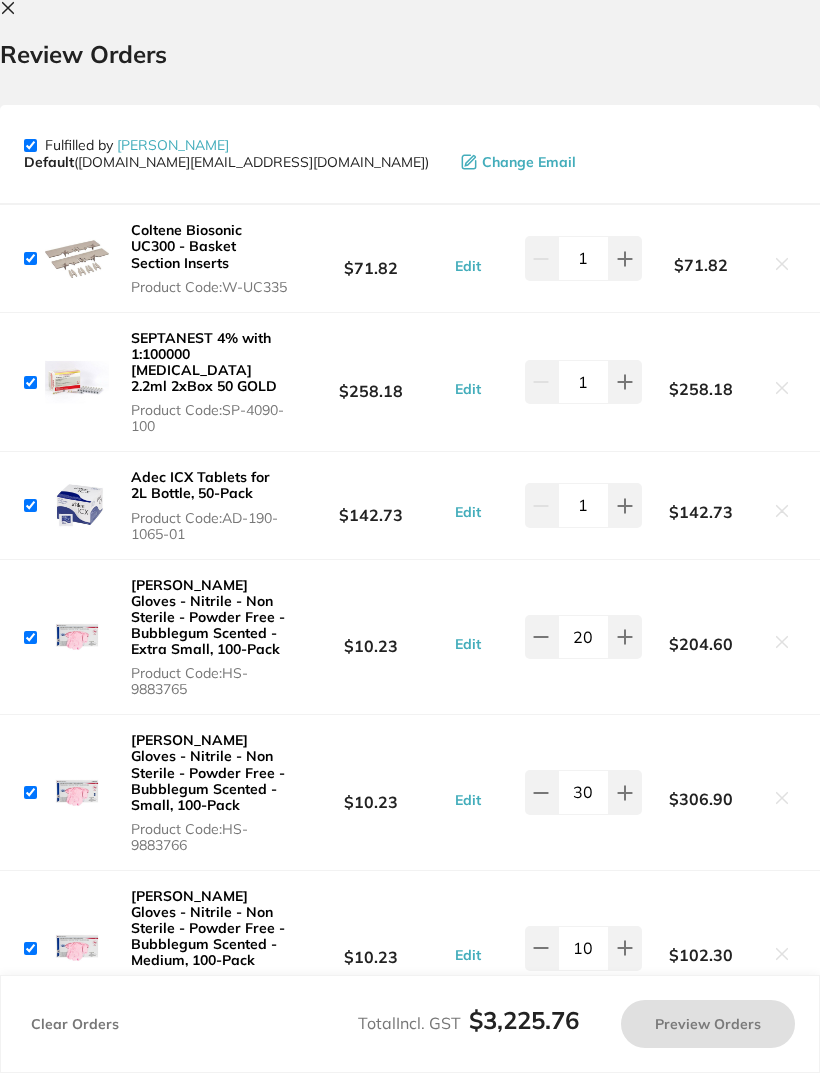 checkbox on "true" 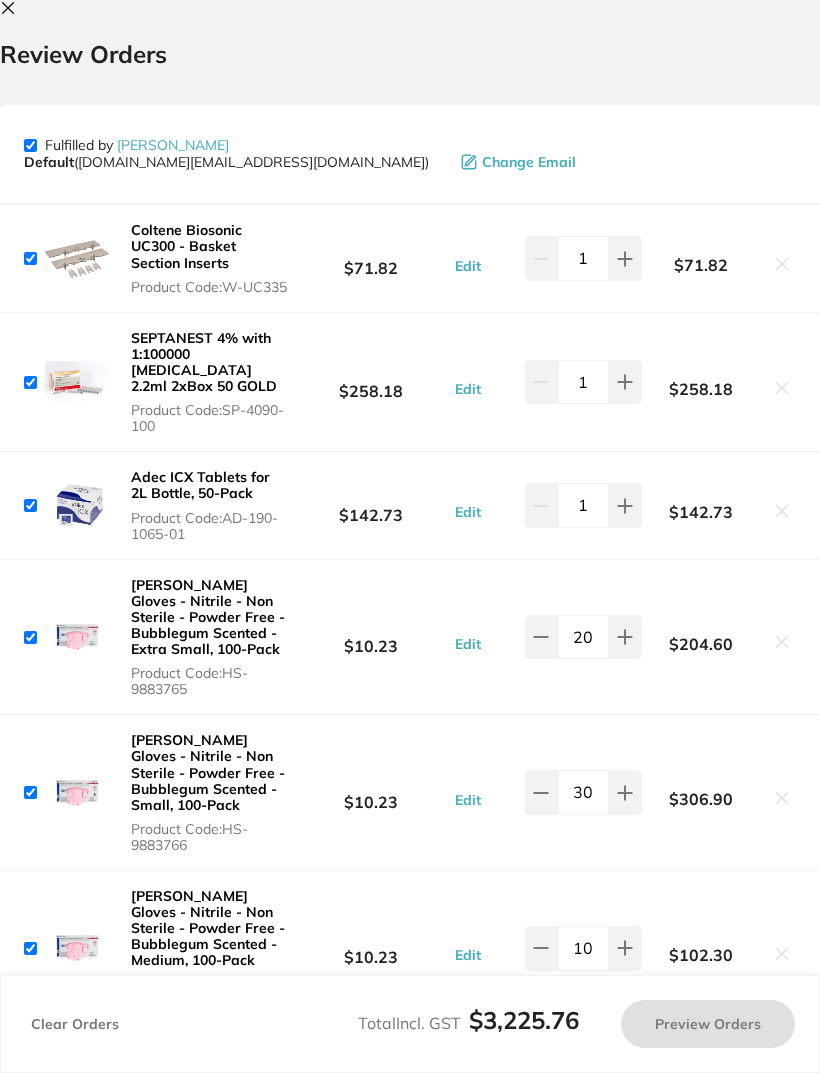 checkbox on "true" 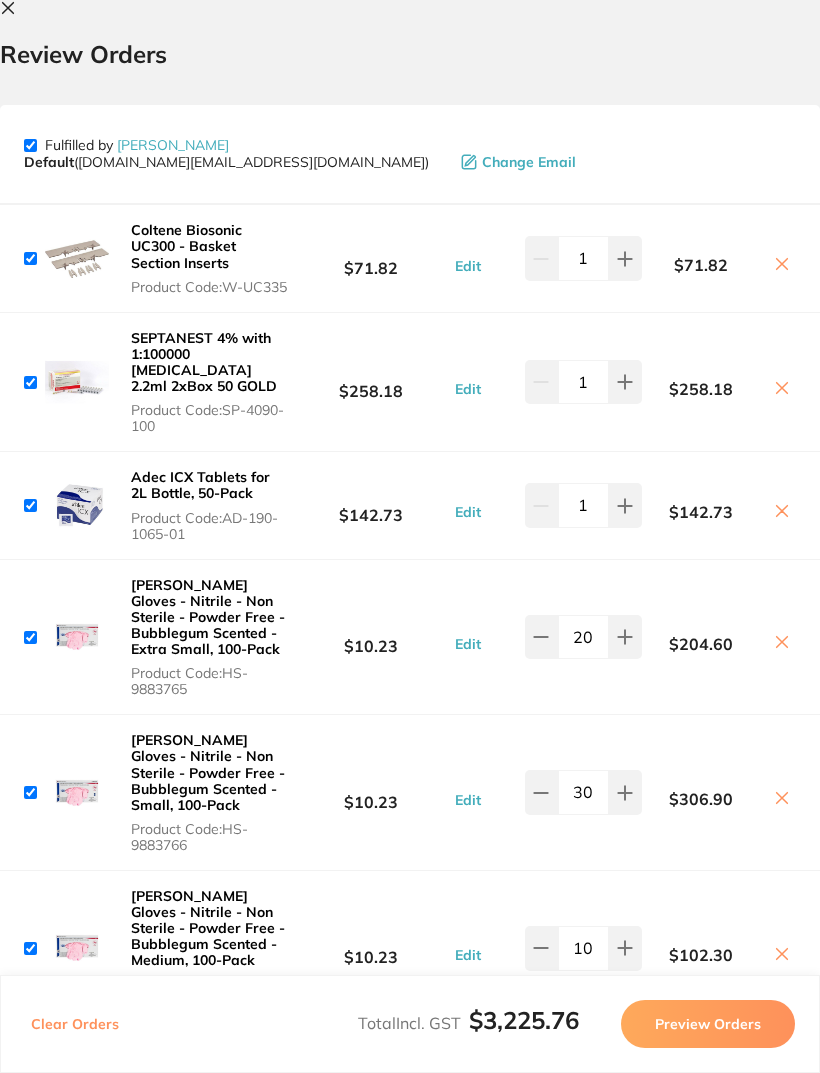 scroll, scrollTop: 0, scrollLeft: 0, axis: both 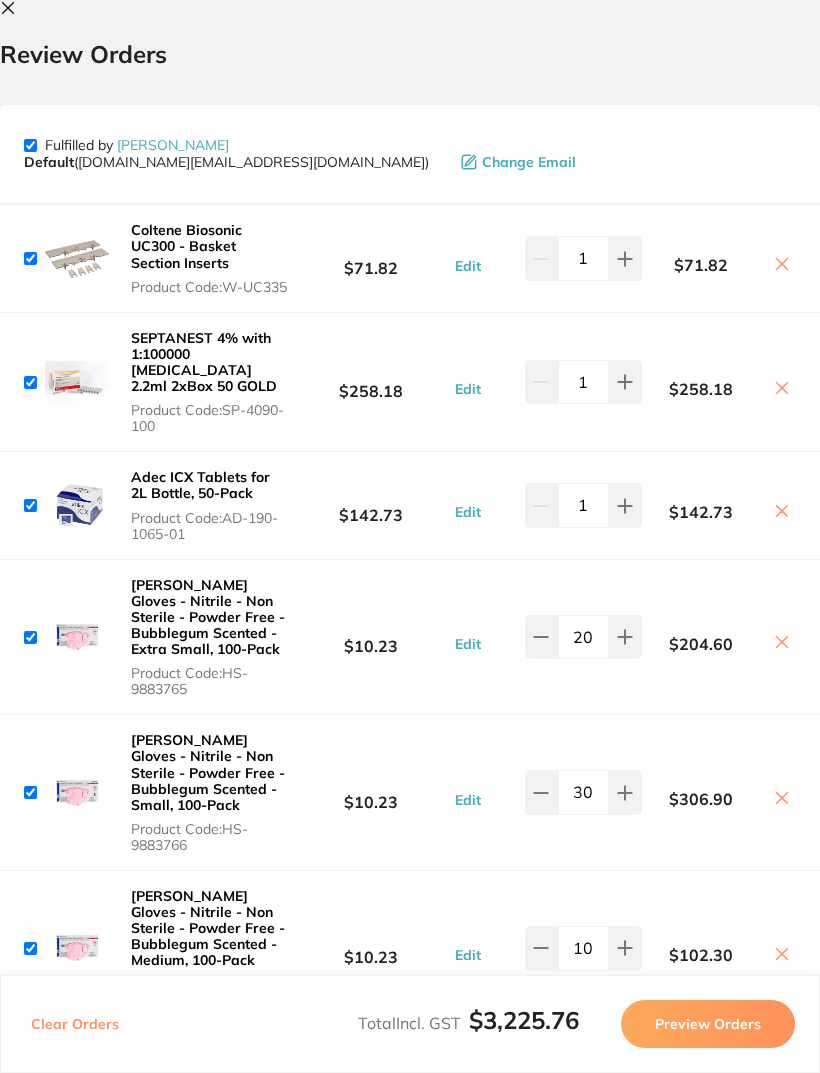 click at bounding box center [12, 9] 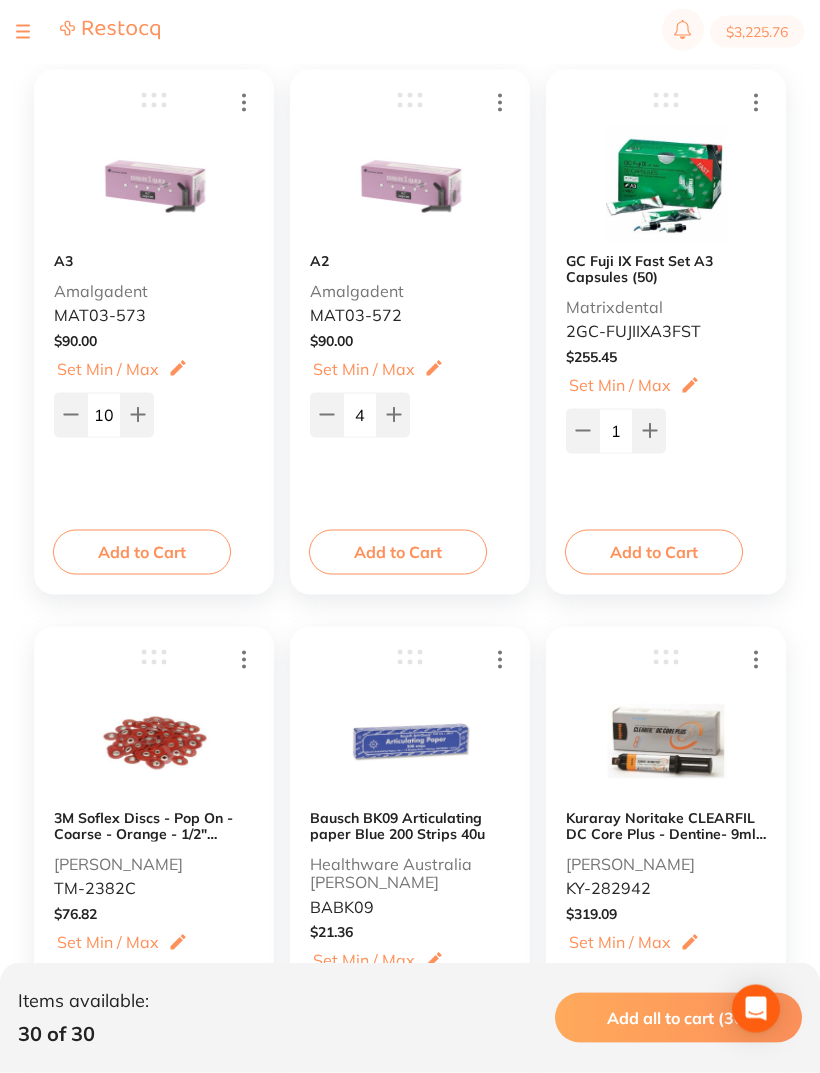 scroll, scrollTop: 4827, scrollLeft: 0, axis: vertical 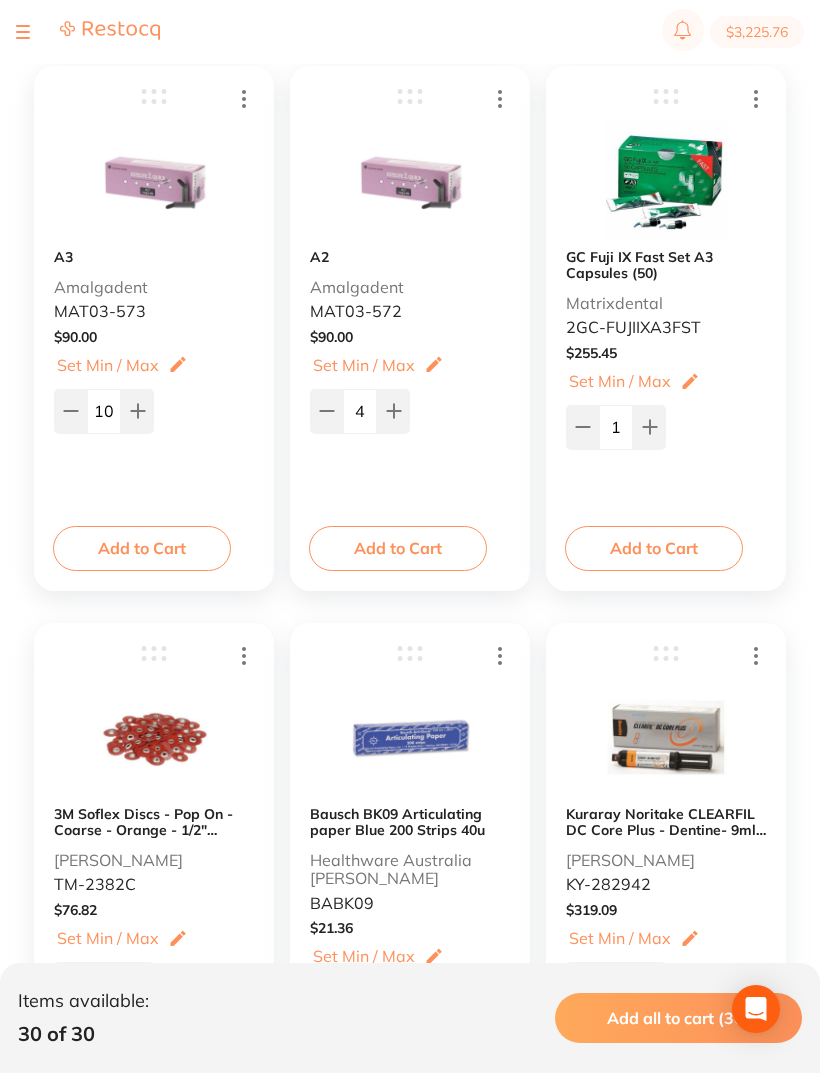 click on "Add to Cart" at bounding box center [398, 548] 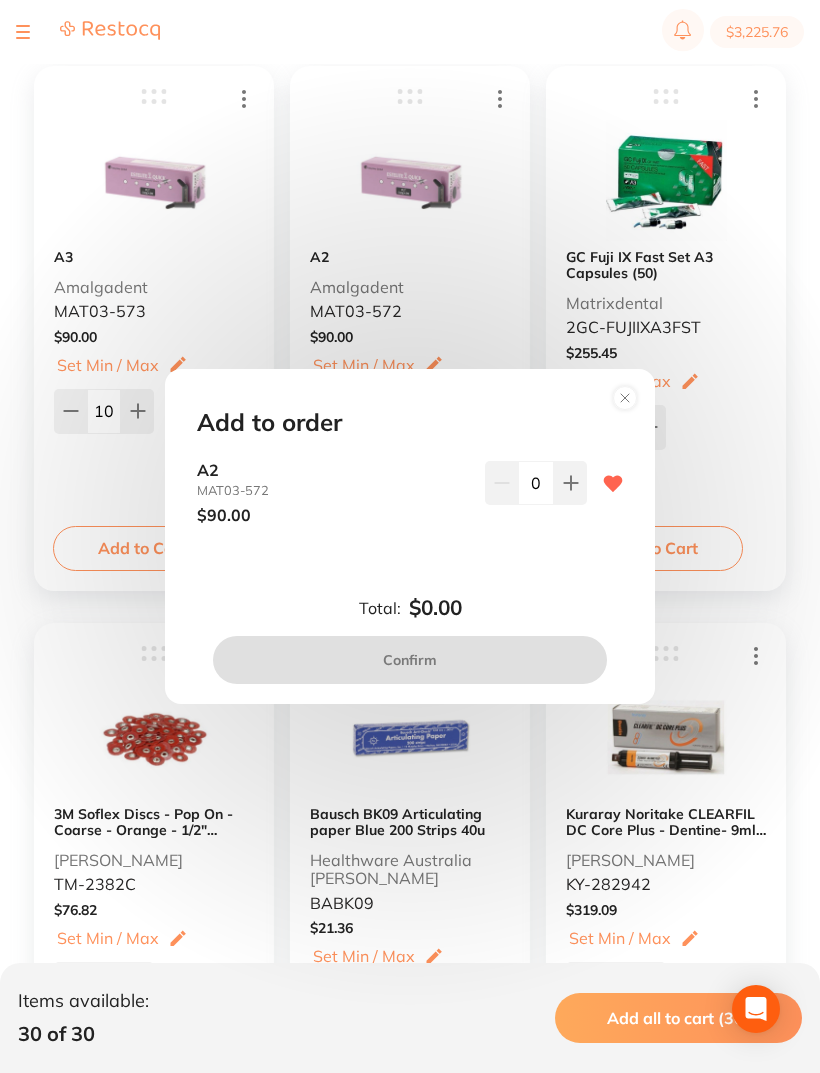 click 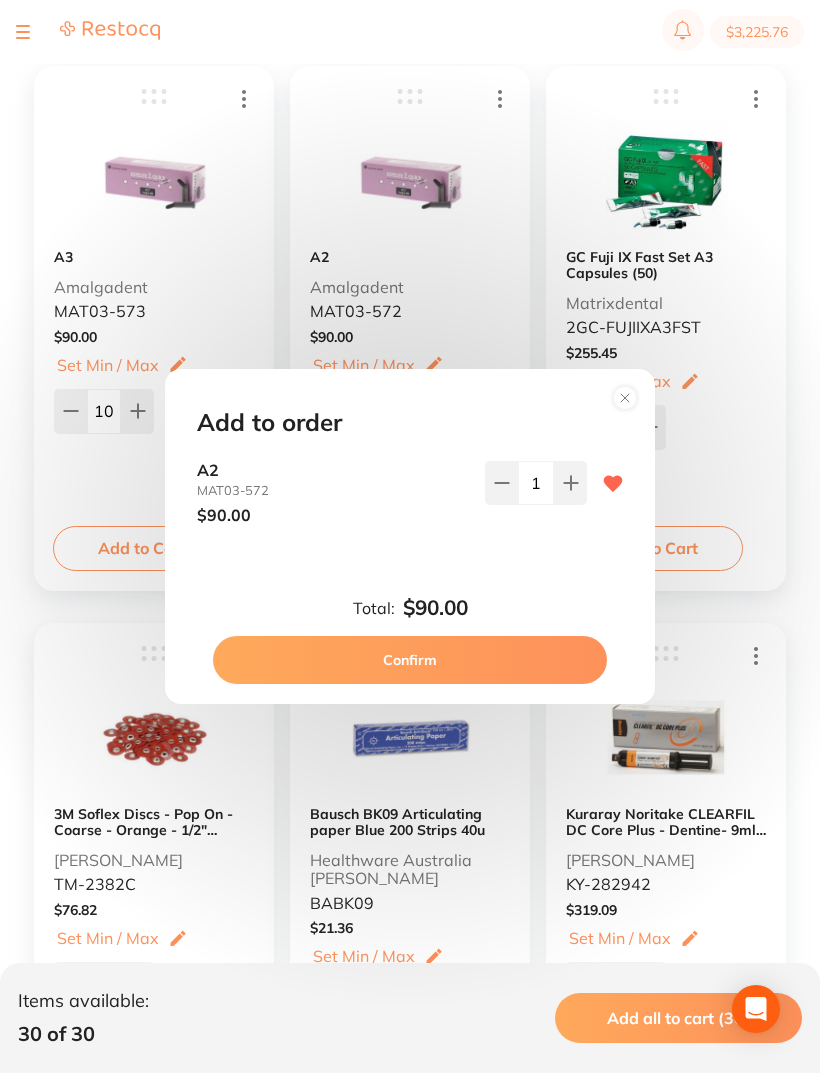 click on "Confirm" at bounding box center [410, 660] 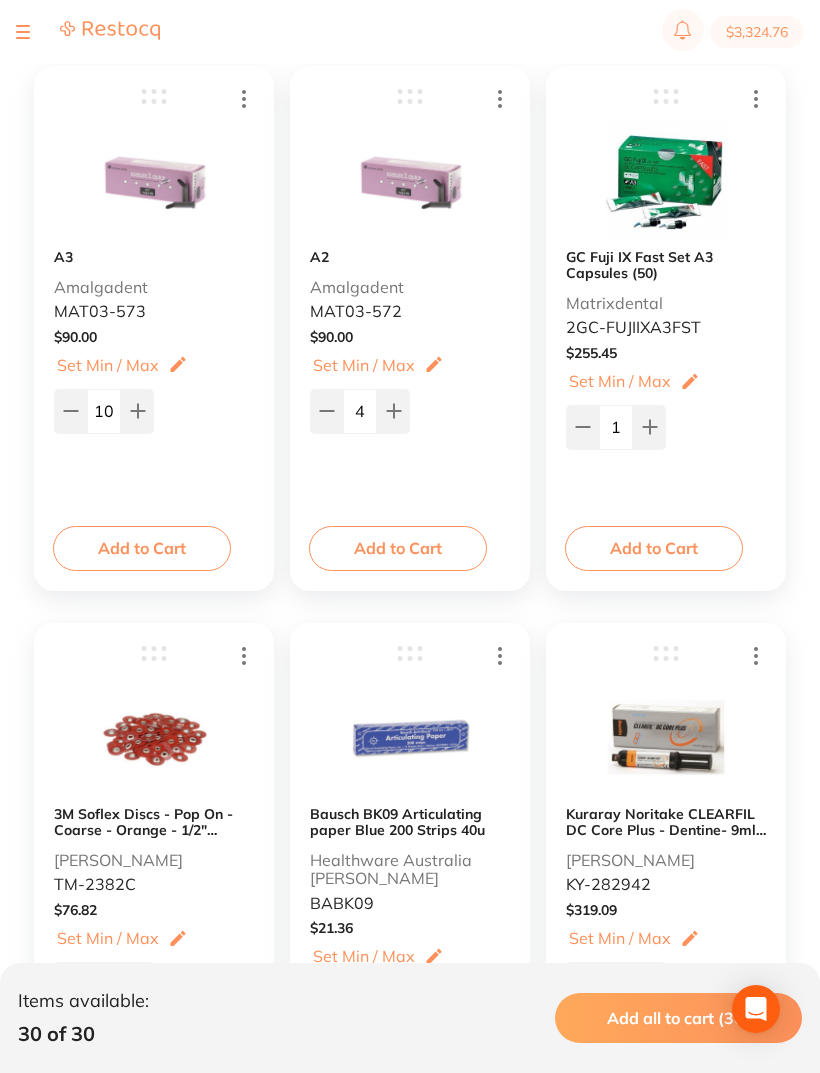 click on "Add to Cart" at bounding box center (142, 548) 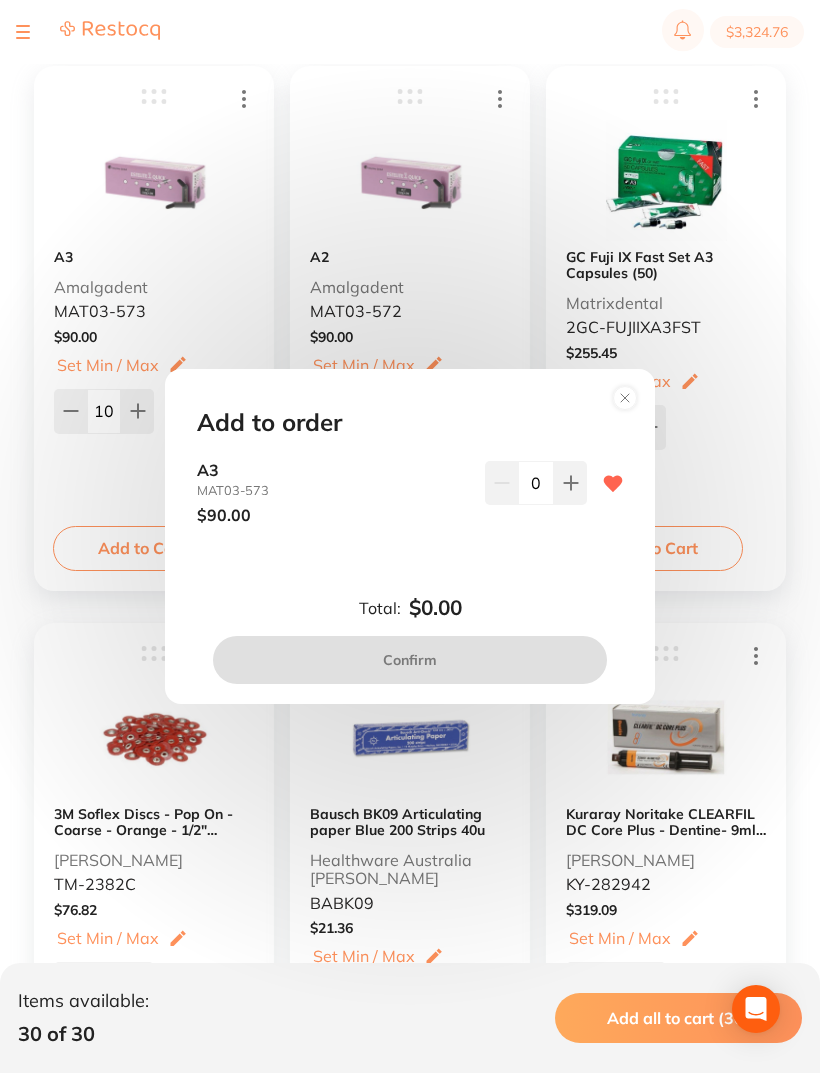click 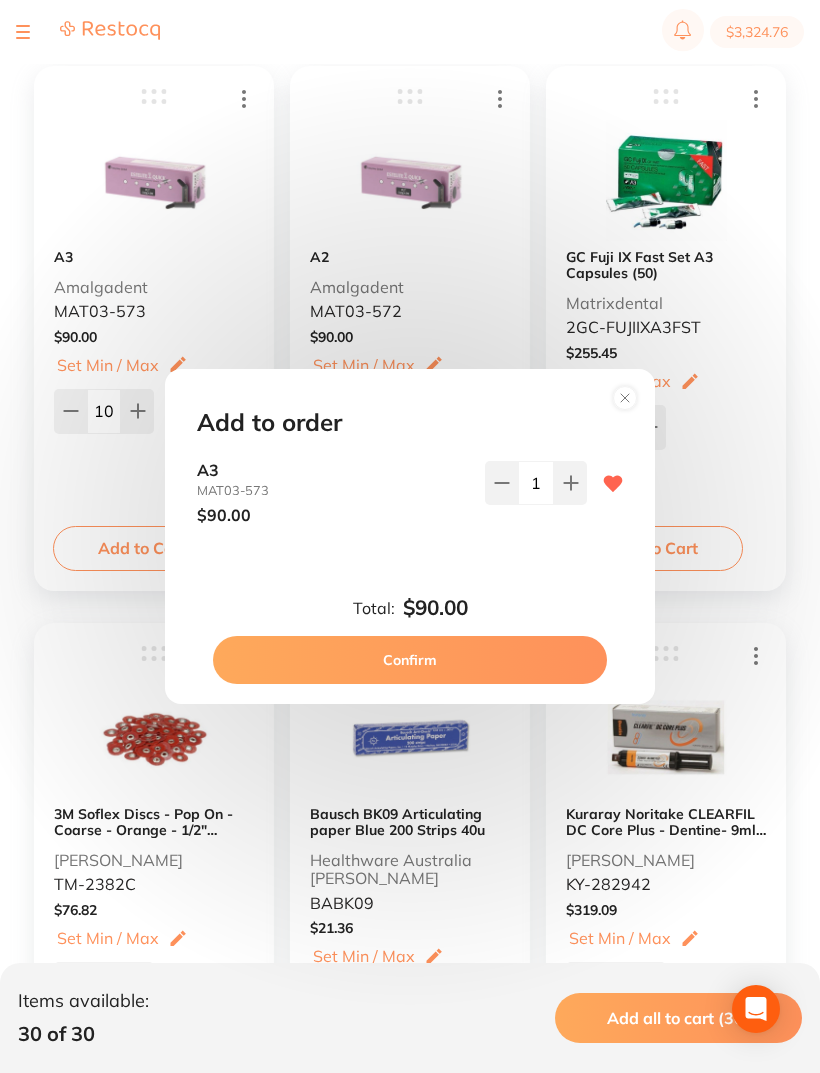 click at bounding box center [570, 483] 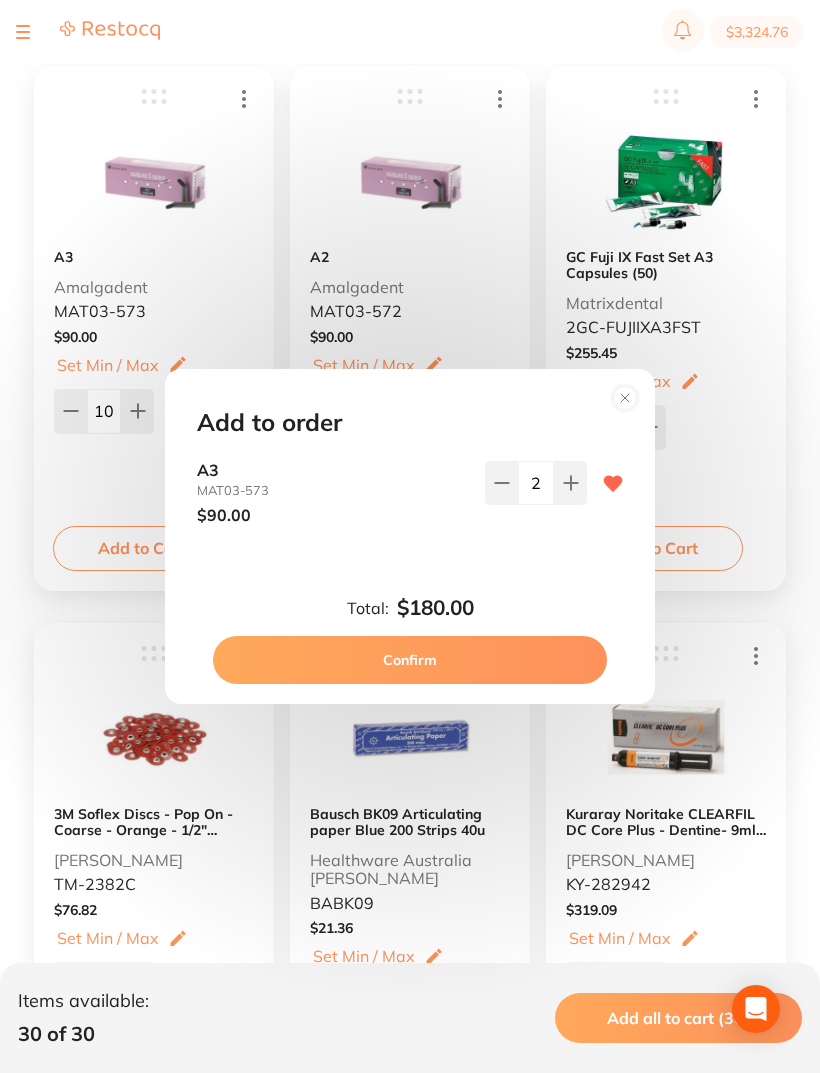 click 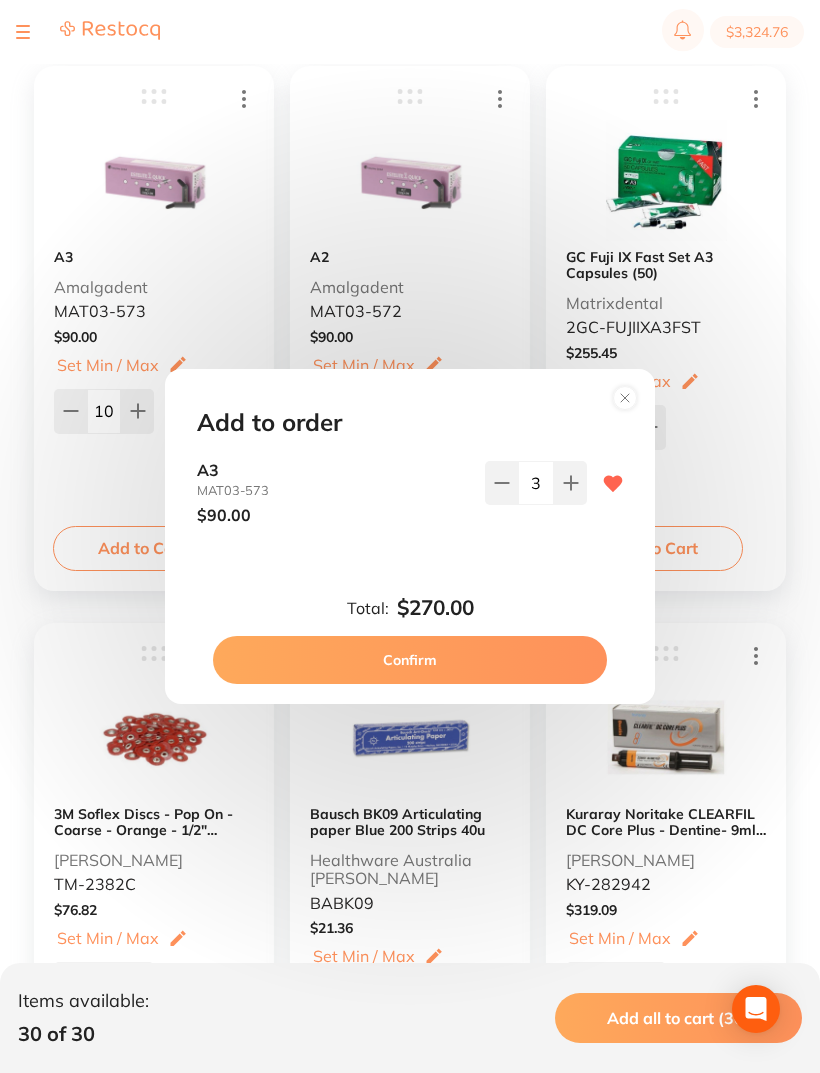 click 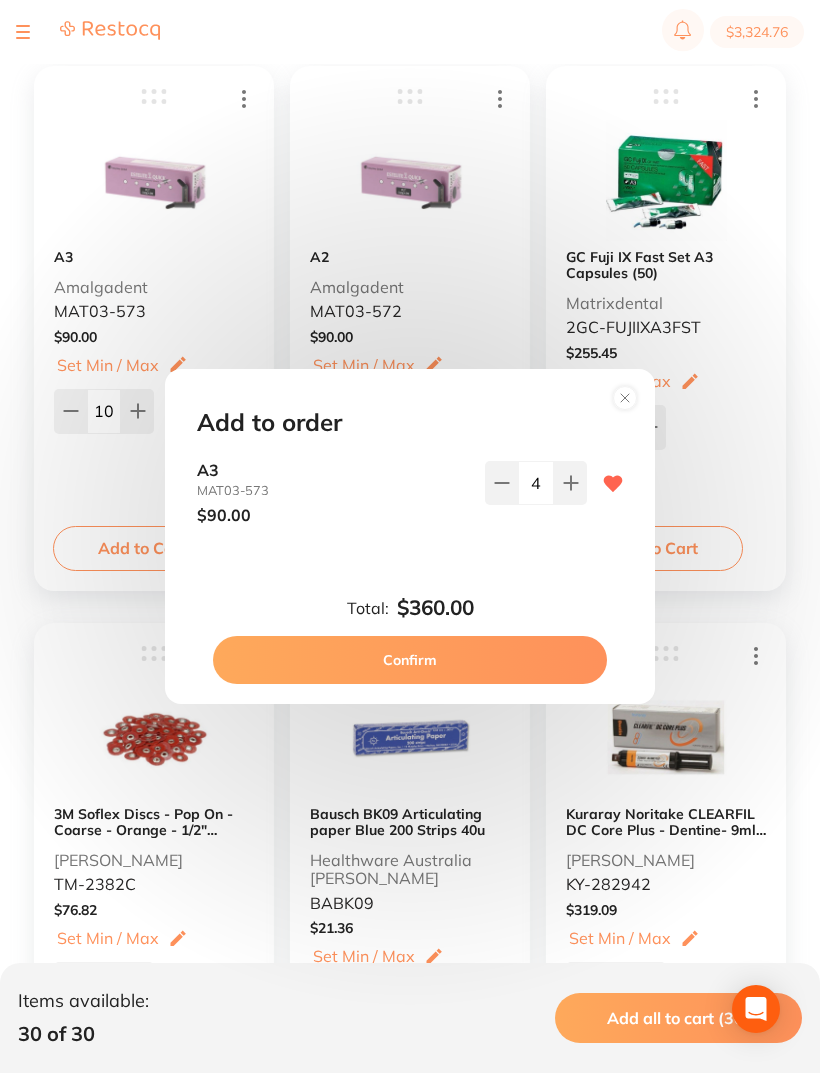 click on "Confirm" at bounding box center [410, 660] 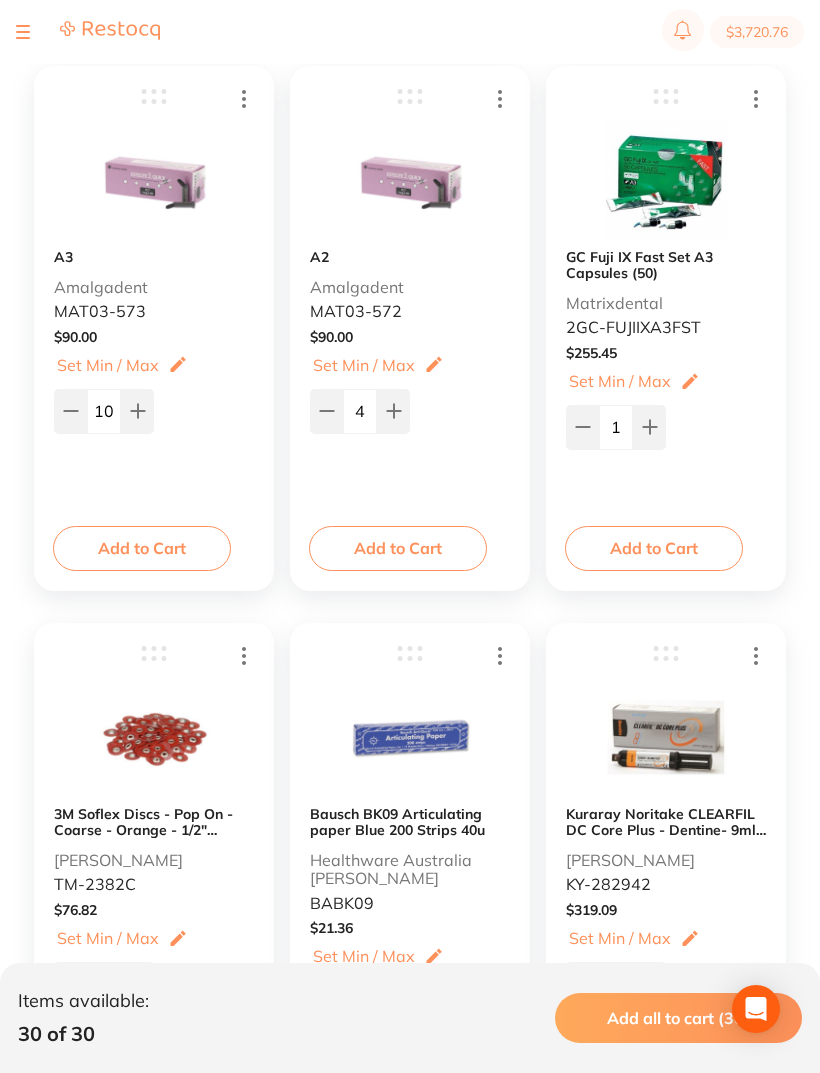 click on "3M Soflex Discs - Pop On - Coarse - Orange - 1/2" 12.7mm, 85-Pack   Henry Schein Halas   TM-2382C" at bounding box center [154, 785] 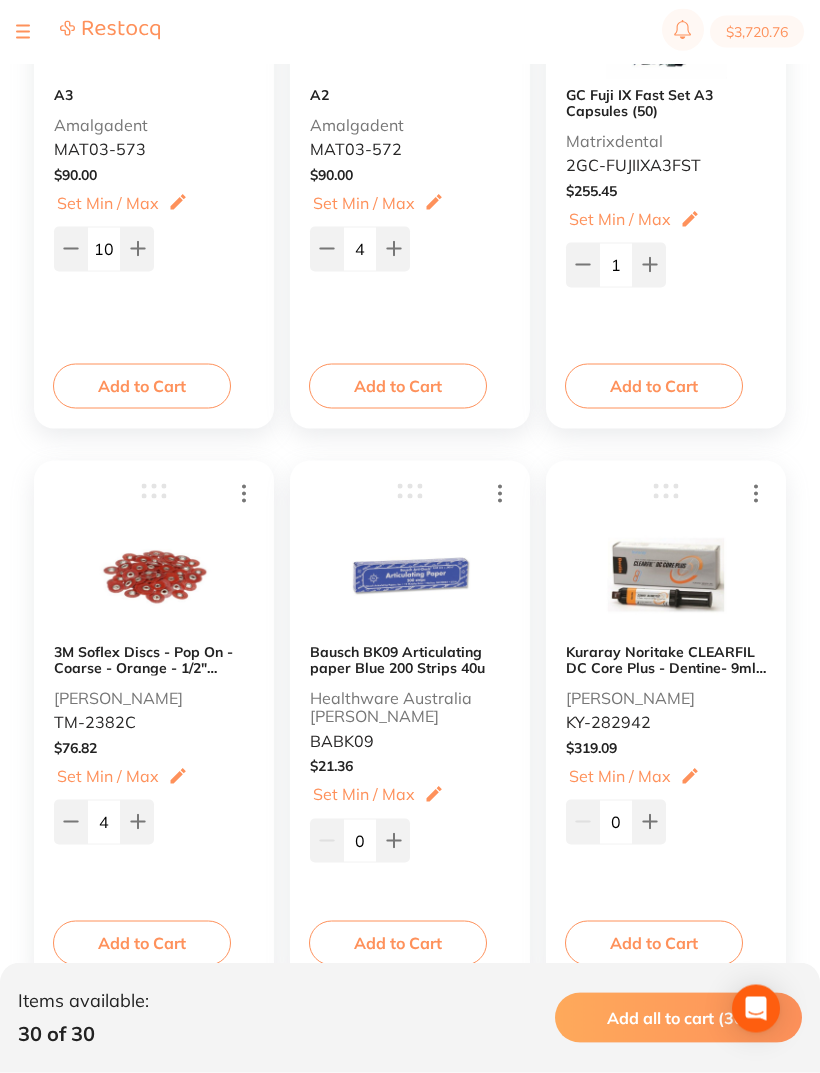 scroll, scrollTop: 4993, scrollLeft: 0, axis: vertical 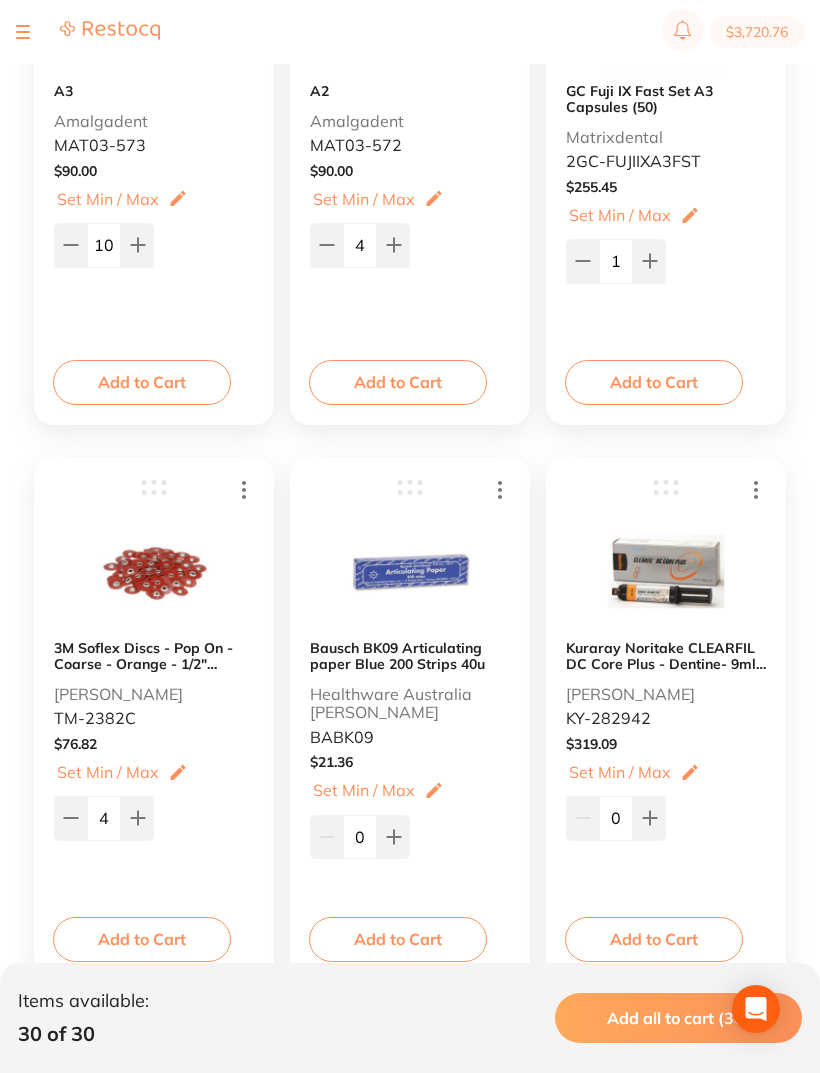 click on "Add to Cart" at bounding box center [142, 939] 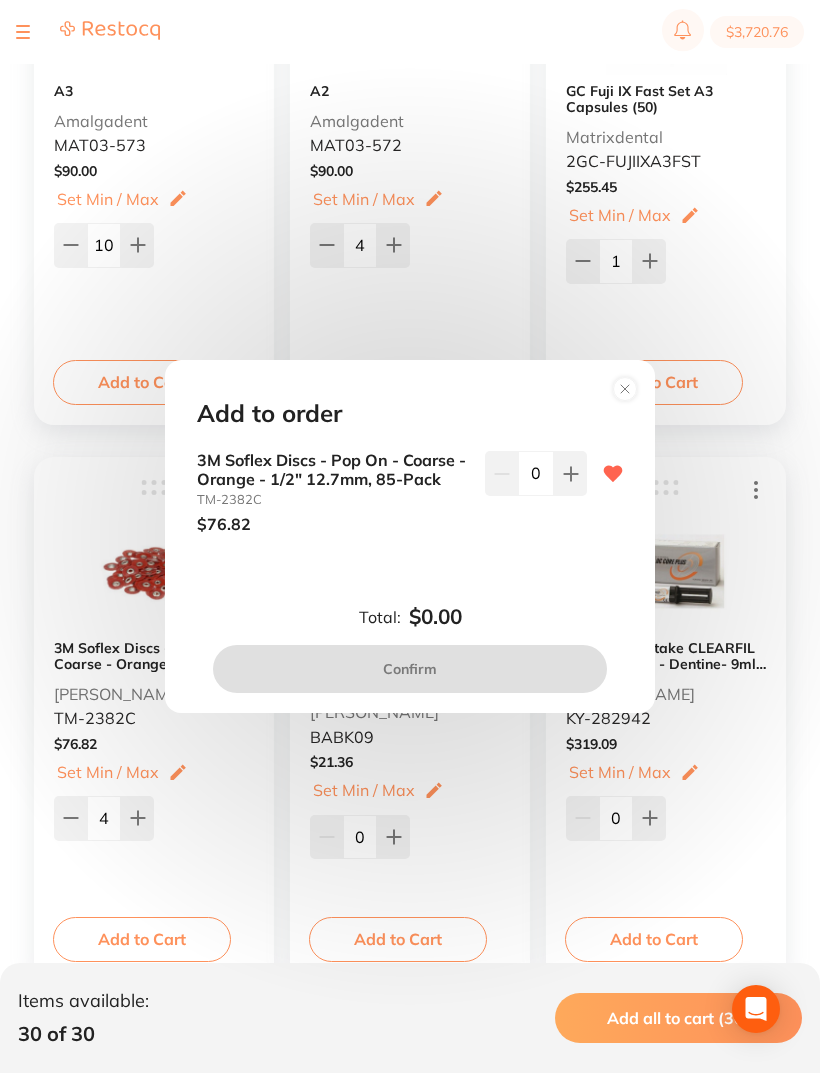 click 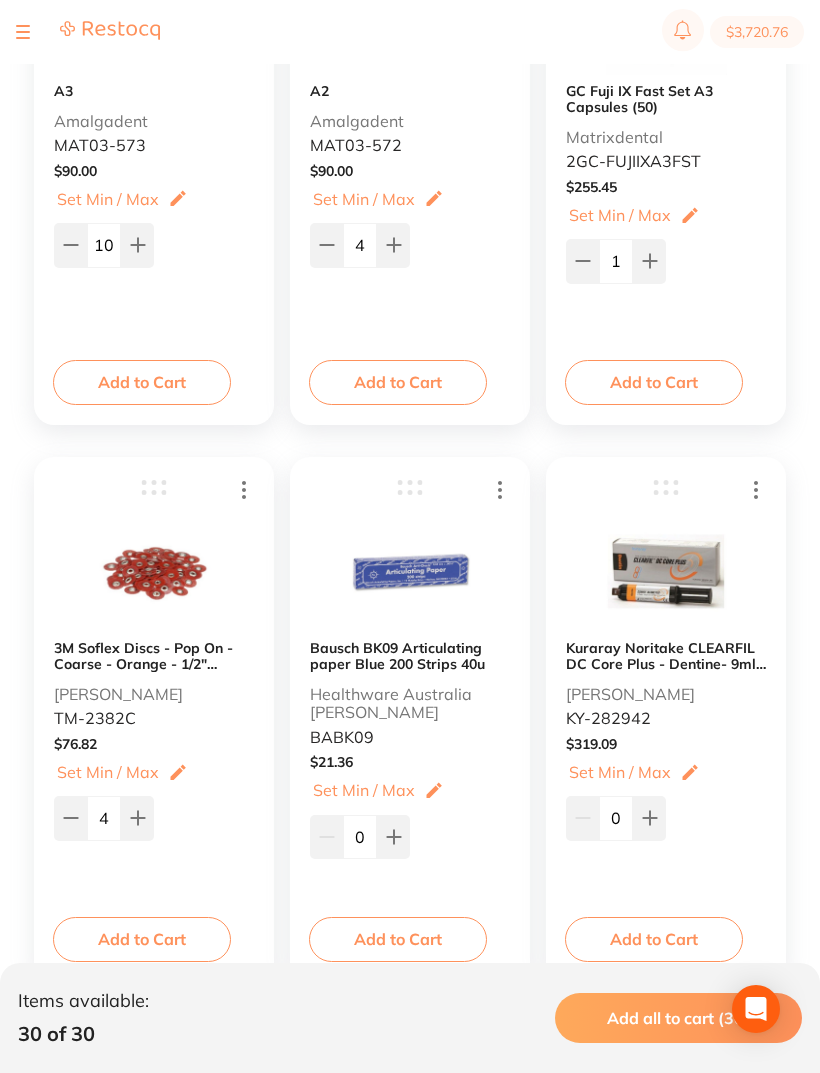click at bounding box center [154, 571] 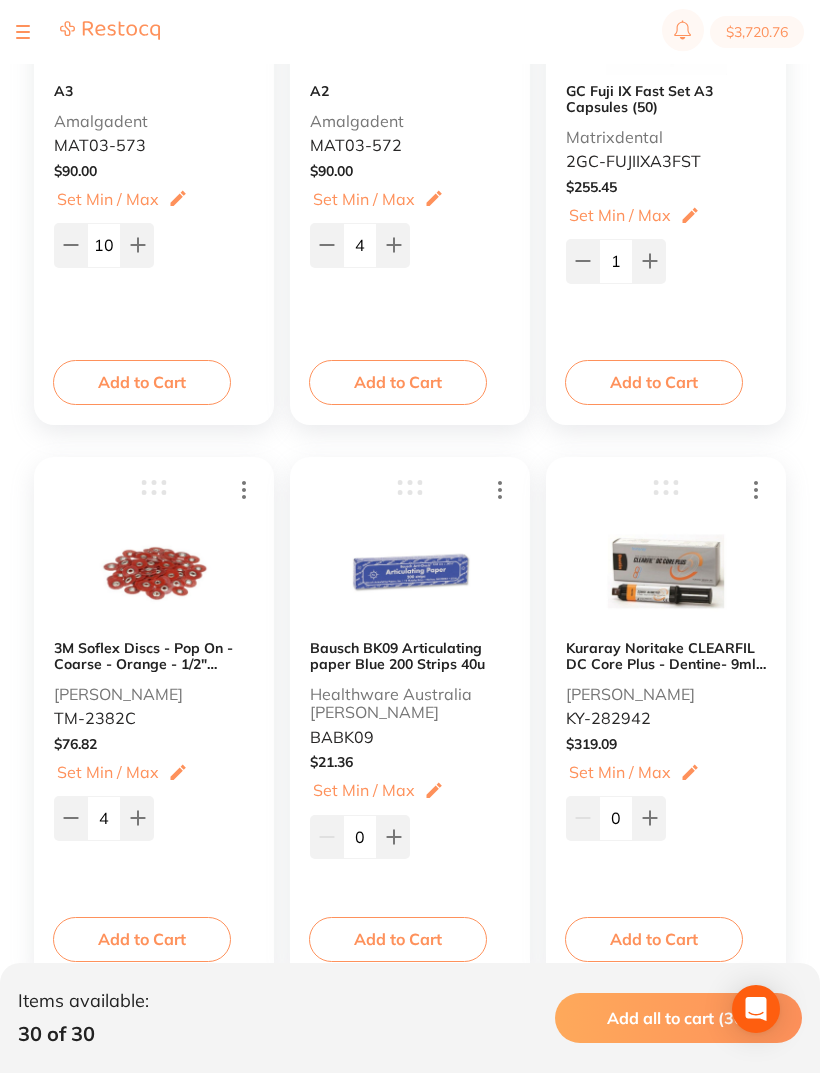click on "3M Soflex Discs - Pop On - Coarse - Orange - 1/2" 12.7mm, 85-Pack" at bounding box center [154, 656] 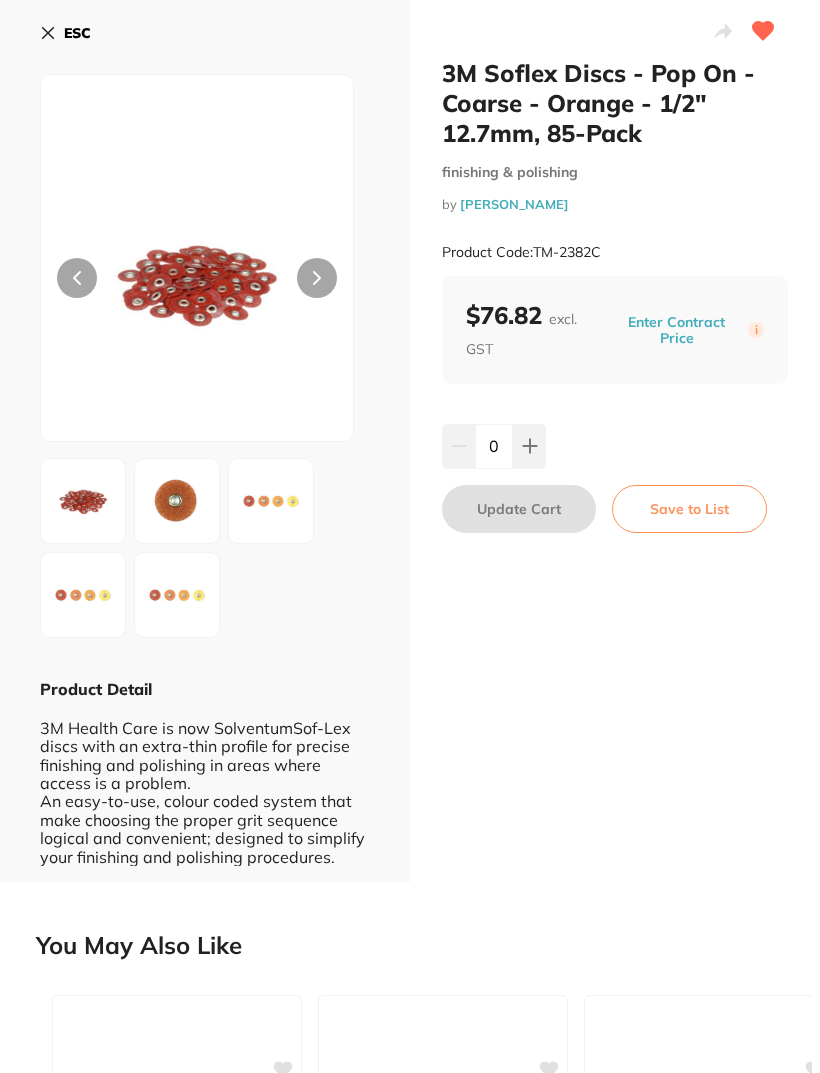 scroll, scrollTop: 0, scrollLeft: 0, axis: both 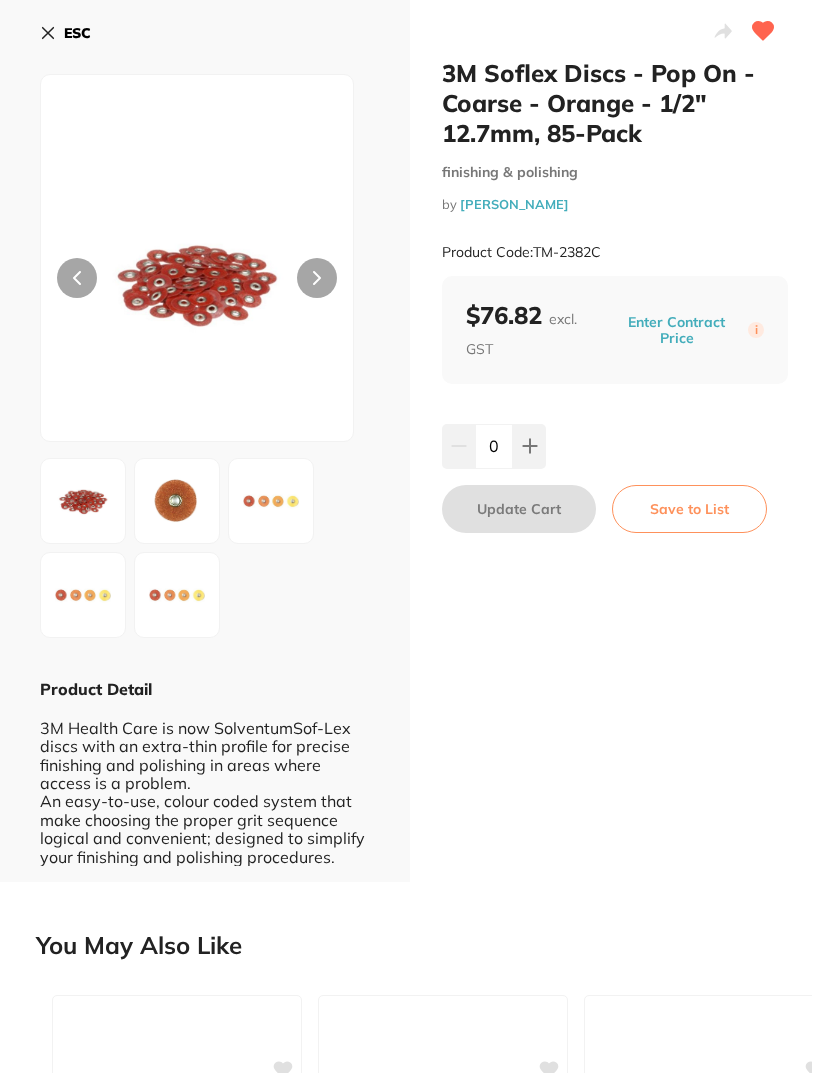 click at bounding box center [317, 278] 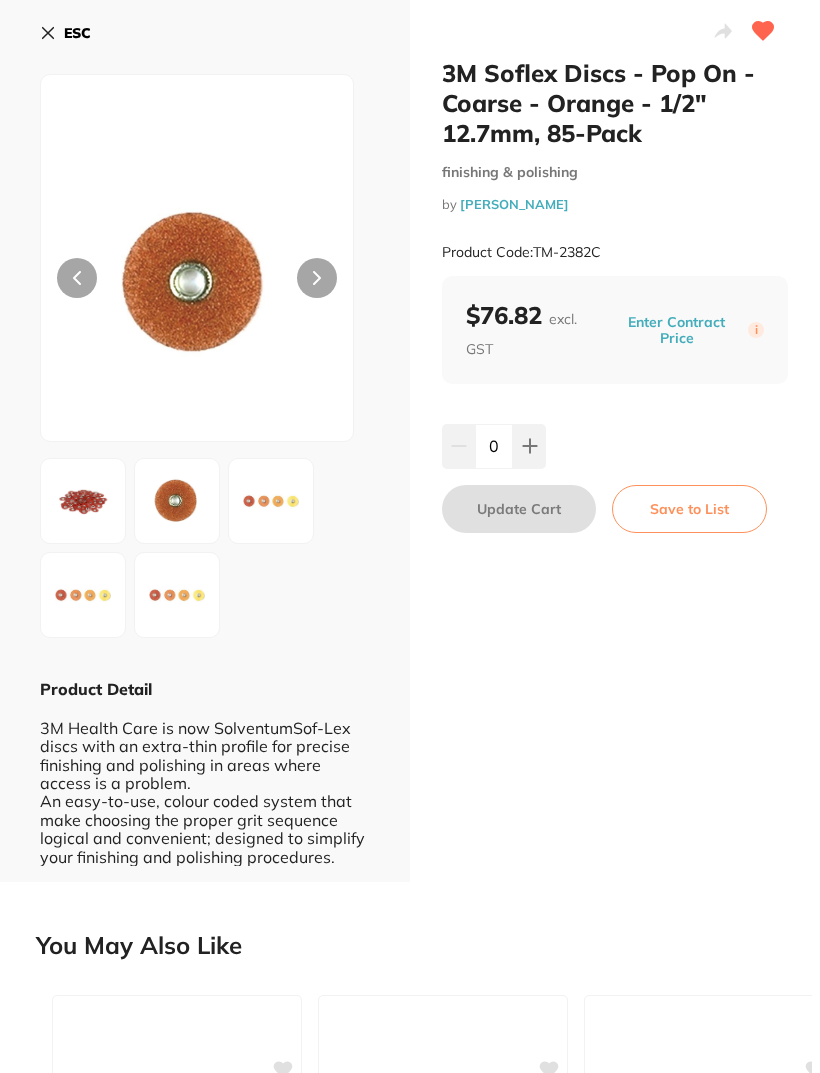 click 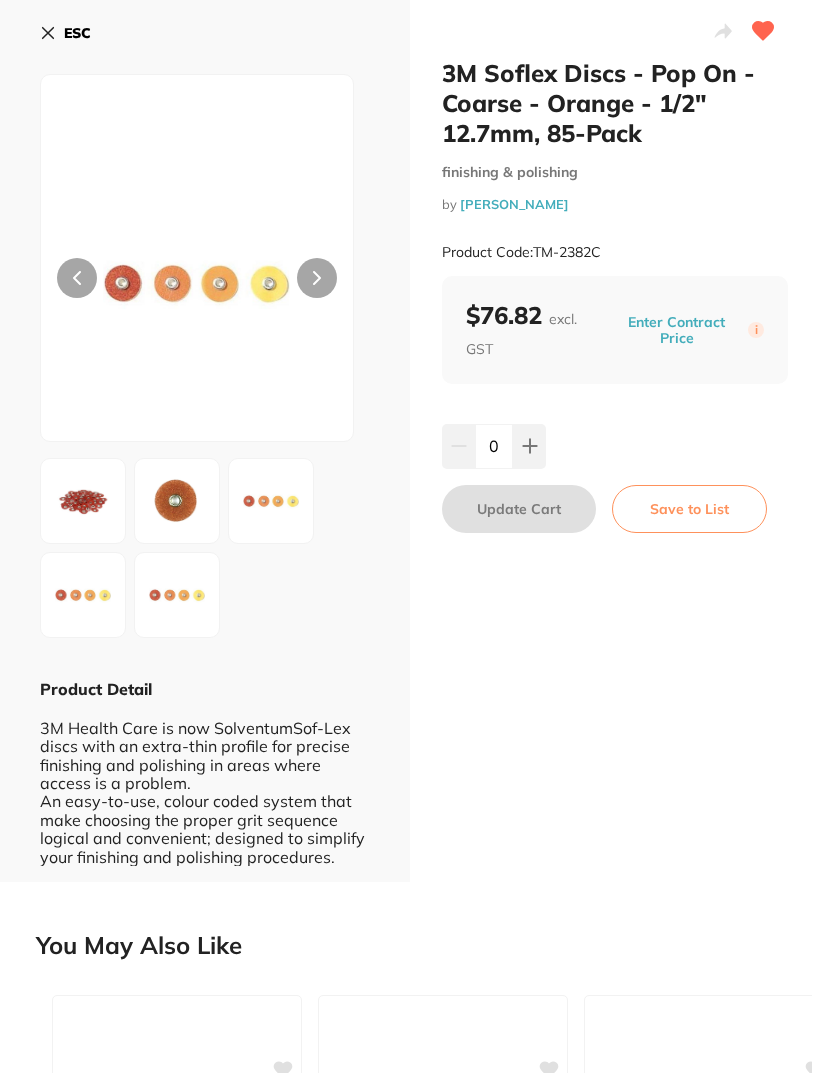 click 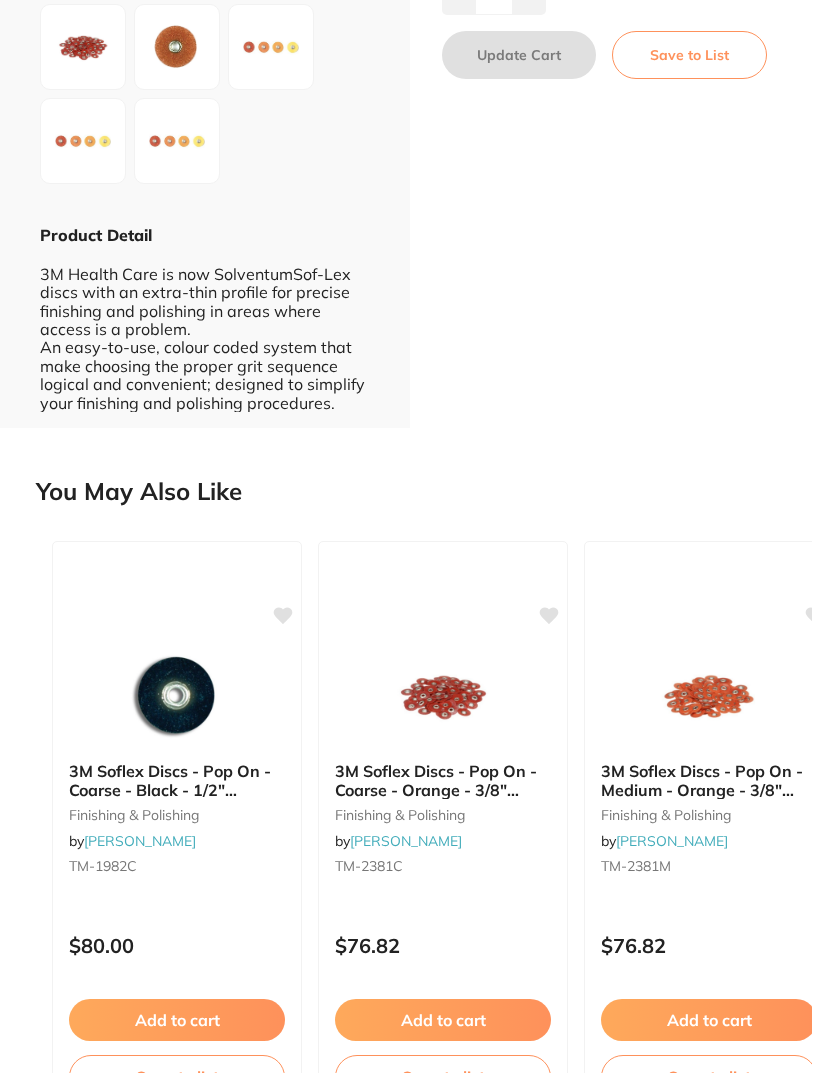 scroll, scrollTop: 453, scrollLeft: 0, axis: vertical 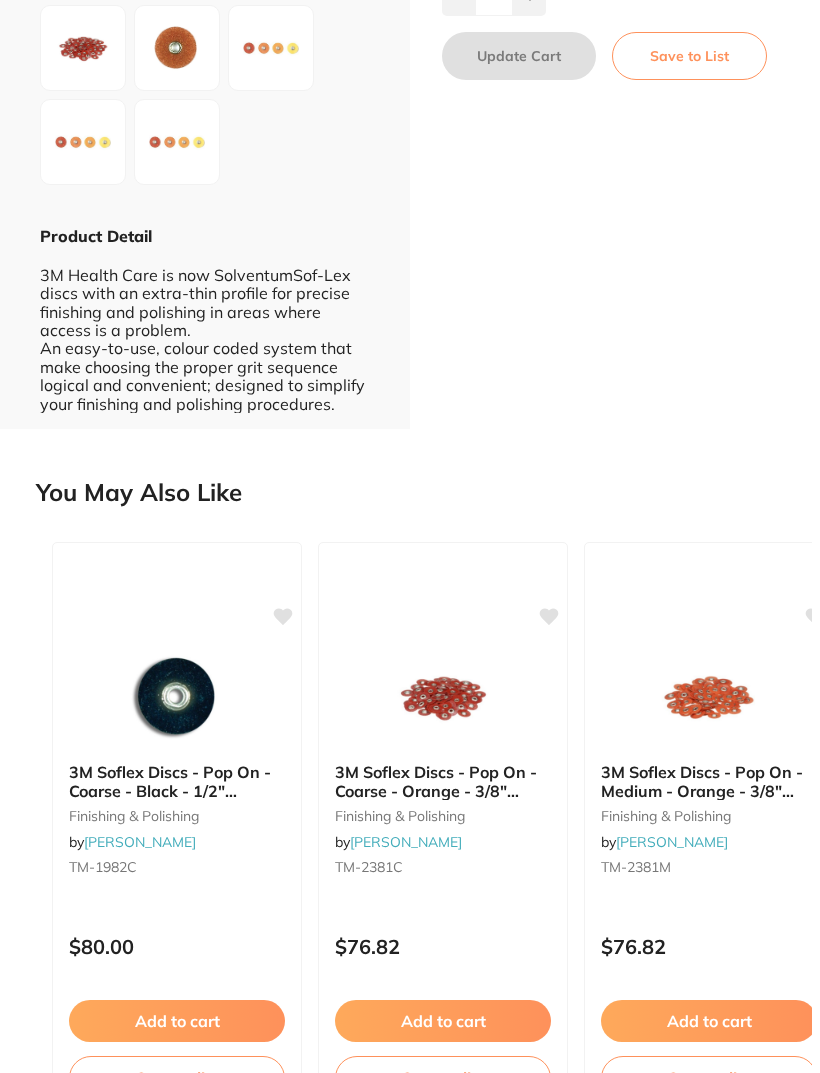 click on "[PERSON_NAME]" at bounding box center (672, 842) 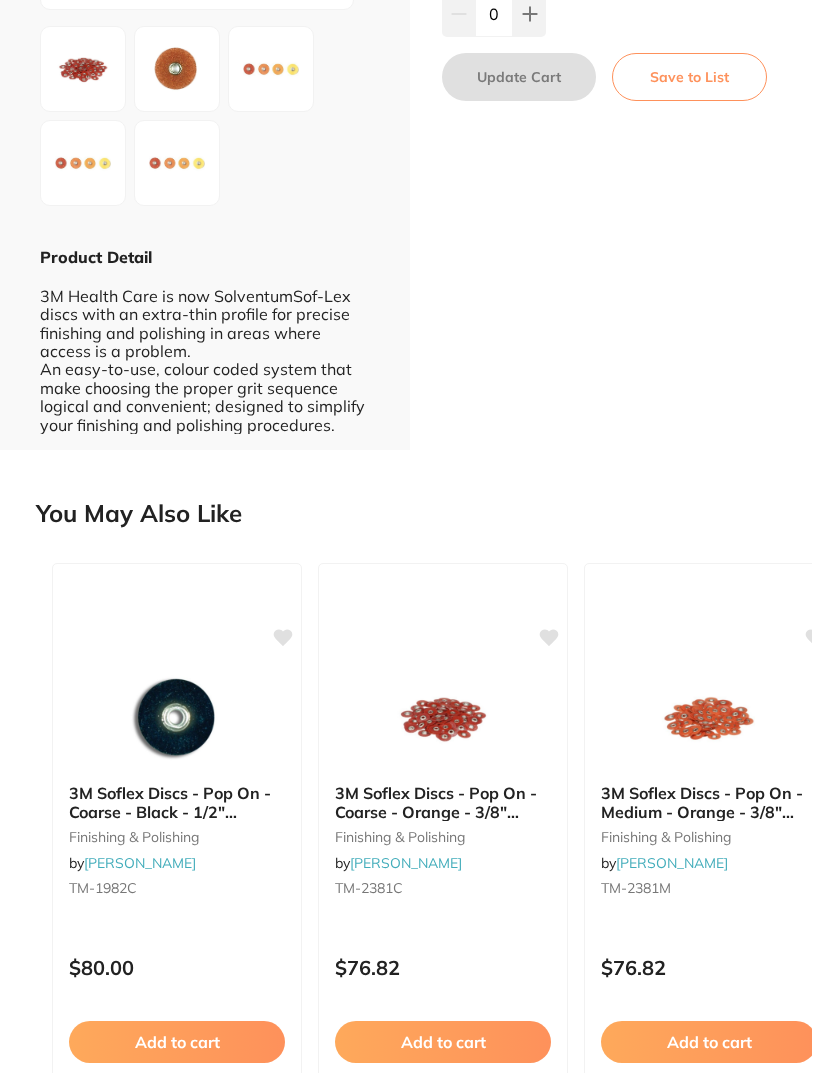 scroll, scrollTop: 439, scrollLeft: 0, axis: vertical 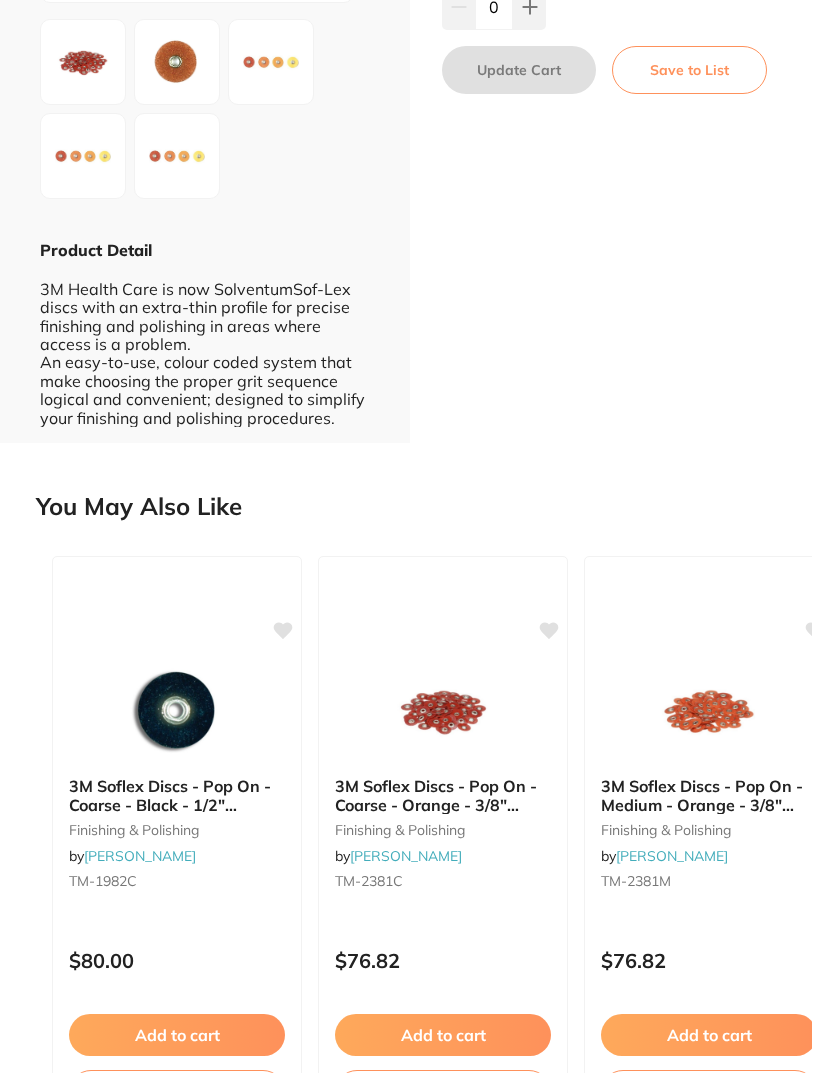 click on "3M Soflex Discs - Pop On - Medium - Orange - 3/8" 9.5mm, 85-Pack" at bounding box center (709, 795) 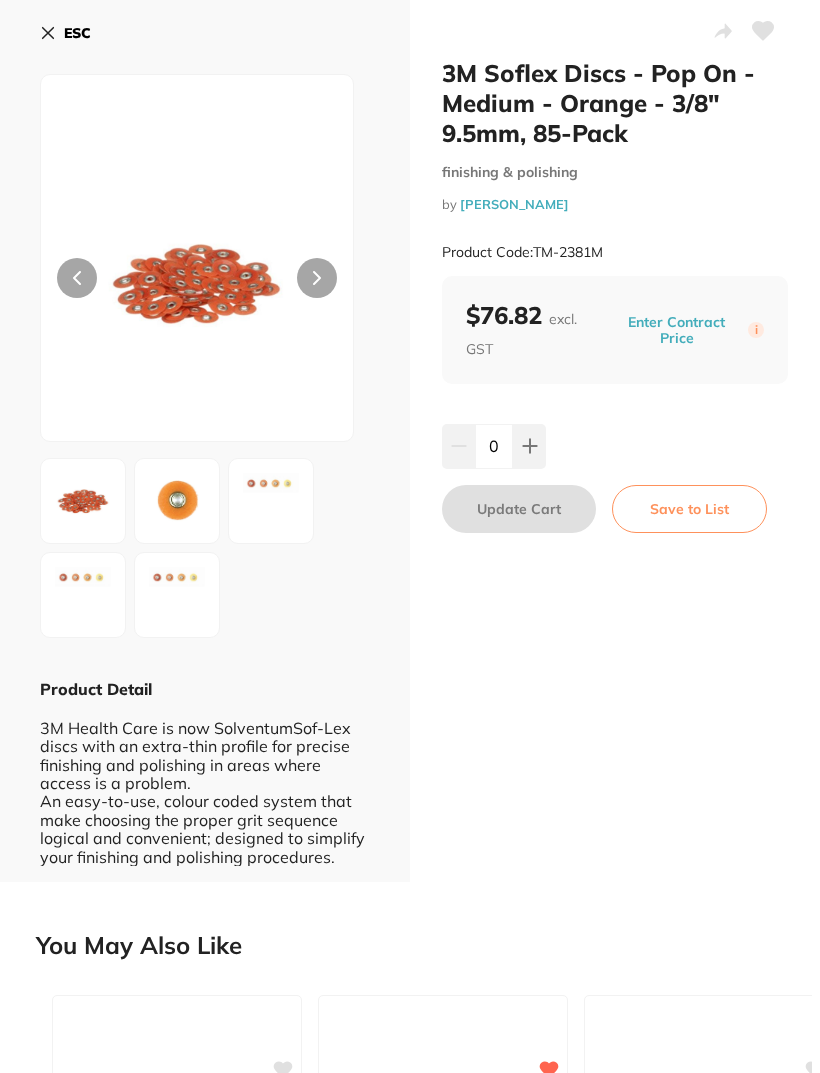 click 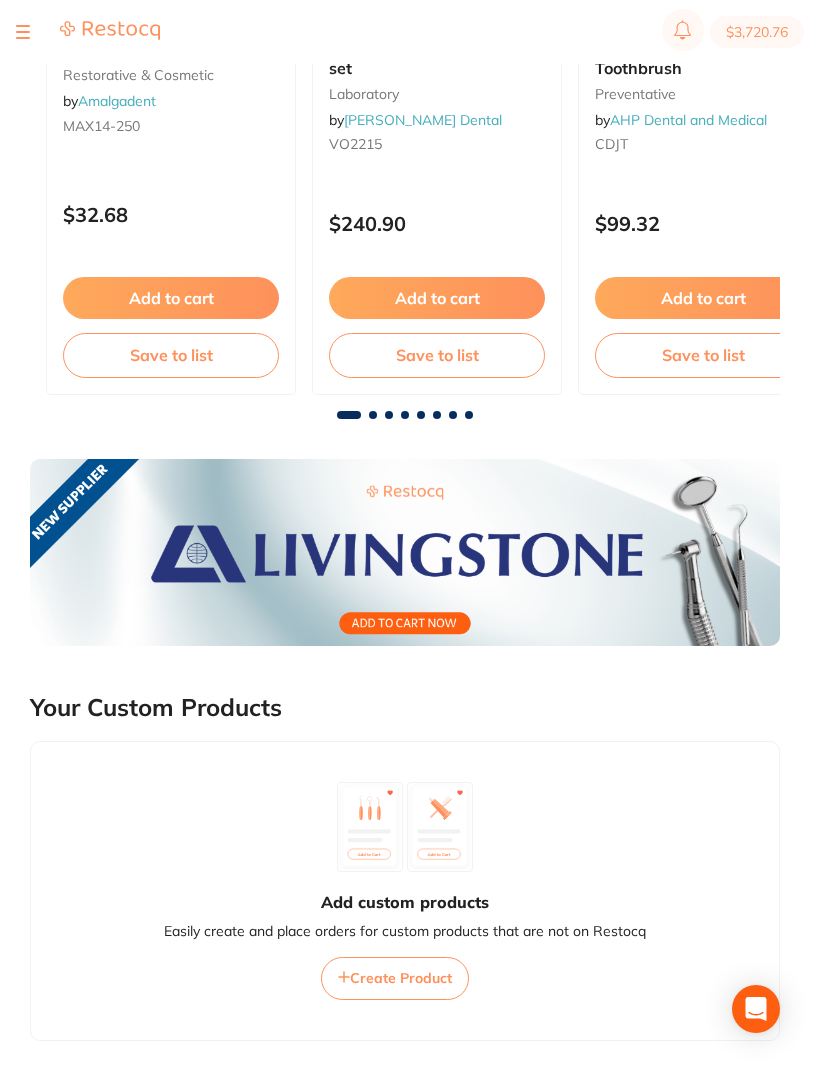 scroll, scrollTop: 546, scrollLeft: 0, axis: vertical 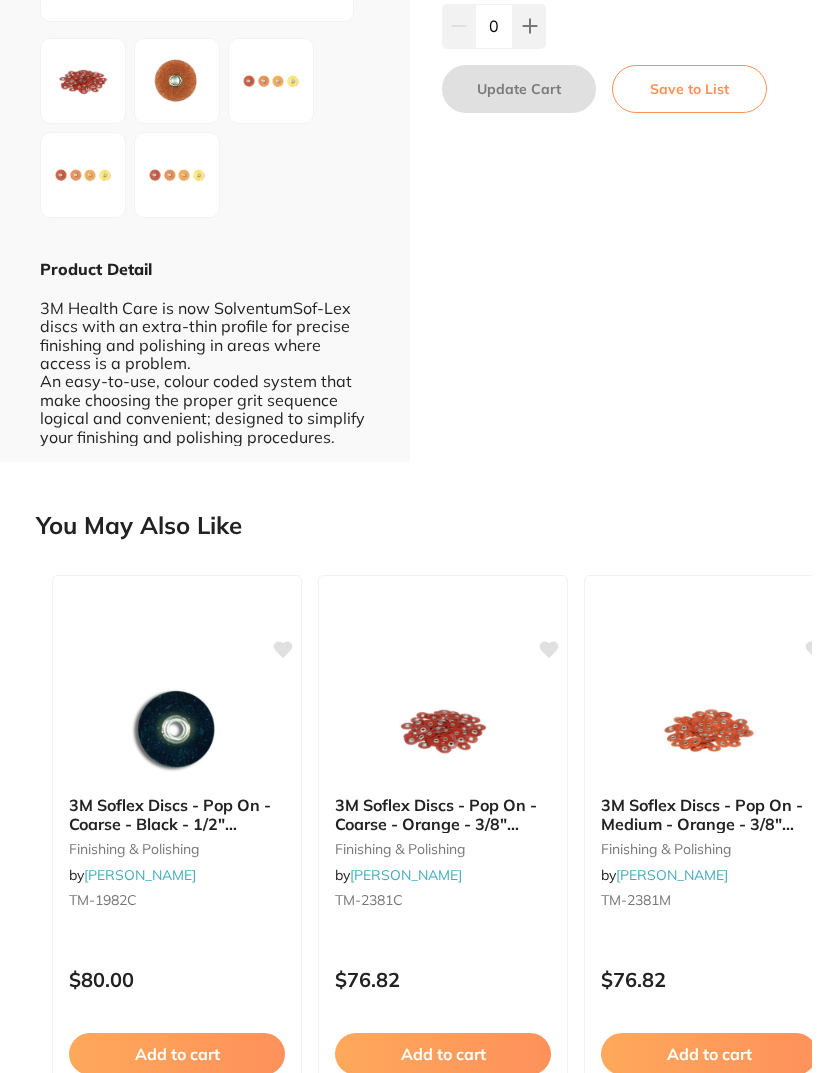 click on "3M Soflex Discs - Pop On - Coarse - Orange - 3/8" 9.5mm, 85-Pack" at bounding box center (443, 814) 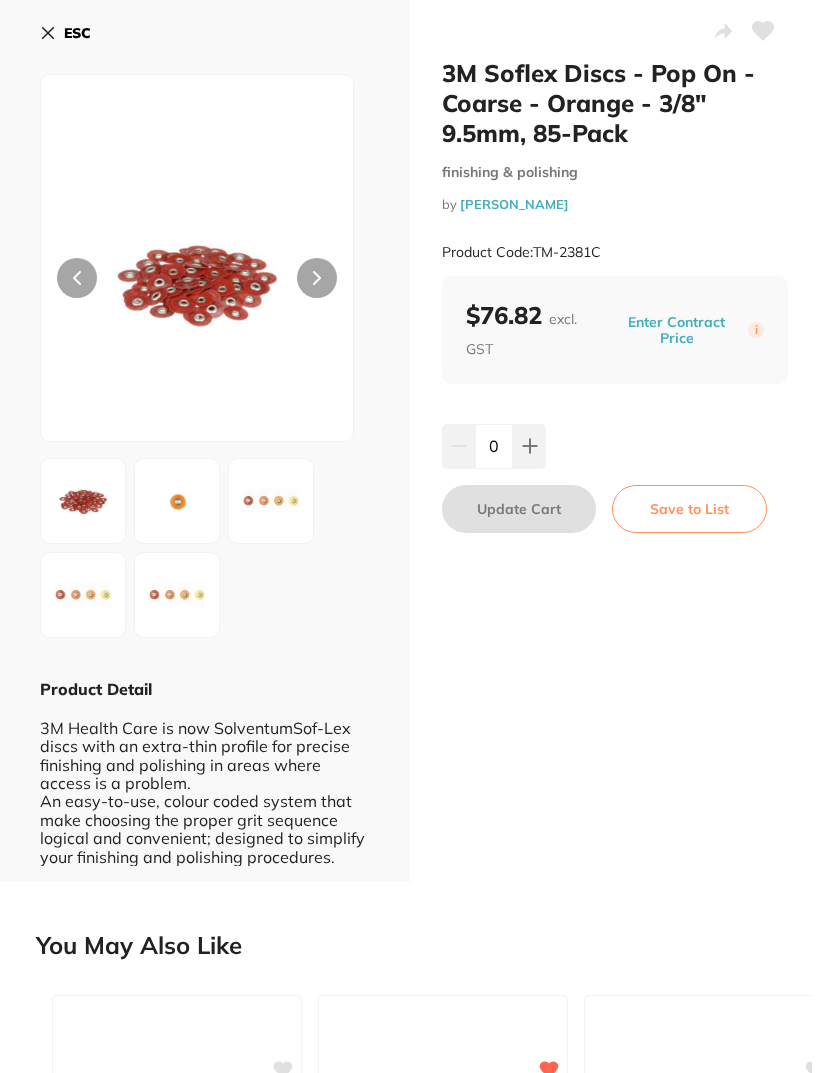click on "ESC" at bounding box center (65, 33) 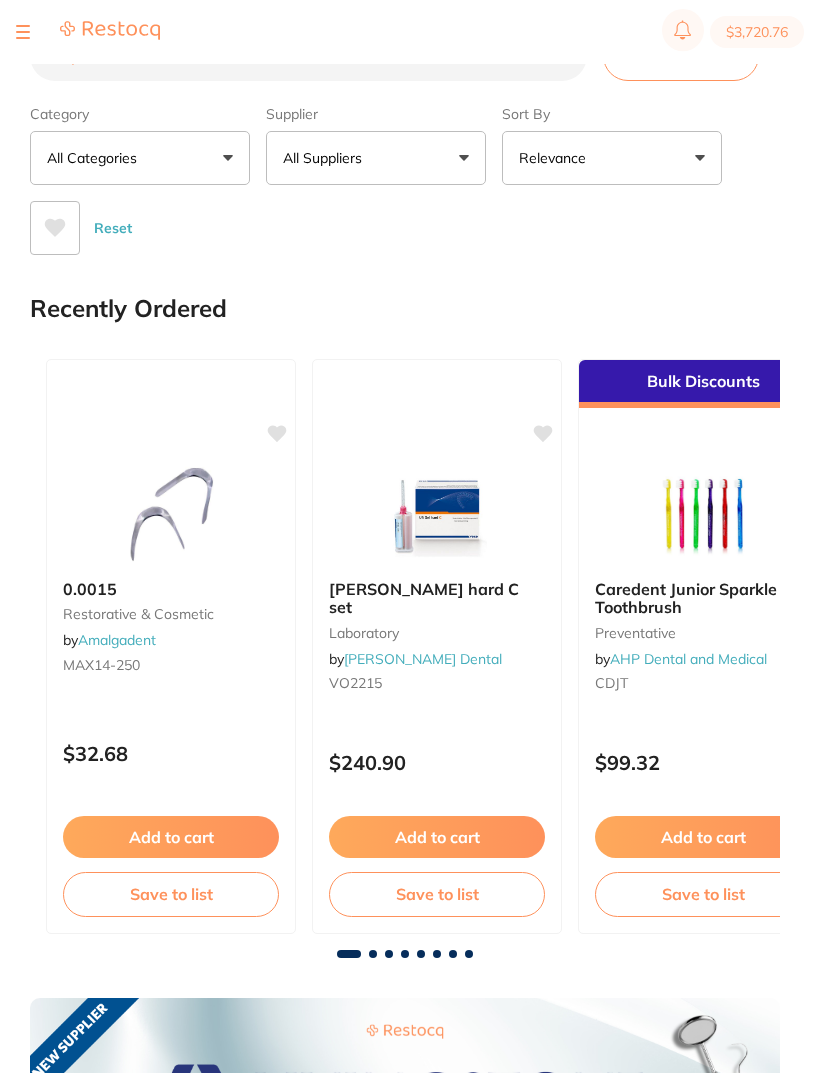 scroll, scrollTop: 0, scrollLeft: 0, axis: both 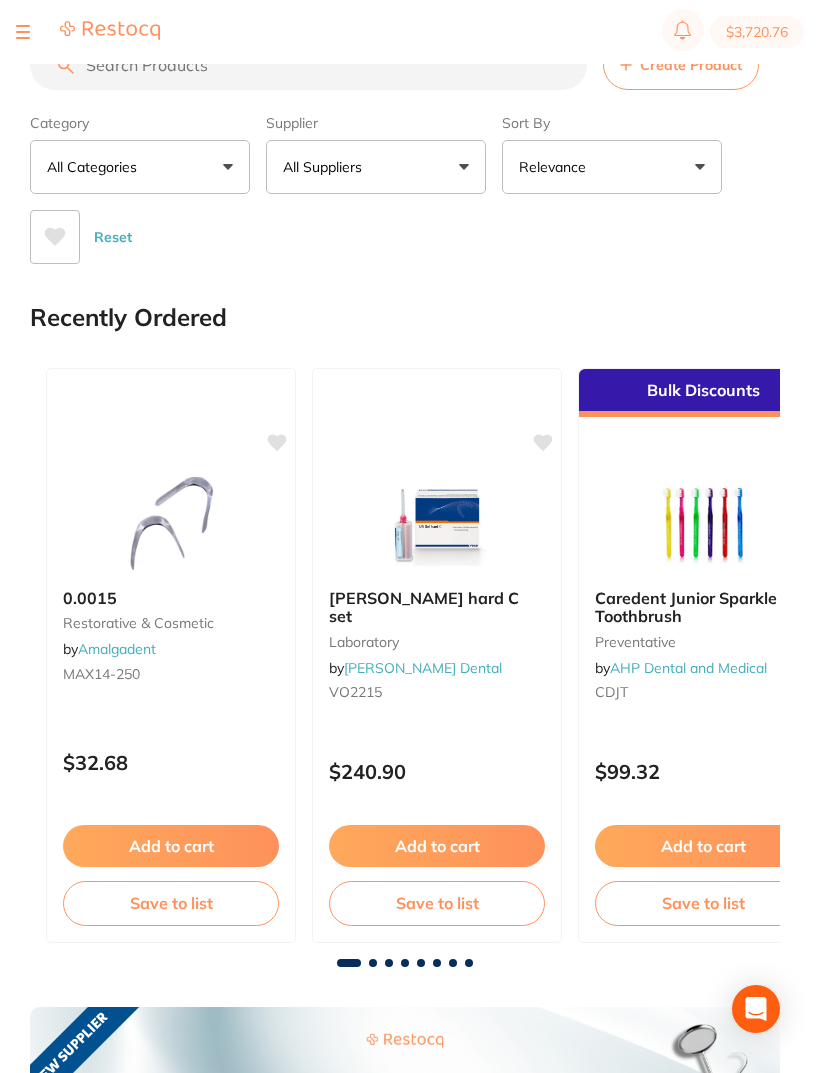 click at bounding box center [23, 32] 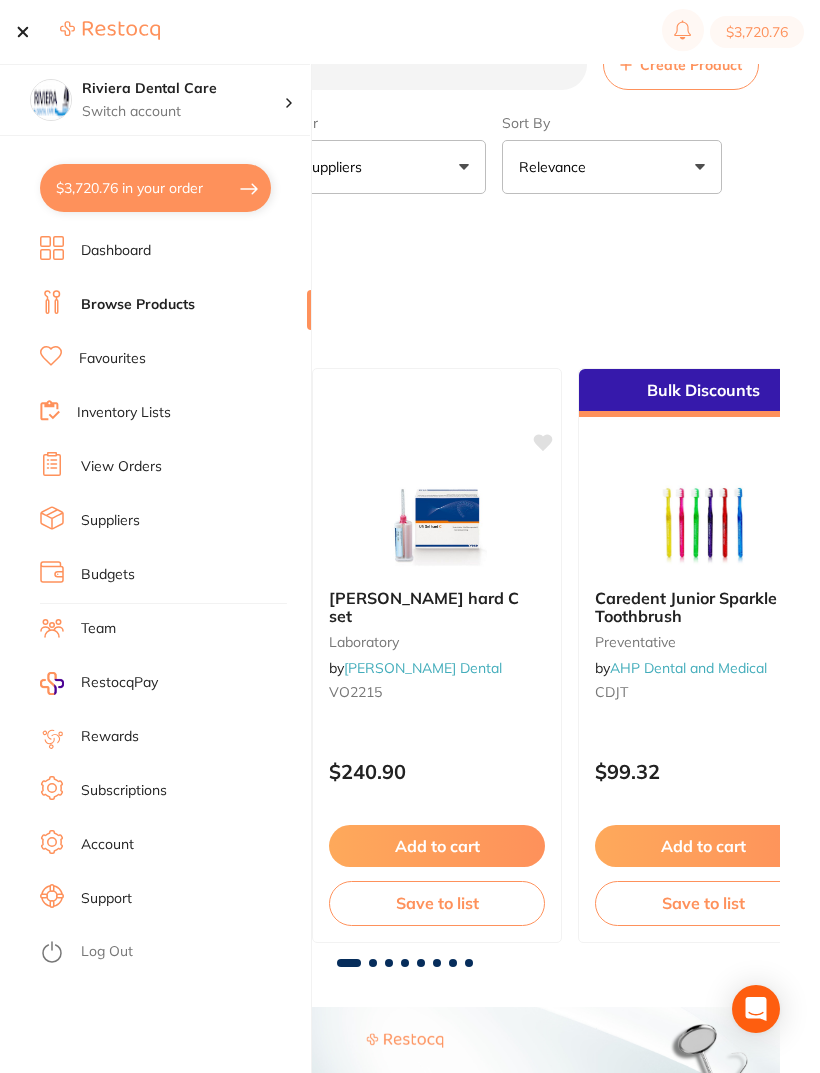 click on "Inventory Lists" at bounding box center [124, 413] 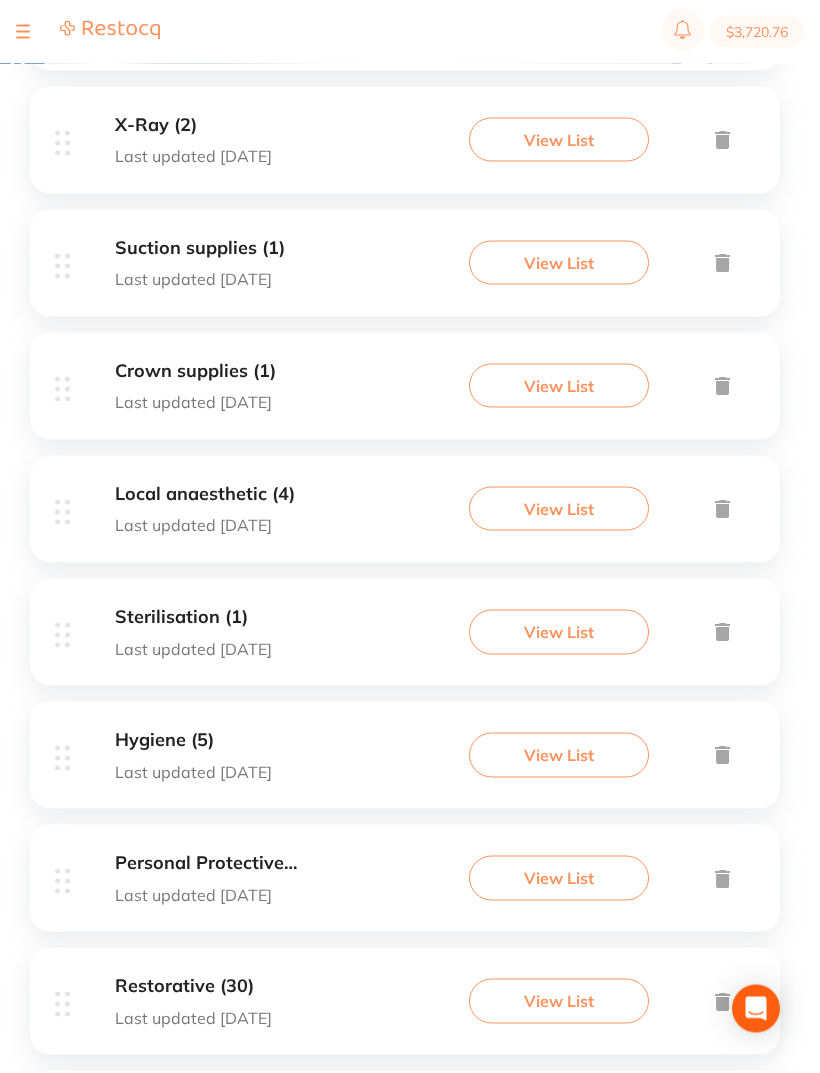 scroll, scrollTop: 966, scrollLeft: 0, axis: vertical 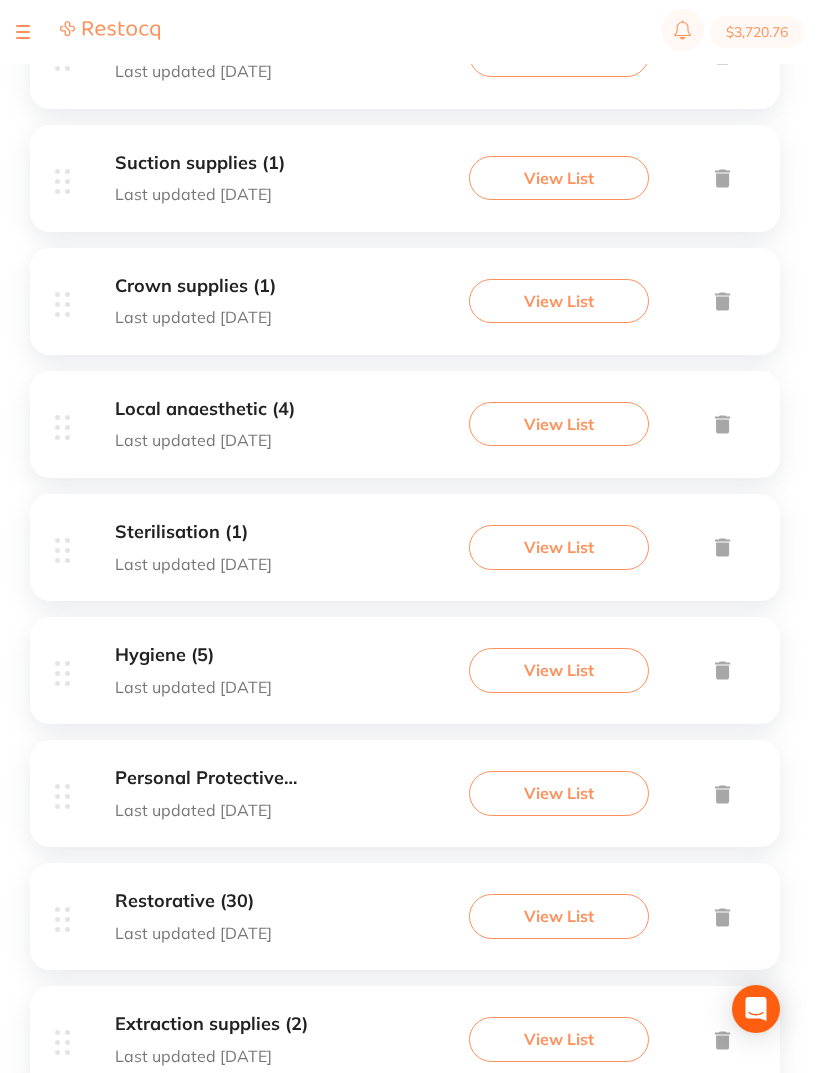click on "View List" at bounding box center (559, 916) 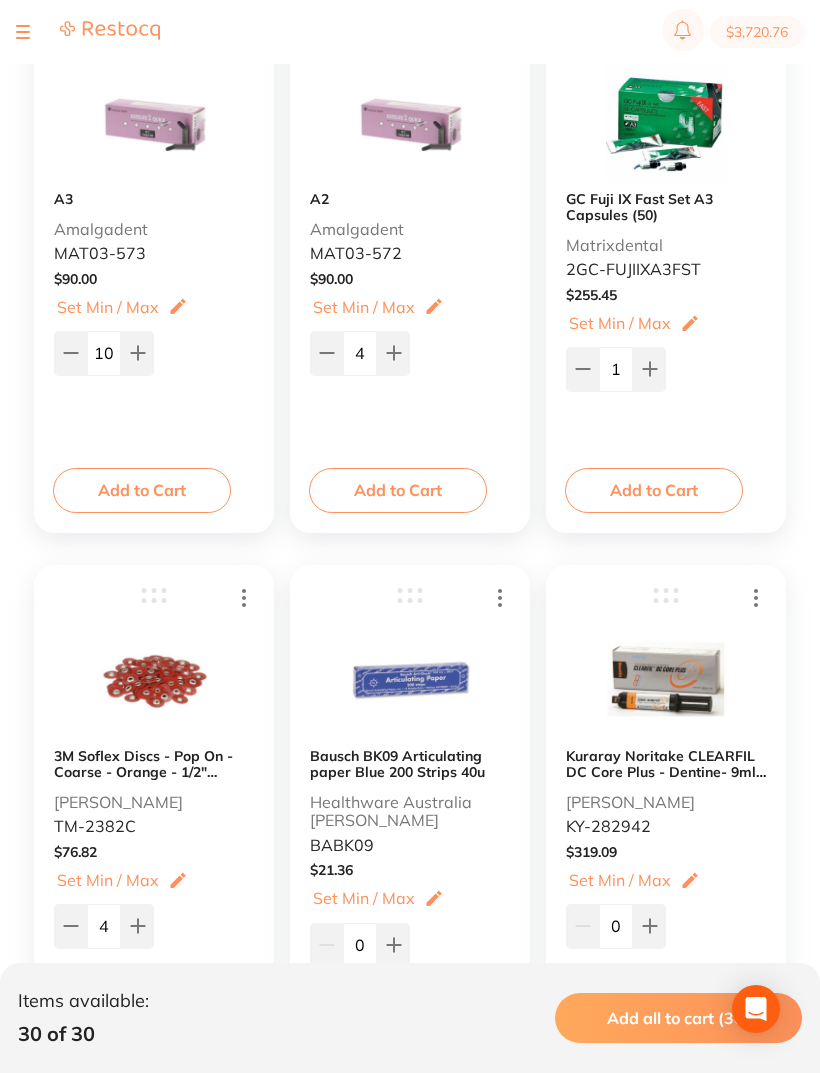 scroll, scrollTop: 4890, scrollLeft: 0, axis: vertical 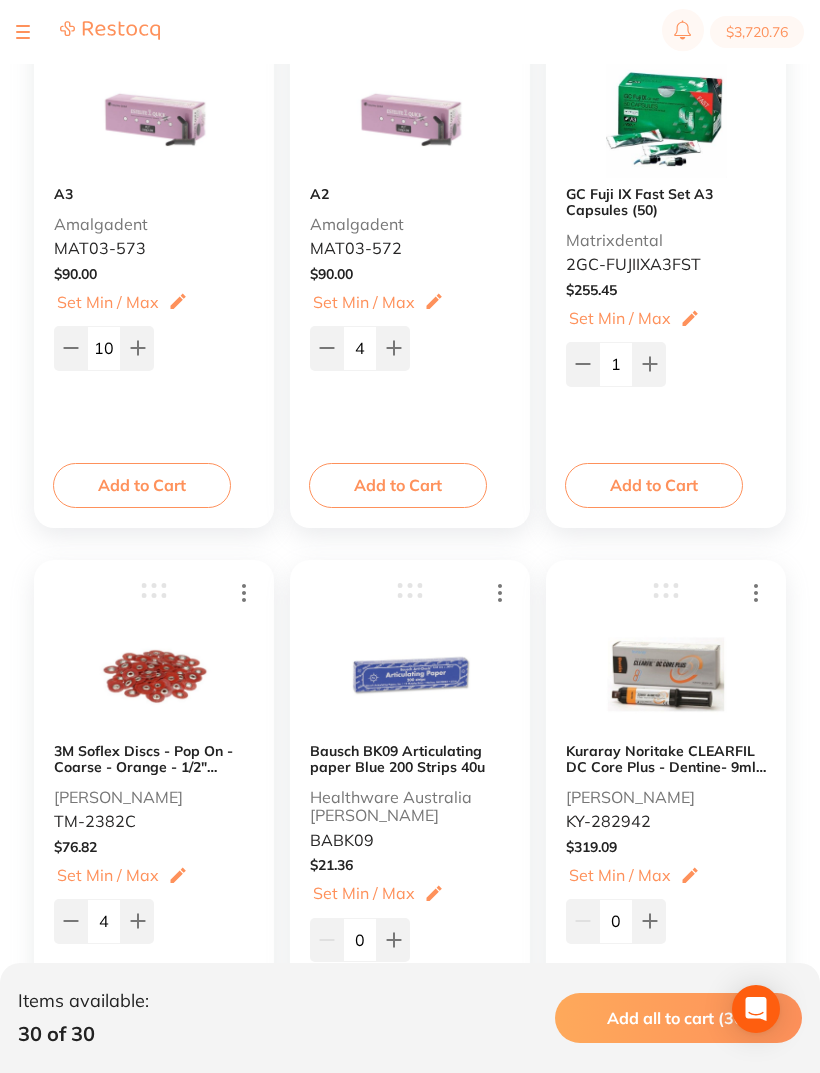 click at bounding box center (154, 674) 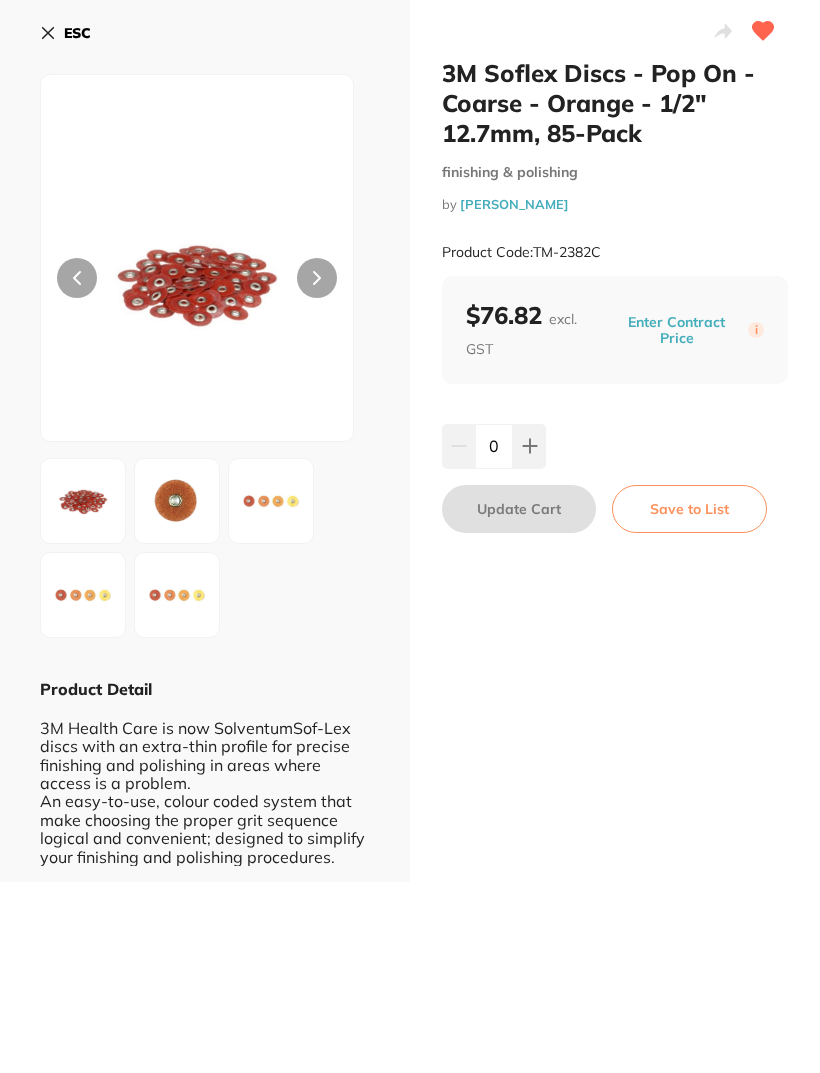 scroll, scrollTop: 0, scrollLeft: 0, axis: both 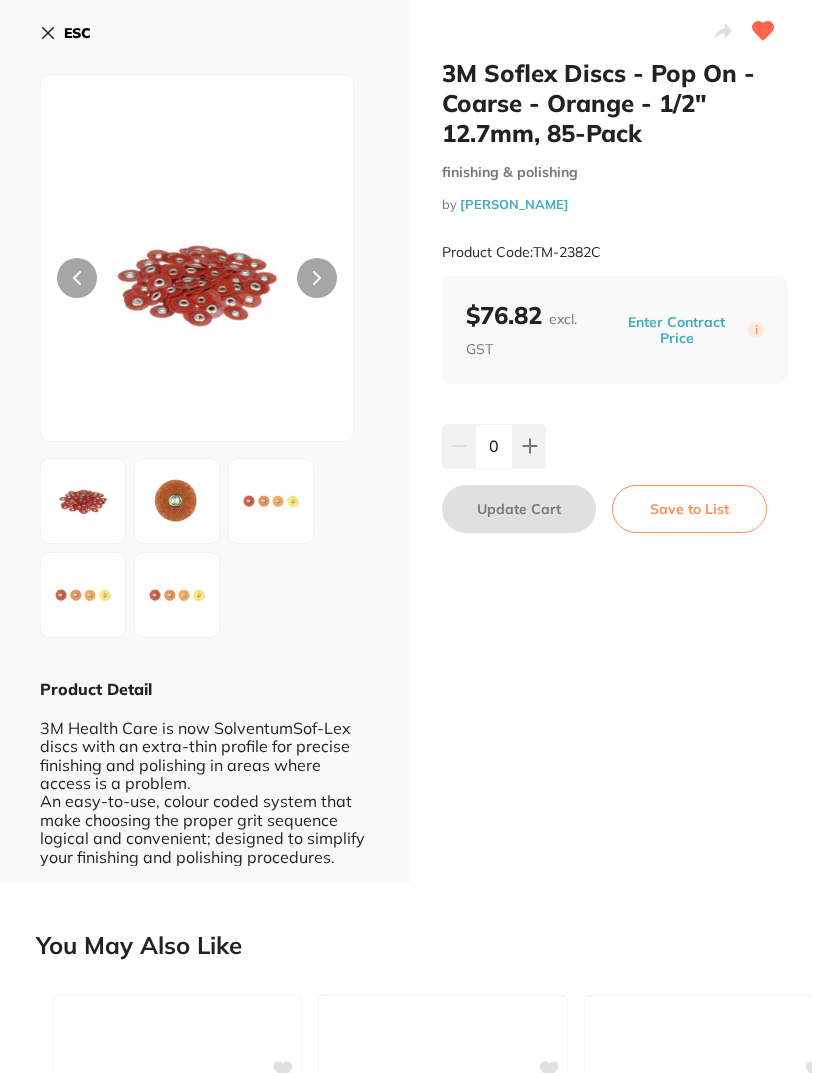 click at bounding box center (529, 446) 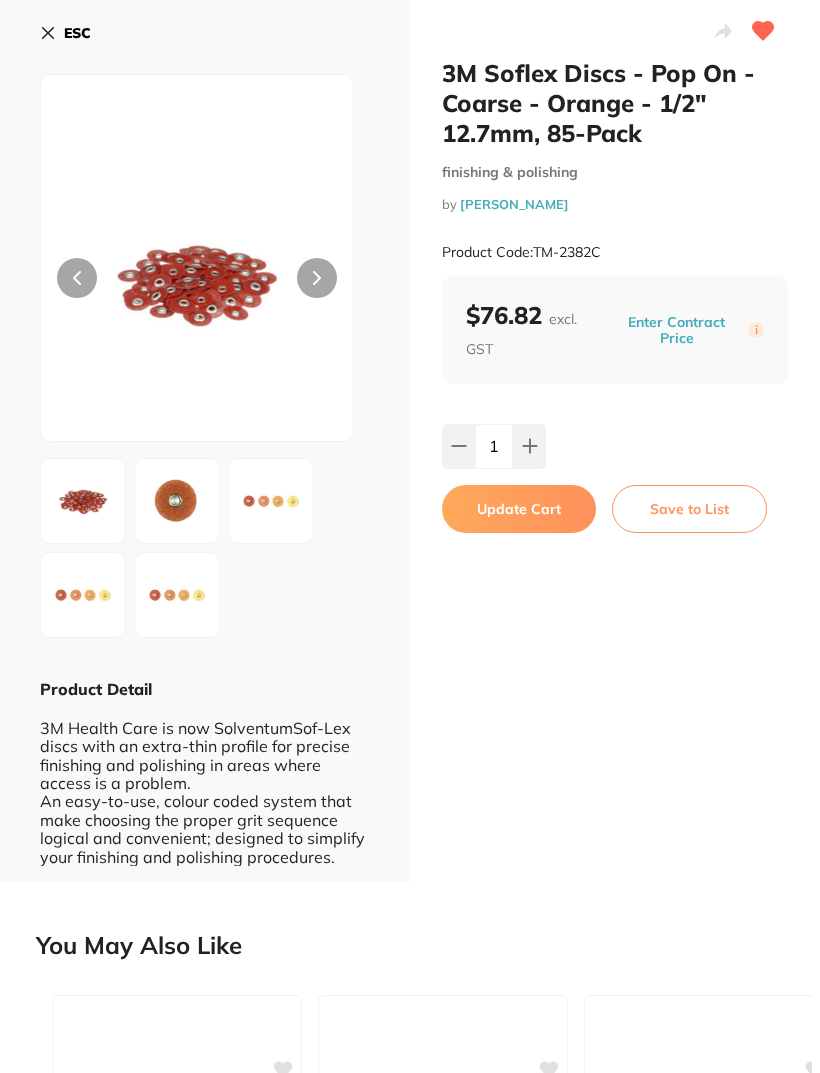click at bounding box center [529, 446] 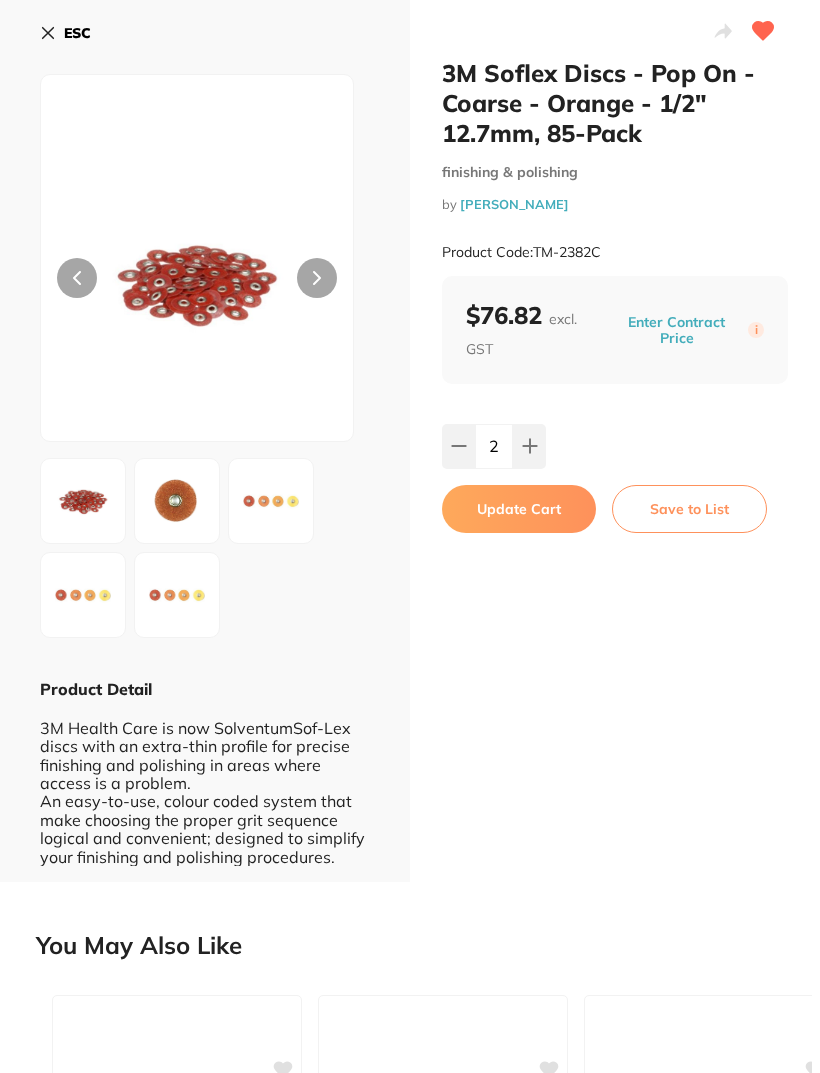 click at bounding box center (529, 446) 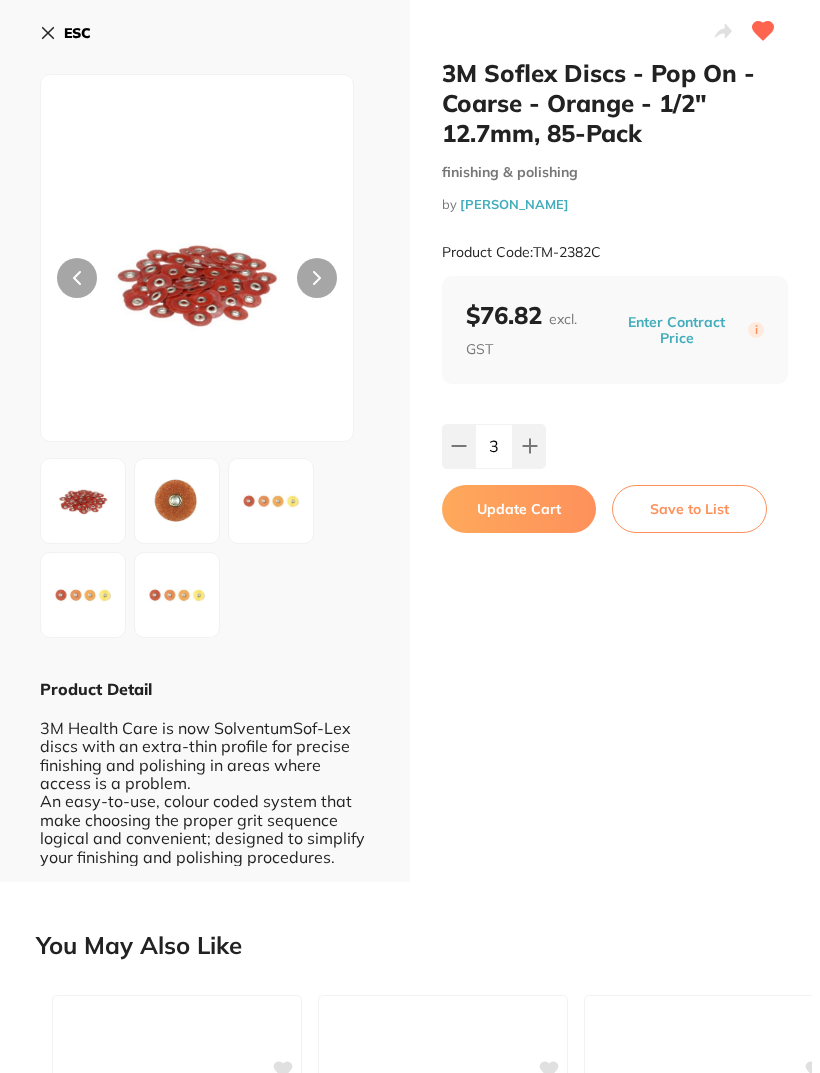 click at bounding box center (529, 446) 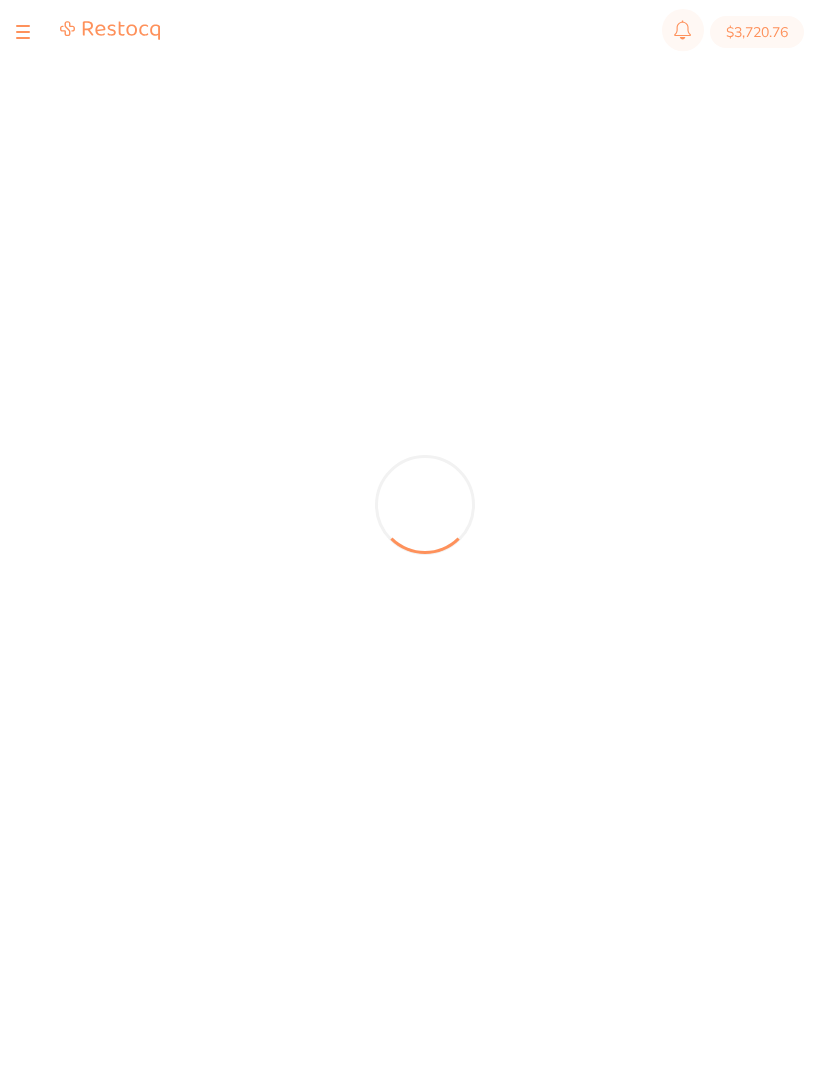 scroll, scrollTop: 0, scrollLeft: 0, axis: both 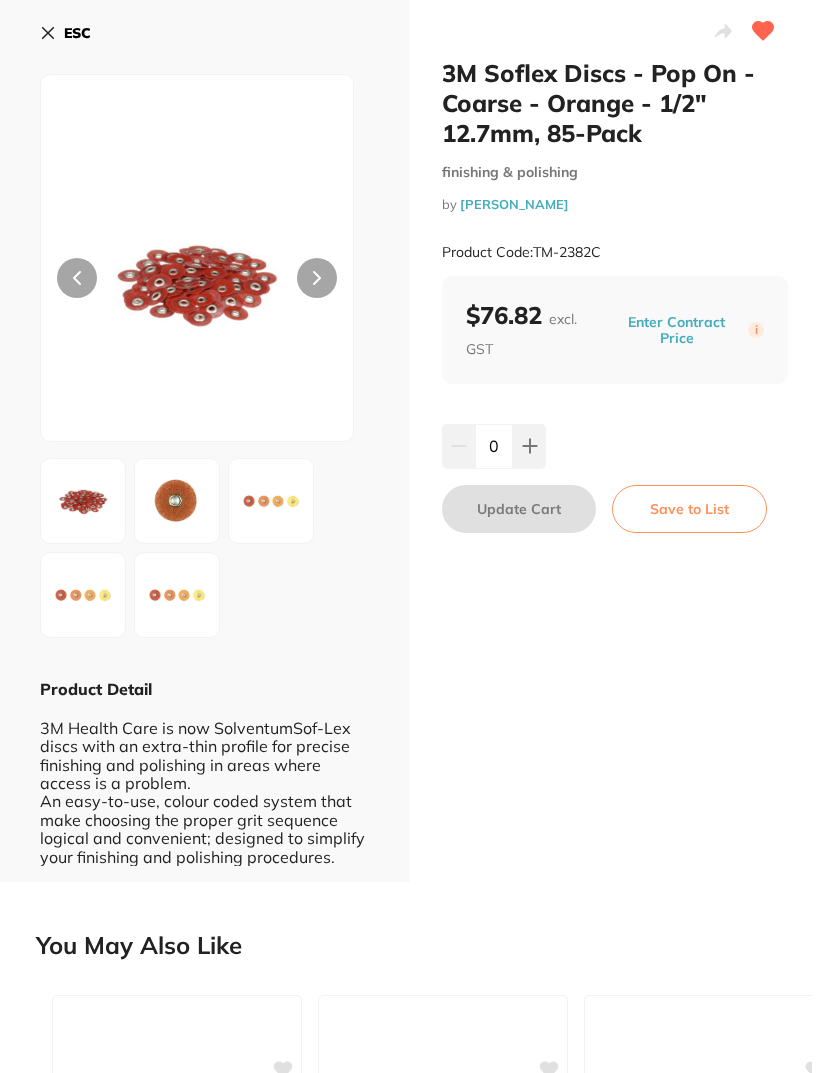 click 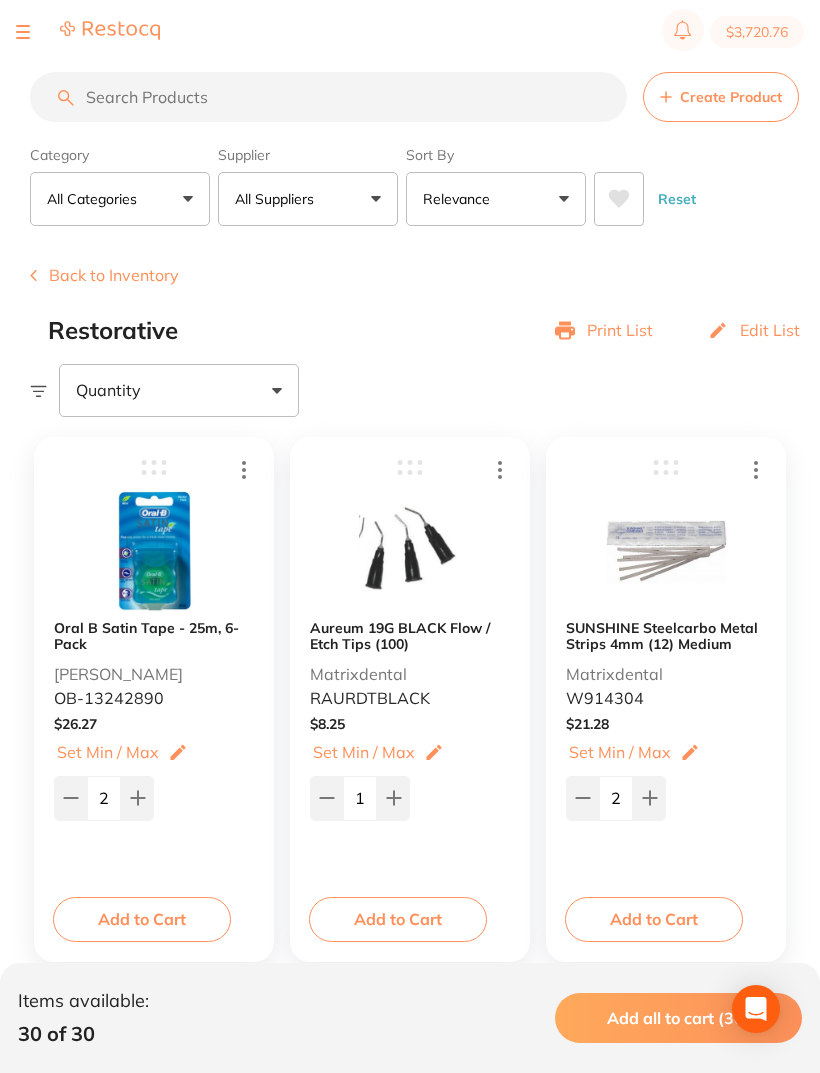 scroll, scrollTop: 4, scrollLeft: 0, axis: vertical 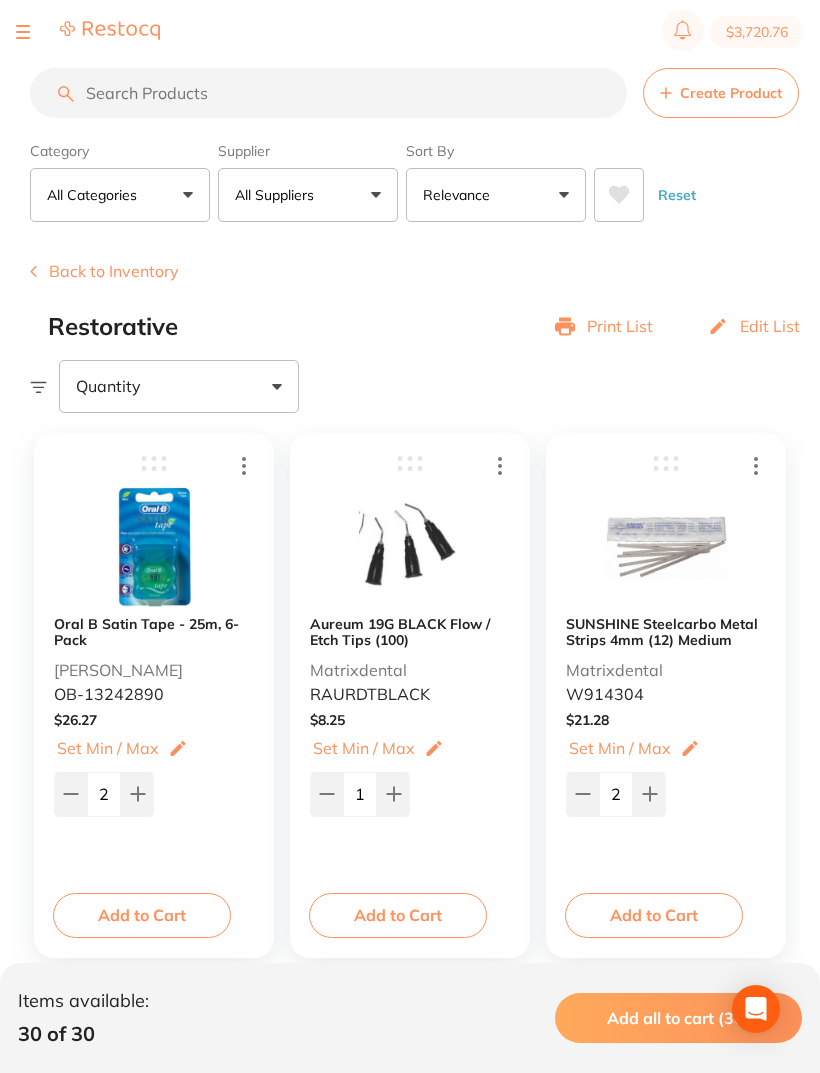 click on "$3,720.76" at bounding box center [757, 32] 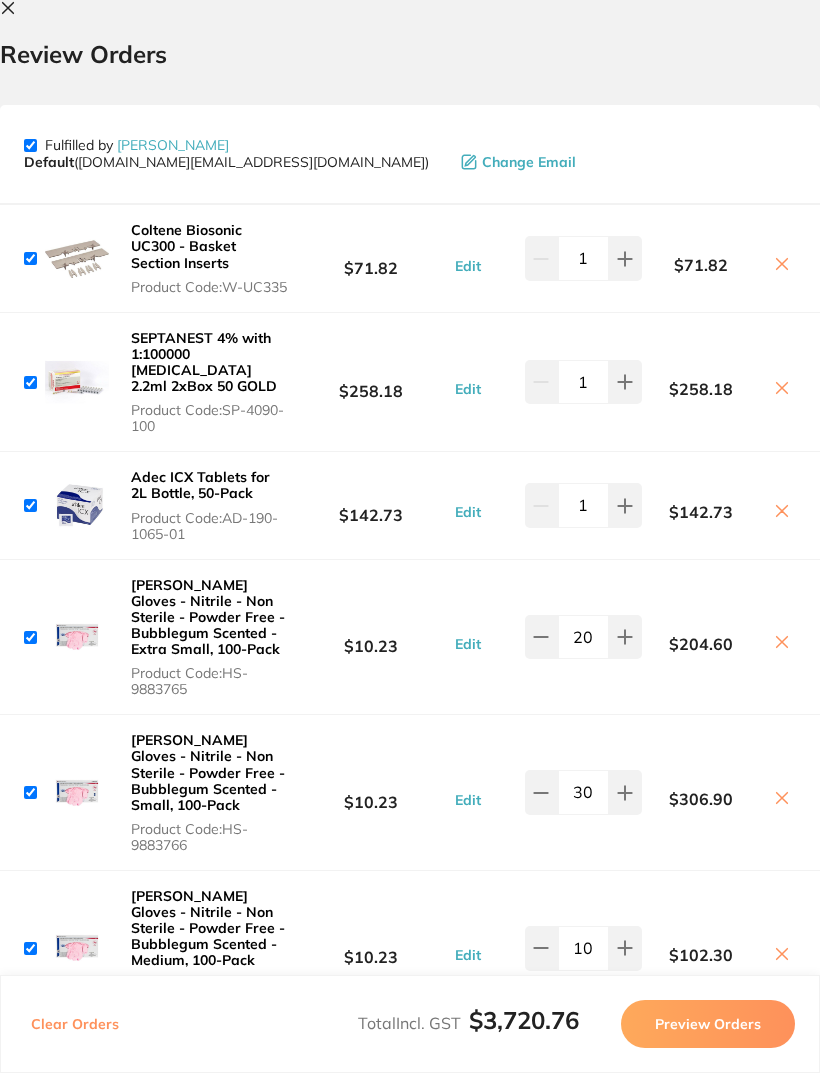 scroll, scrollTop: 0, scrollLeft: 0, axis: both 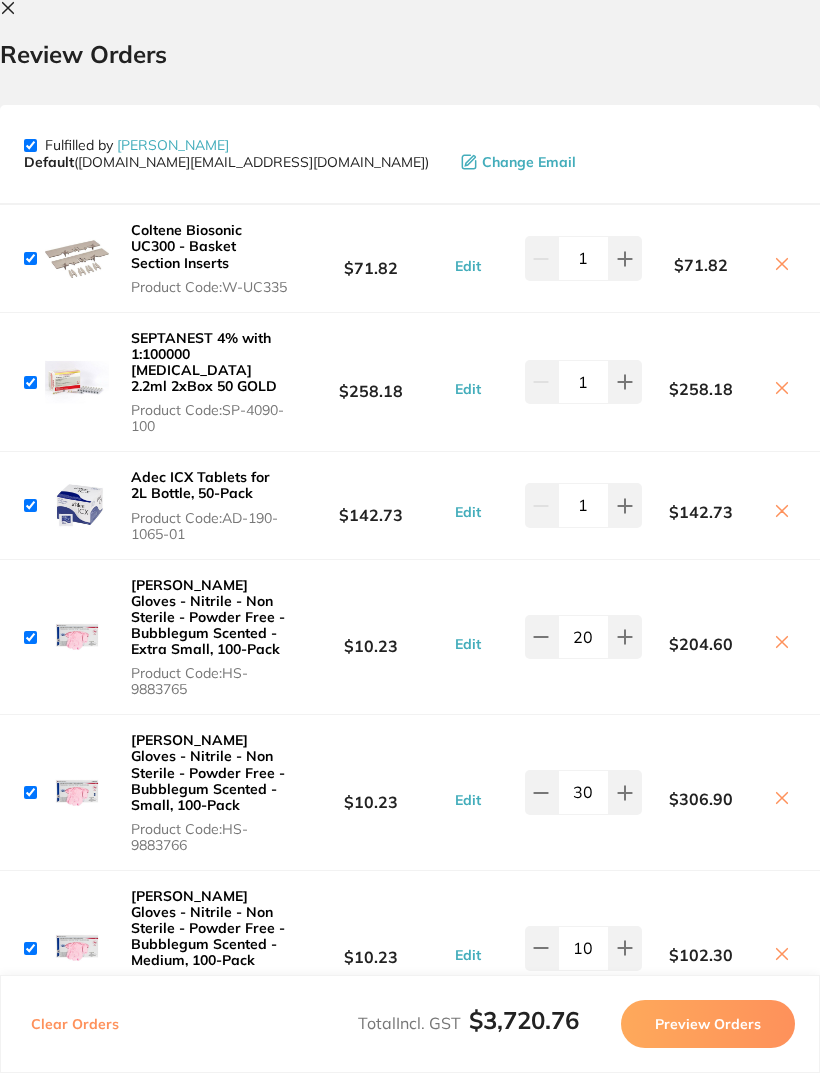 click 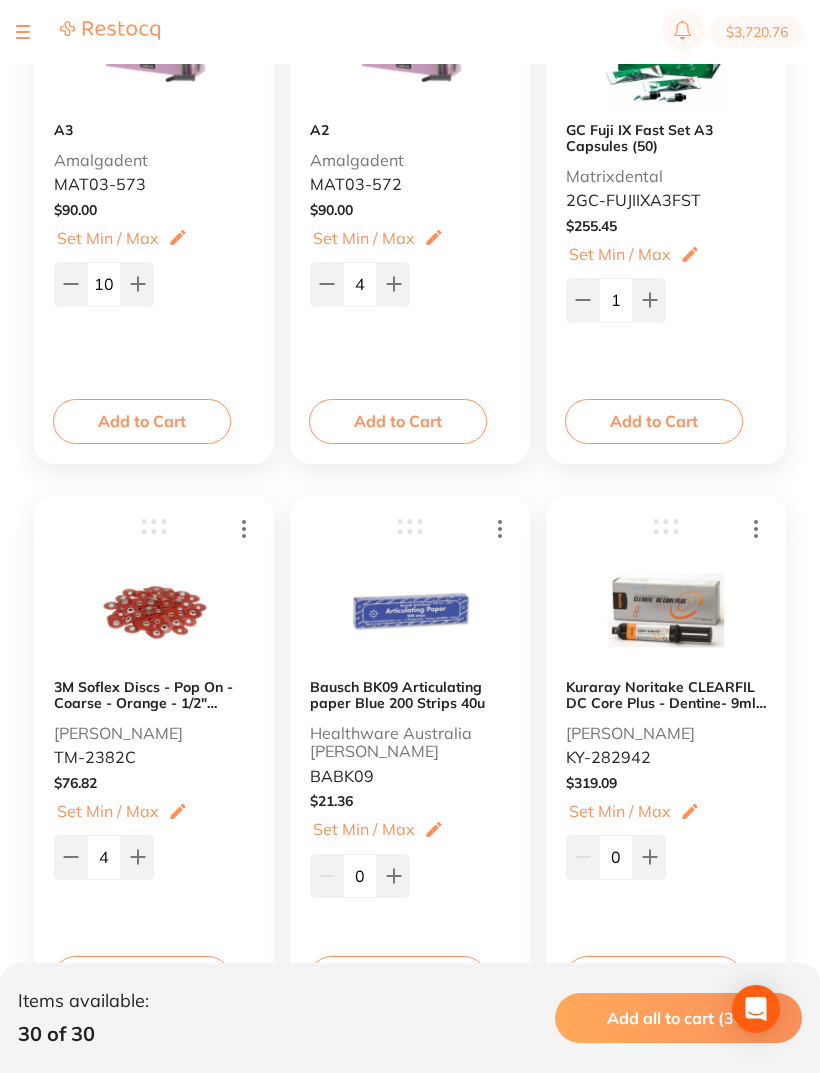 scroll, scrollTop: 5035, scrollLeft: 0, axis: vertical 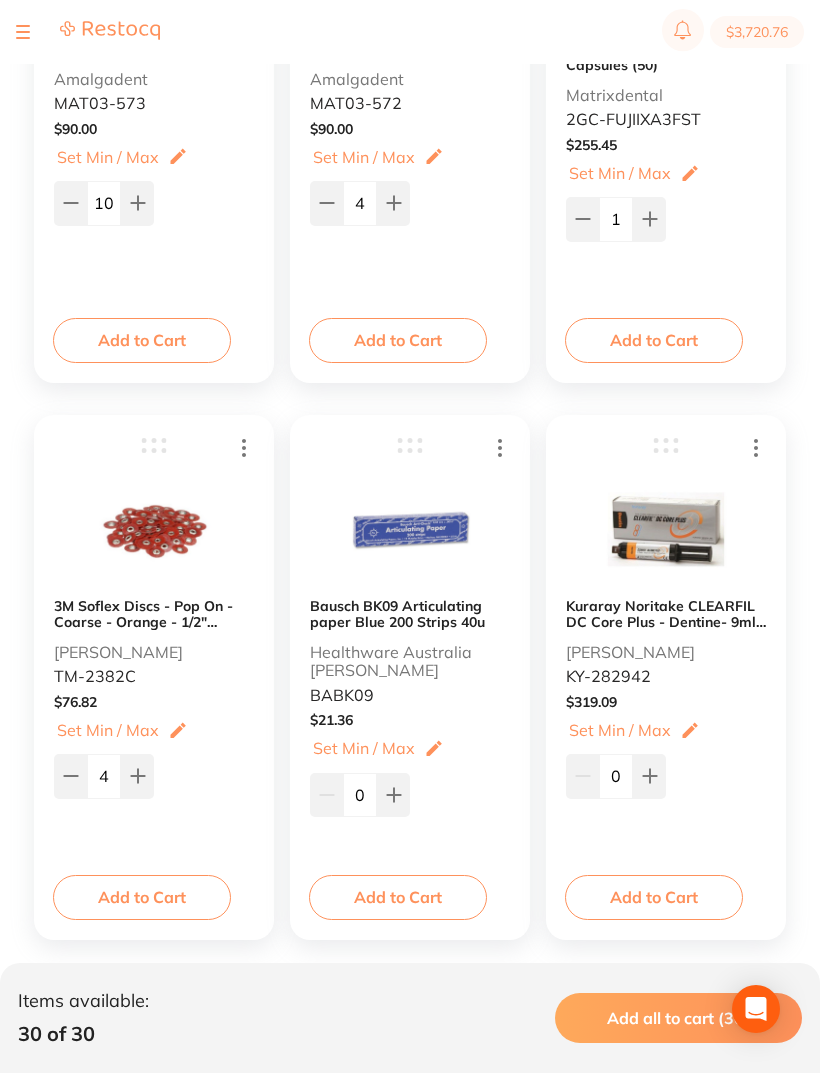 click on "Add to Cart" at bounding box center (142, 897) 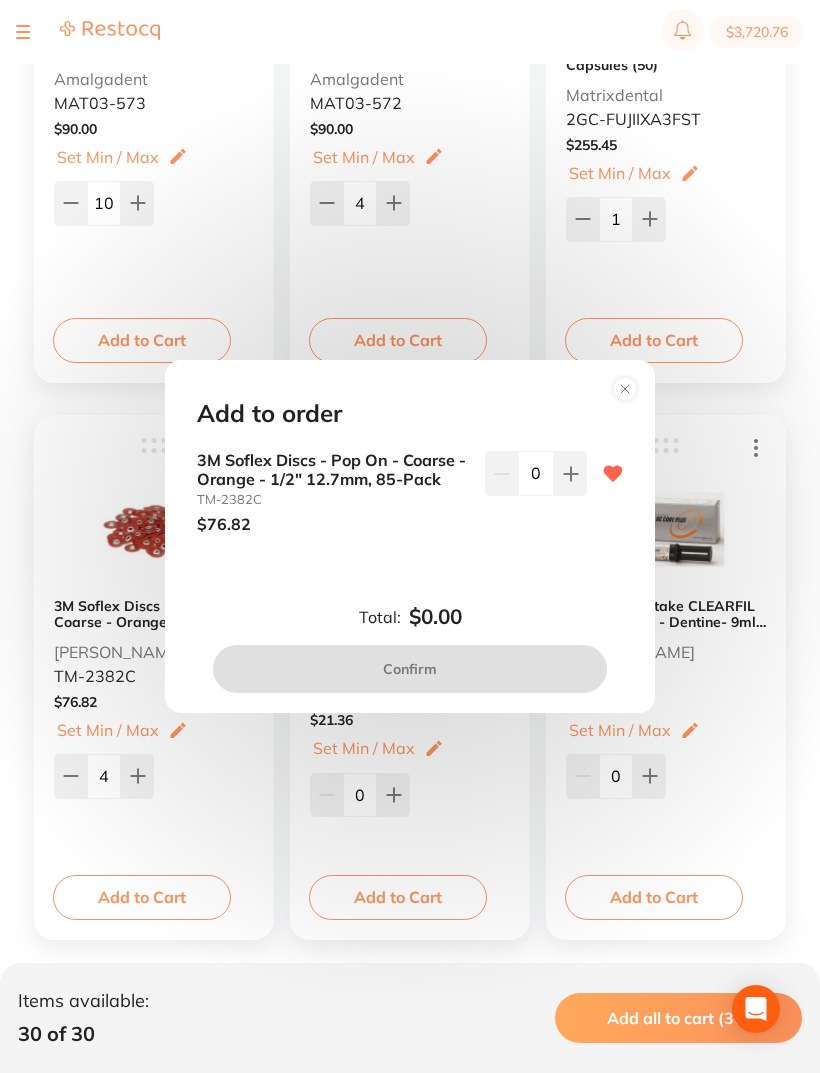 click 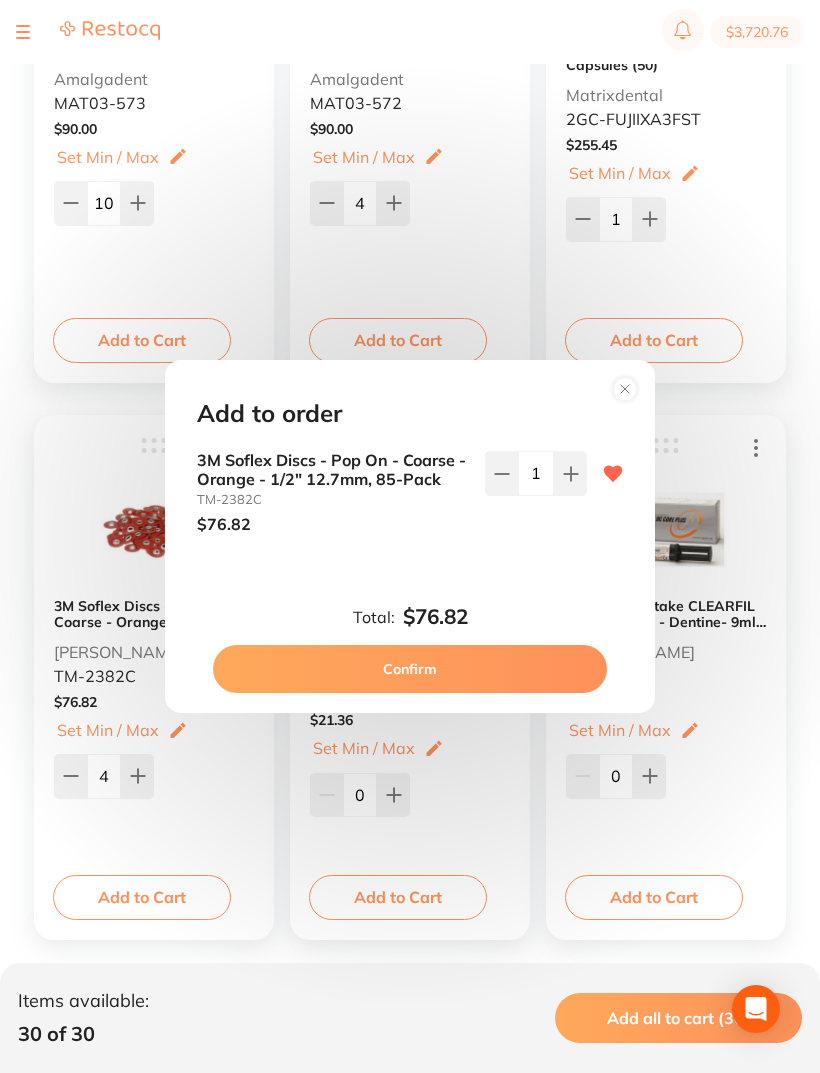 click 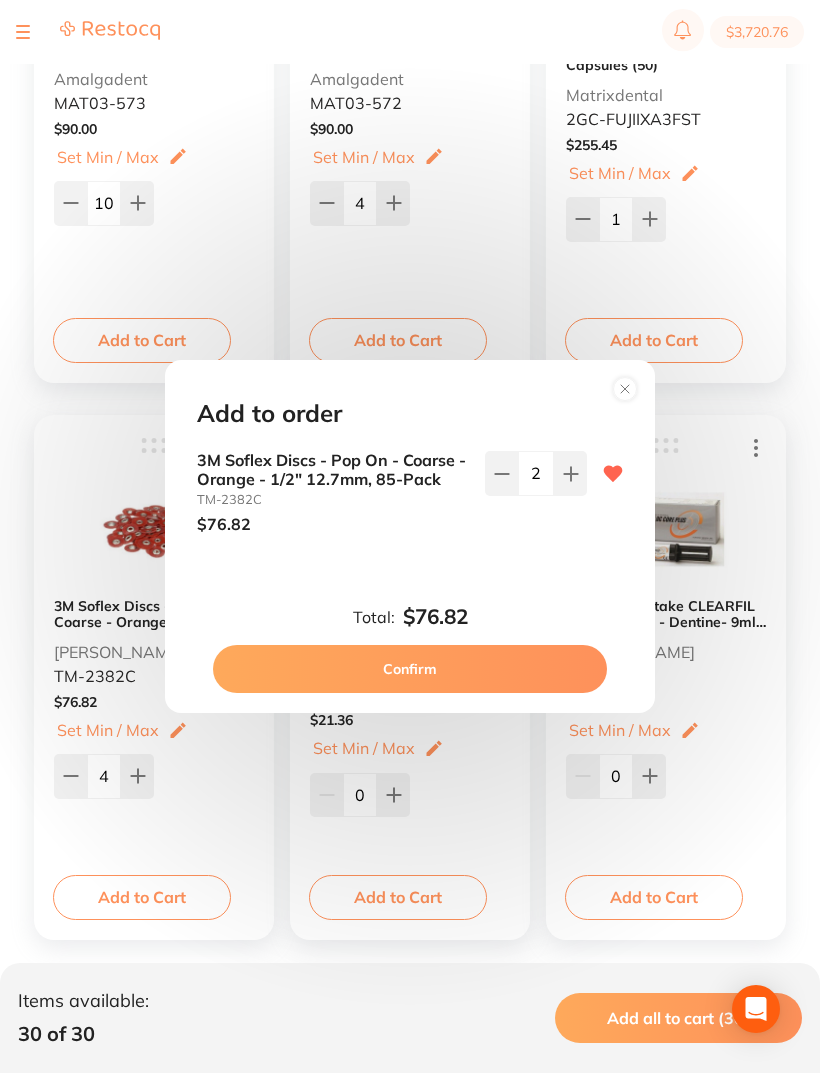 click 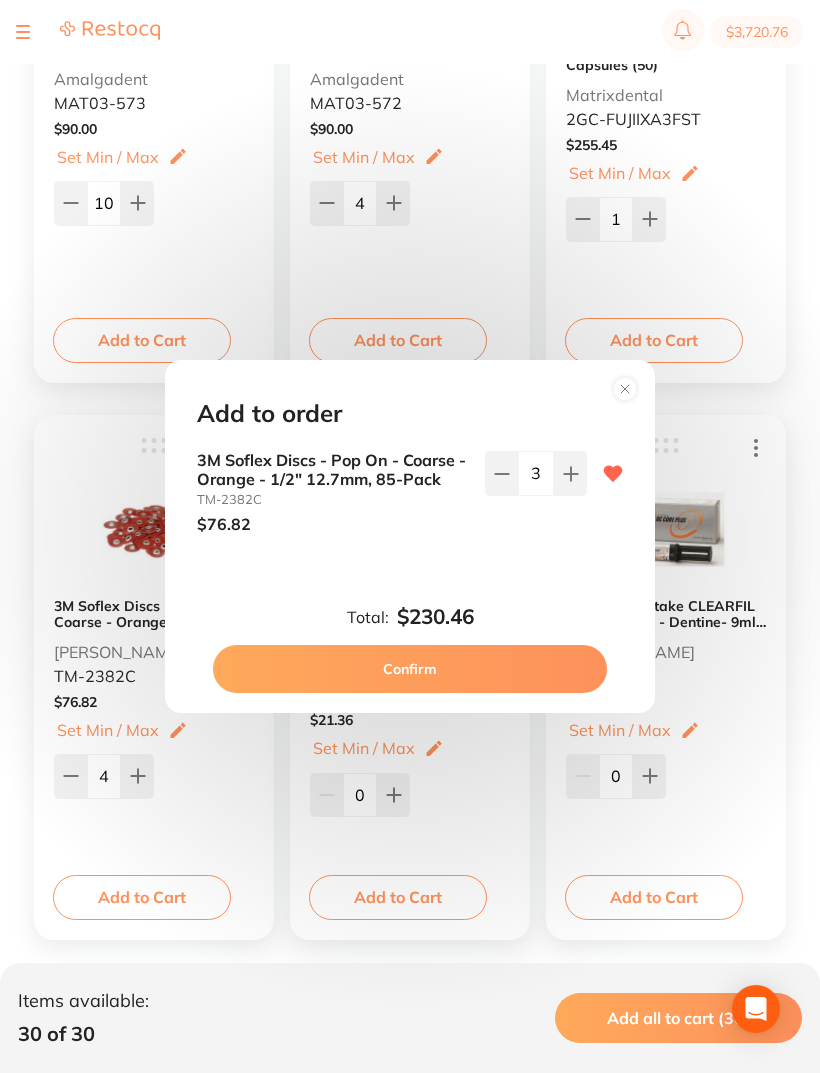 click 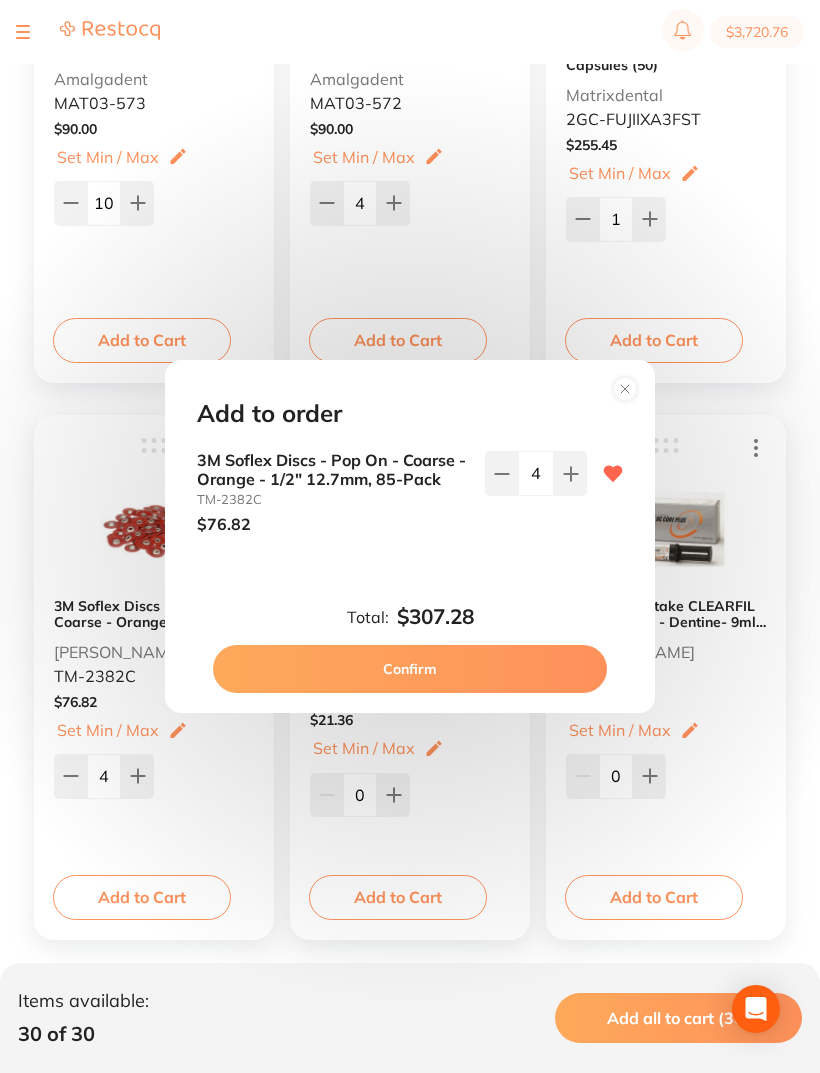 click on "Confirm" at bounding box center [410, 669] 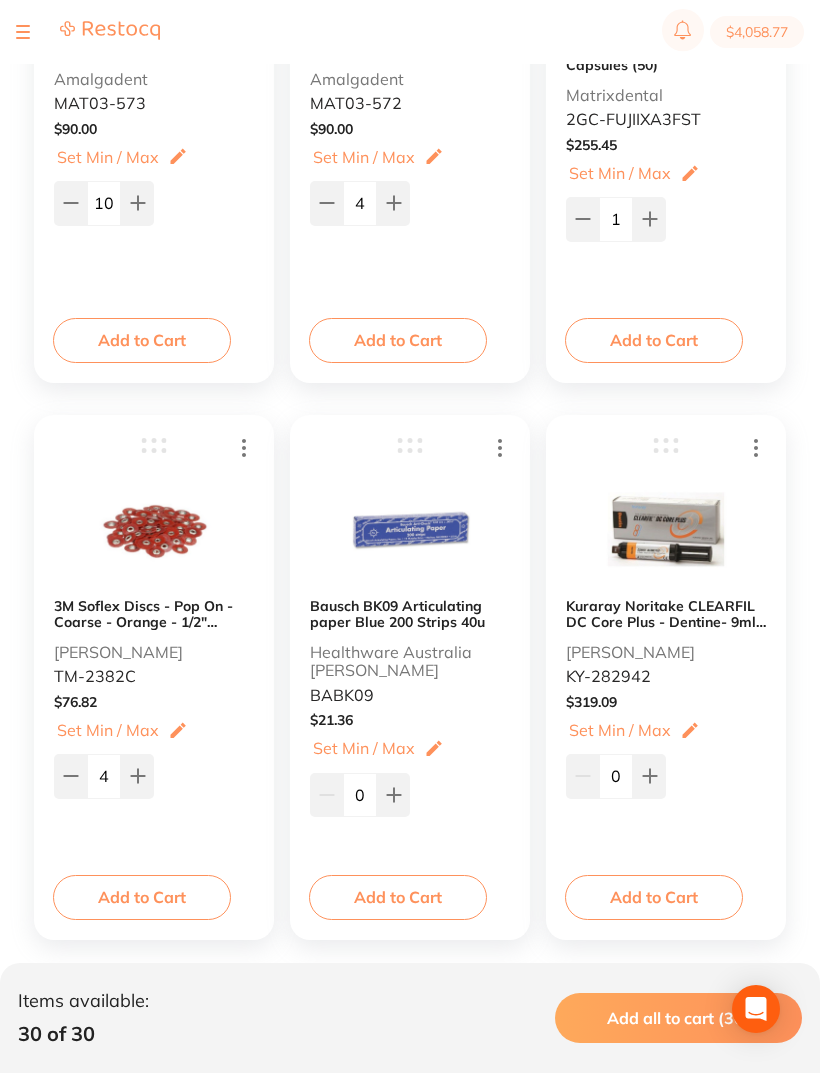 click on "$4,058.77" at bounding box center (757, 32) 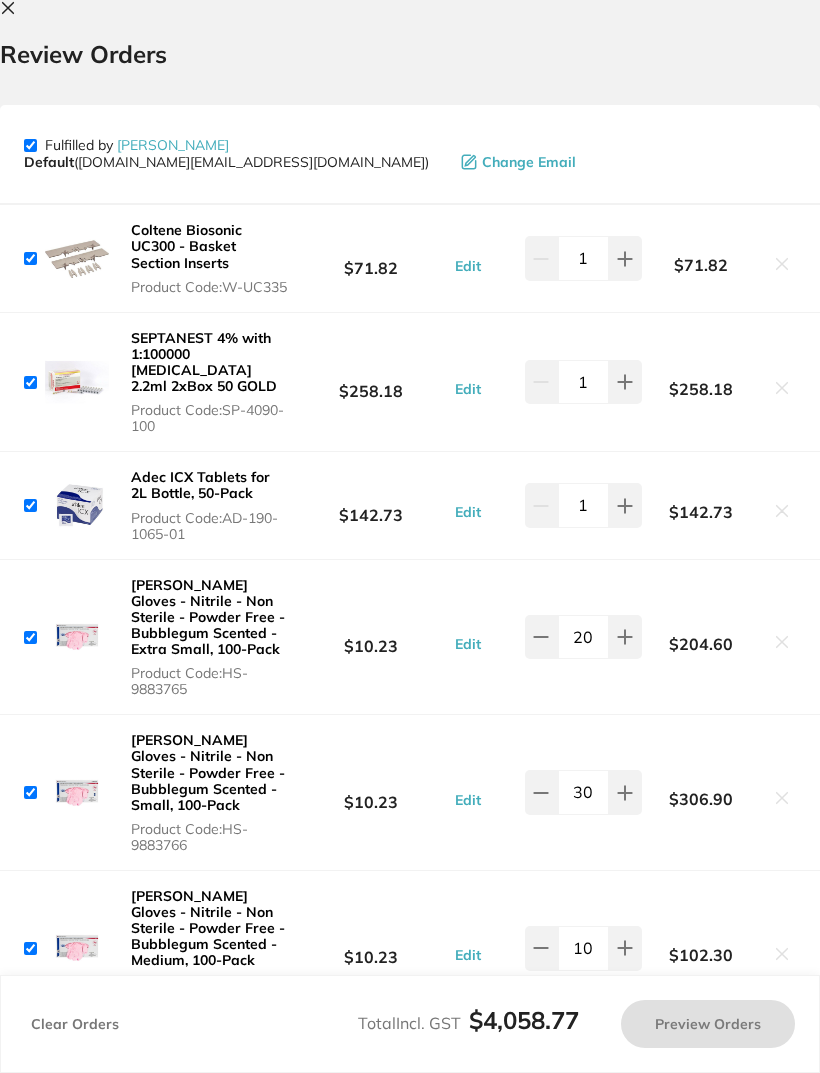 scroll, scrollTop: 0, scrollLeft: 0, axis: both 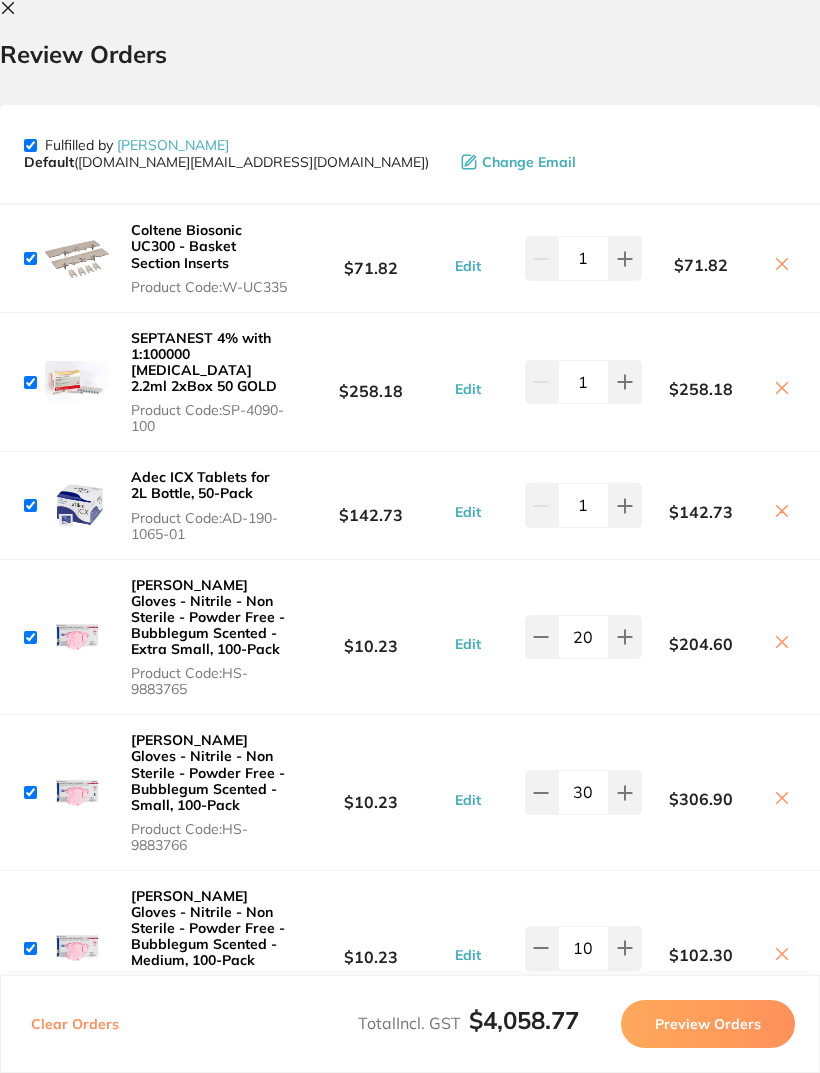 click 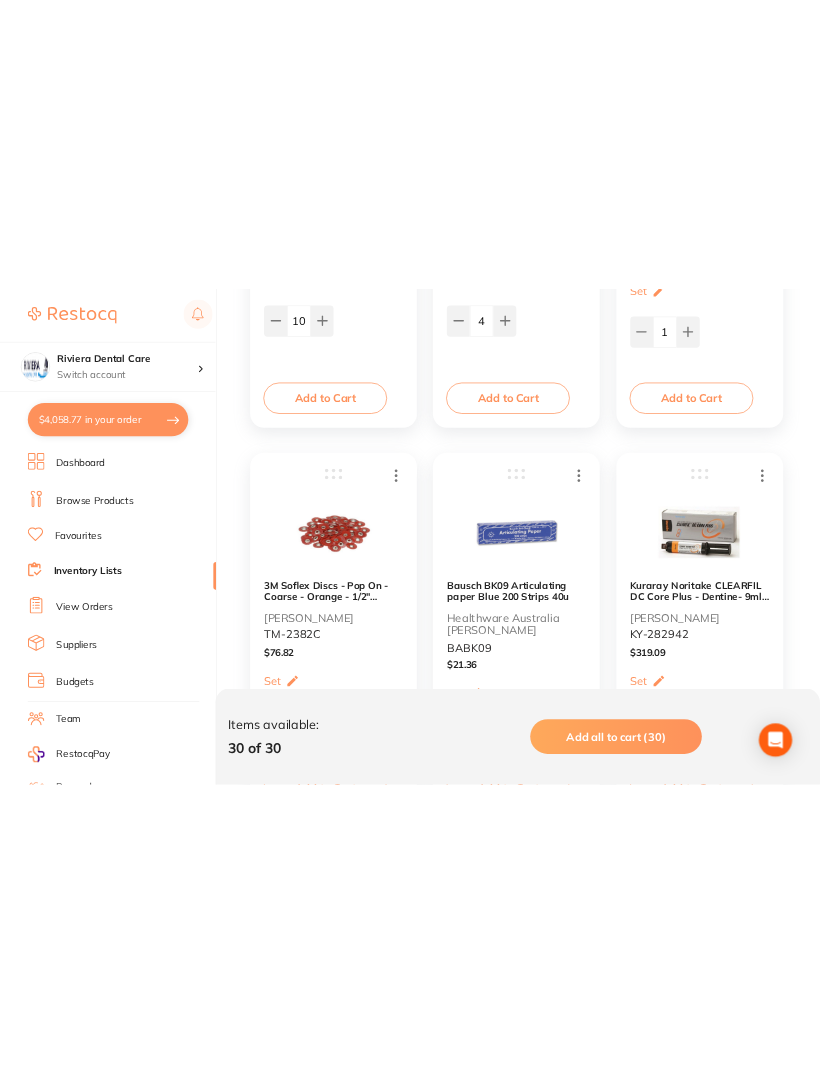 scroll, scrollTop: 5034, scrollLeft: 0, axis: vertical 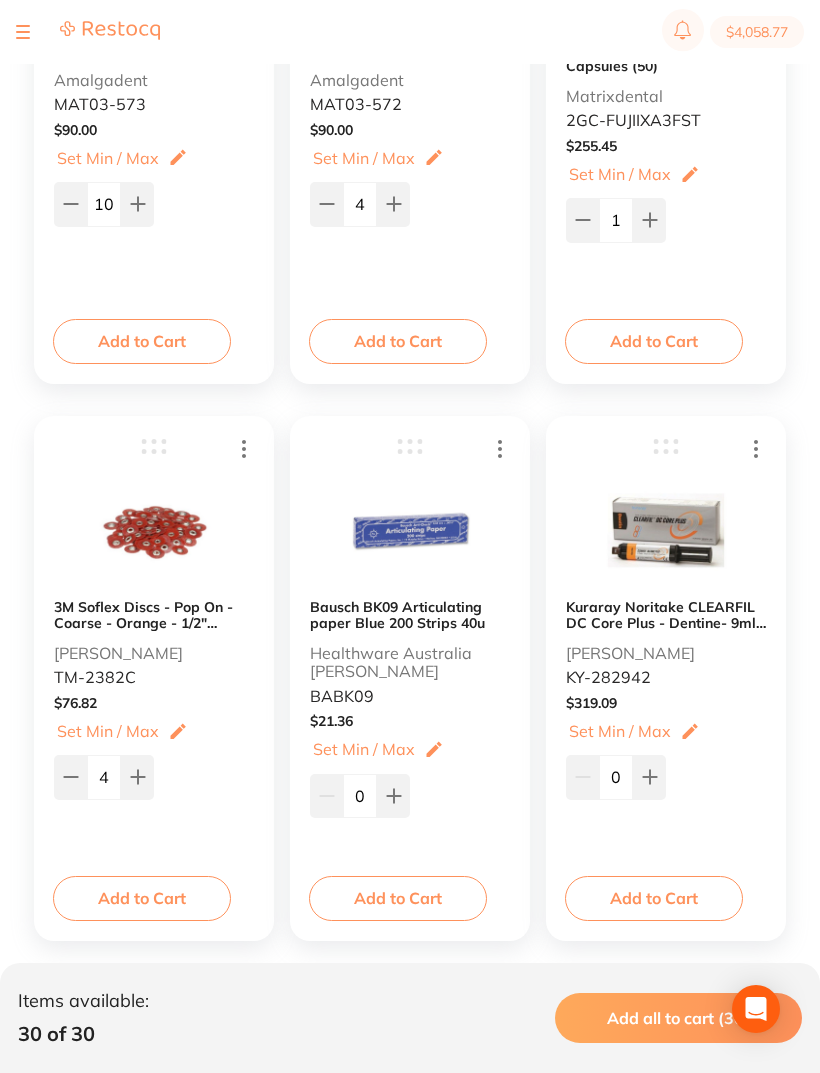 click on "$4,058.77" at bounding box center [410, 32] 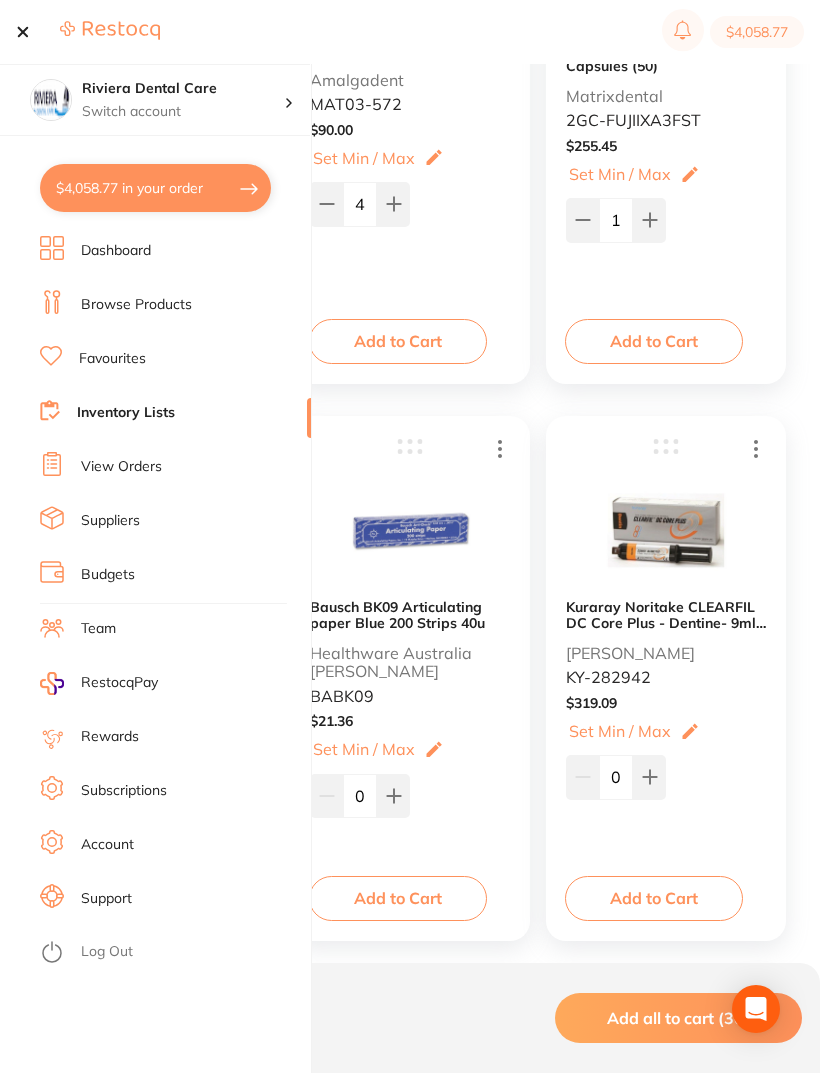 click on "Browse Products" at bounding box center (136, 305) 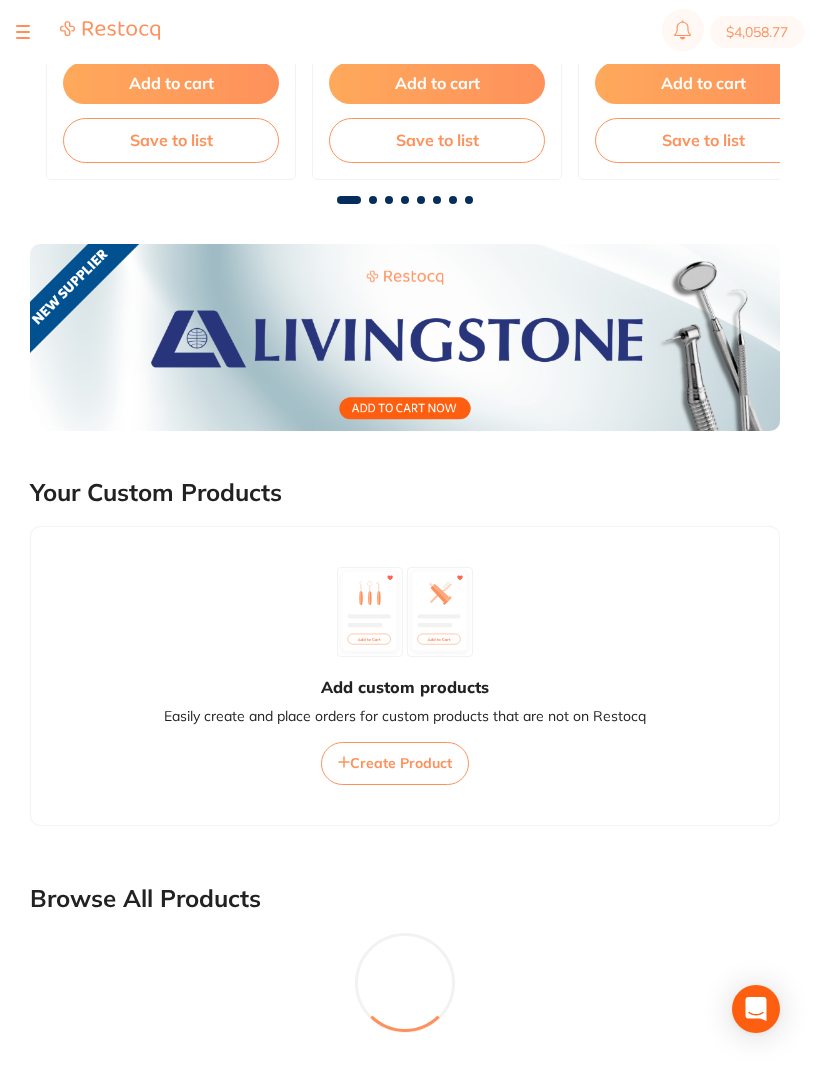 scroll, scrollTop: 0, scrollLeft: 0, axis: both 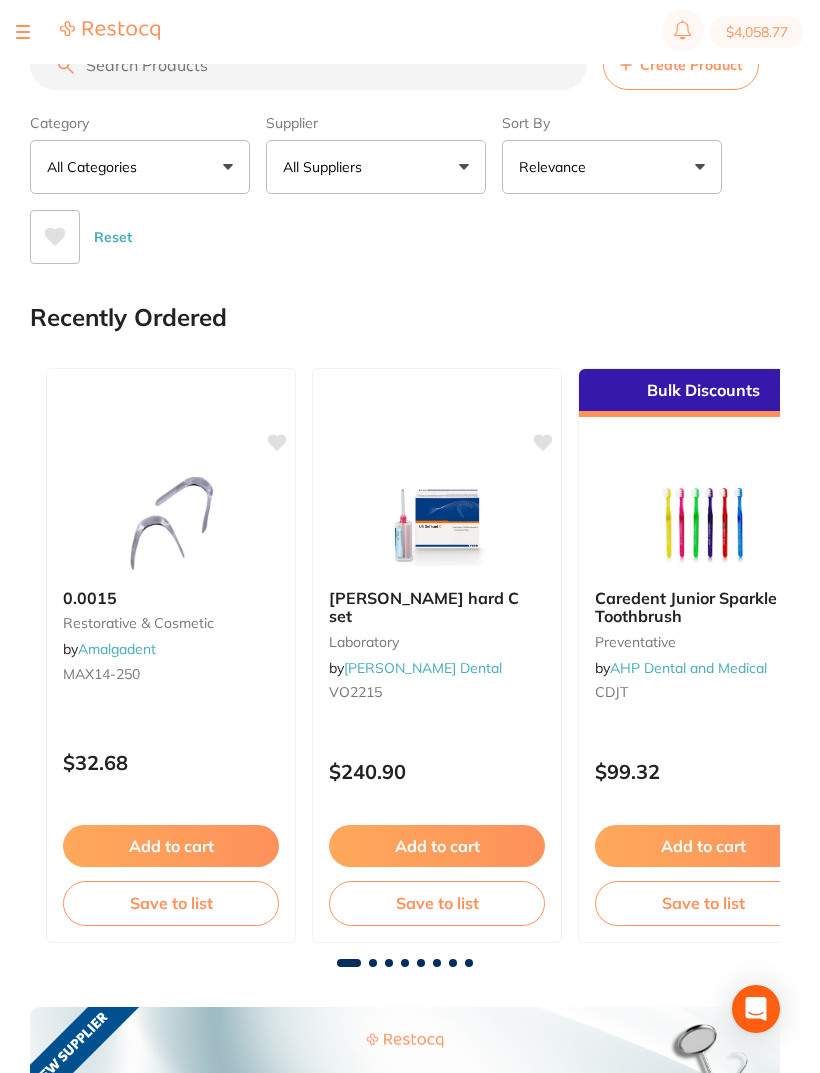 click at bounding box center (308, 65) 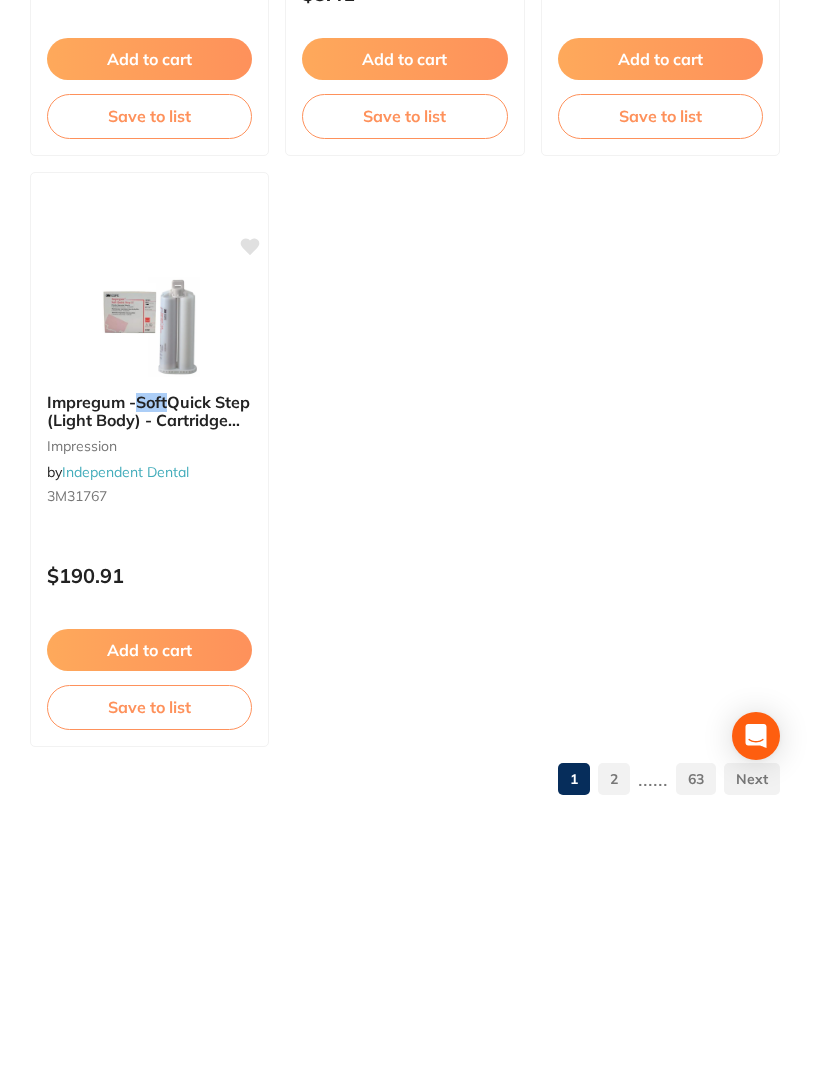scroll, scrollTop: 1733, scrollLeft: 0, axis: vertical 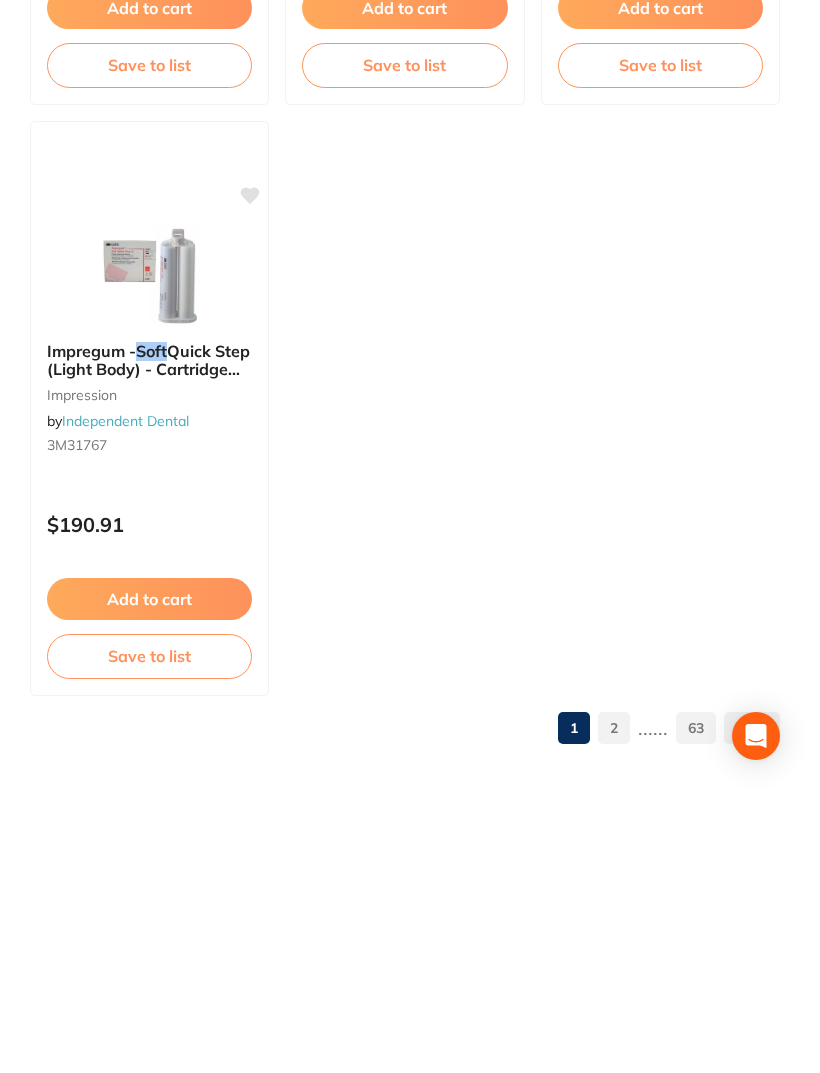 click on "TePe Select Compact Toothbrush (100 per box)   preventative by  Critical Dental TEPE-332110   3 options available   from $243.30 Add to cart Save to list TePe Mini Toothbrushes - 0-3 years (25 per box)   preventative by  Critical Dental TEPE-382110   2 options available   from $60.80 Add to cart Save to list TePe Select Regular Toothbrush (100 per box)   preventative by  Critical Dental TEPE-322110   3 options available   from $243.30 Add to cart Save to list TePe Kids Toothbrushes - 3+ years (25 per box)   preventative by  Critical Dental TEPE-339160   2 options available   from $99.70 Add to cart Save to list Rand Tofflemire Bands #1 001 Ultra-Thin   restorative & cosmetic by  Ark Health Y9516105   2 options available   from $8.50 Add to cart Save to list Soft  Touch Oral Evacuators - Vented - Latex Free   disposables by  Independent Dental IDSST001 $8.91 Add to cart Save to list Monet Putty Tub  Soft  Super Hydro Fast Set 2x400g   impression by  Erskine Dental MOPUTY $77.10 Add to cart Save to list Soft" at bounding box center [405, -205] 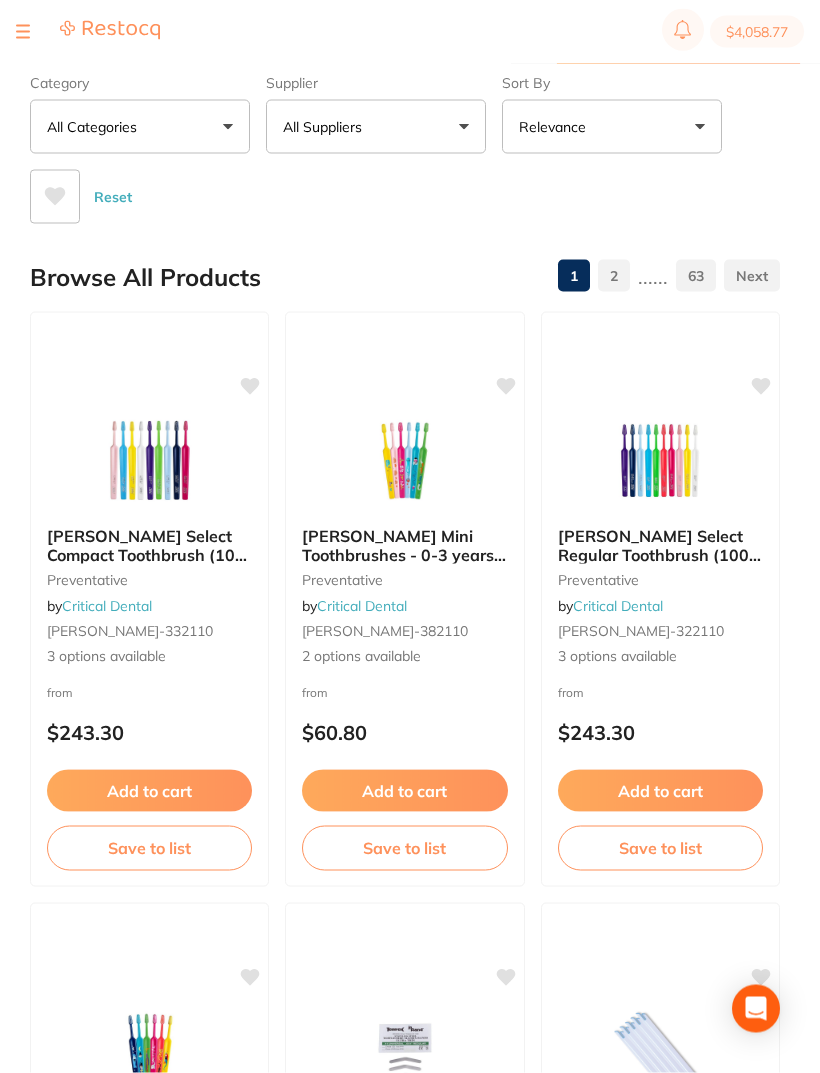 scroll, scrollTop: 0, scrollLeft: 0, axis: both 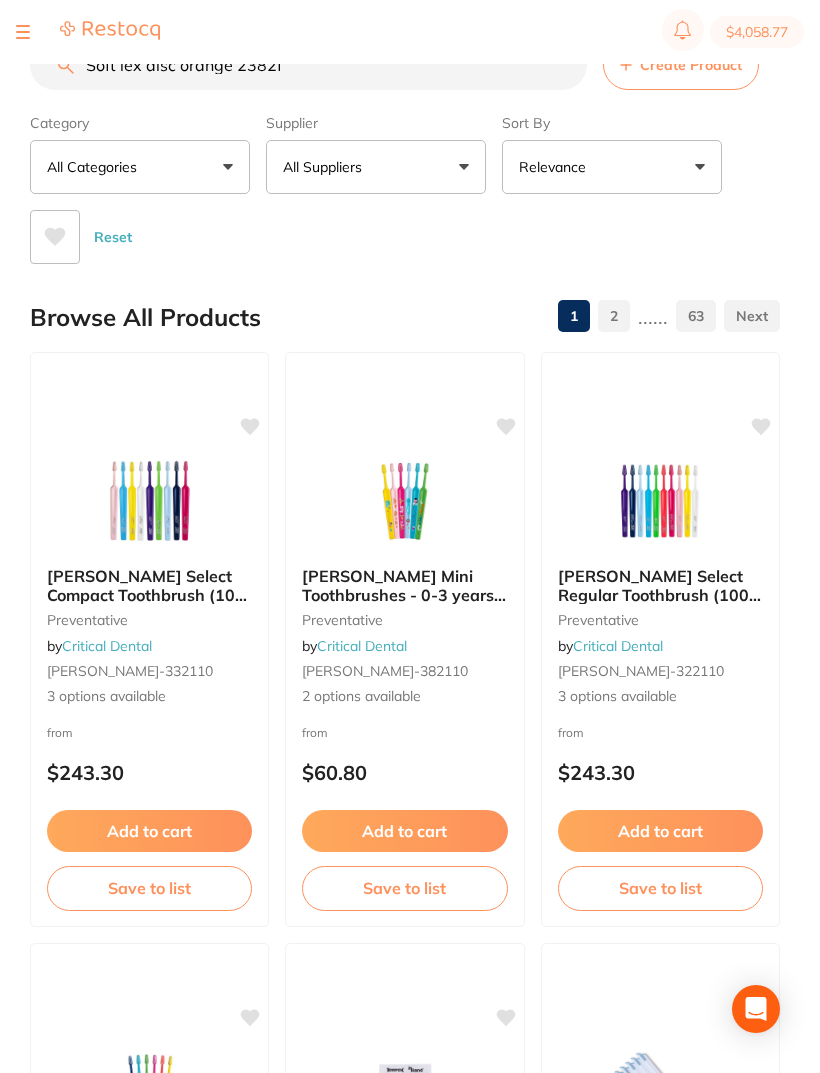 click on "Soft lex disc orange 2382f" at bounding box center (308, 65) 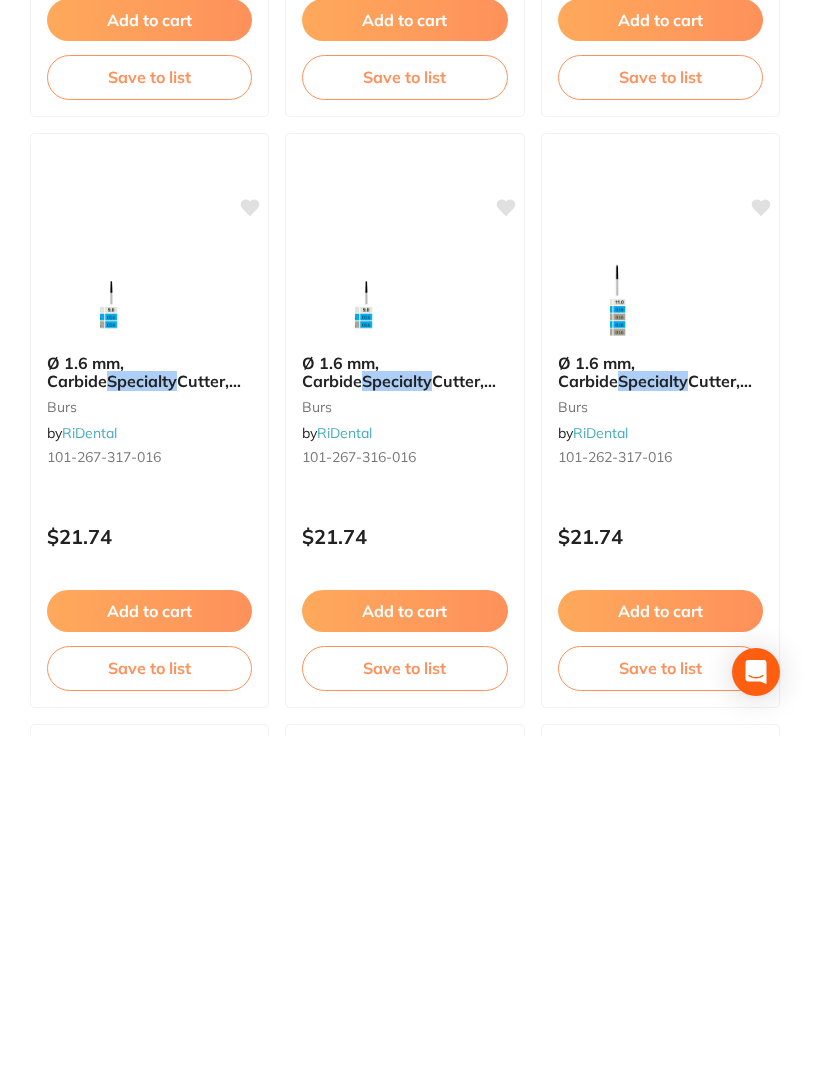 scroll, scrollTop: 482, scrollLeft: 0, axis: vertical 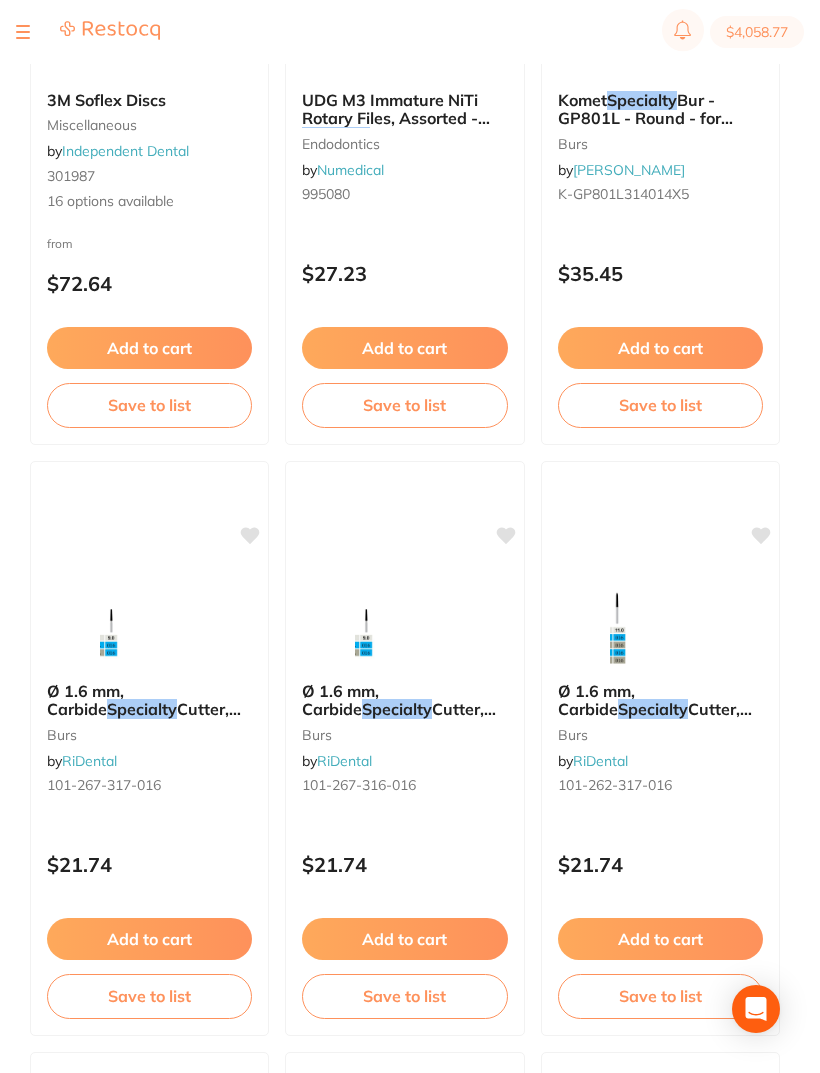 type on "Especially Soft lex disc orange 2382f" 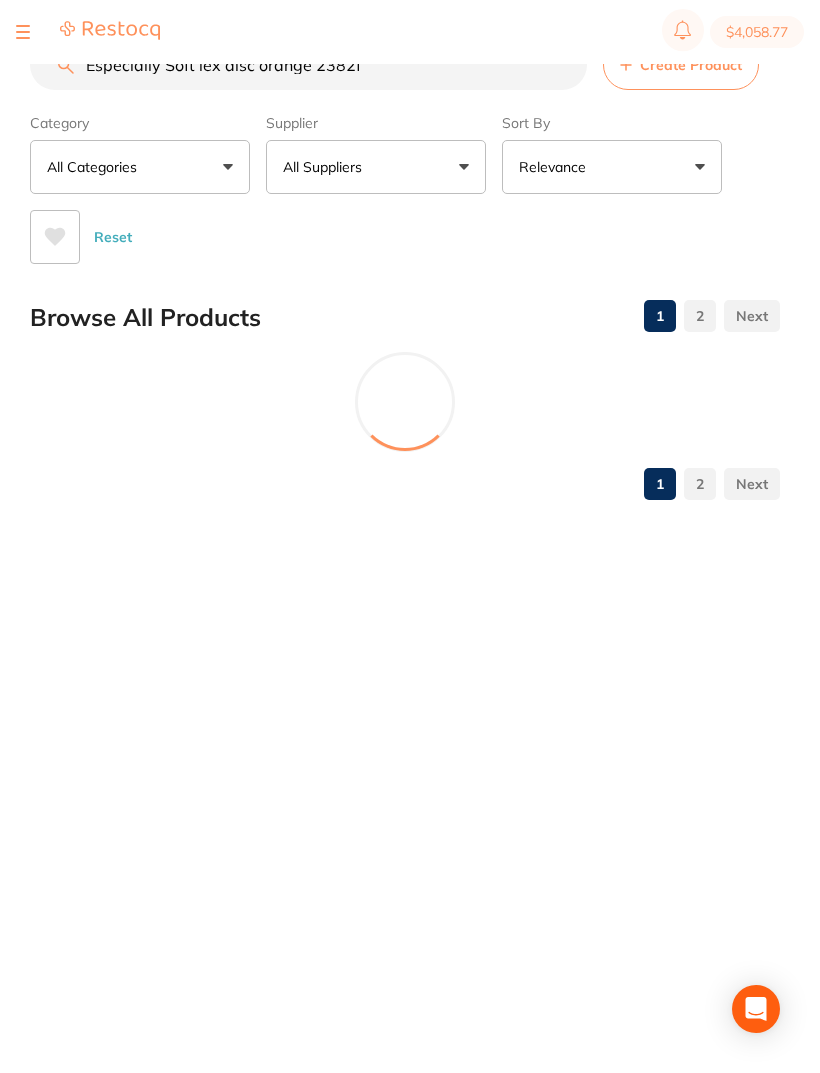 scroll, scrollTop: 0, scrollLeft: 0, axis: both 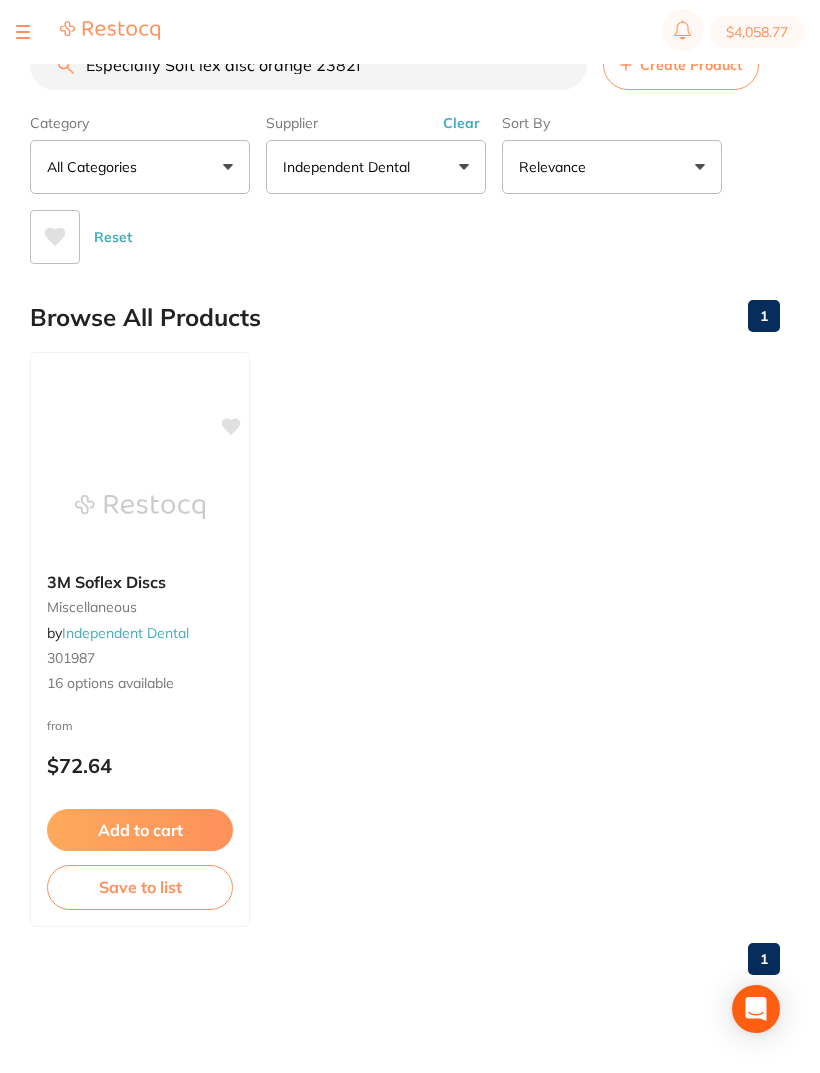 click on "3M Soflex Discs" at bounding box center (106, 582) 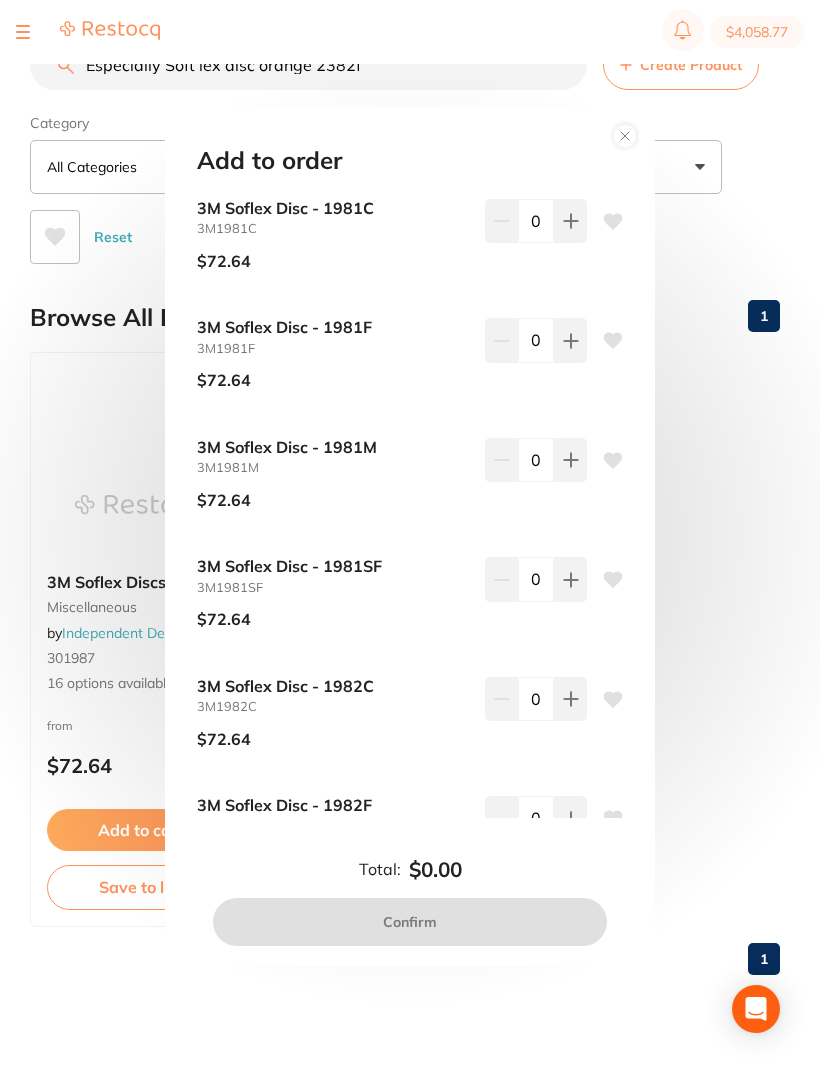 click 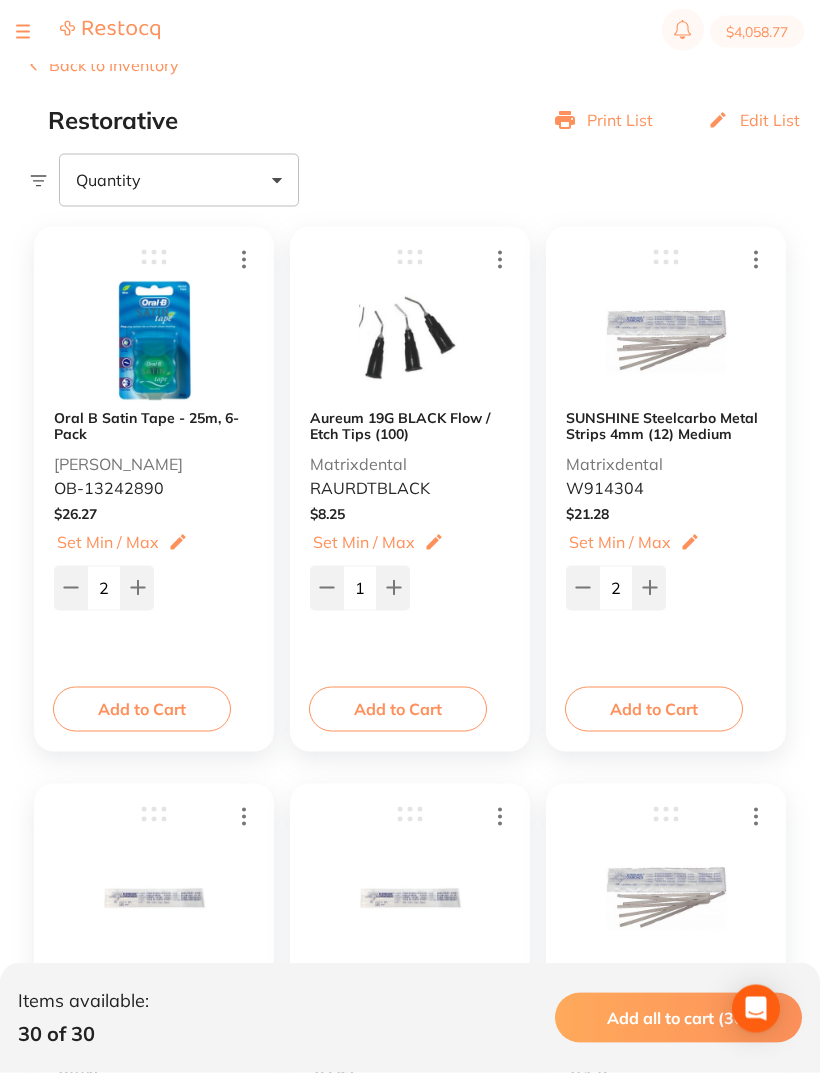 scroll, scrollTop: 182, scrollLeft: 0, axis: vertical 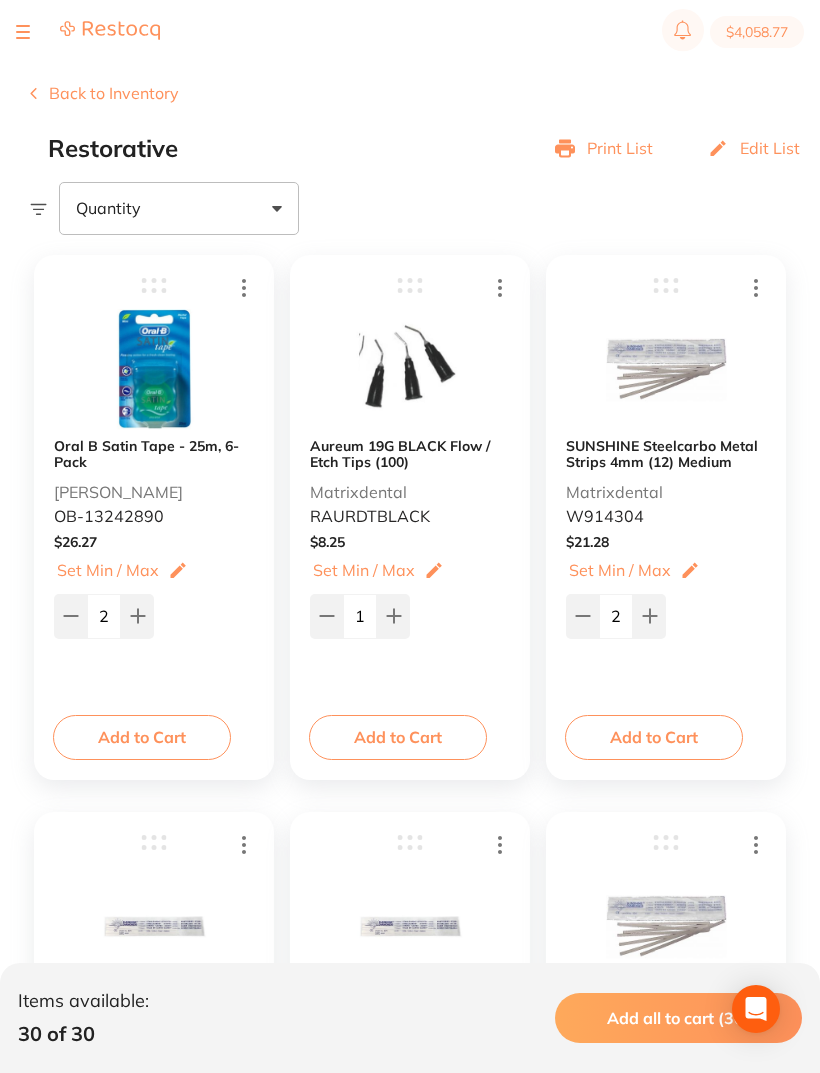 click at bounding box center [23, 32] 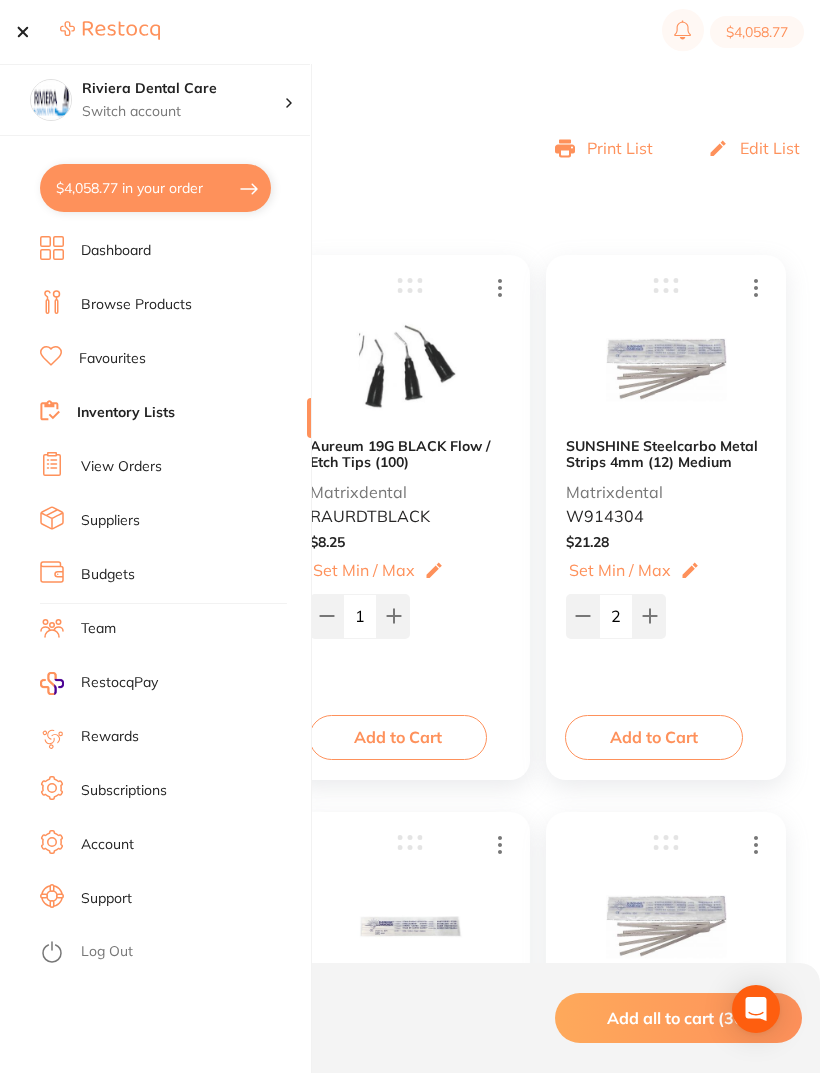 click on "Browse Products" at bounding box center (136, 305) 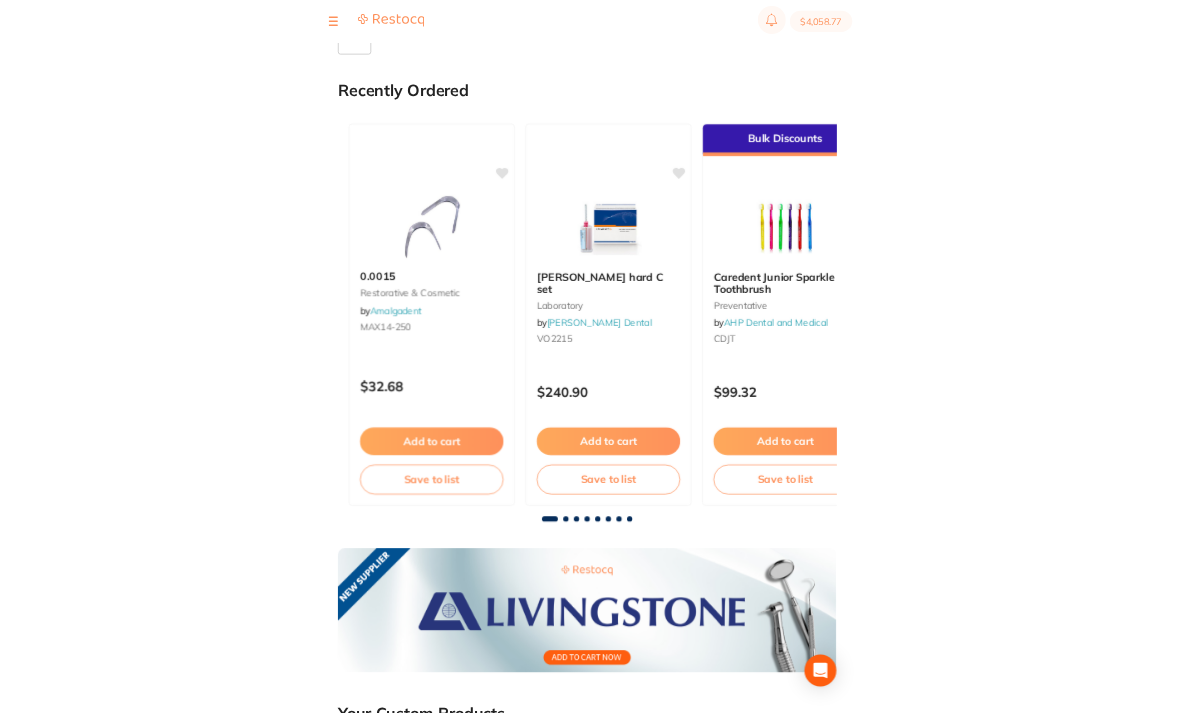 scroll, scrollTop: 0, scrollLeft: 0, axis: both 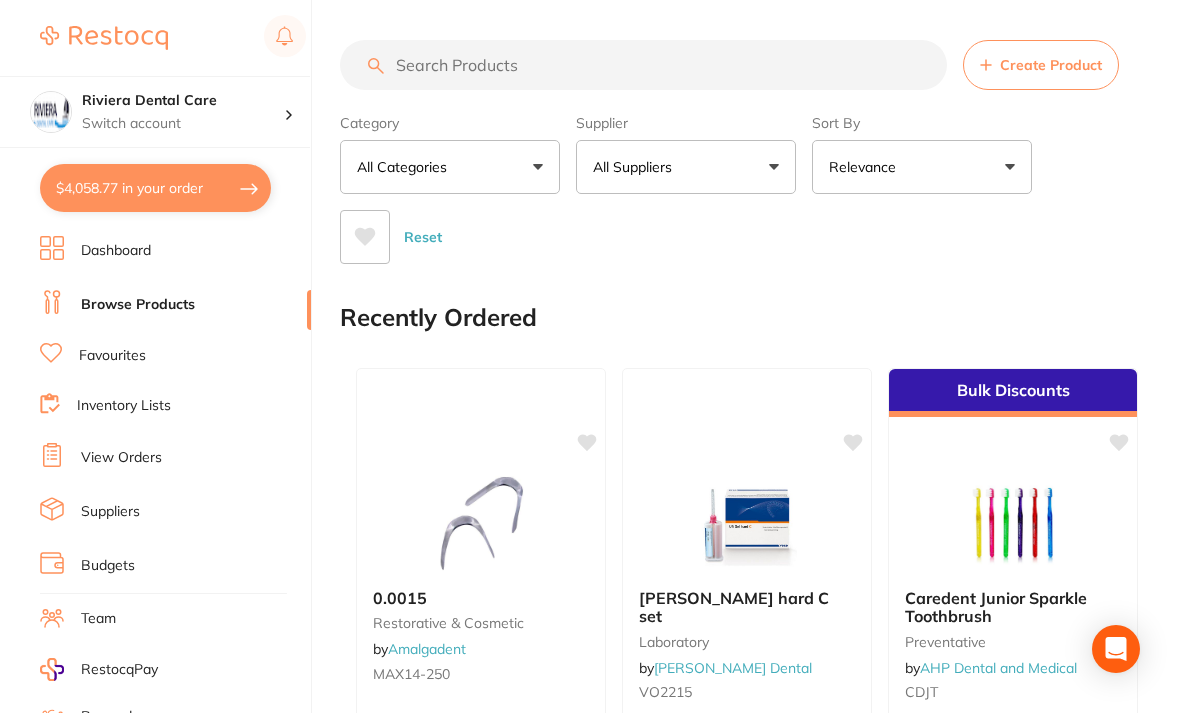 click at bounding box center (643, 65) 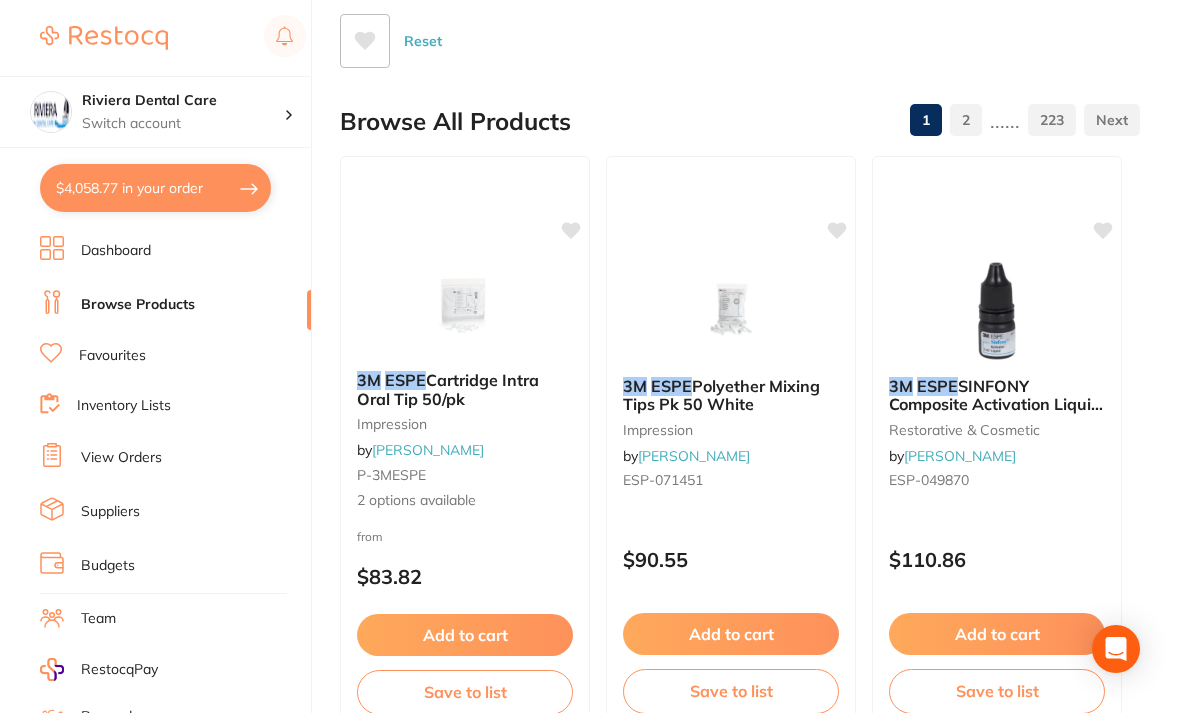 scroll, scrollTop: 0, scrollLeft: 0, axis: both 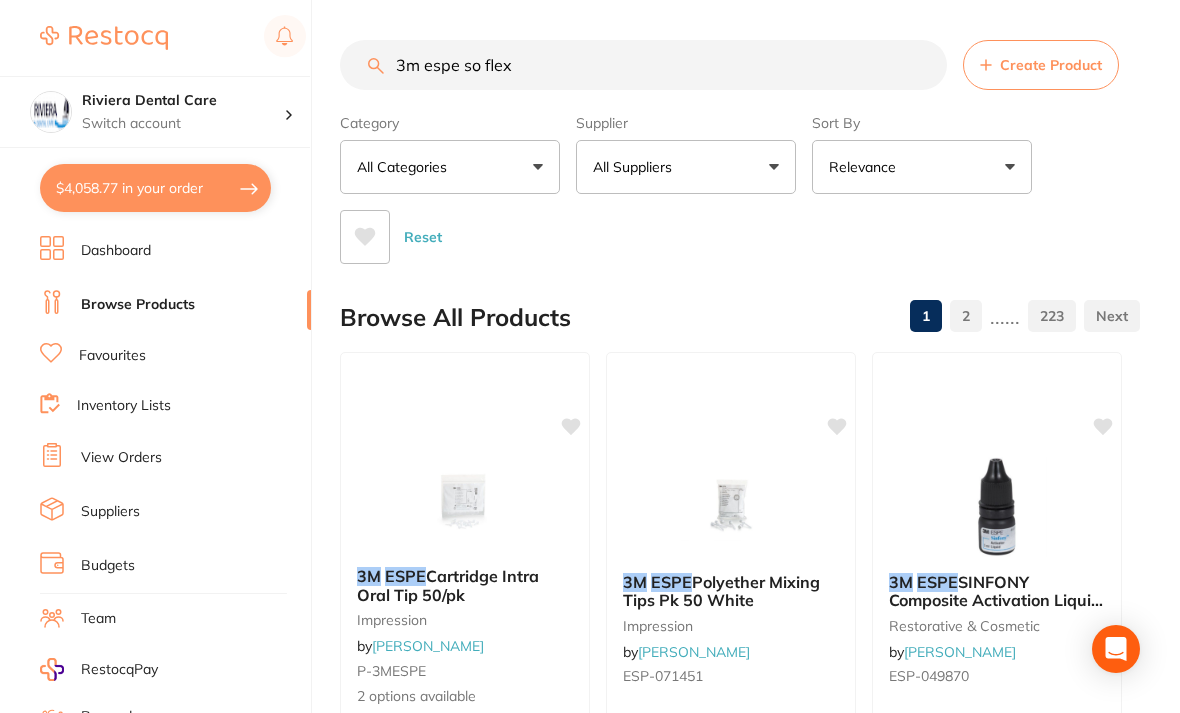 click on "3m espe so flex" at bounding box center (643, 65) 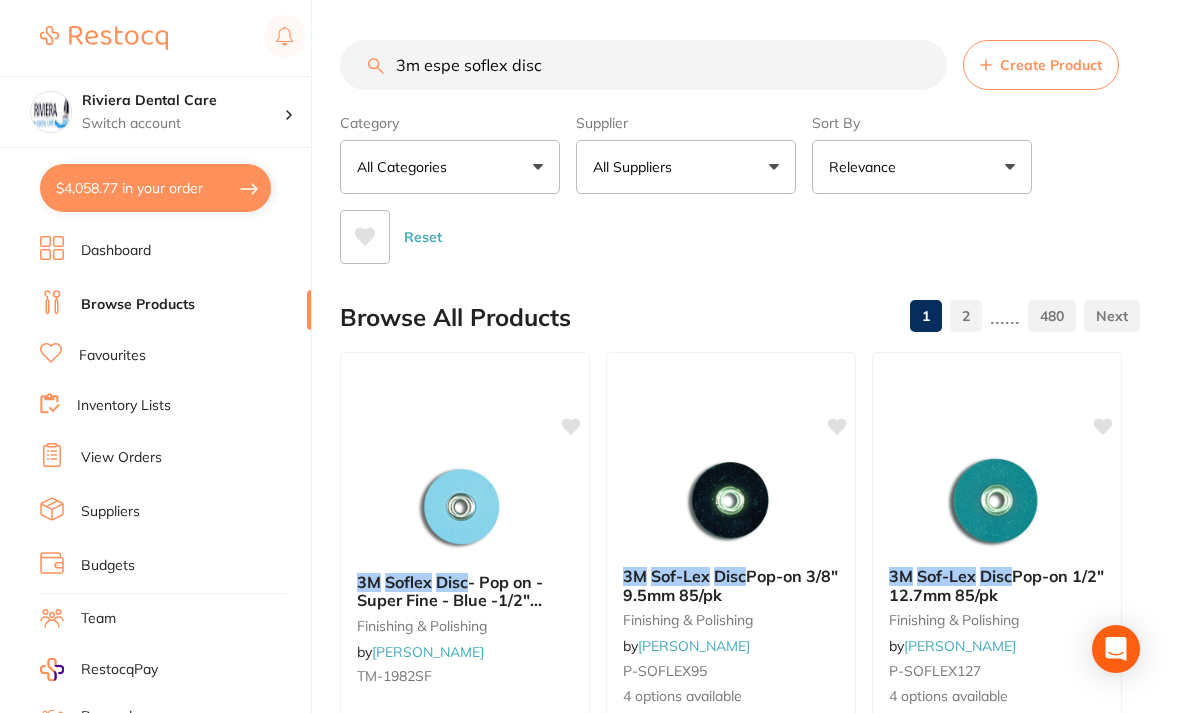 type on "3m espe soflex disc" 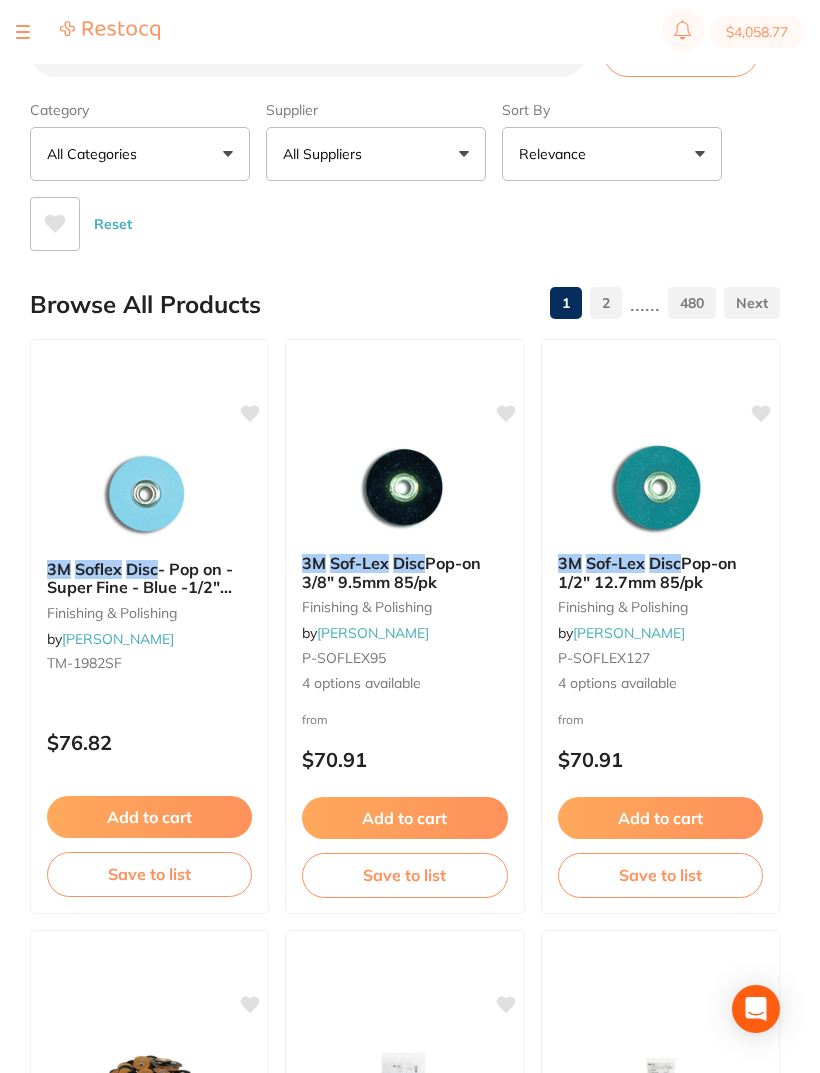 scroll, scrollTop: 0, scrollLeft: 0, axis: both 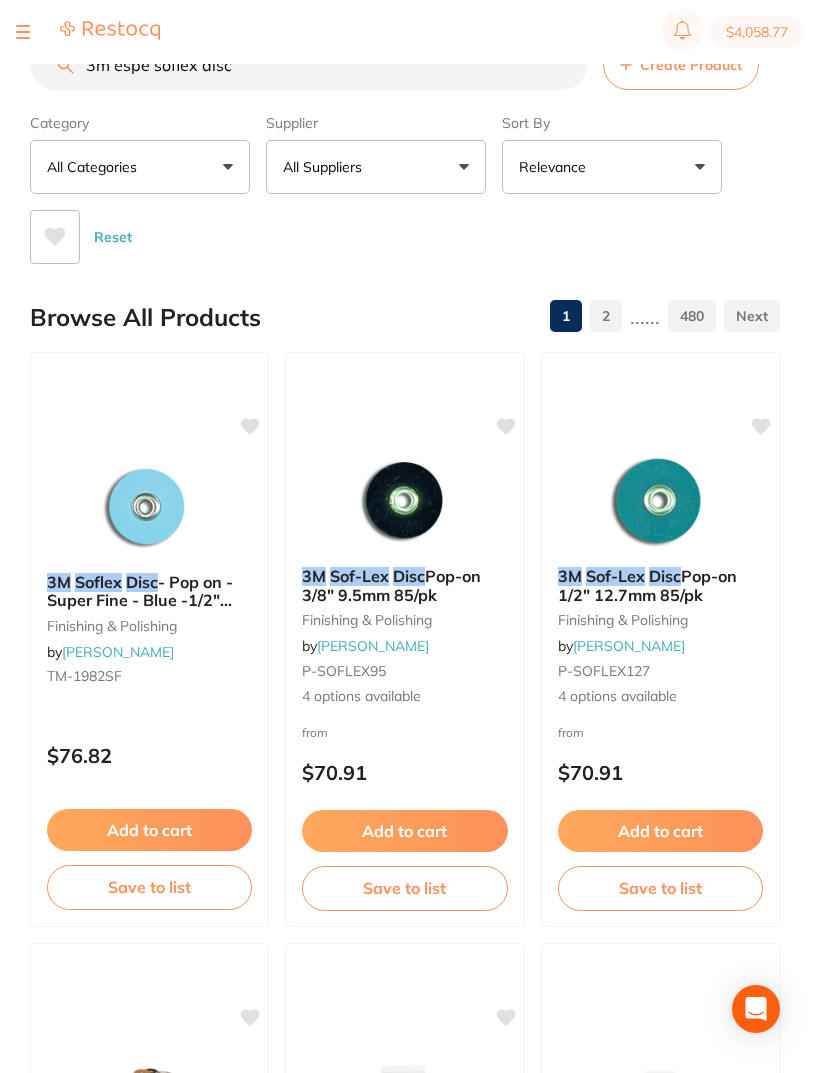 click on "$4,058.77" at bounding box center (757, 32) 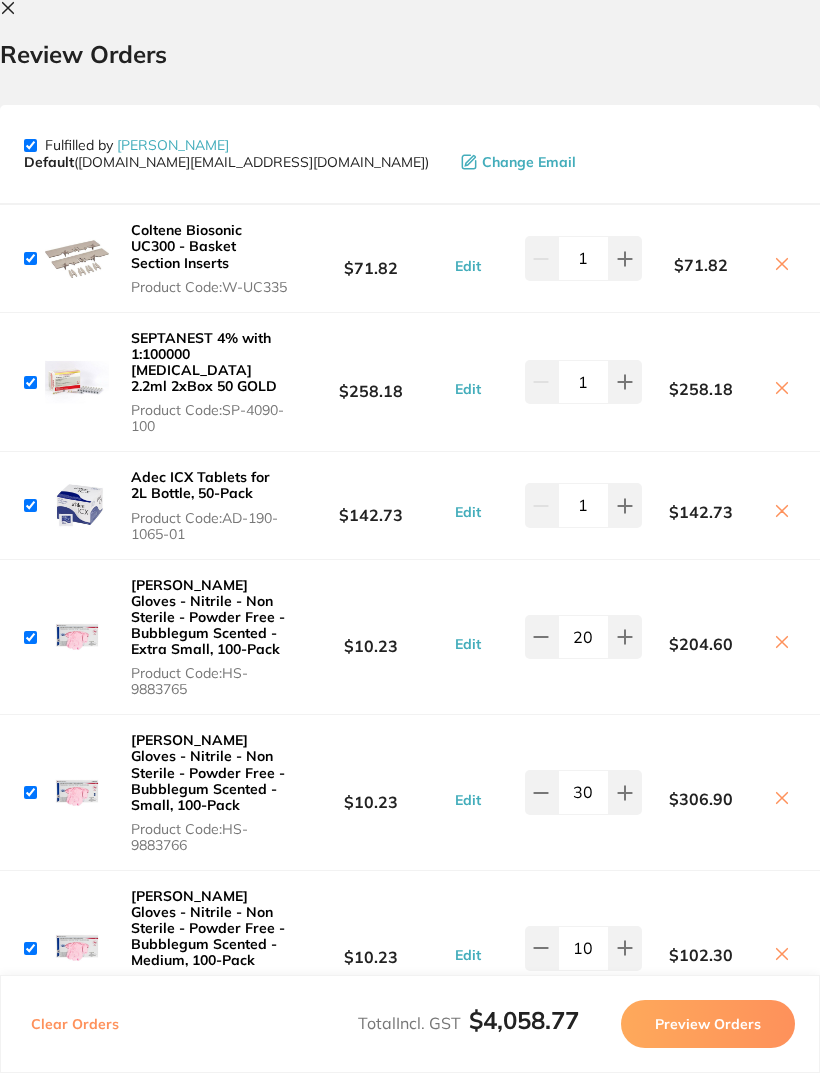 scroll, scrollTop: 0, scrollLeft: 0, axis: both 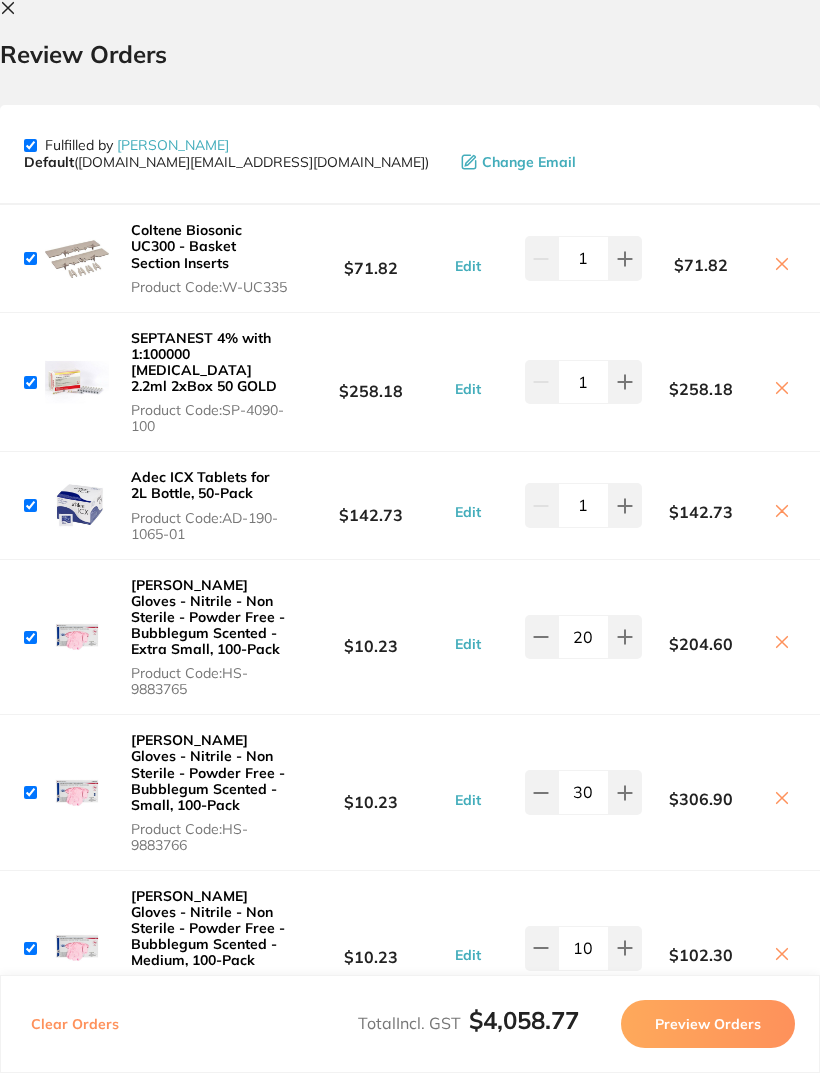 click 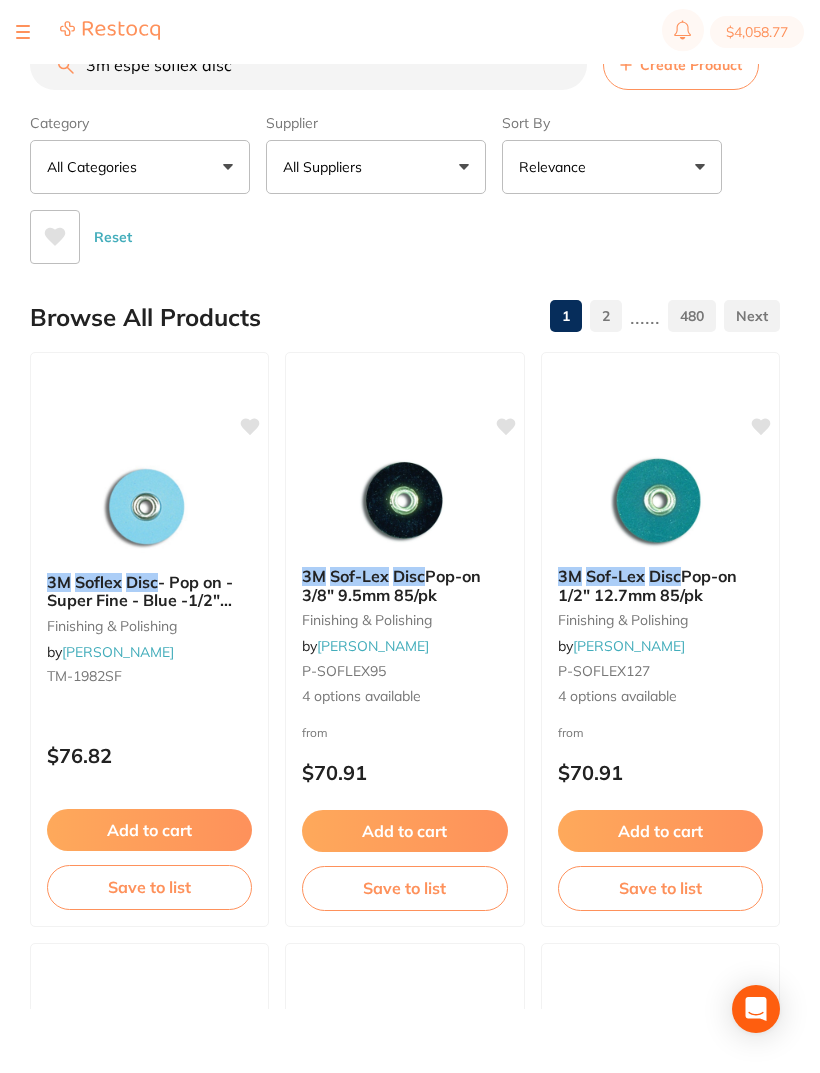 scroll, scrollTop: 2, scrollLeft: 0, axis: vertical 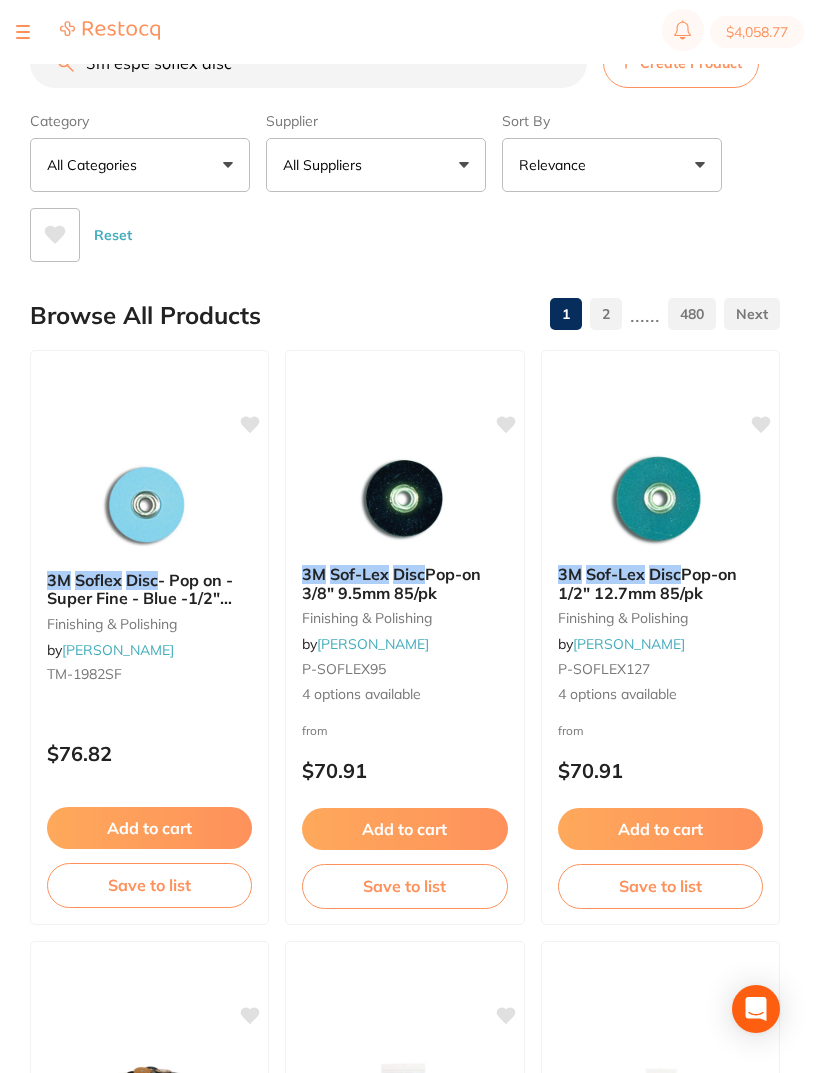 click on "All Suppliers" at bounding box center (376, 165) 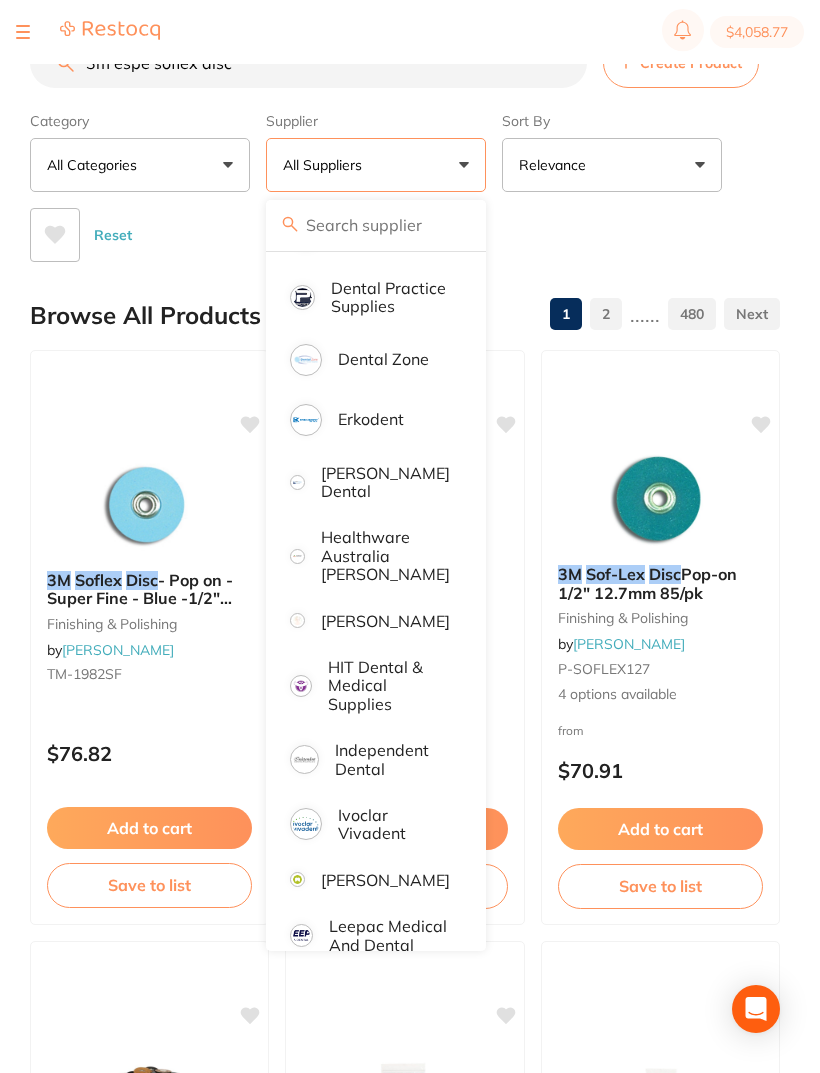 scroll, scrollTop: 543, scrollLeft: 0, axis: vertical 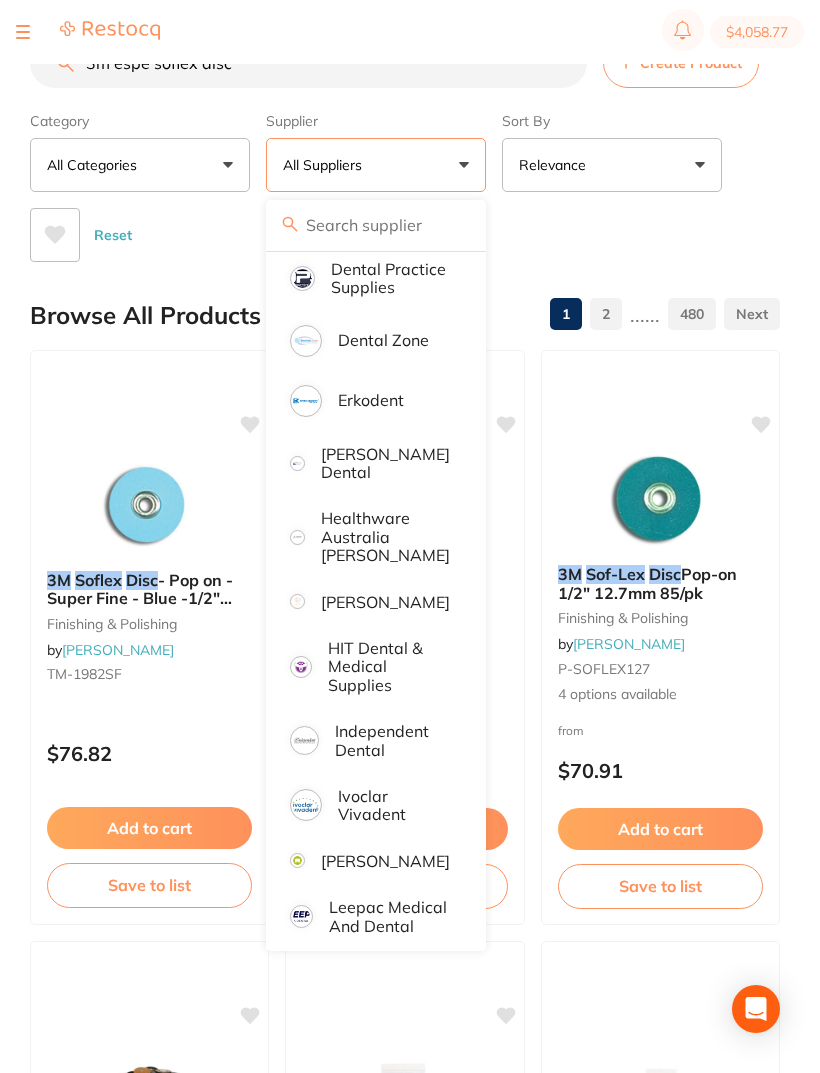 click on "[PERSON_NAME]" at bounding box center [385, 602] 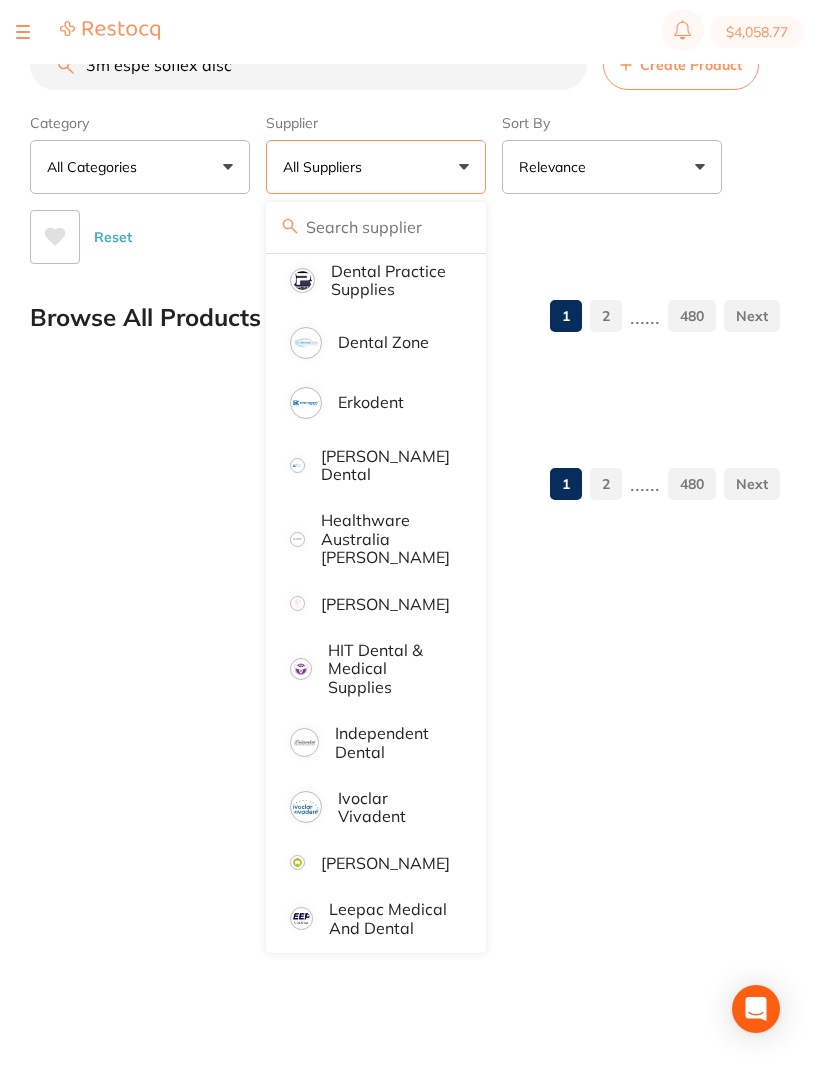 scroll, scrollTop: 0, scrollLeft: 0, axis: both 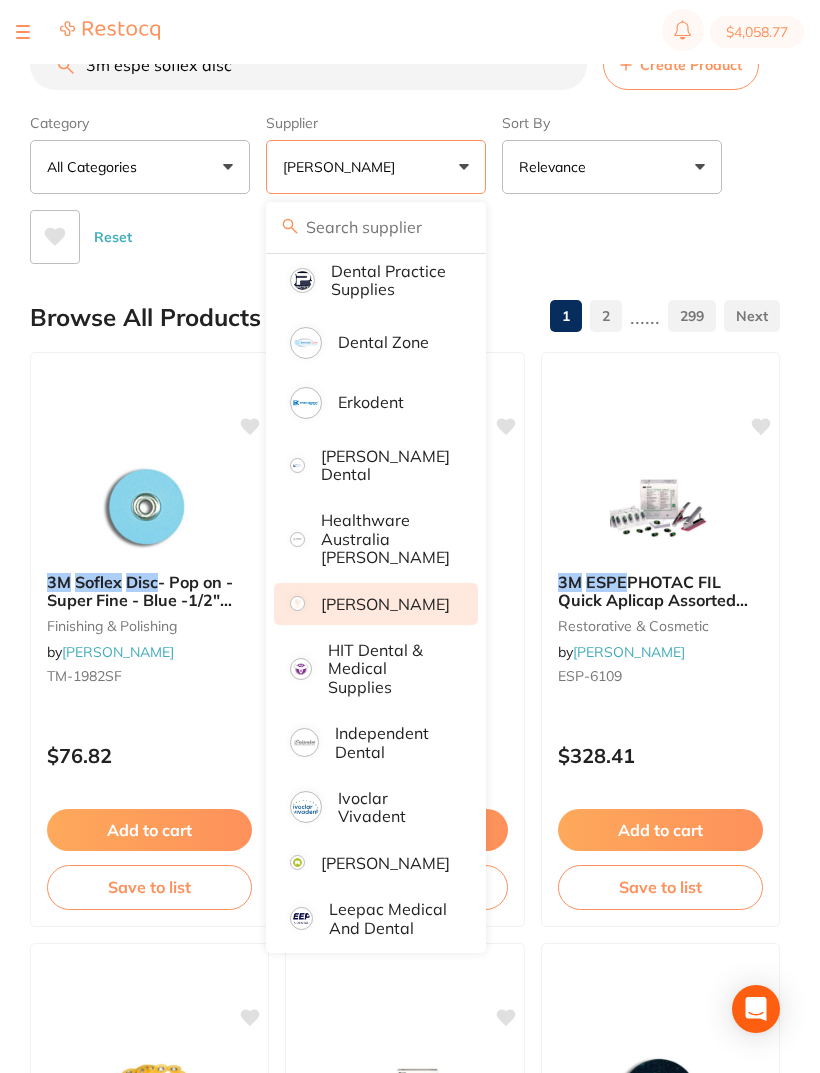 click on "Reset" at bounding box center [397, 229] 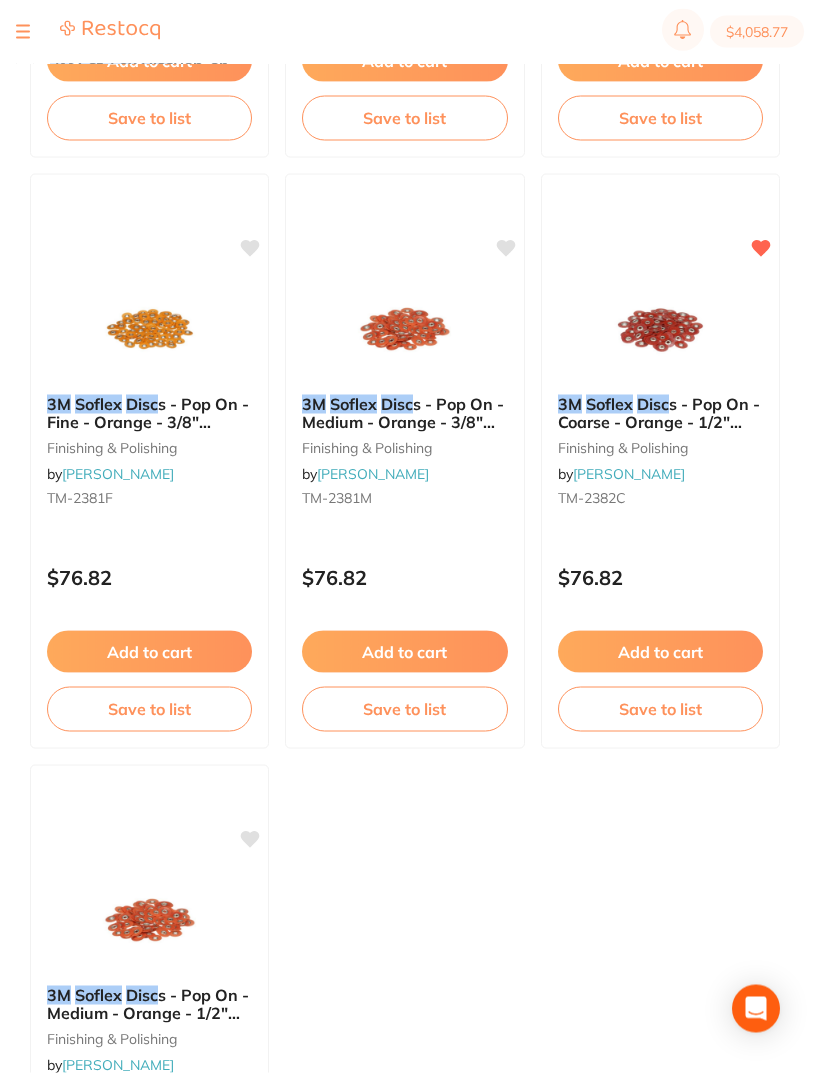 scroll, scrollTop: 1361, scrollLeft: 0, axis: vertical 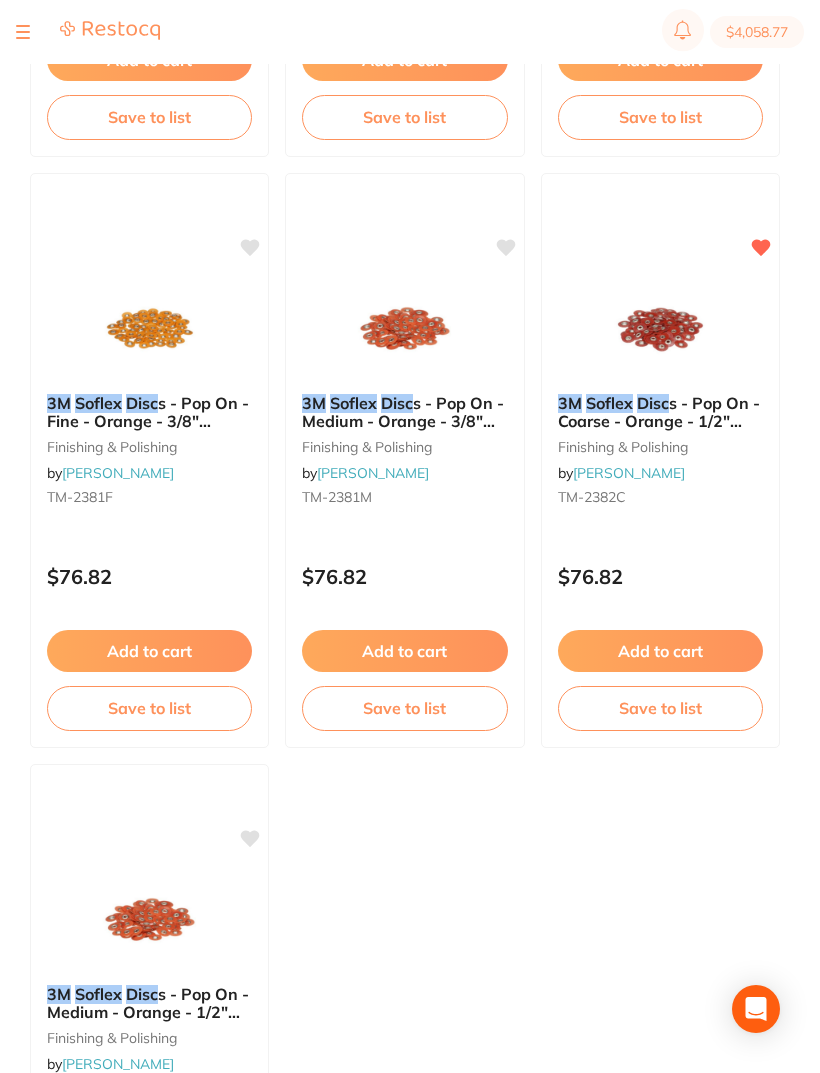 click 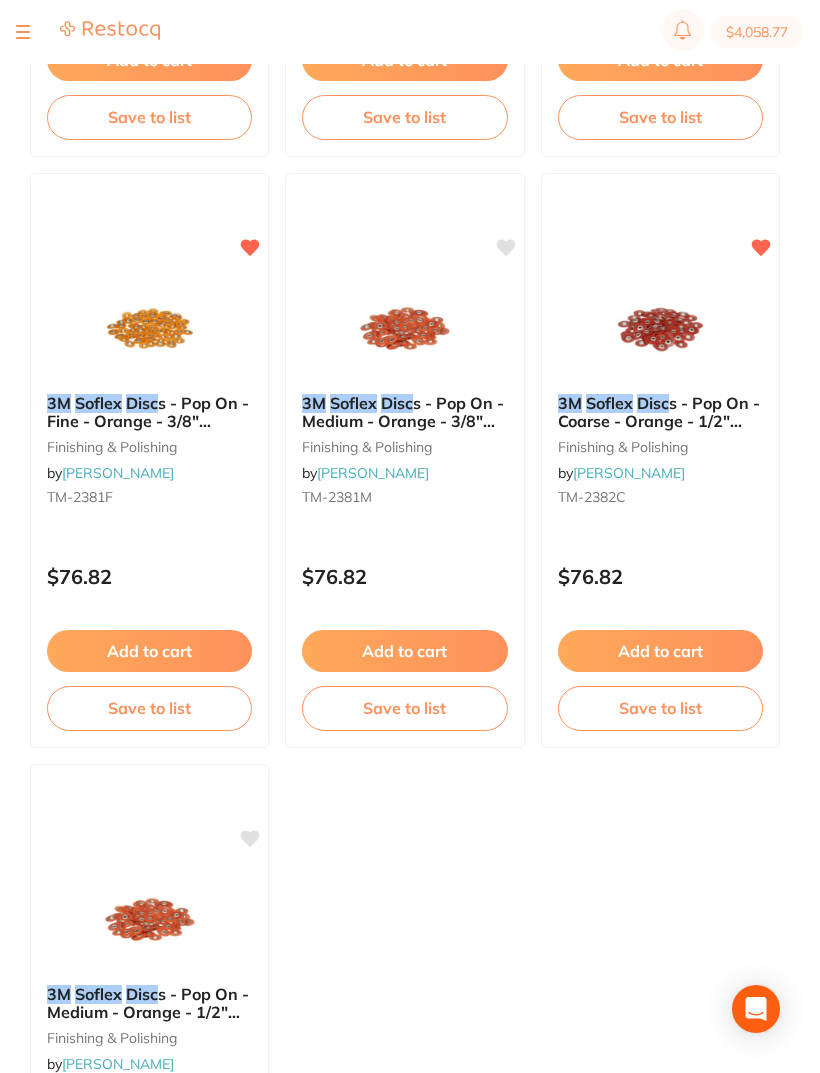 click on "Save to list" at bounding box center [149, 708] 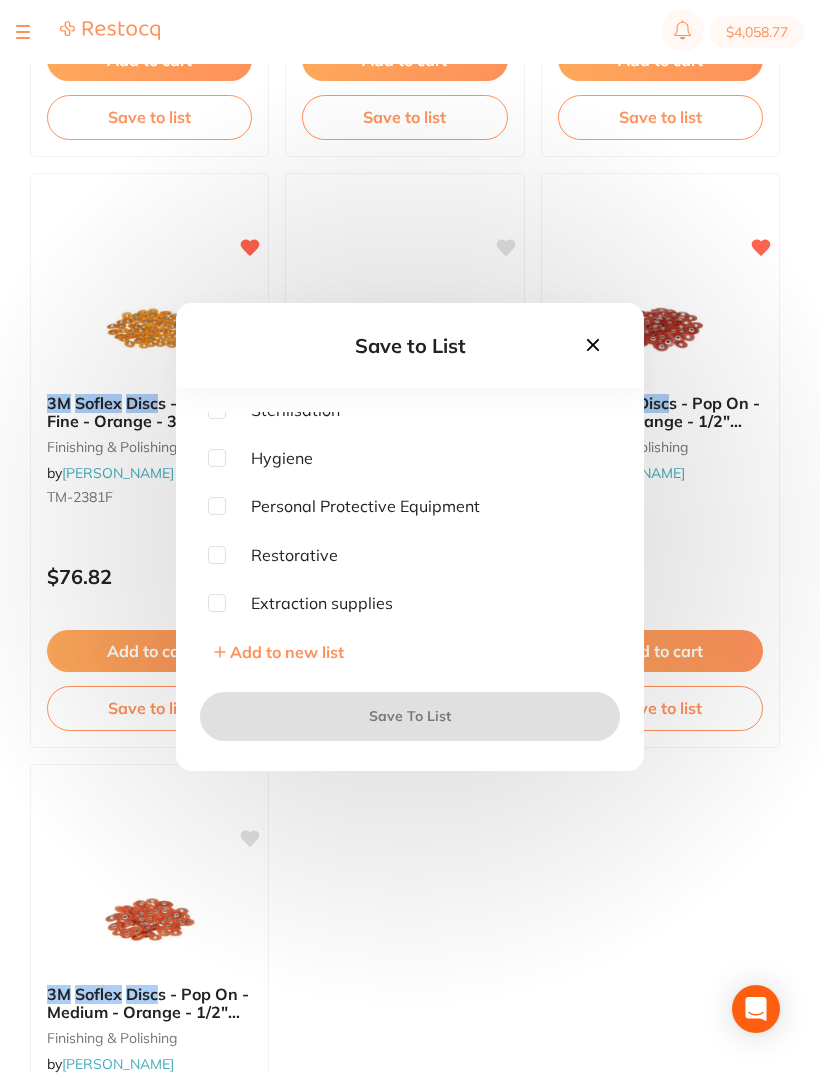scroll, scrollTop: 397, scrollLeft: 0, axis: vertical 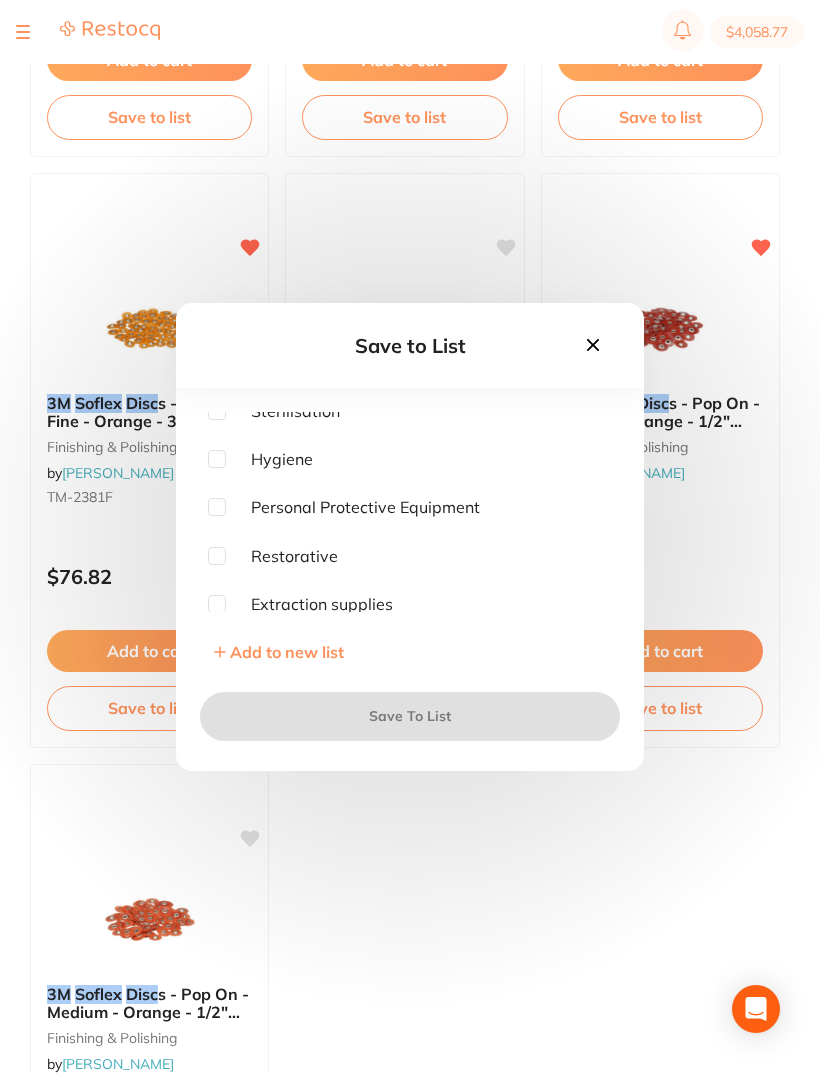 click at bounding box center (217, 556) 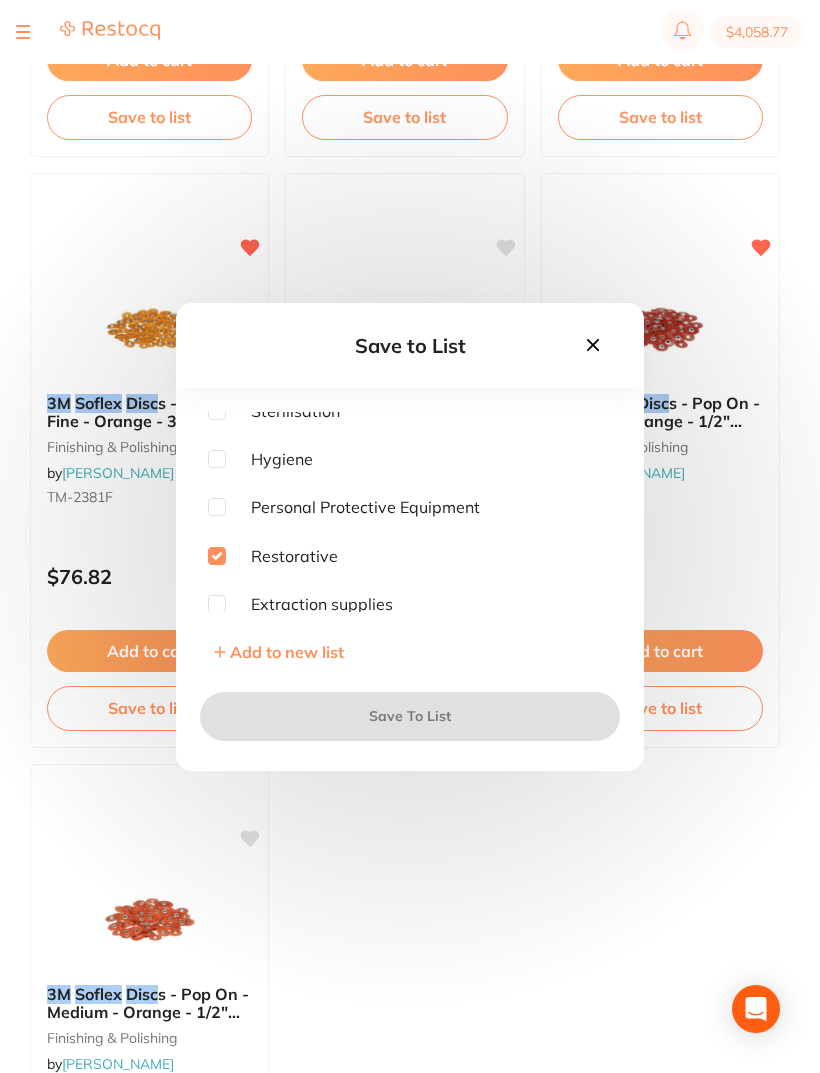 checkbox on "true" 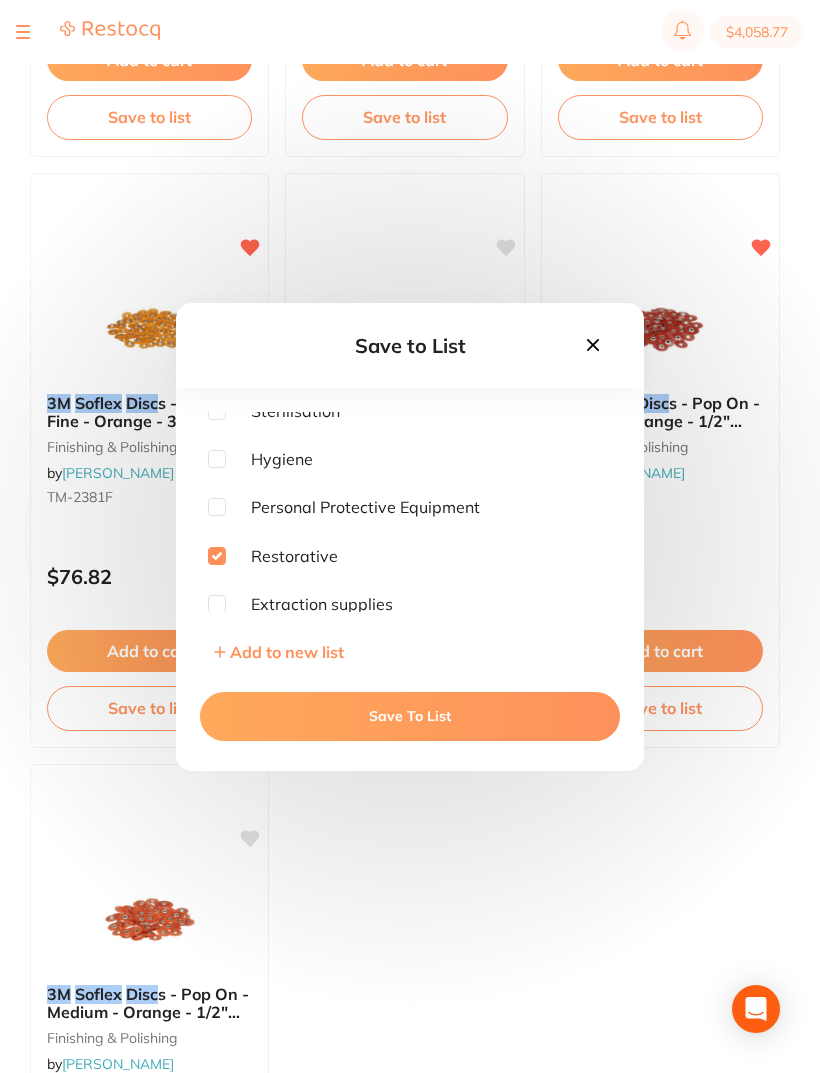 click on "Save To List" at bounding box center (410, 716) 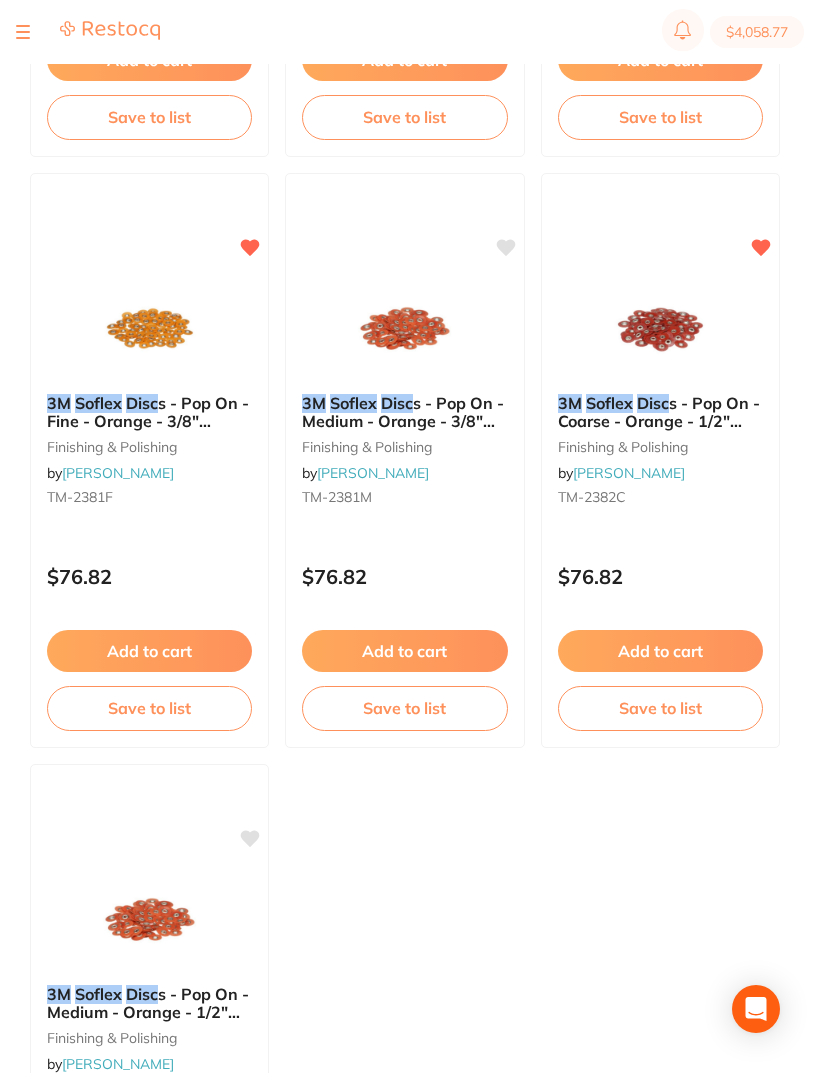click 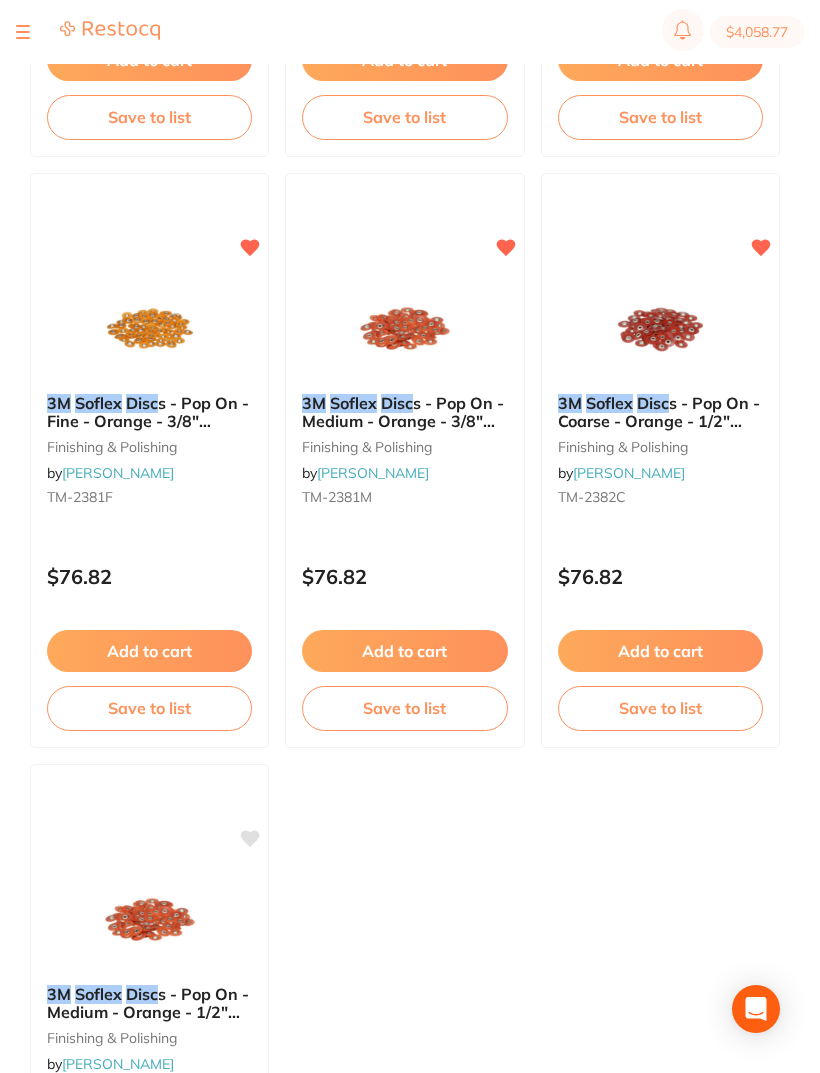 click on "Save to list" at bounding box center (404, 708) 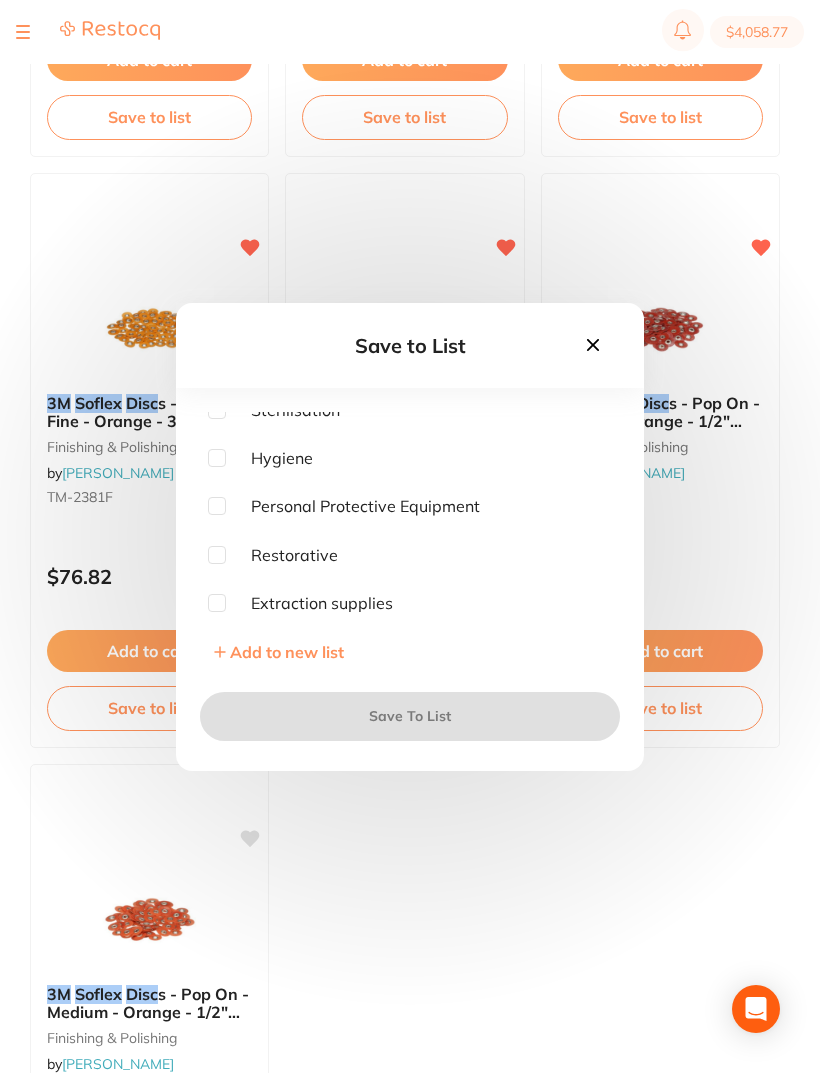 scroll, scrollTop: 397, scrollLeft: 0, axis: vertical 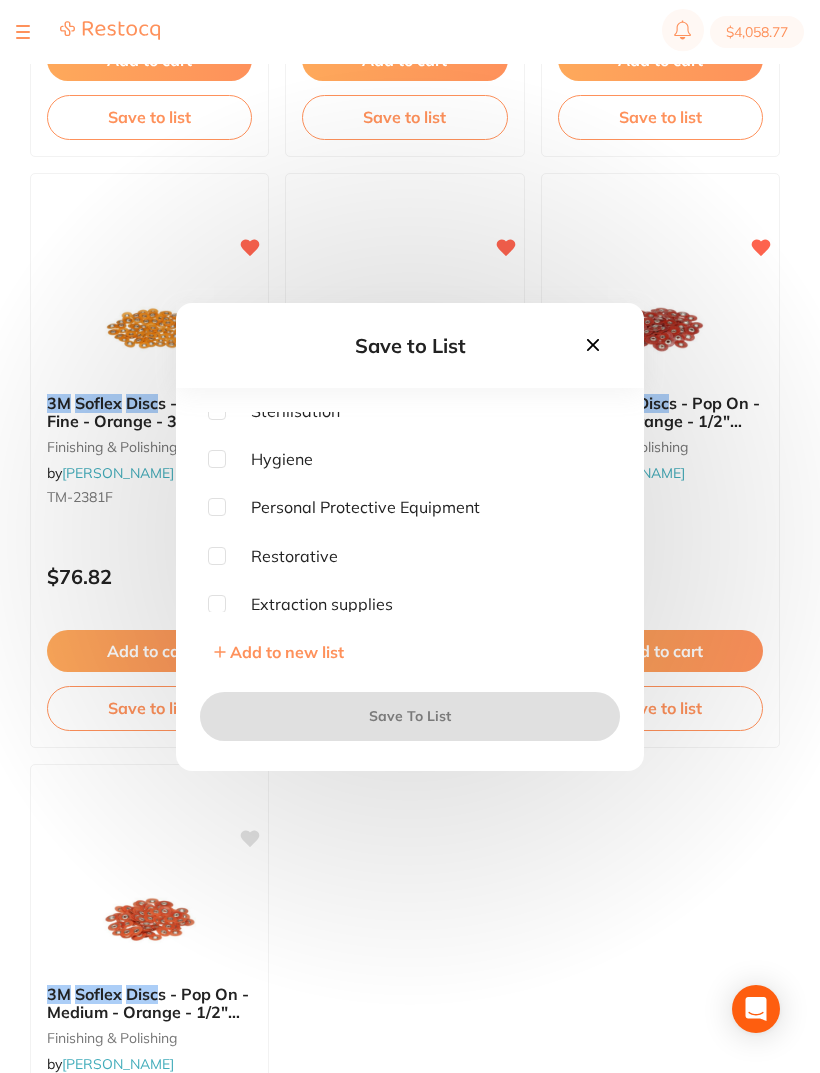 click at bounding box center [217, 556] 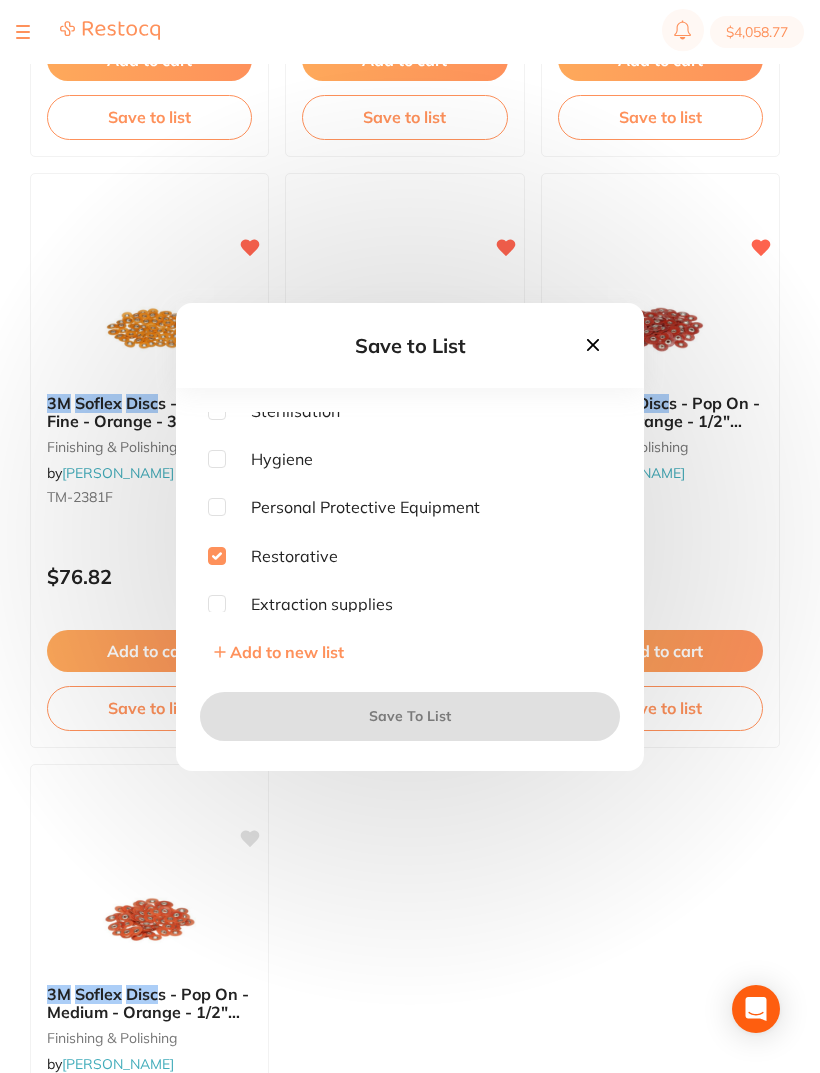 checkbox on "true" 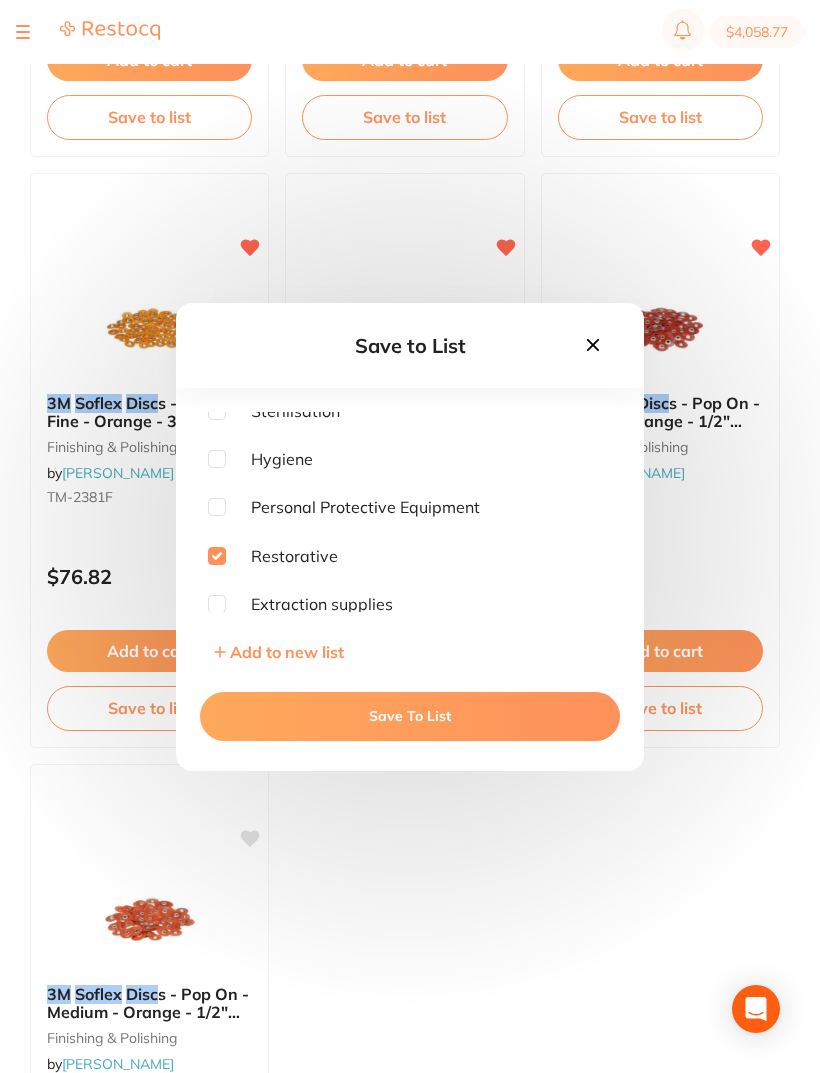click on "Save To List" at bounding box center (410, 716) 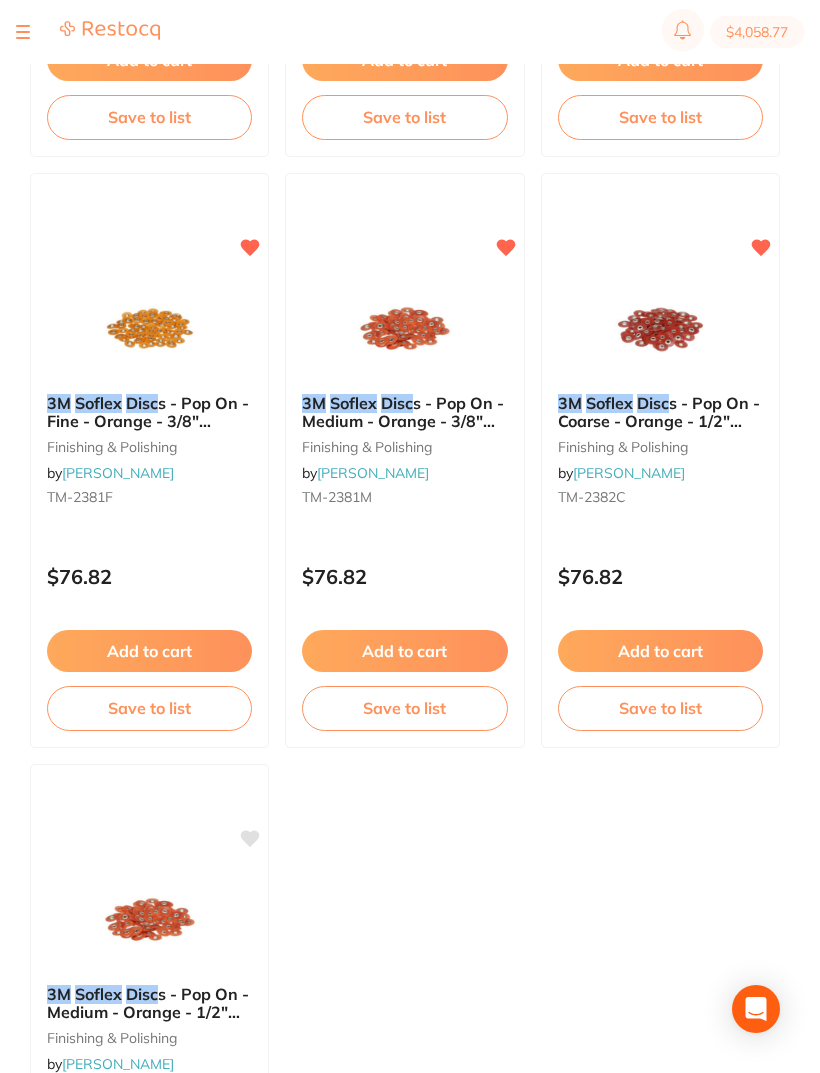 click 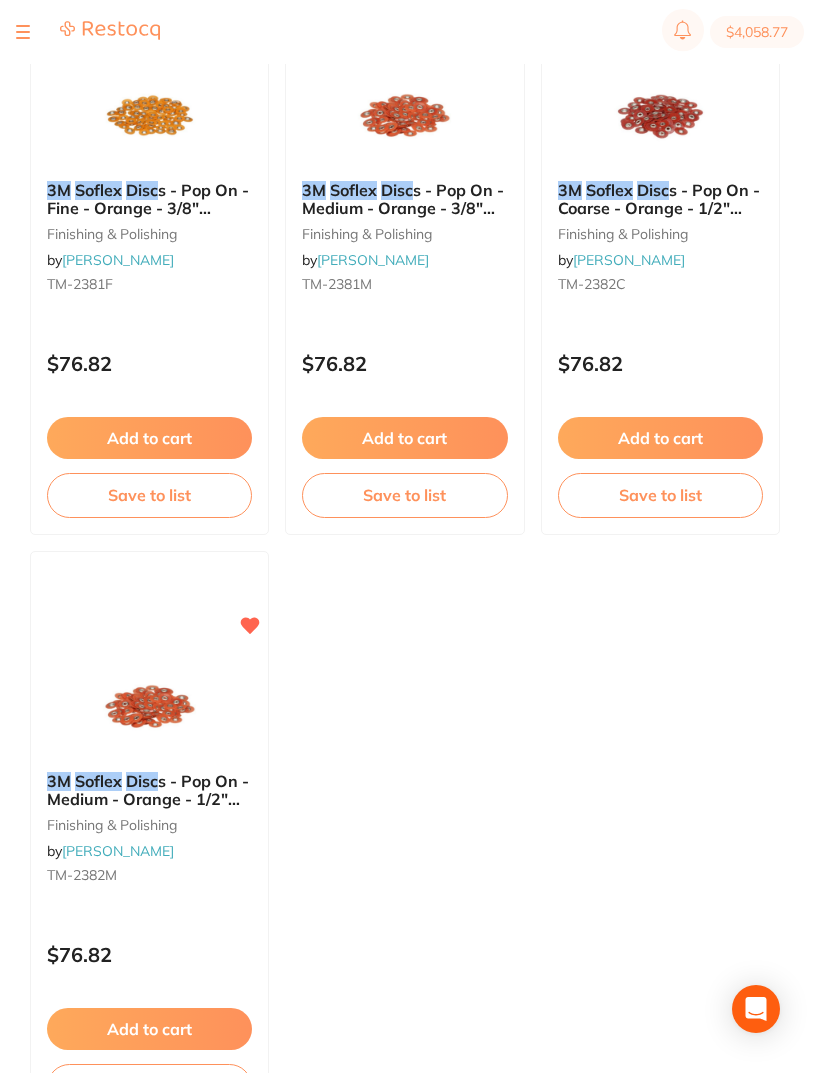 scroll, scrollTop: 1578, scrollLeft: 0, axis: vertical 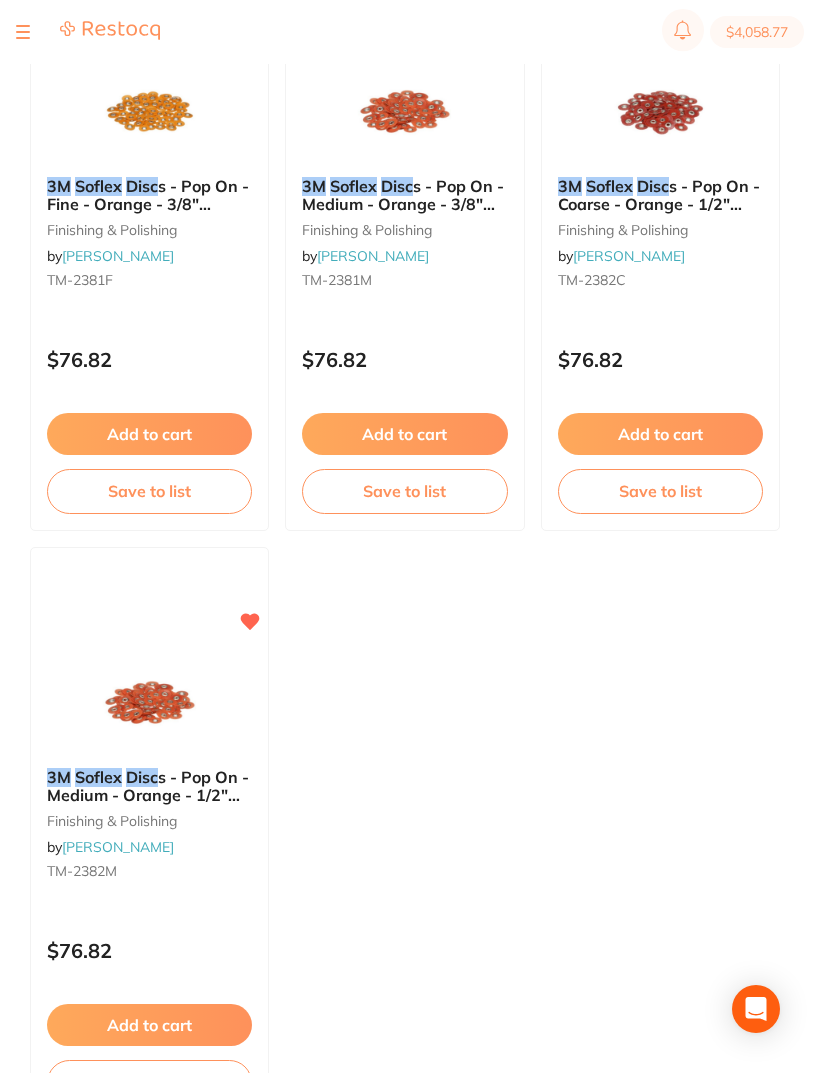click on "Save to list" at bounding box center (149, 1082) 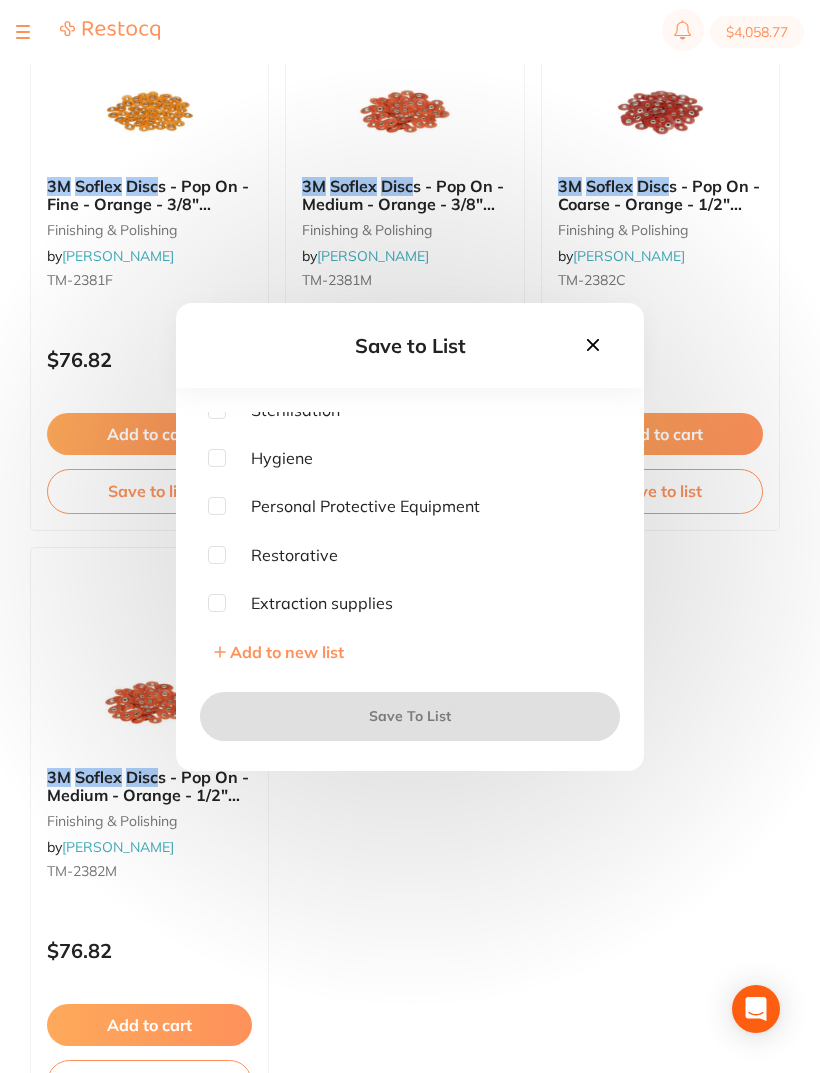 scroll, scrollTop: 397, scrollLeft: 0, axis: vertical 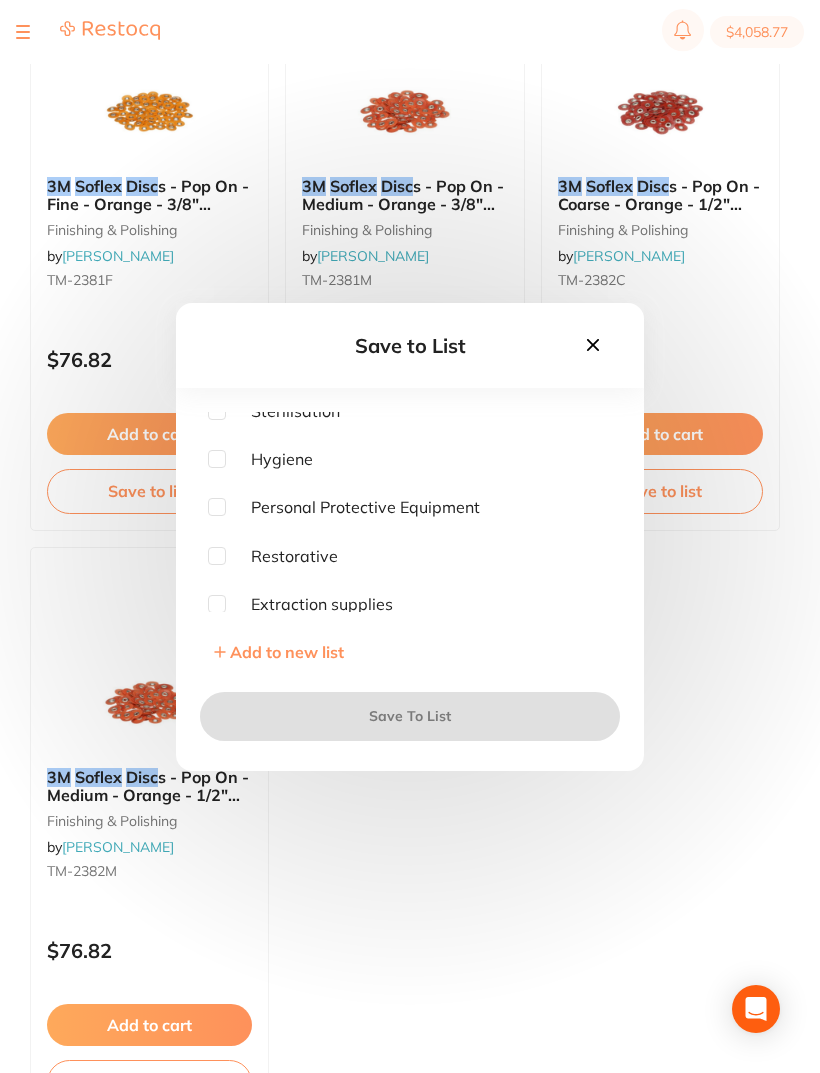 click at bounding box center [217, 556] 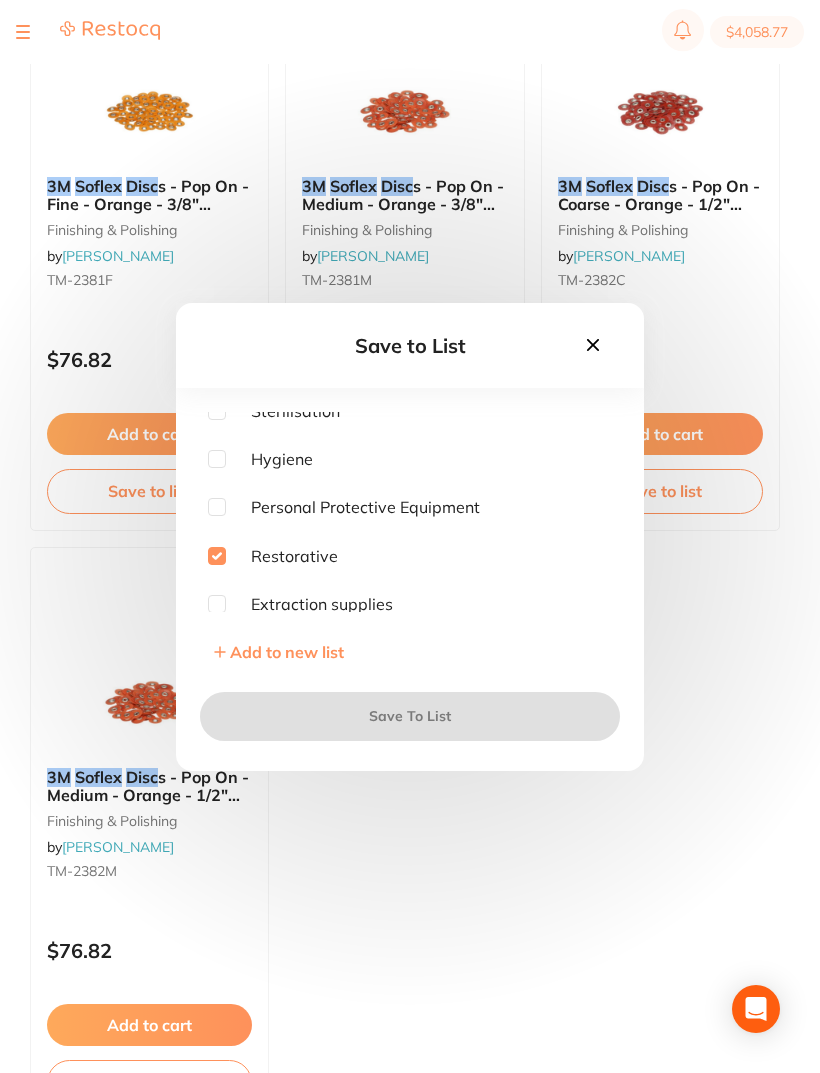 checkbox on "true" 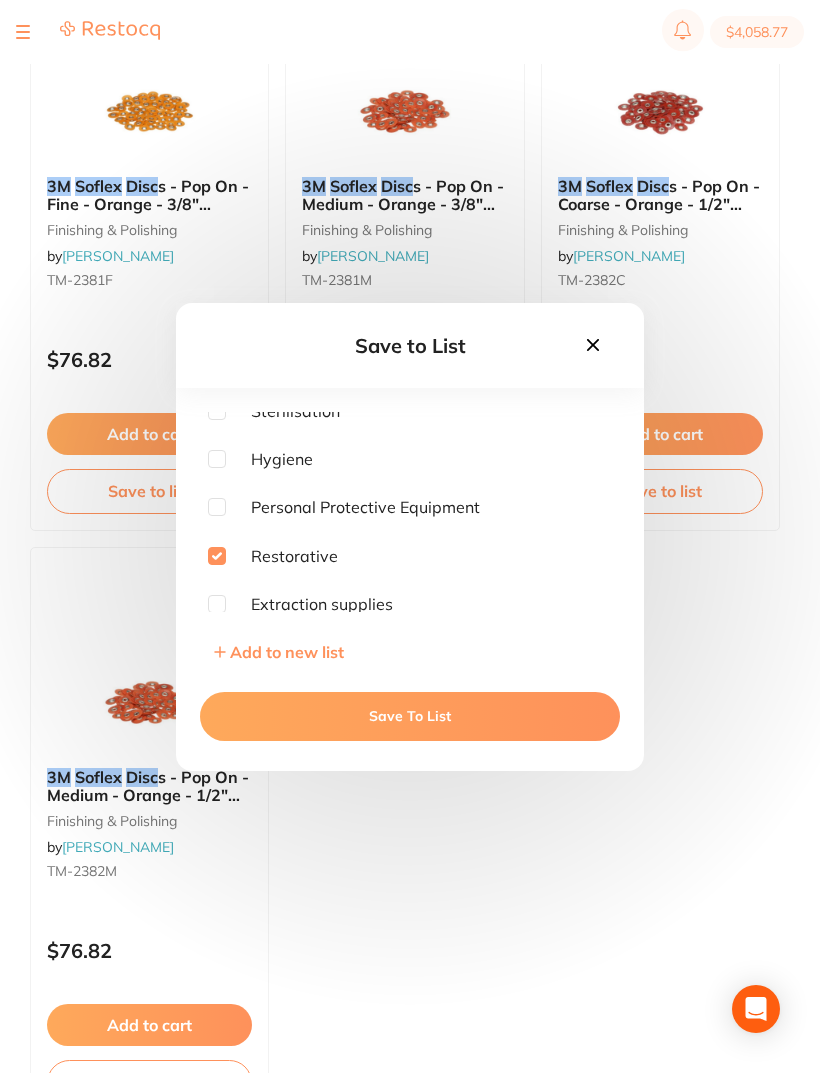click on "Save To List" at bounding box center [410, 716] 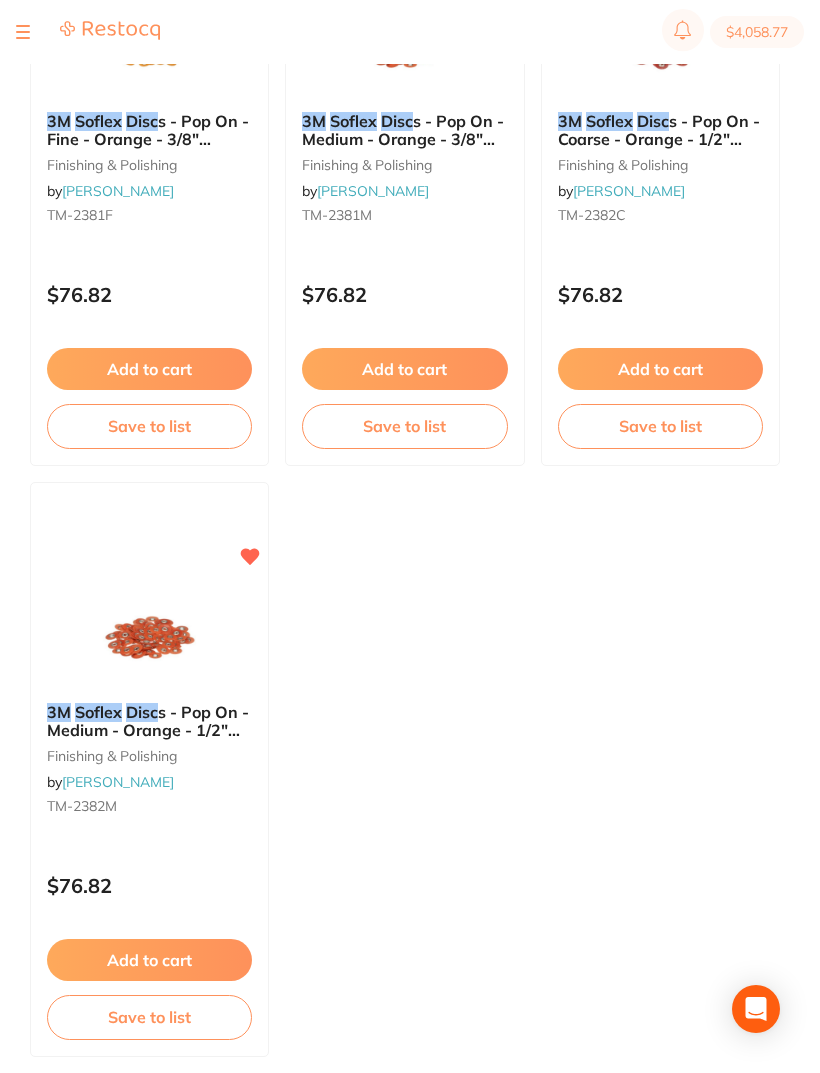 scroll, scrollTop: 1669, scrollLeft: 0, axis: vertical 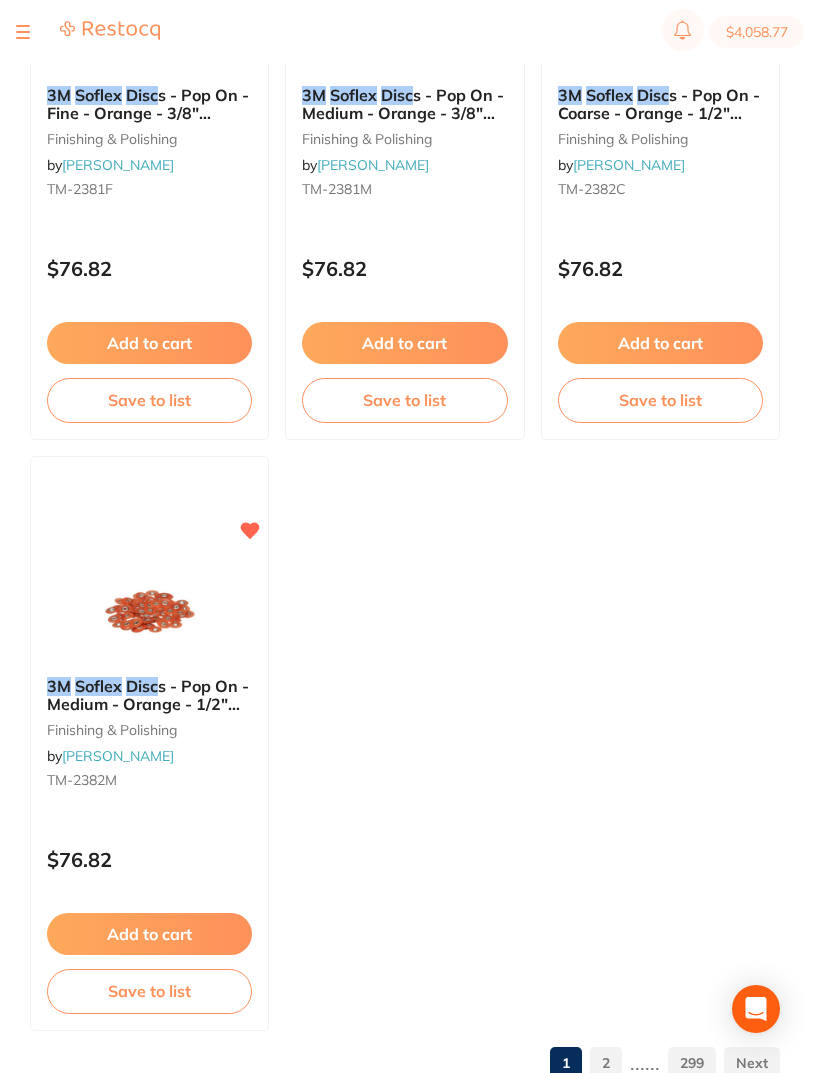 click on "2" at bounding box center (606, 1063) 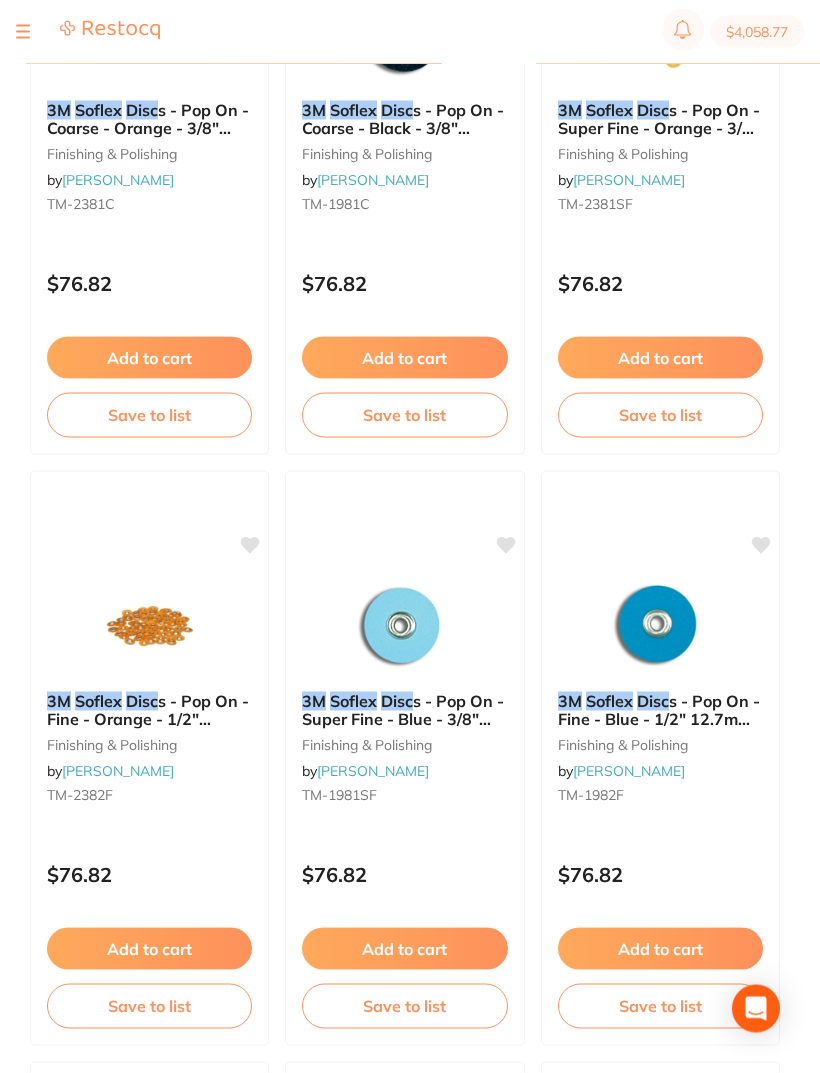 scroll, scrollTop: 473, scrollLeft: 0, axis: vertical 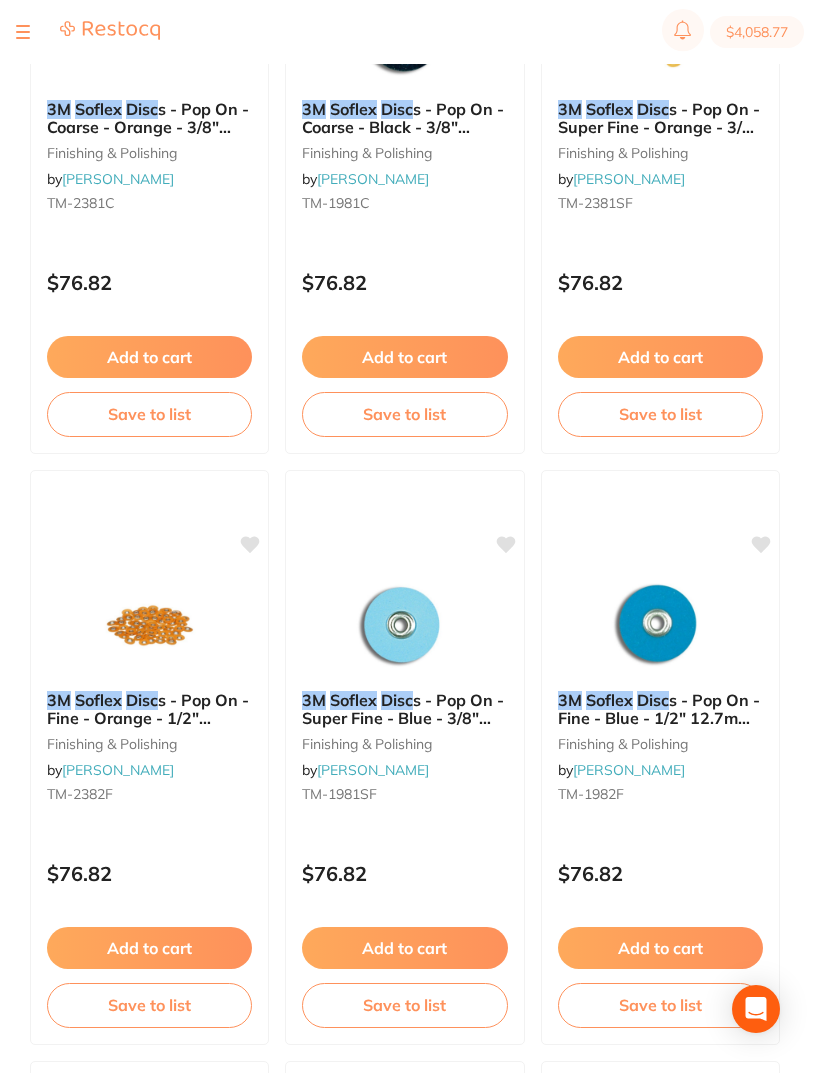 click 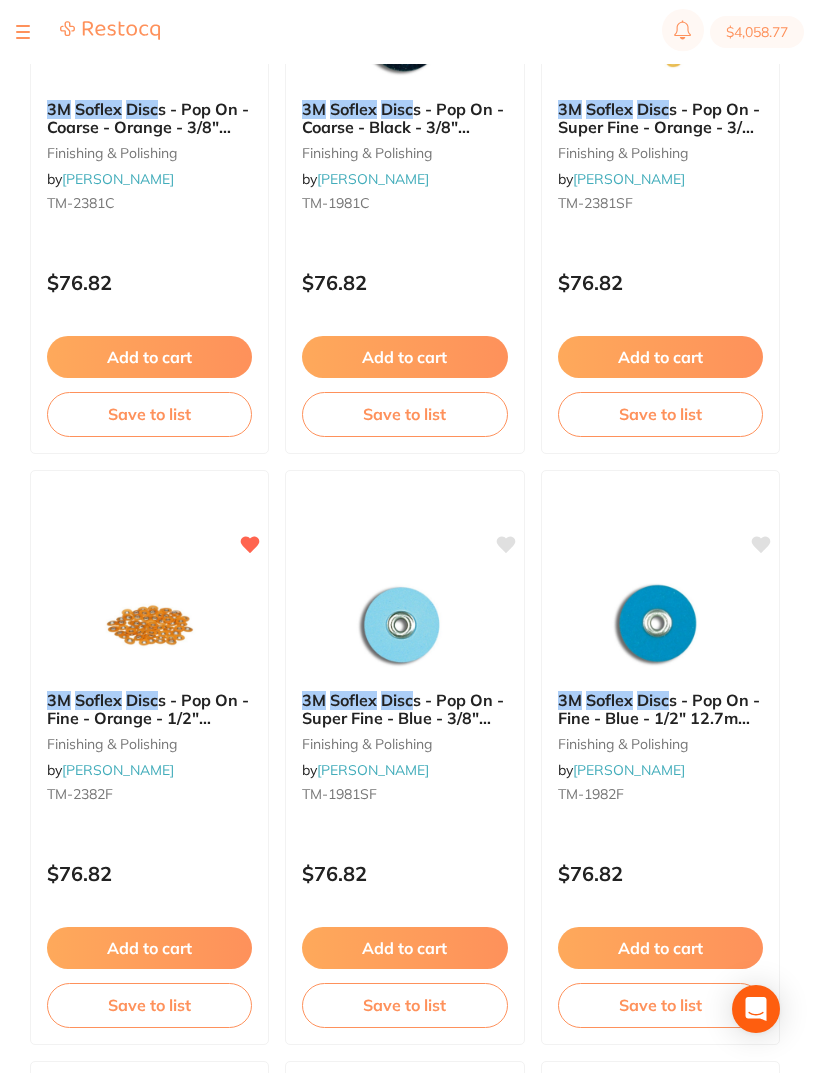 click on "Save to list" at bounding box center [149, 1005] 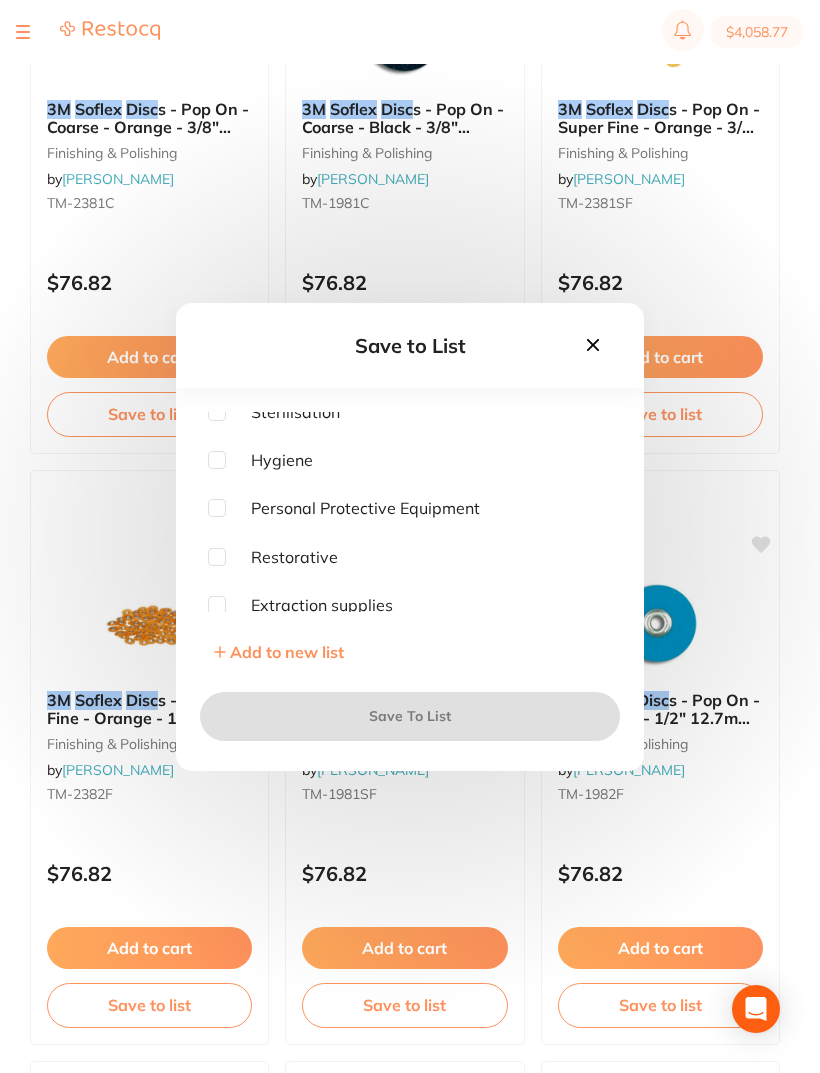 scroll, scrollTop: 397, scrollLeft: 0, axis: vertical 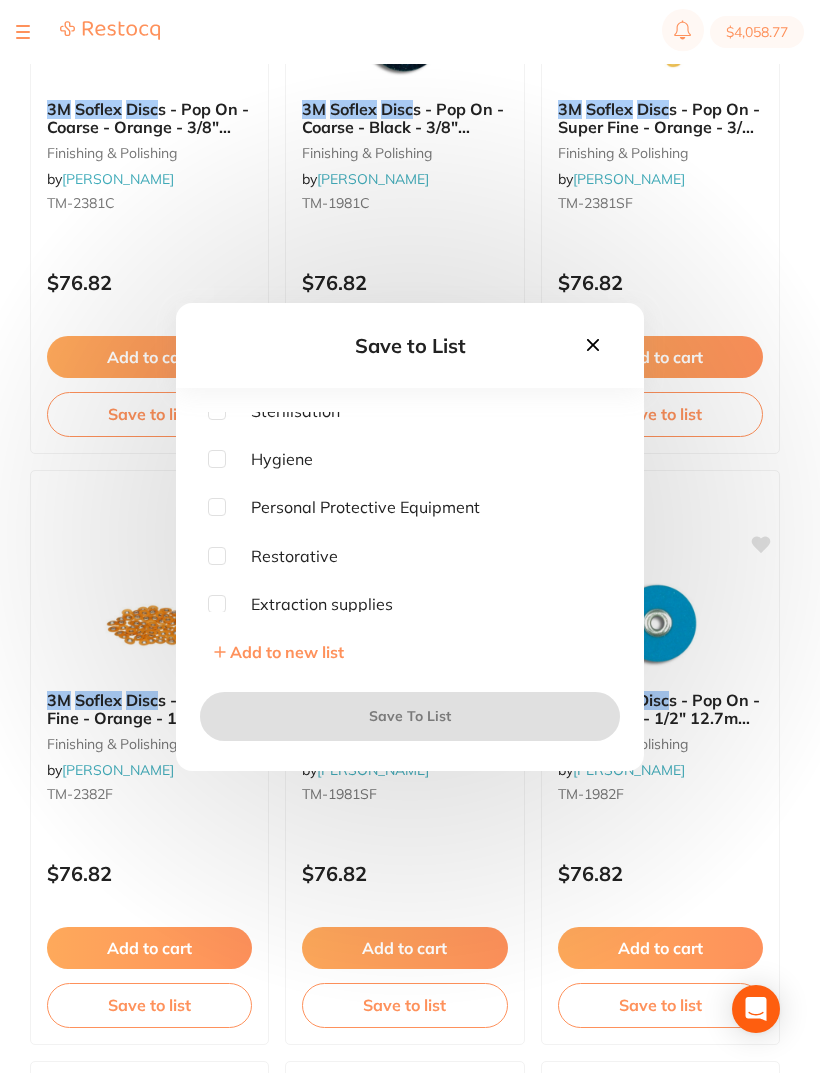 click at bounding box center [217, 556] 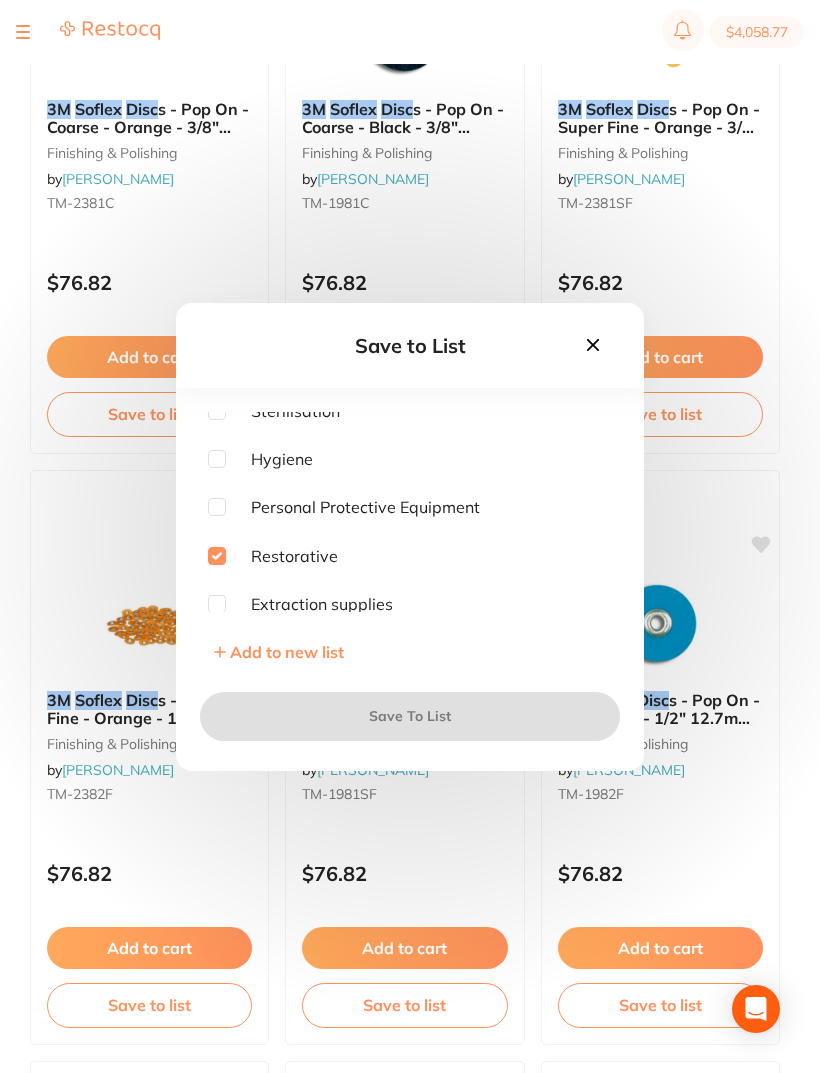 checkbox on "true" 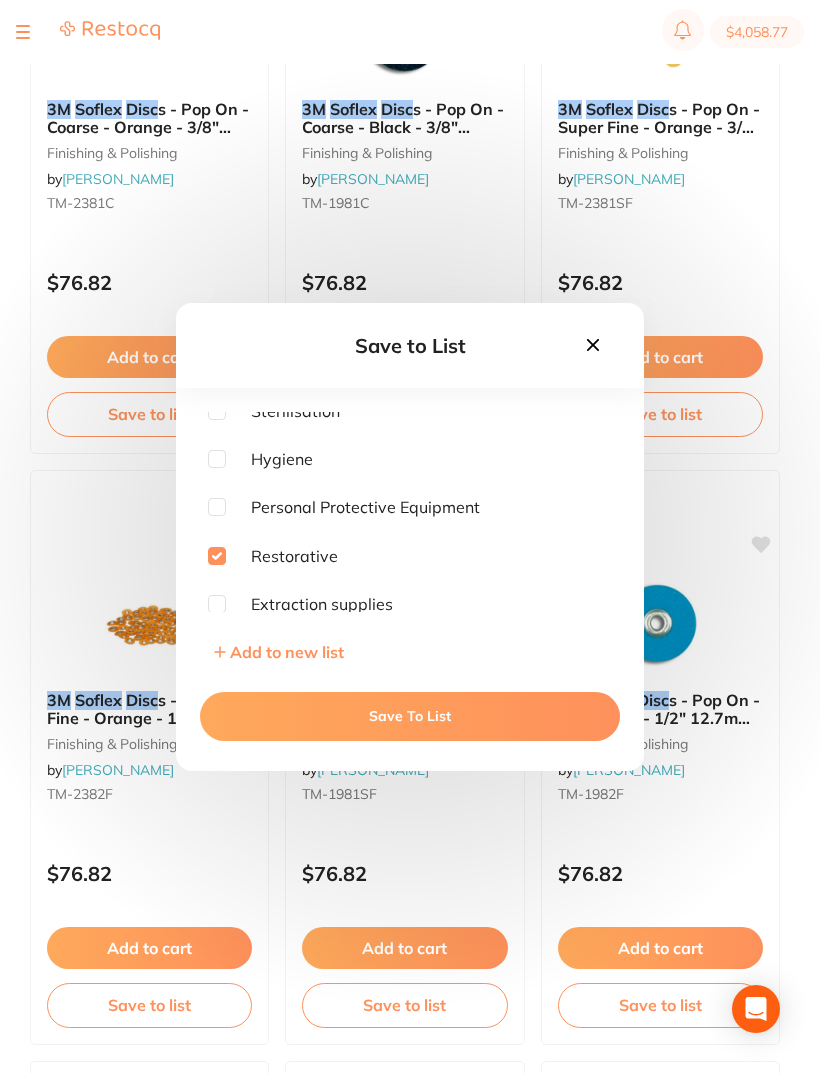 click on "Save To List" at bounding box center [410, 716] 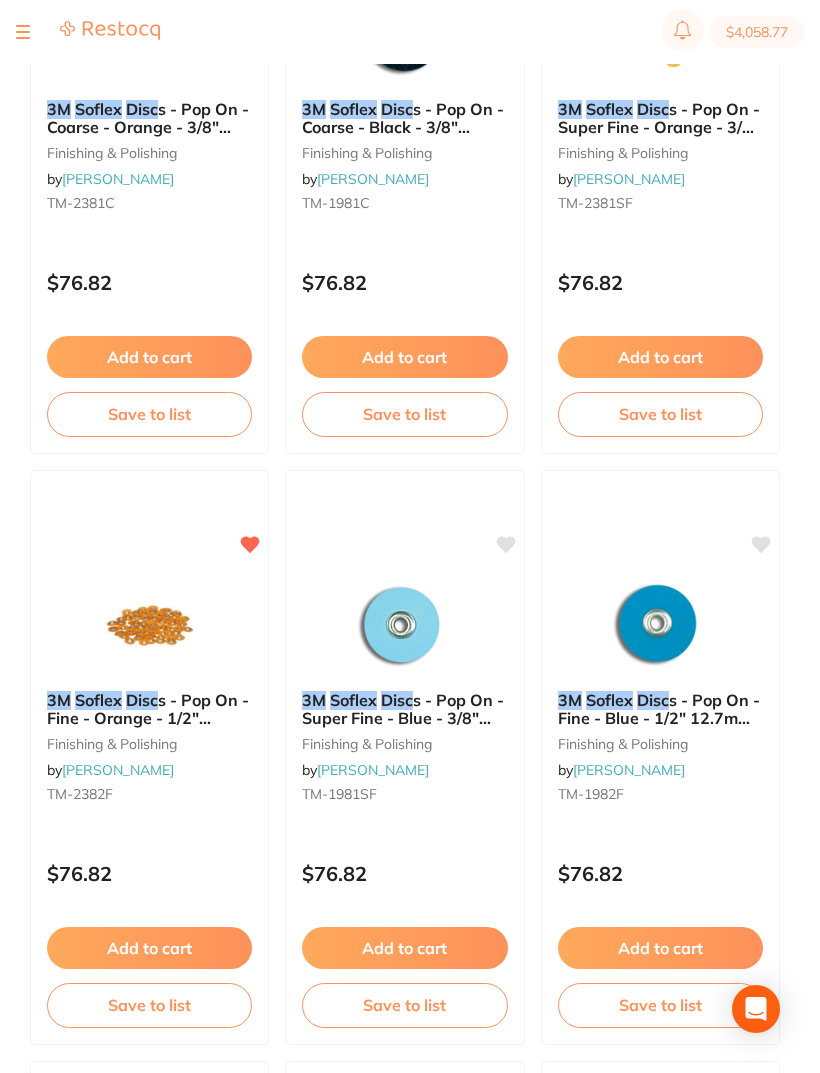click on "Add to cart" at bounding box center (149, 948) 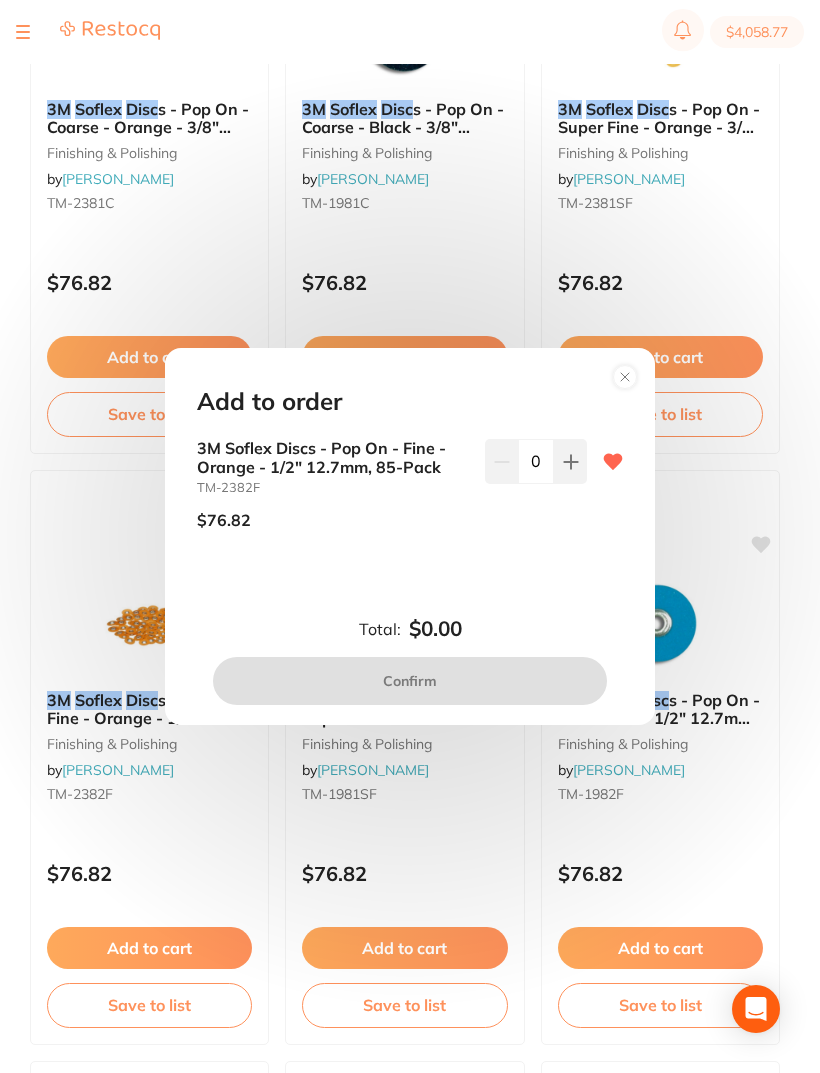 click 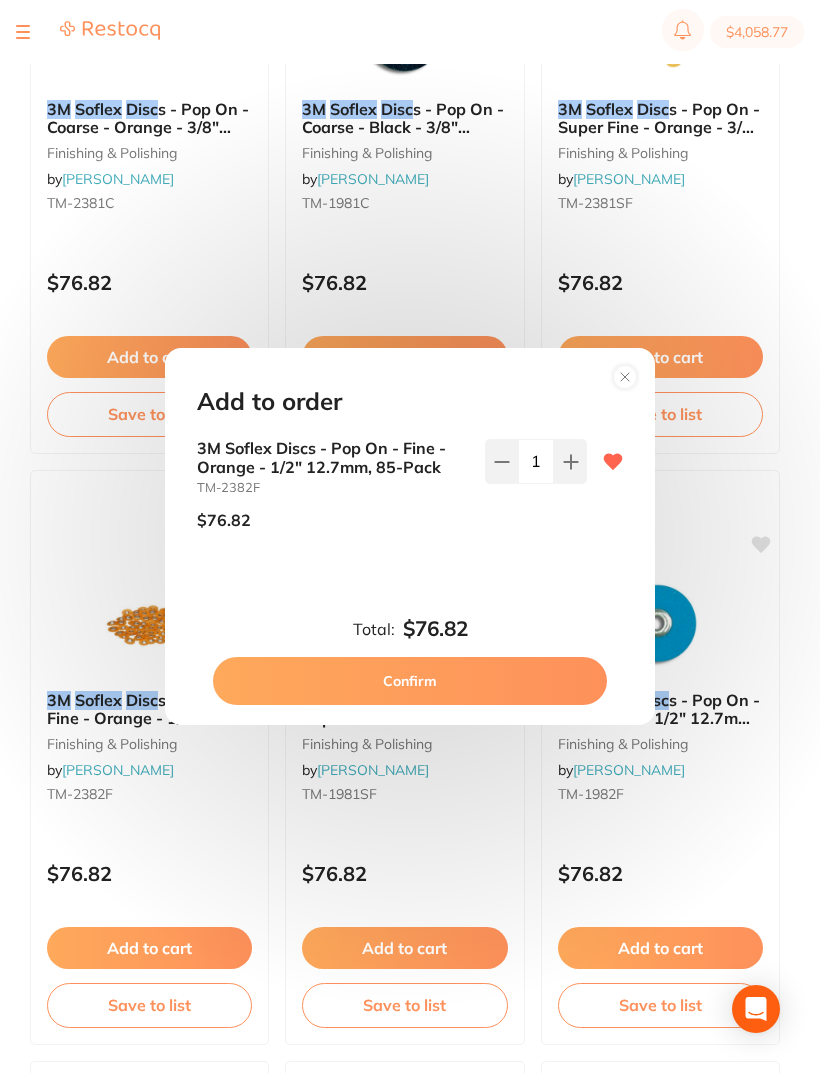 click on "Confirm" at bounding box center (410, 681) 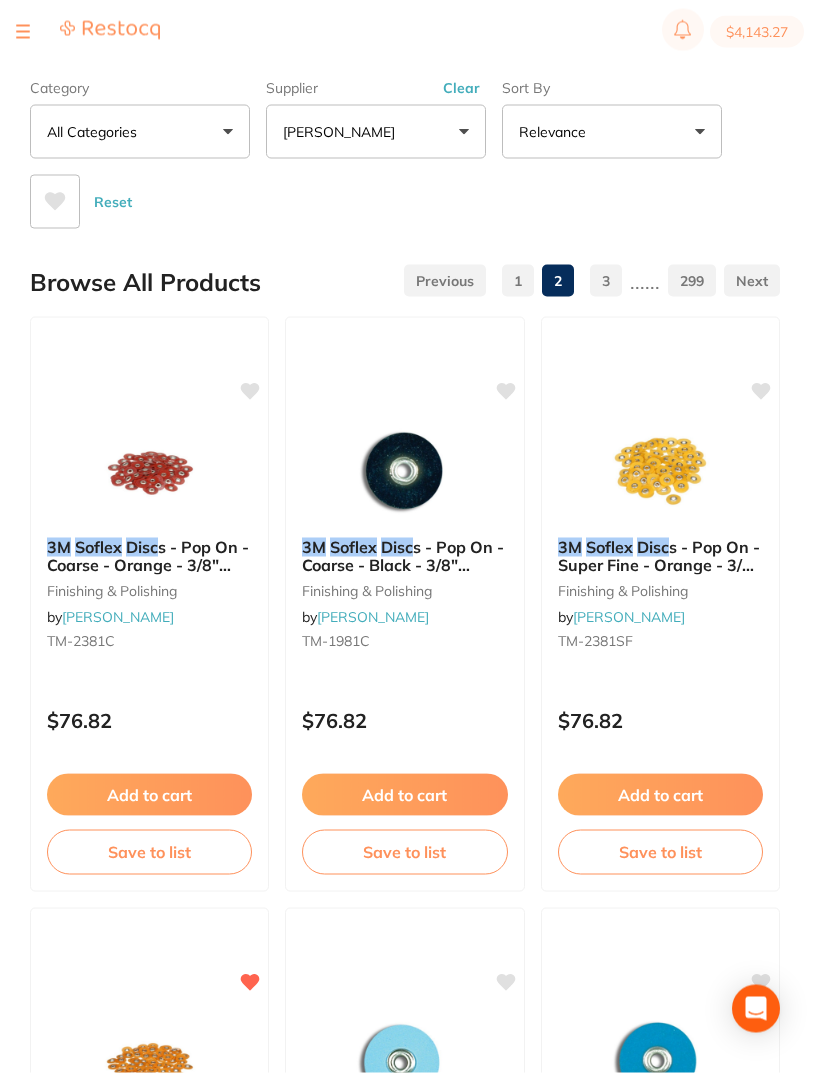 scroll, scrollTop: 32, scrollLeft: 0, axis: vertical 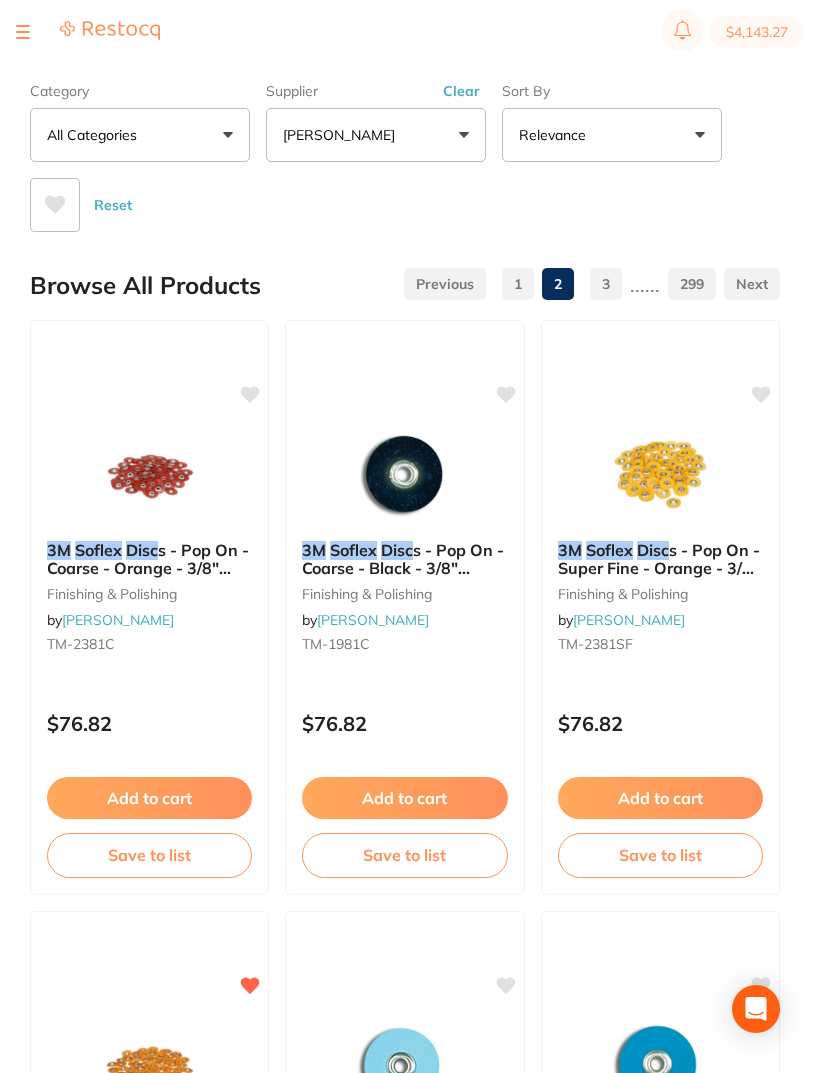 click 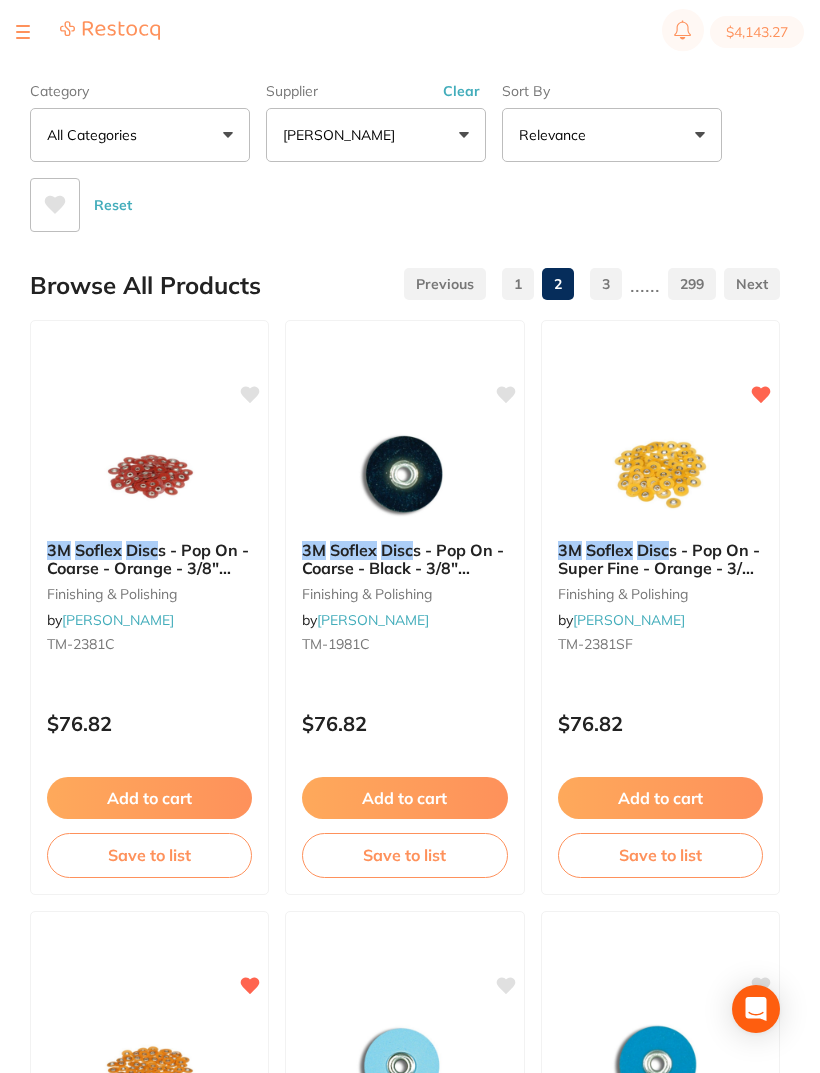 click 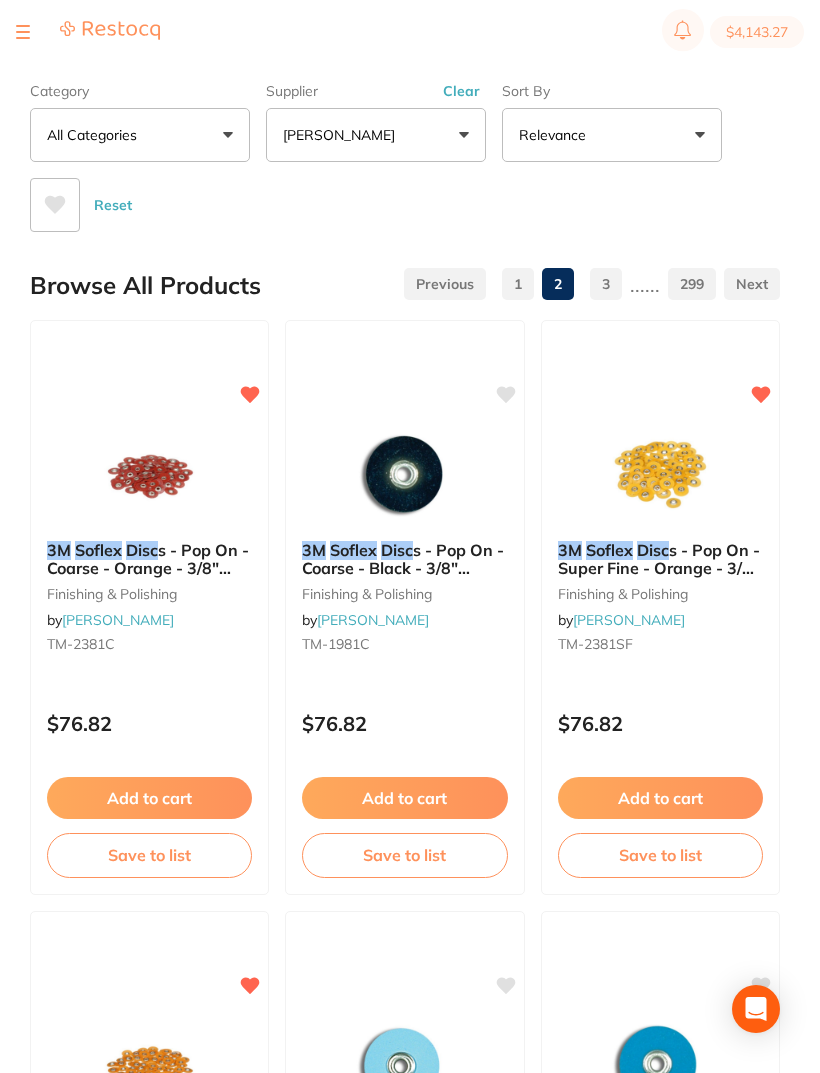 click on "Save to list" at bounding box center [149, 855] 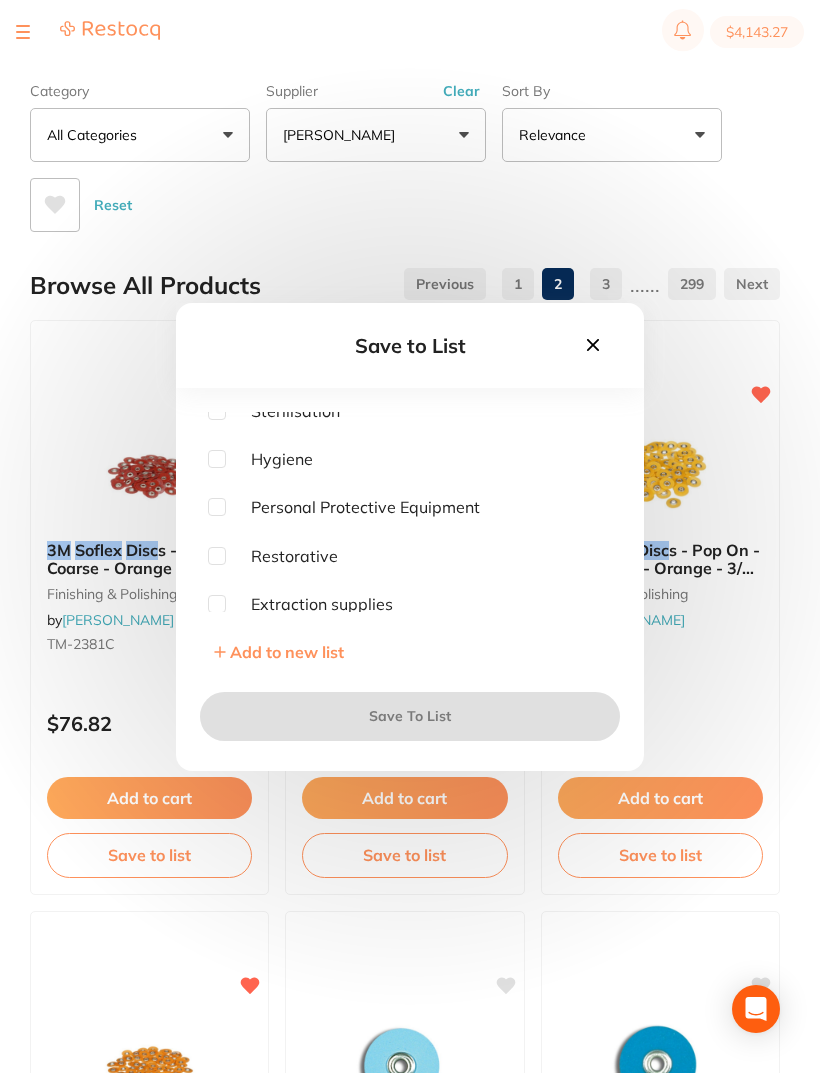 scroll, scrollTop: 397, scrollLeft: 0, axis: vertical 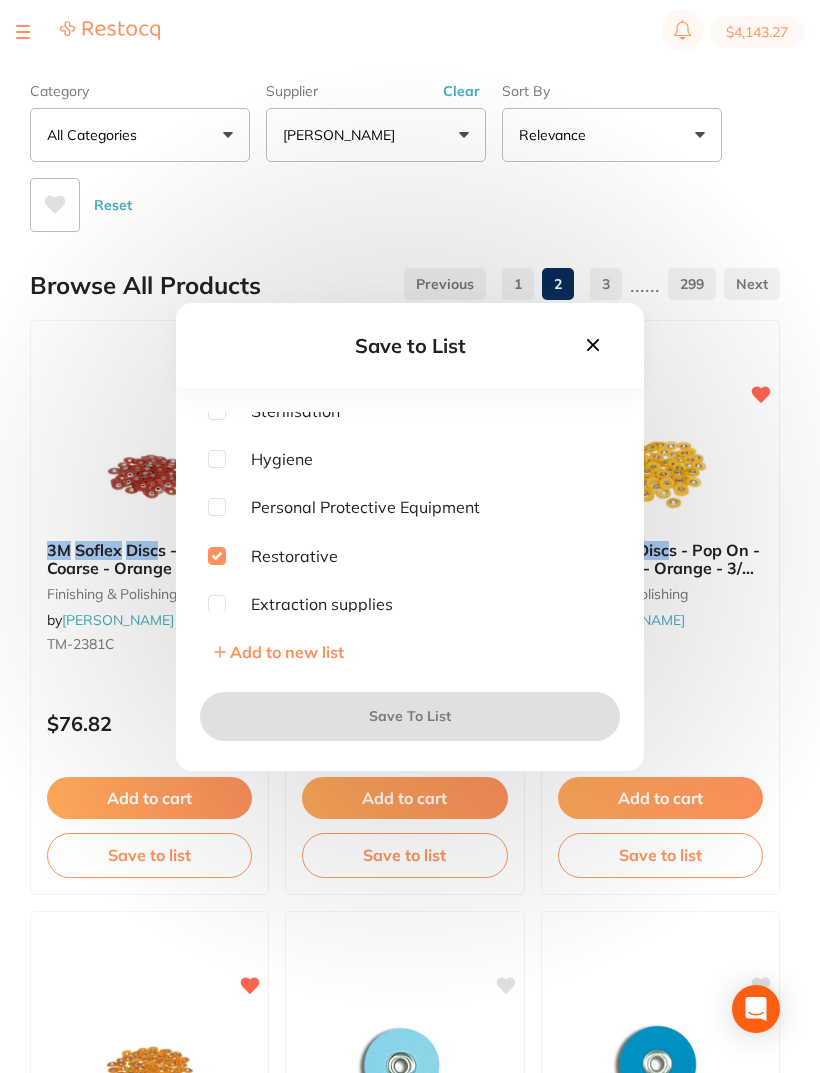 checkbox on "true" 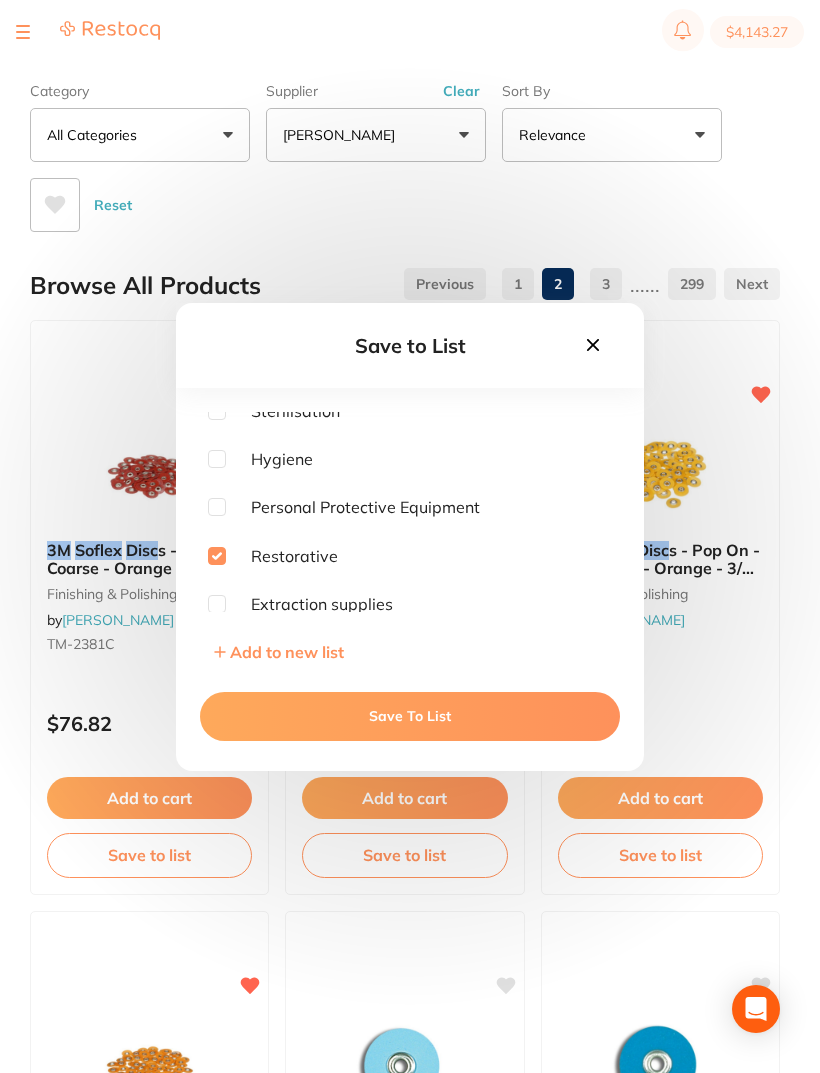 click on "Save To List" at bounding box center [410, 716] 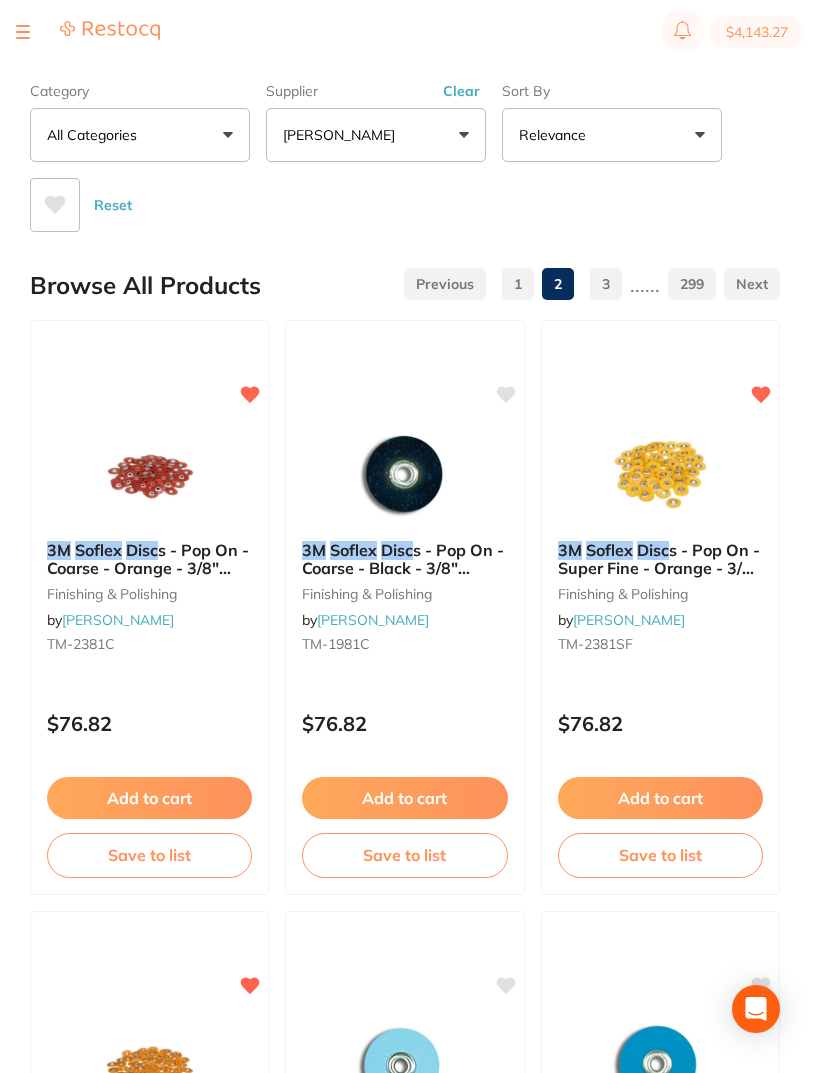 click on "Save to list" at bounding box center (660, 855) 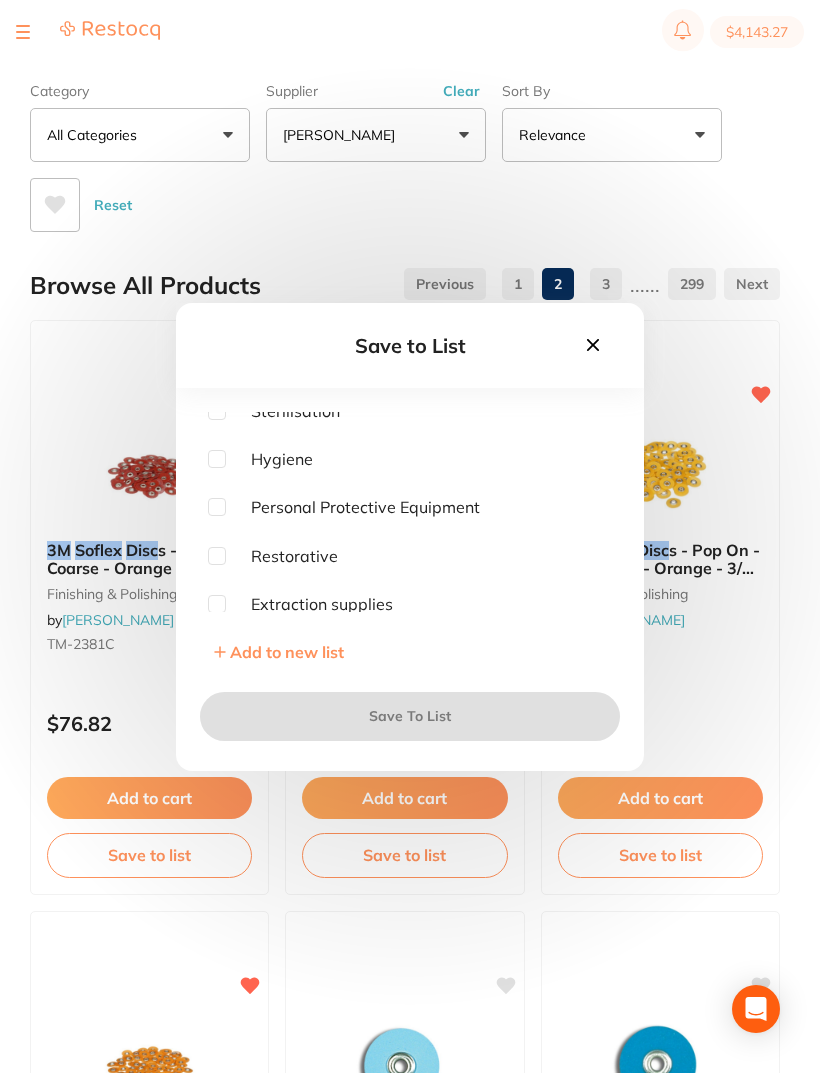 scroll, scrollTop: 397, scrollLeft: 0, axis: vertical 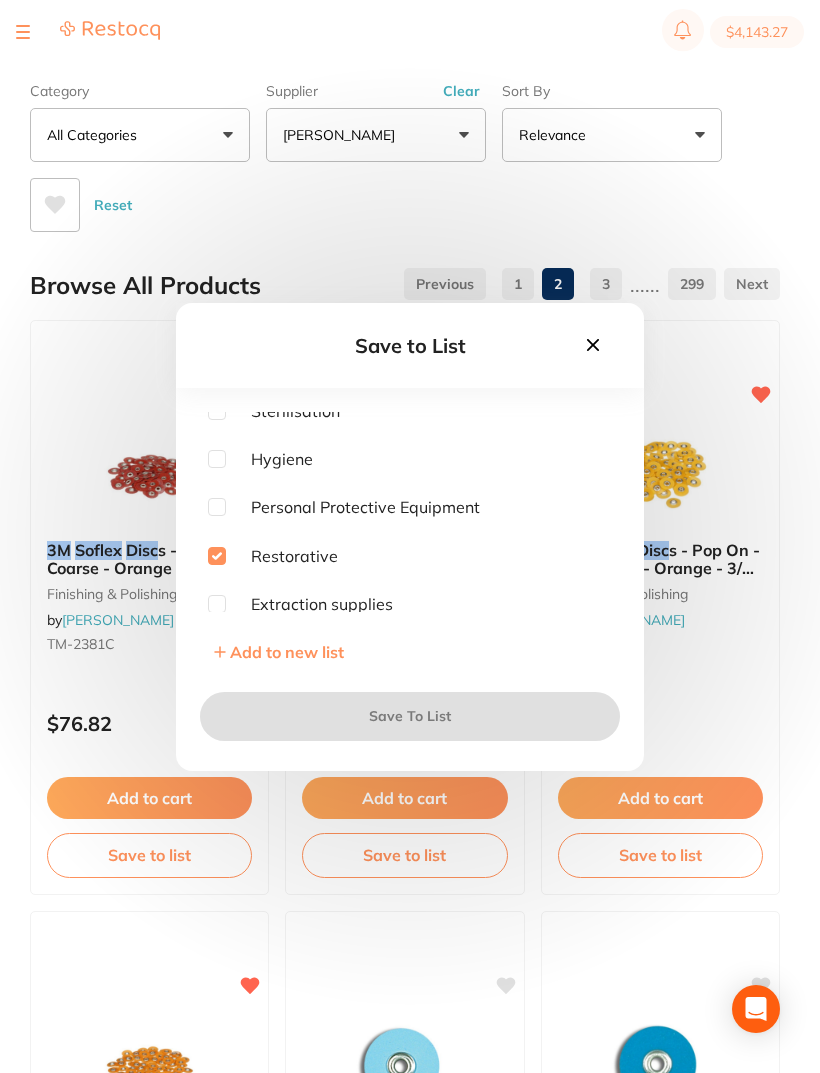 checkbox on "true" 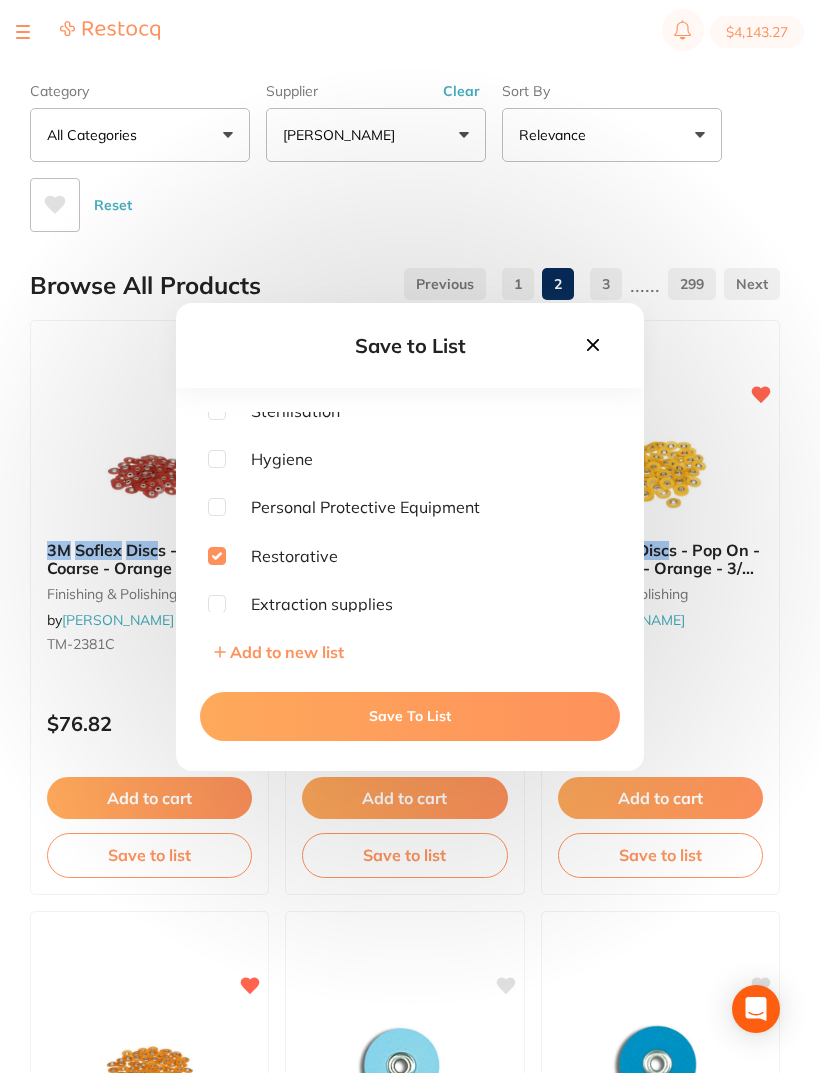 click on "Save To List" at bounding box center (410, 716) 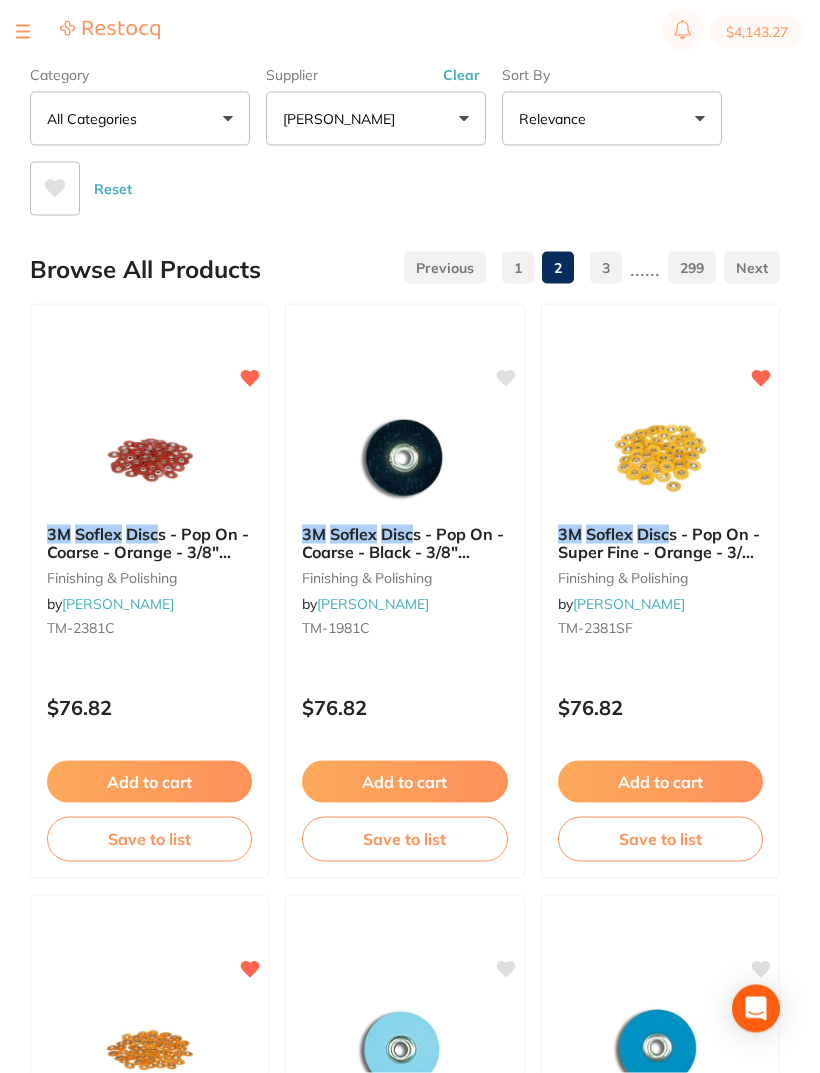 scroll, scrollTop: 0, scrollLeft: 0, axis: both 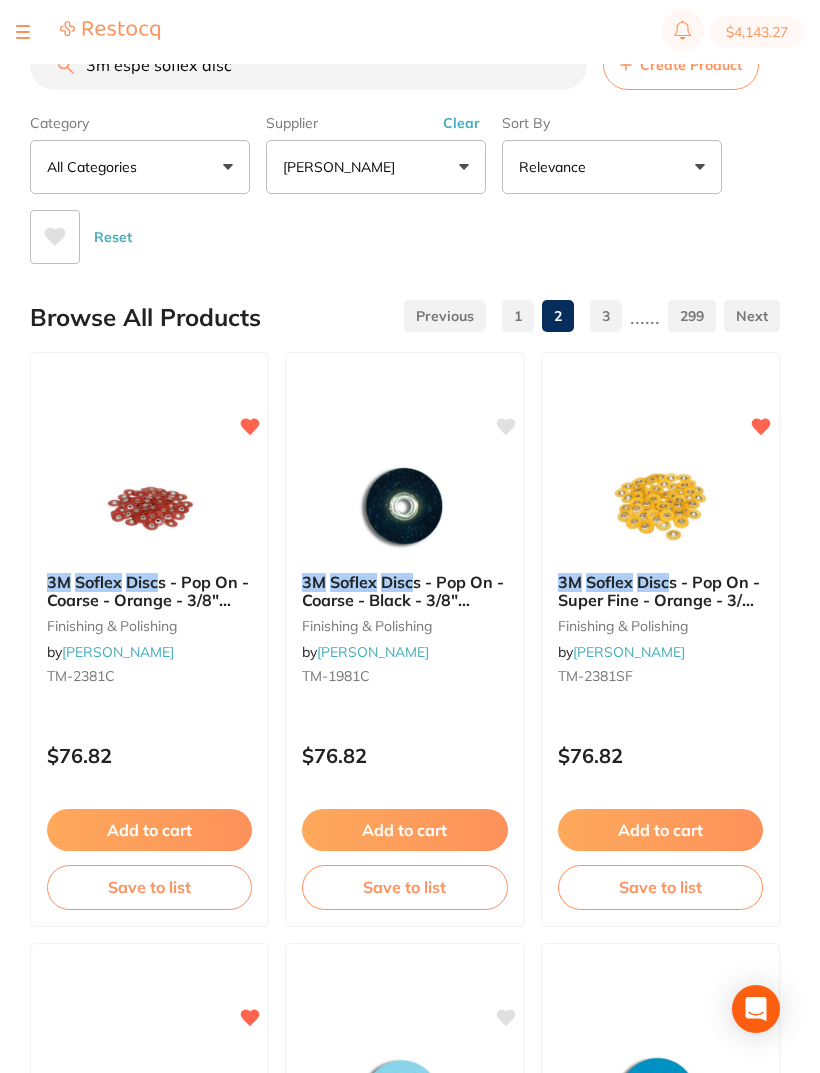 click on "$4,143.27" at bounding box center [757, 32] 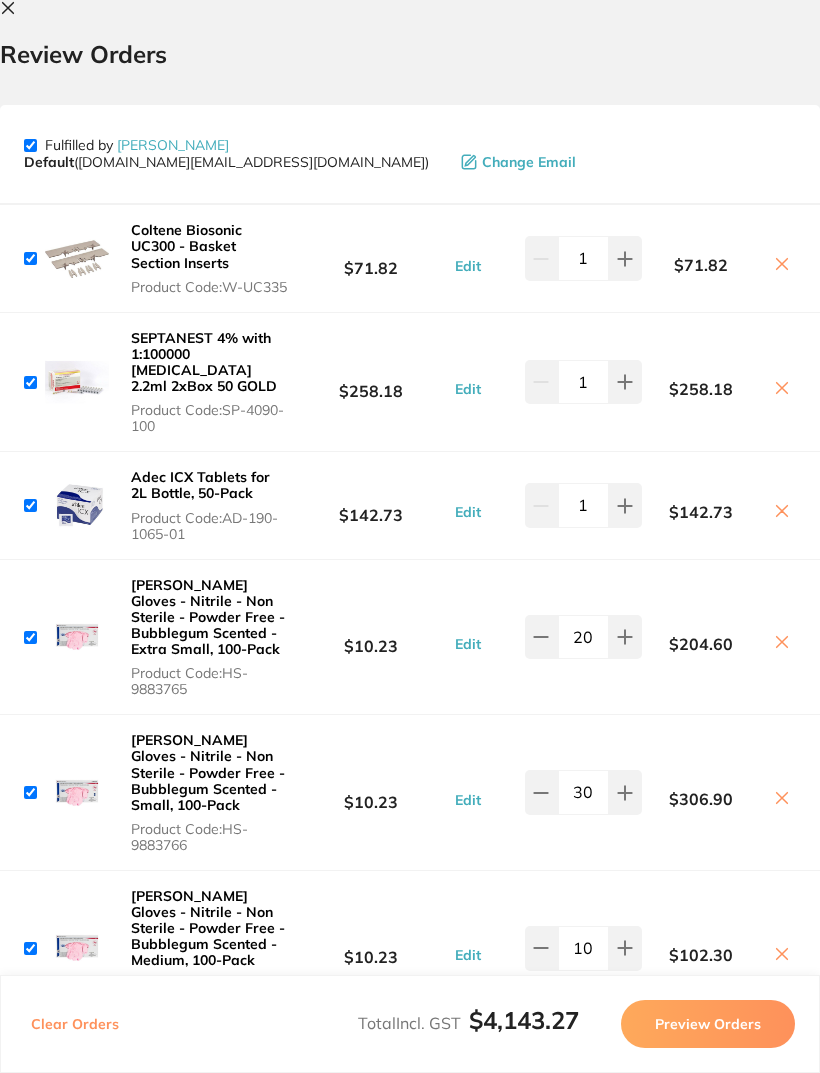 scroll, scrollTop: 0, scrollLeft: 0, axis: both 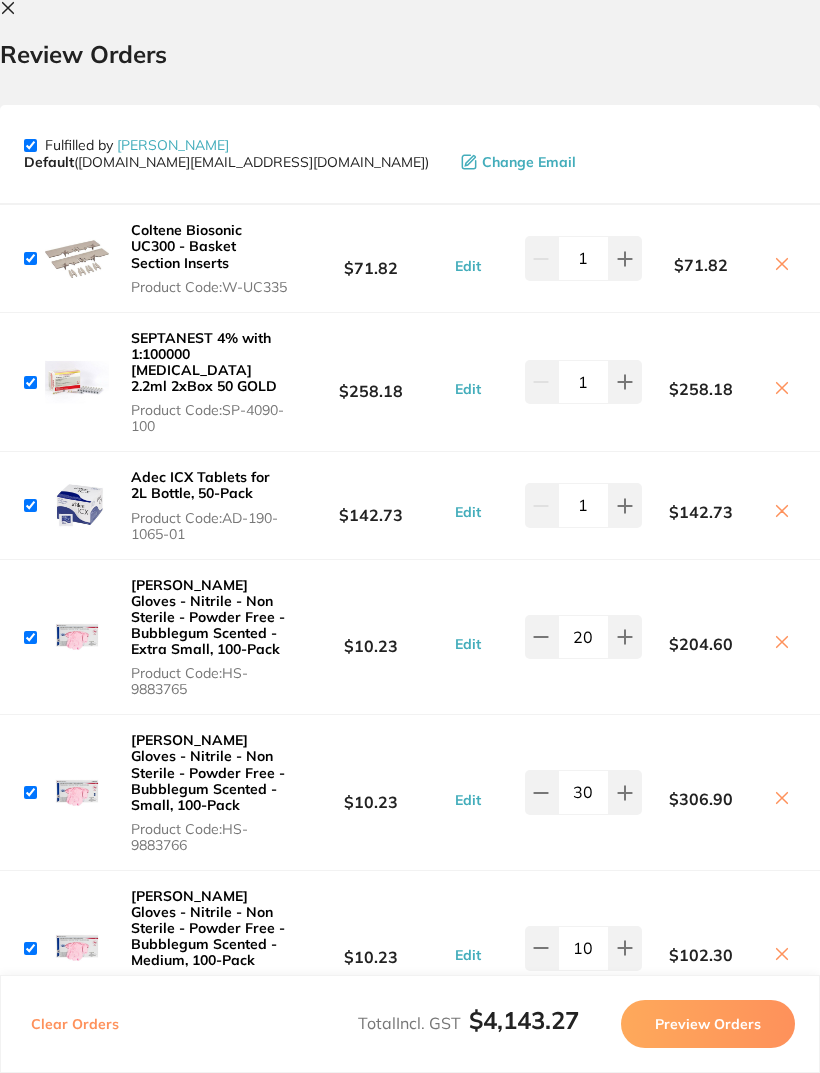 click 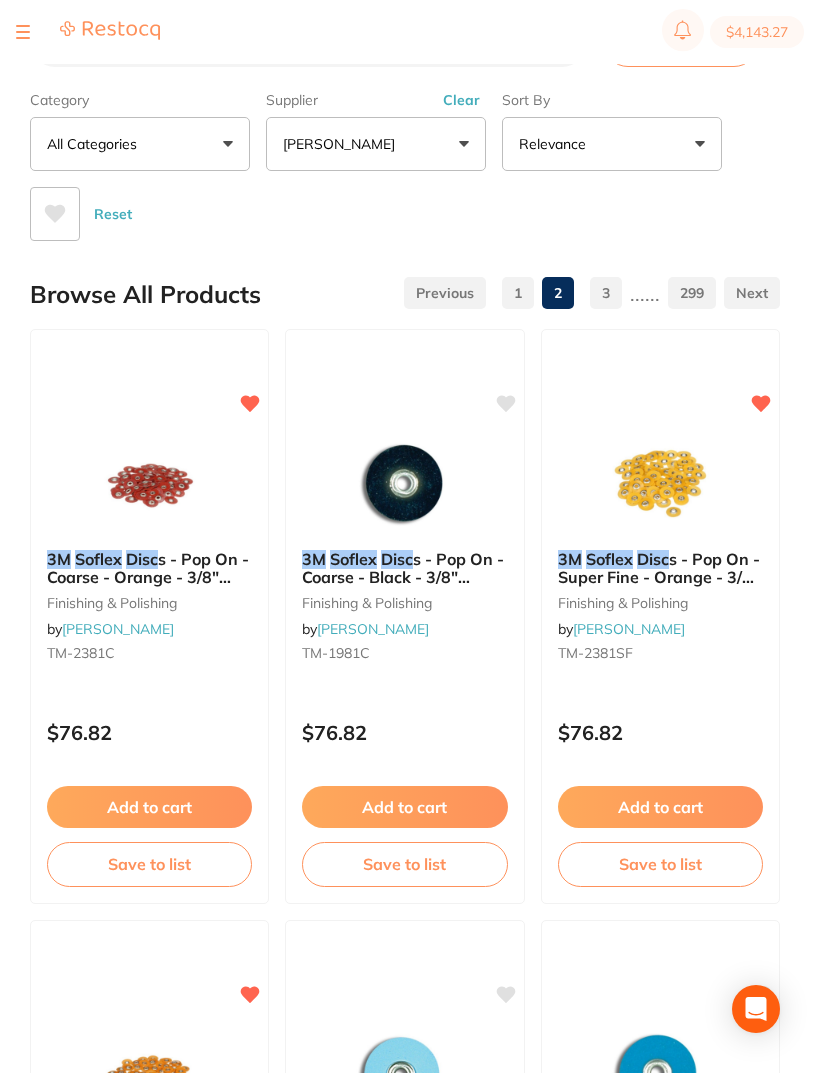 click on "$4,143.27" at bounding box center [410, 32] 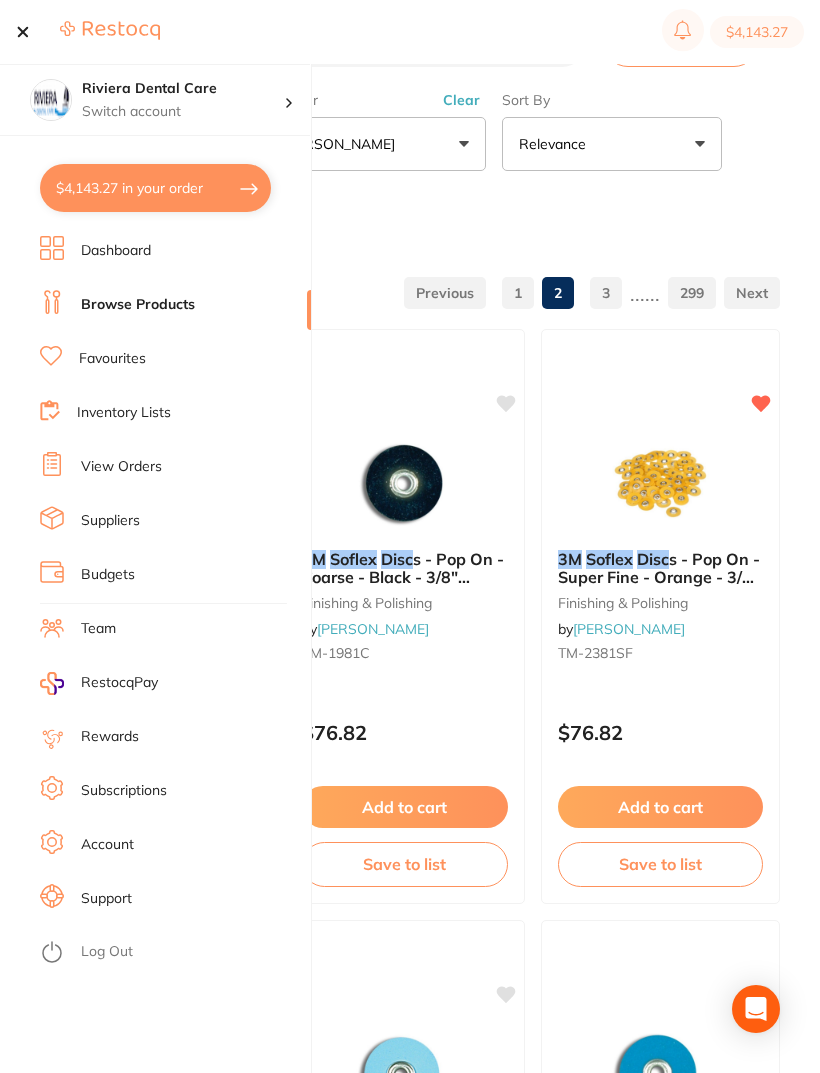 click on "Inventory Lists" at bounding box center [124, 413] 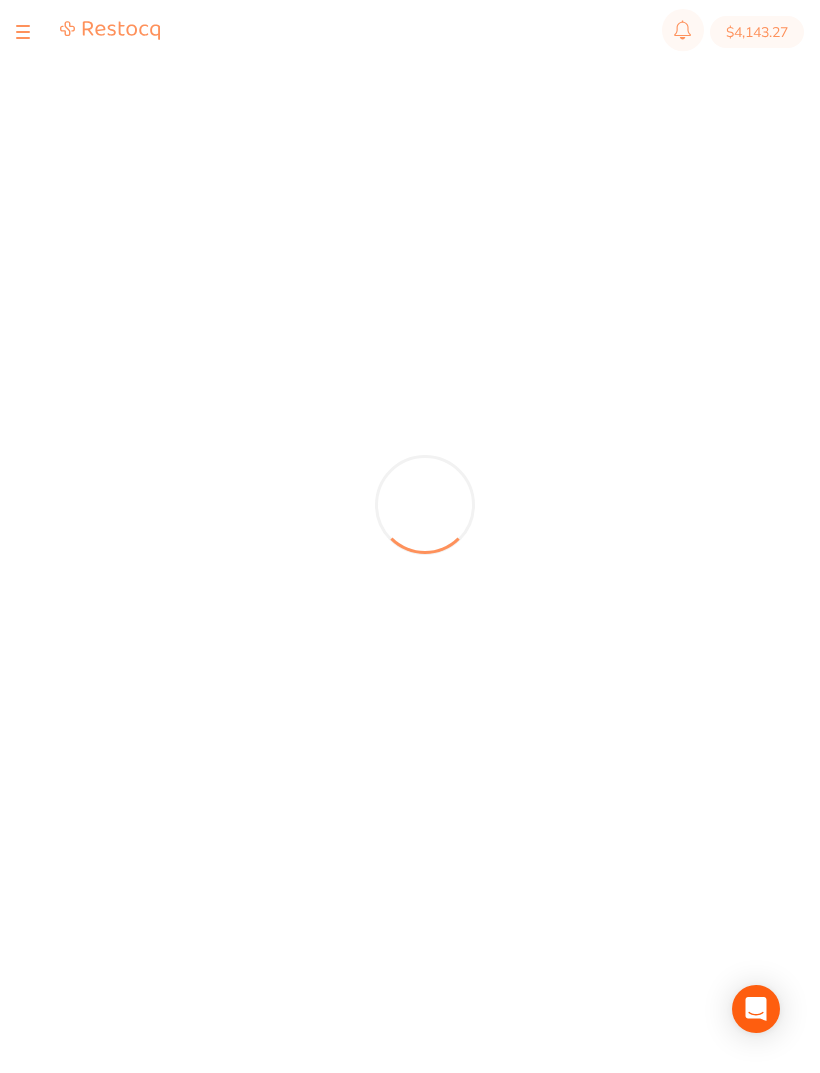 scroll, scrollTop: 0, scrollLeft: 0, axis: both 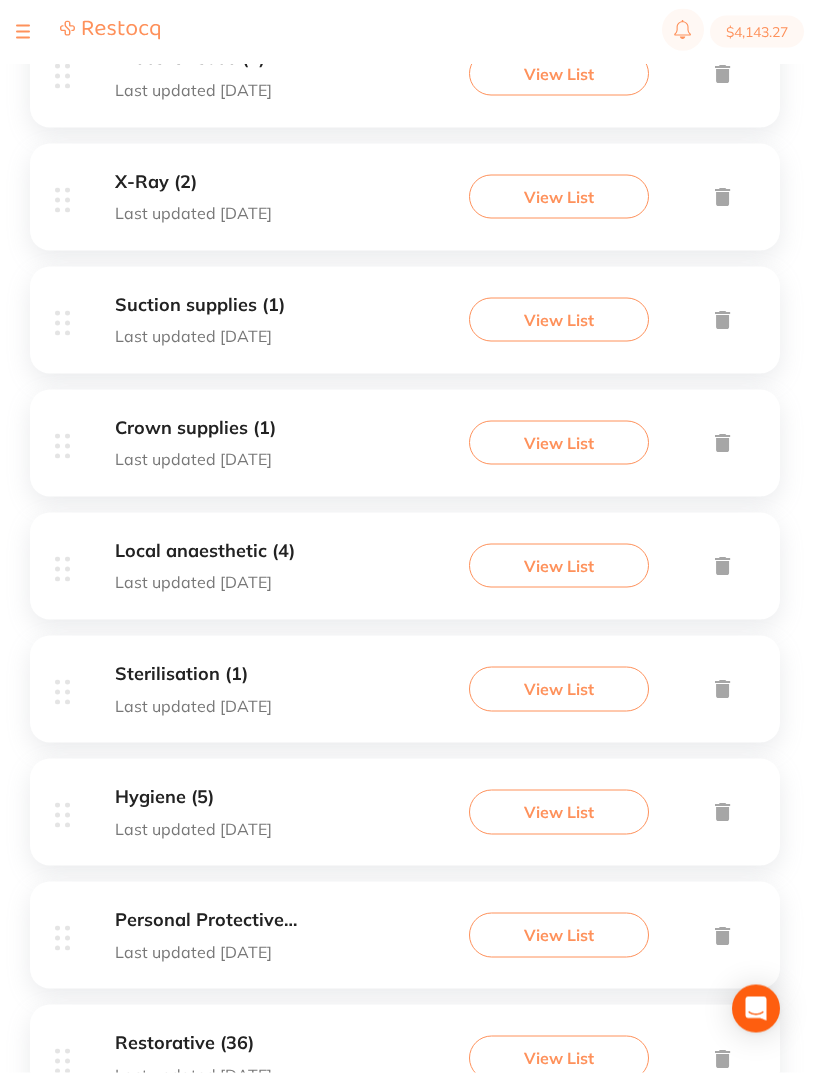 click on "View List" at bounding box center (559, 1058) 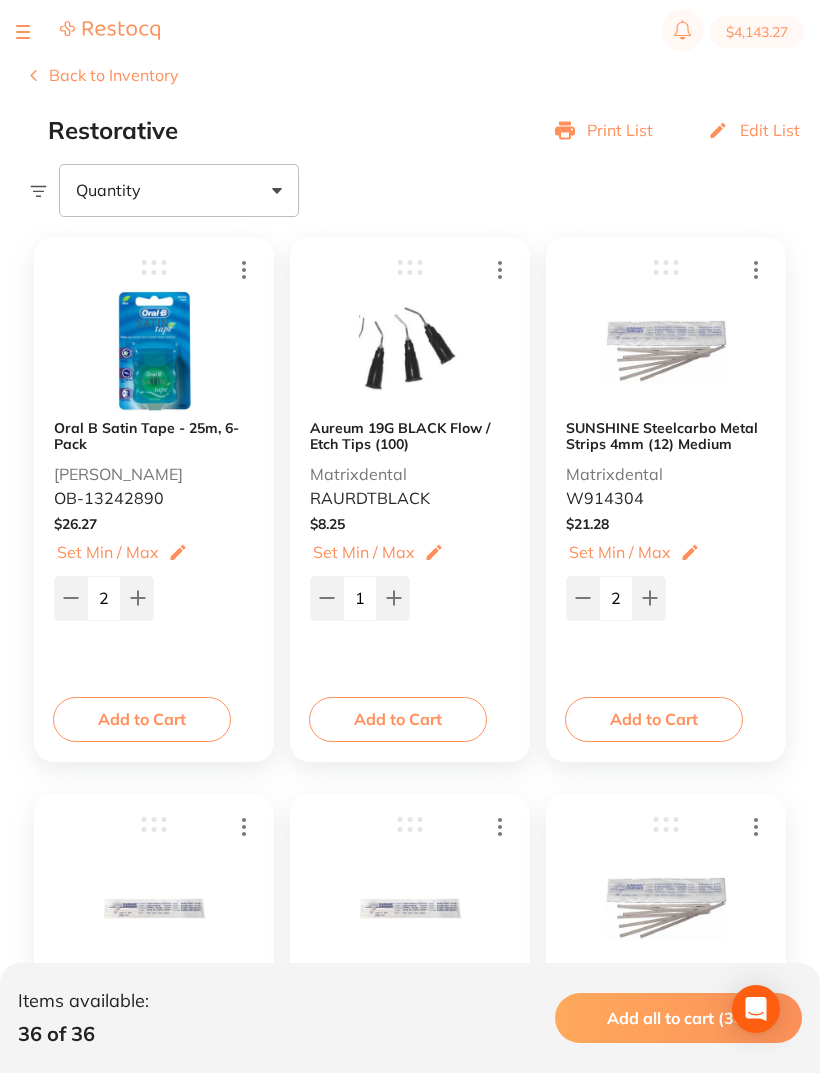 scroll, scrollTop: 0, scrollLeft: 0, axis: both 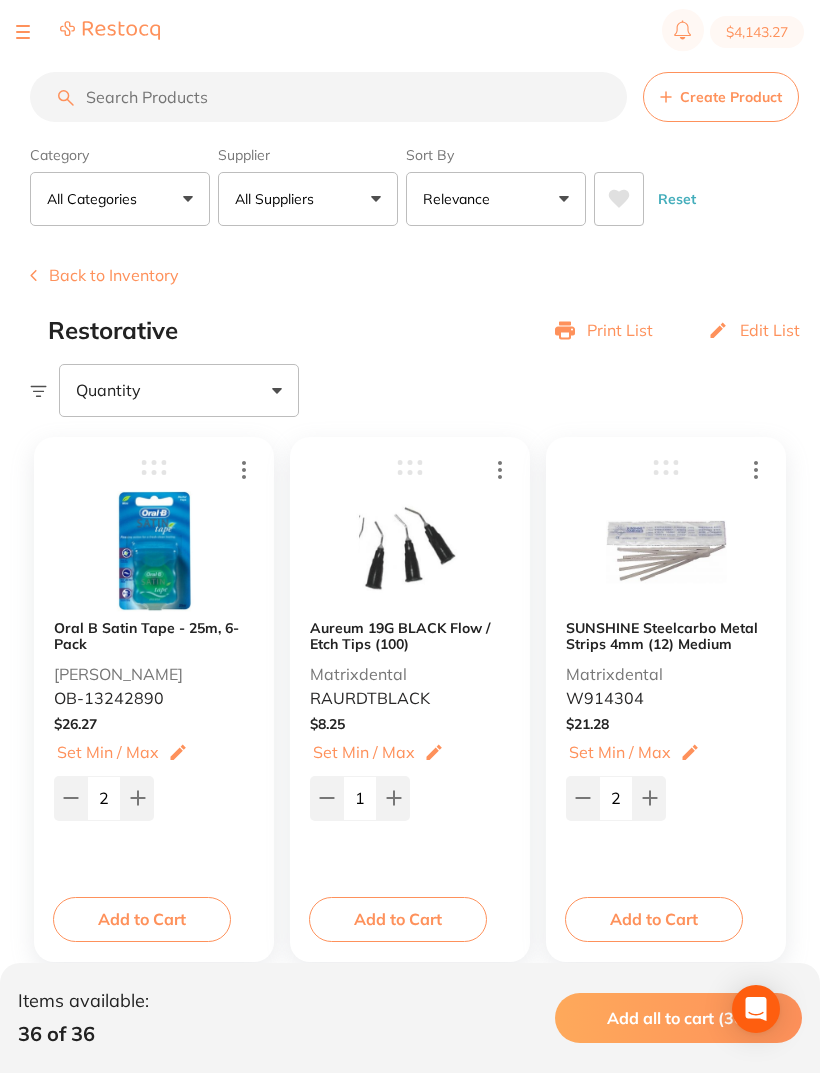 click at bounding box center [23, 32] 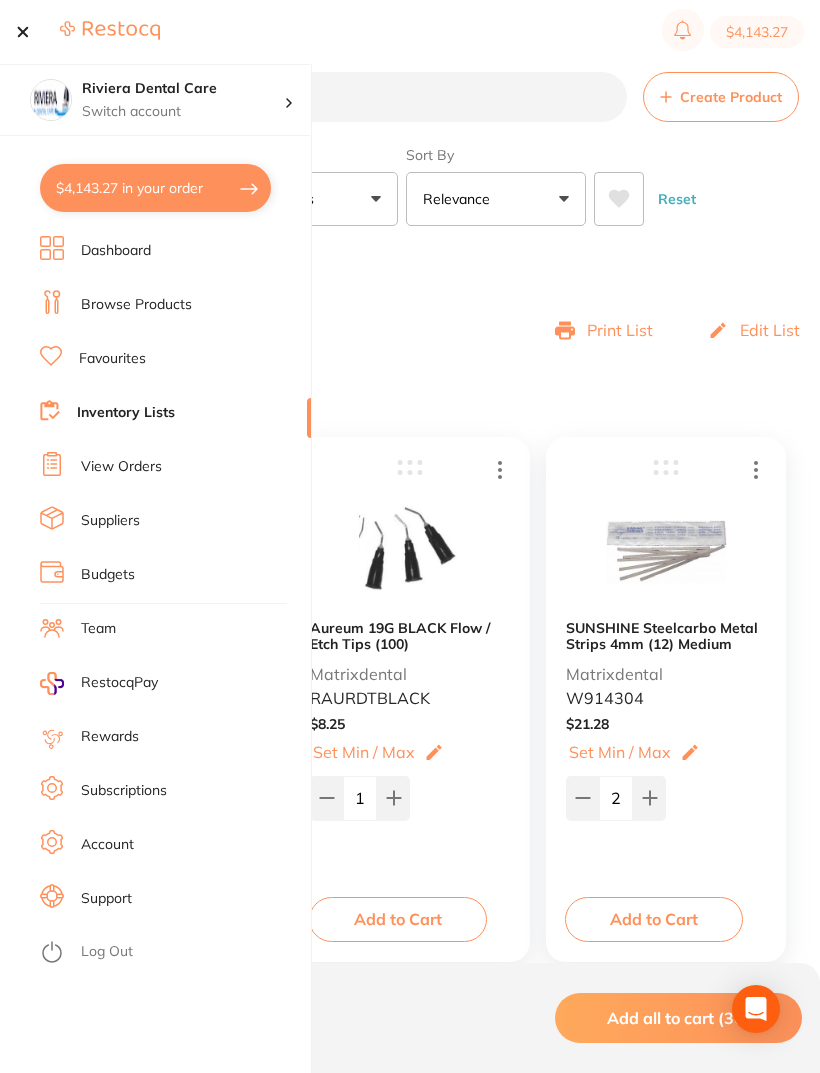 click on "Inventory Lists" at bounding box center [126, 413] 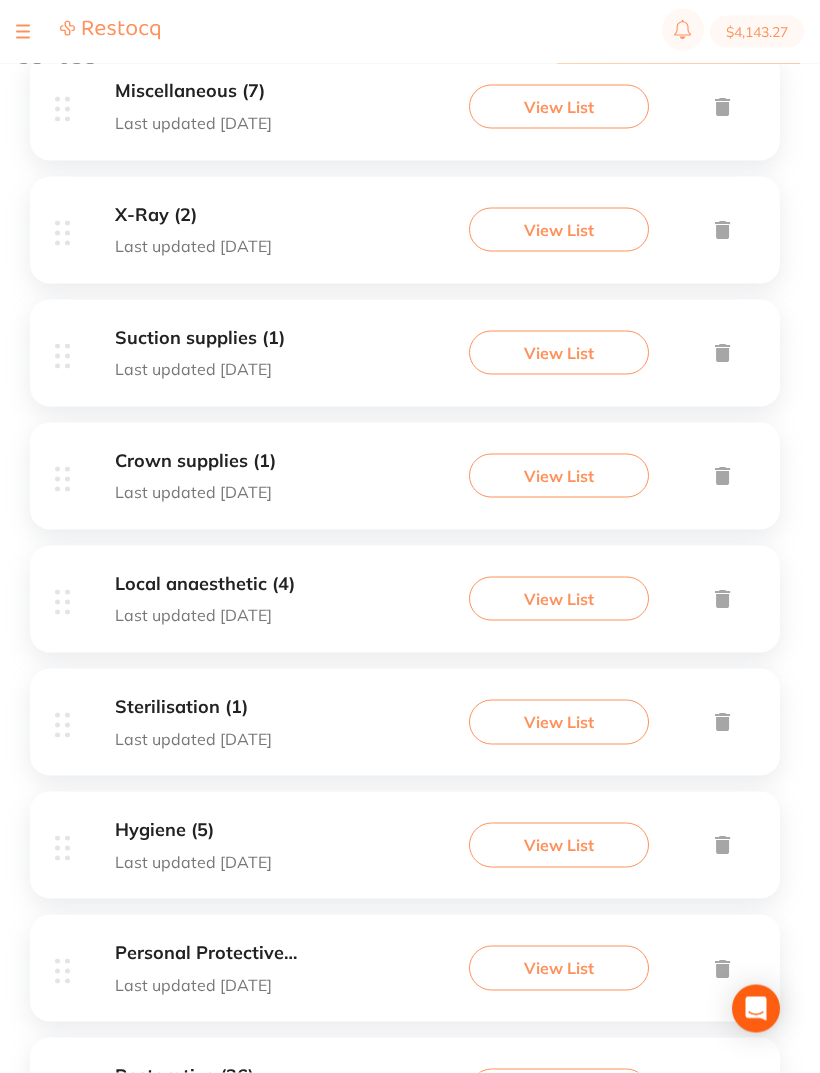 scroll, scrollTop: 966, scrollLeft: 0, axis: vertical 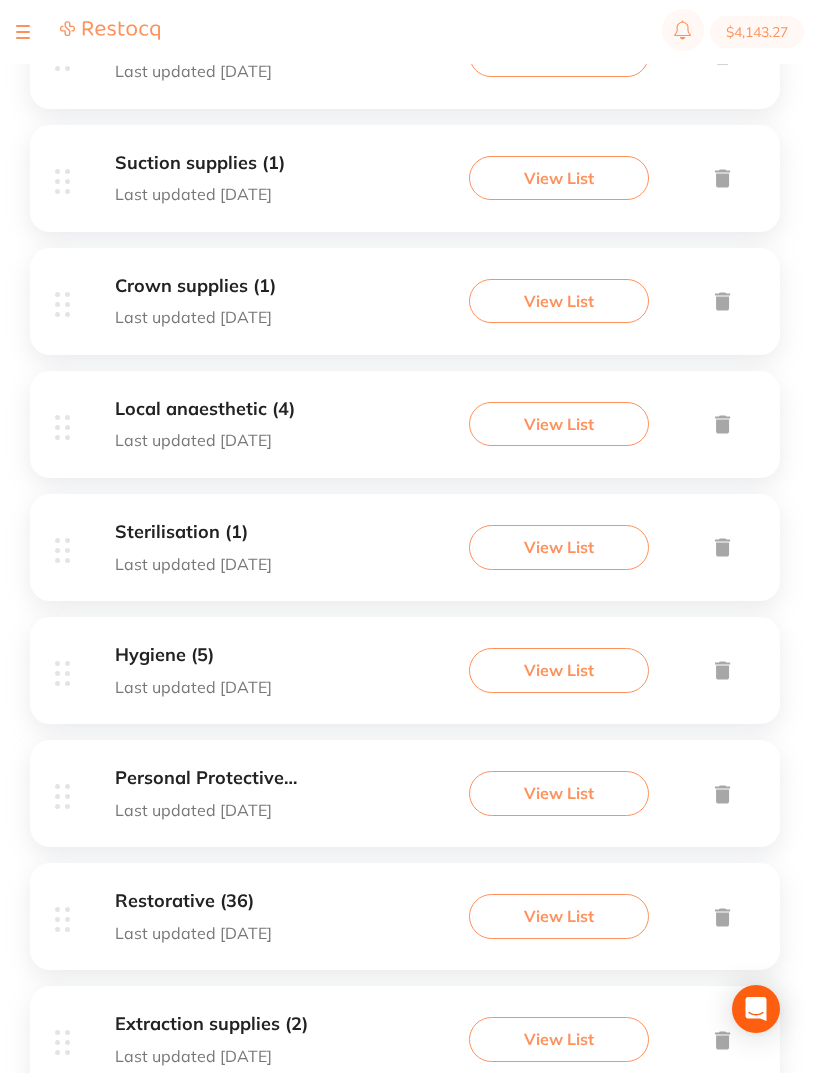 click on "View List" at bounding box center [559, 1039] 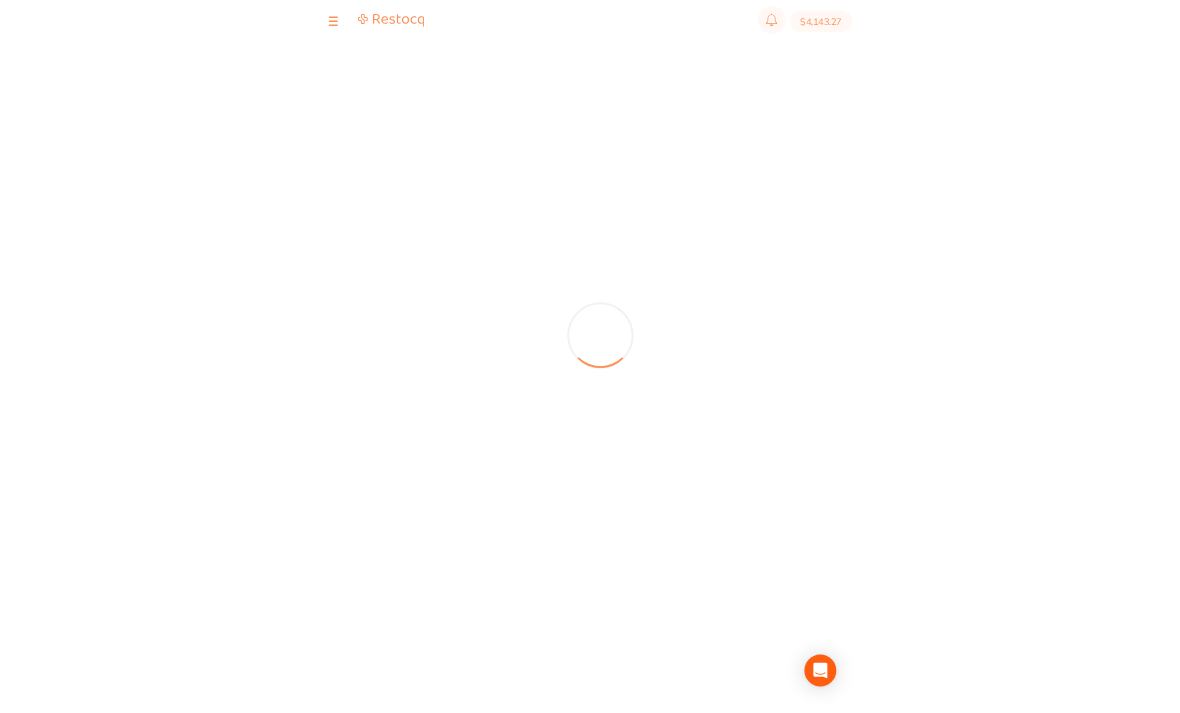 scroll, scrollTop: 0, scrollLeft: 0, axis: both 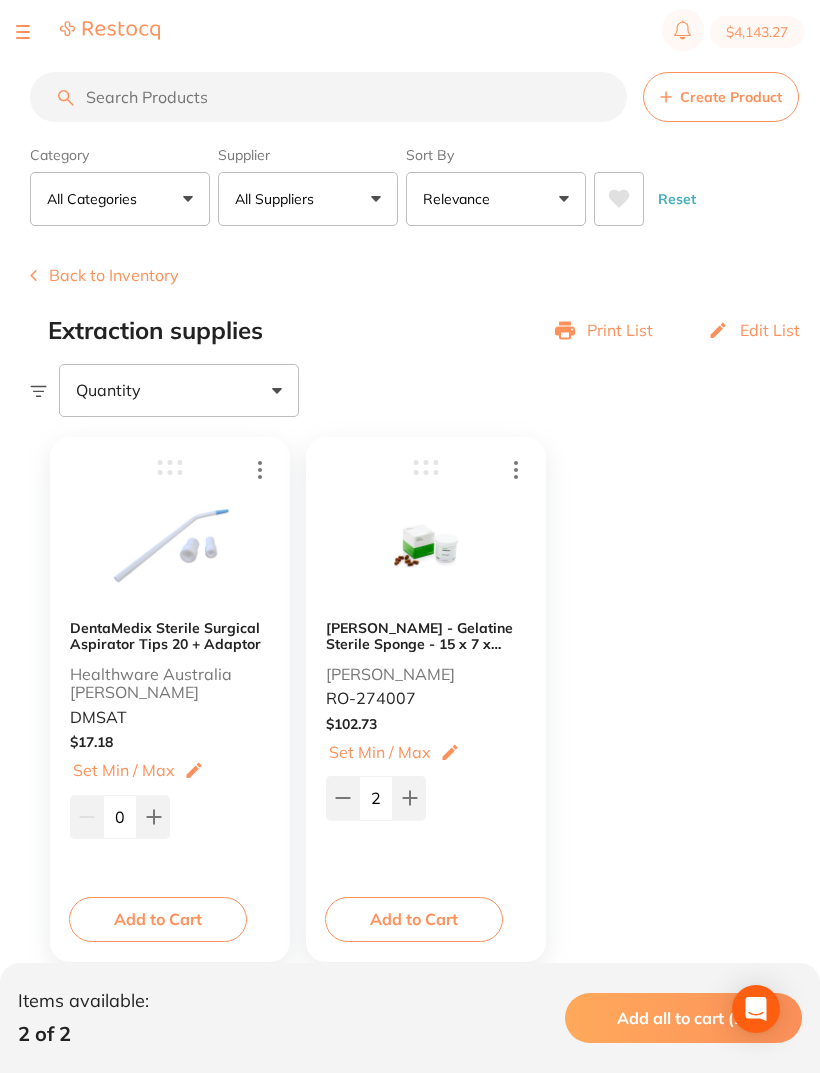 click 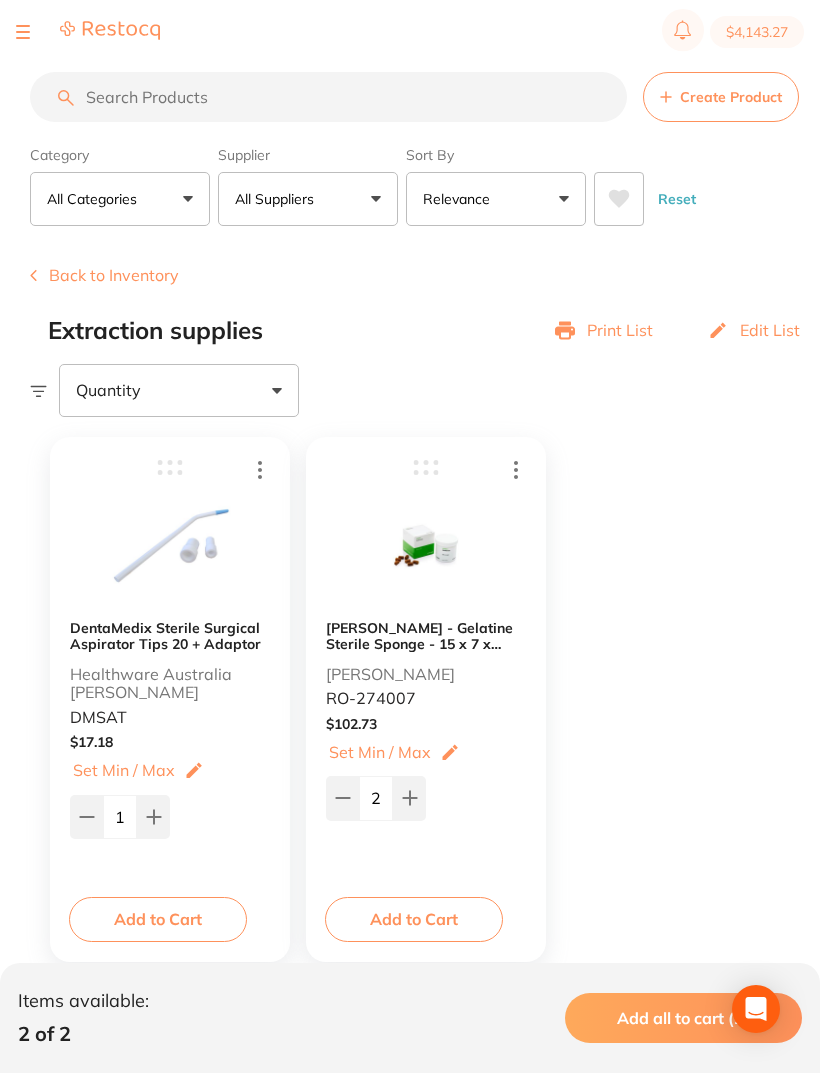 click on "Add to Cart" at bounding box center [158, 919] 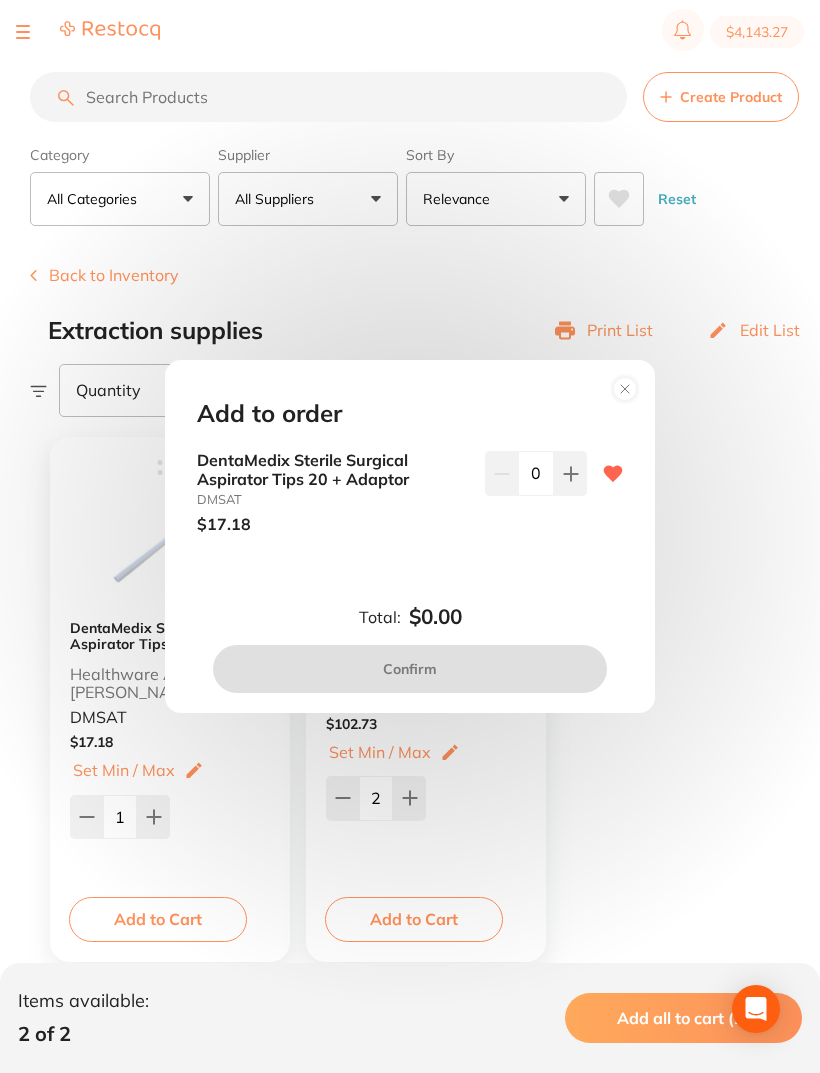 click 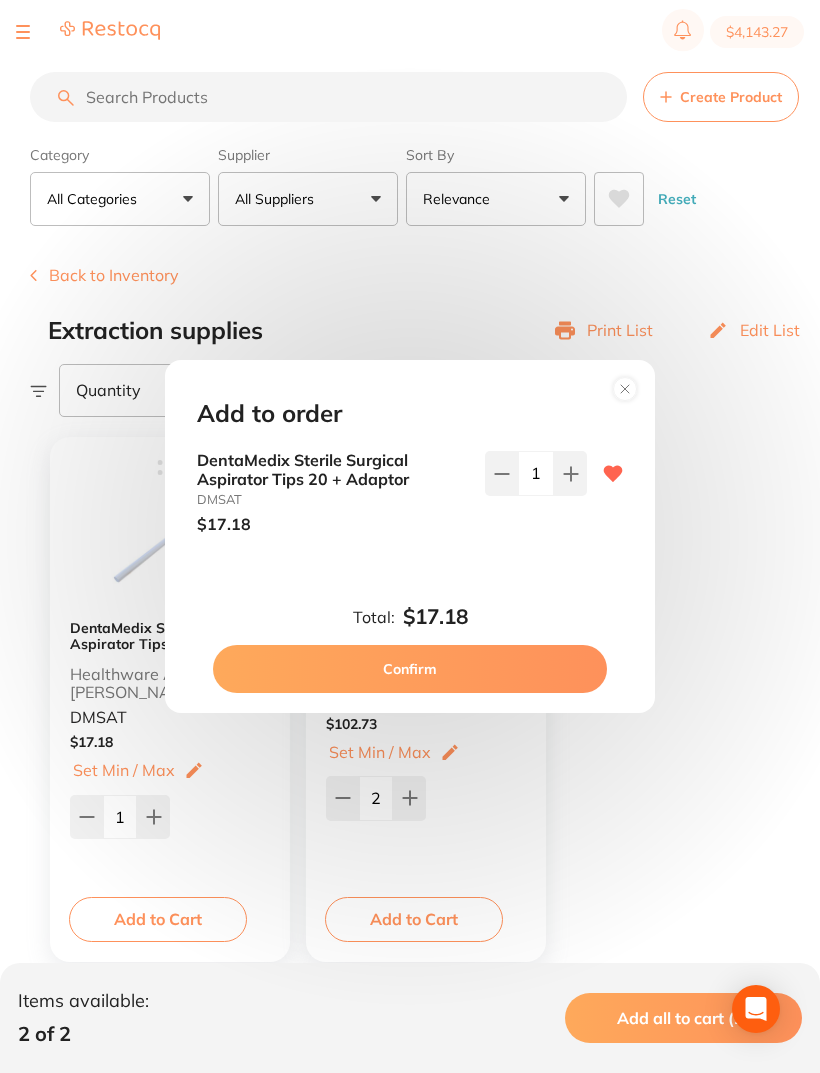 click on "Confirm" at bounding box center (410, 669) 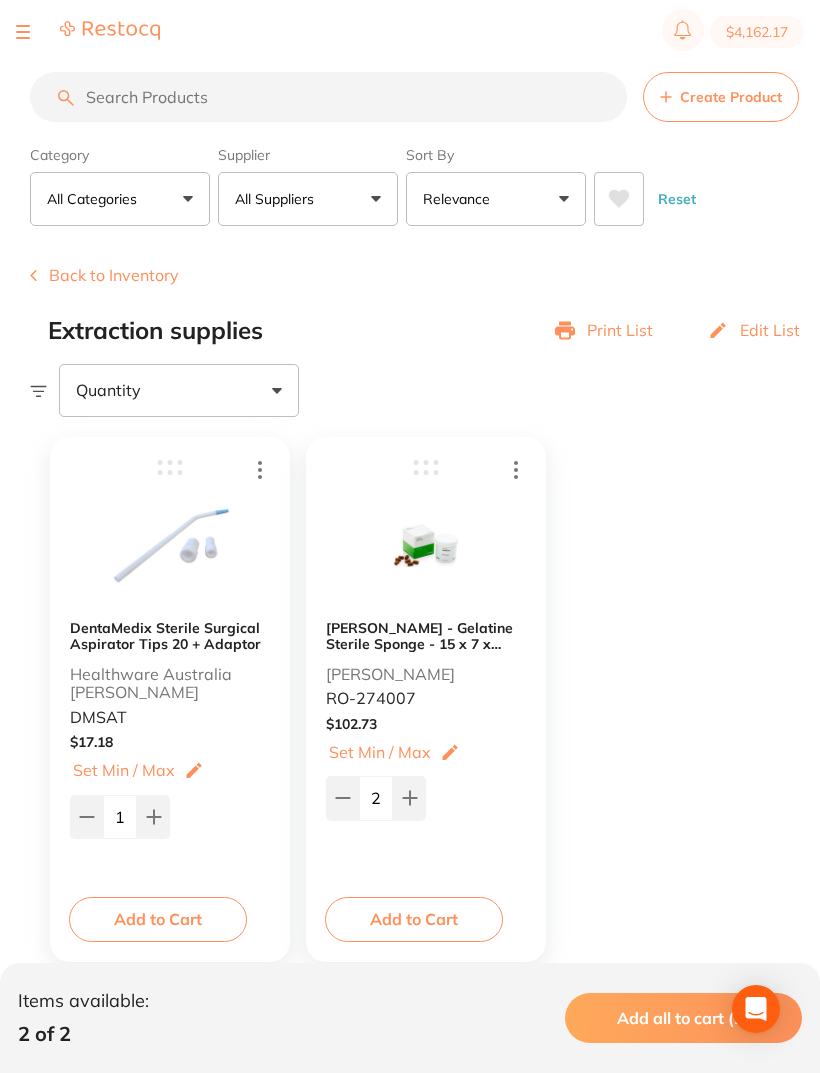 click at bounding box center (23, 32) 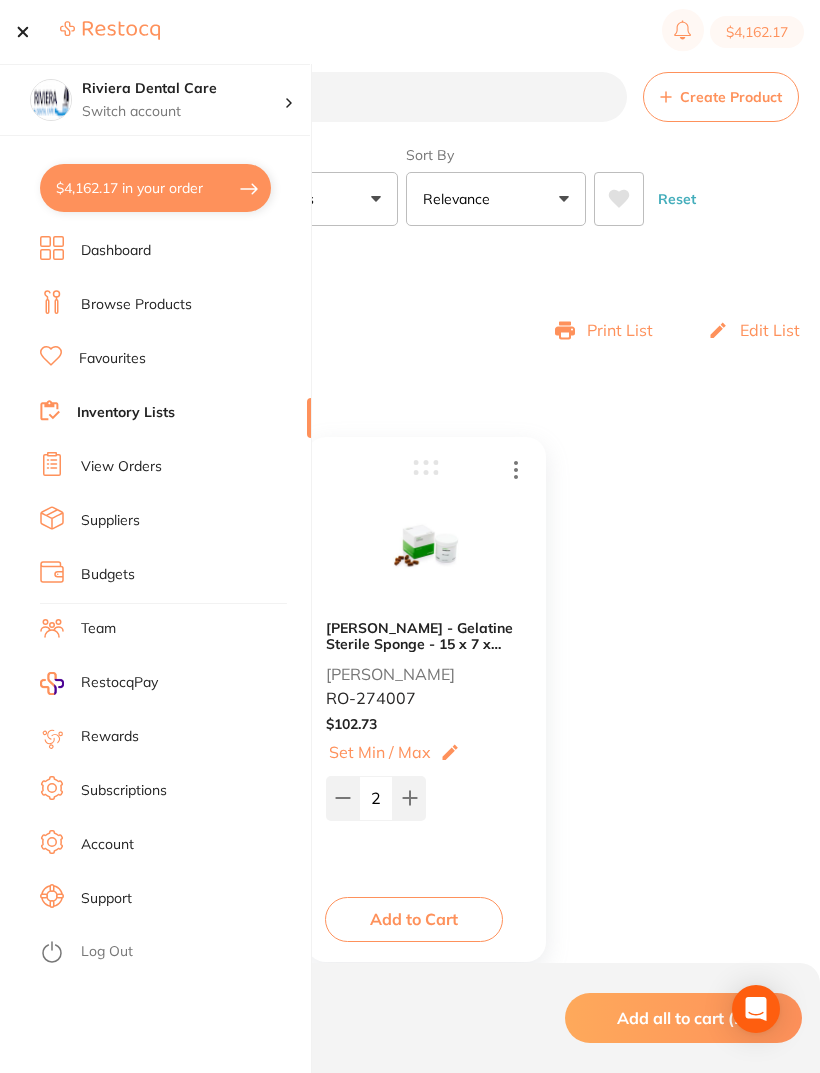 click on "Browse Products" at bounding box center (136, 305) 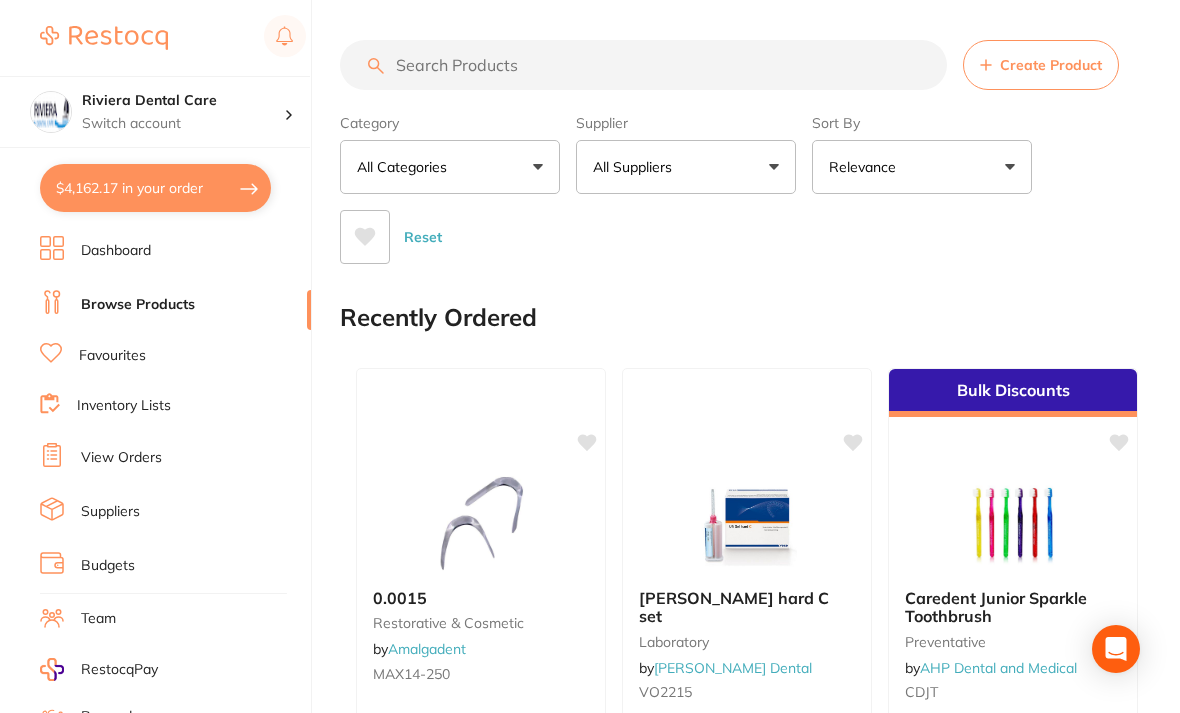 click at bounding box center (643, 65) 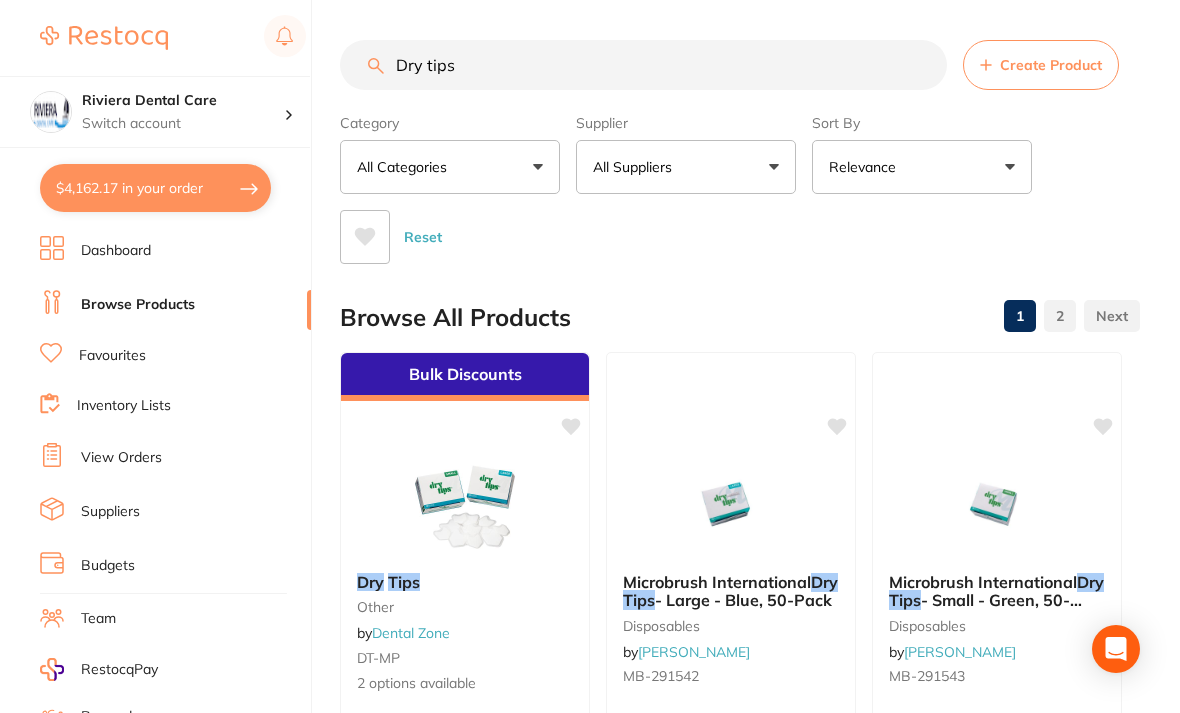 type on "Dry tips" 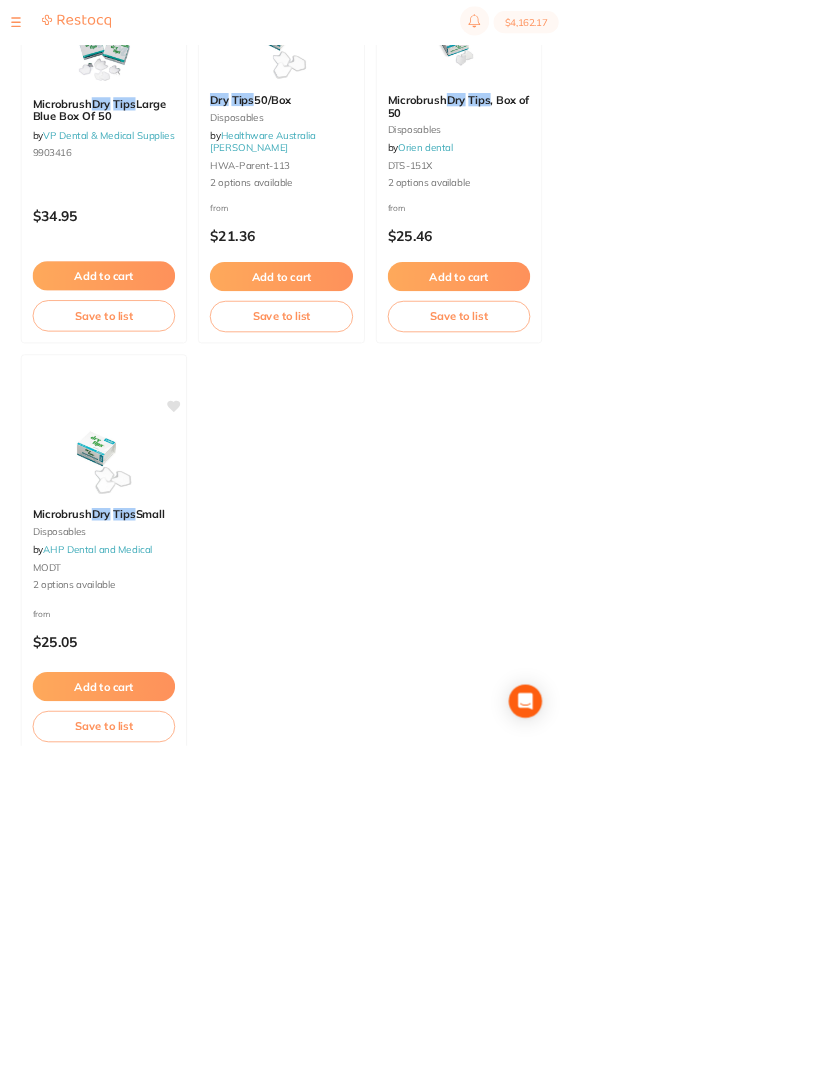 scroll, scrollTop: 0, scrollLeft: 0, axis: both 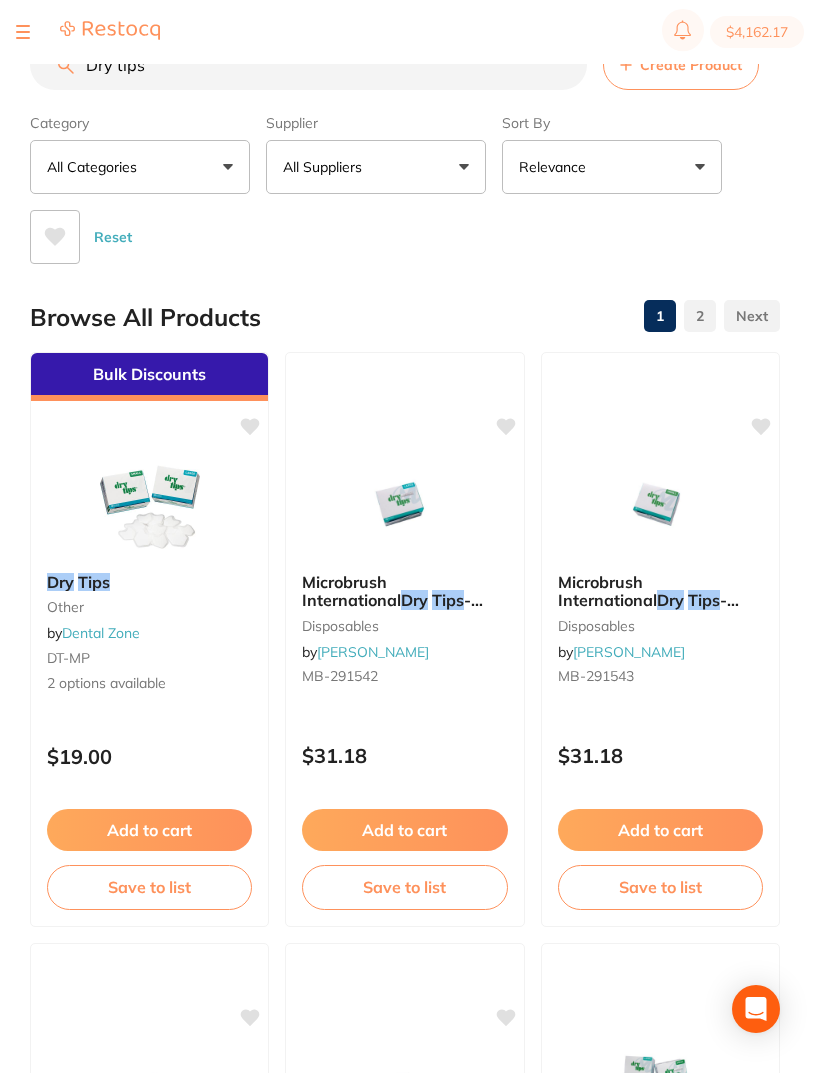 click on "$4,162.17" at bounding box center [757, 32] 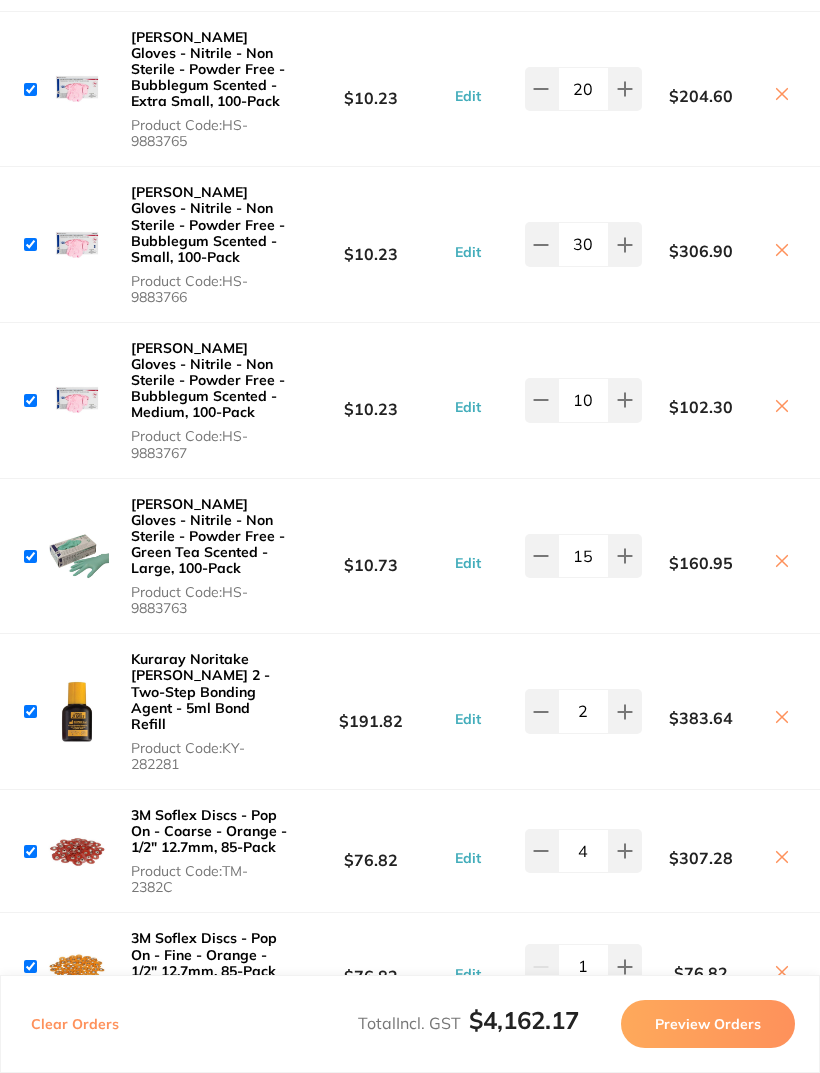 scroll, scrollTop: 548, scrollLeft: 0, axis: vertical 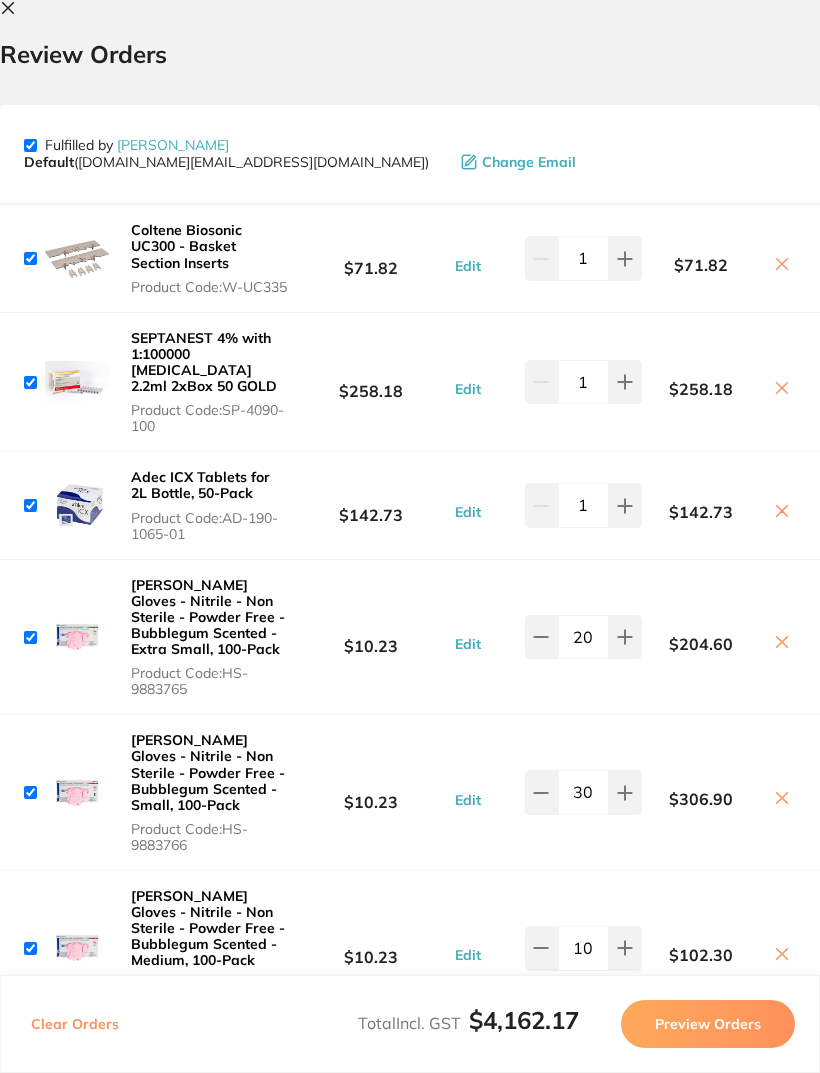 click 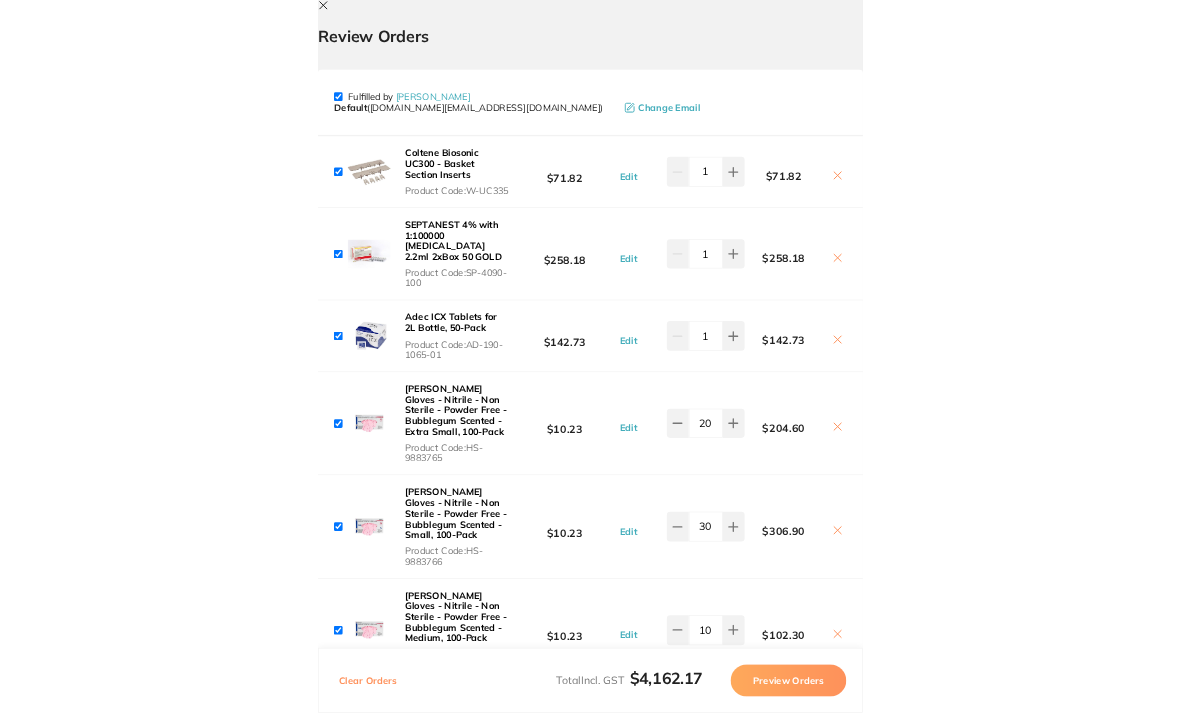 scroll, scrollTop: 0, scrollLeft: 0, axis: both 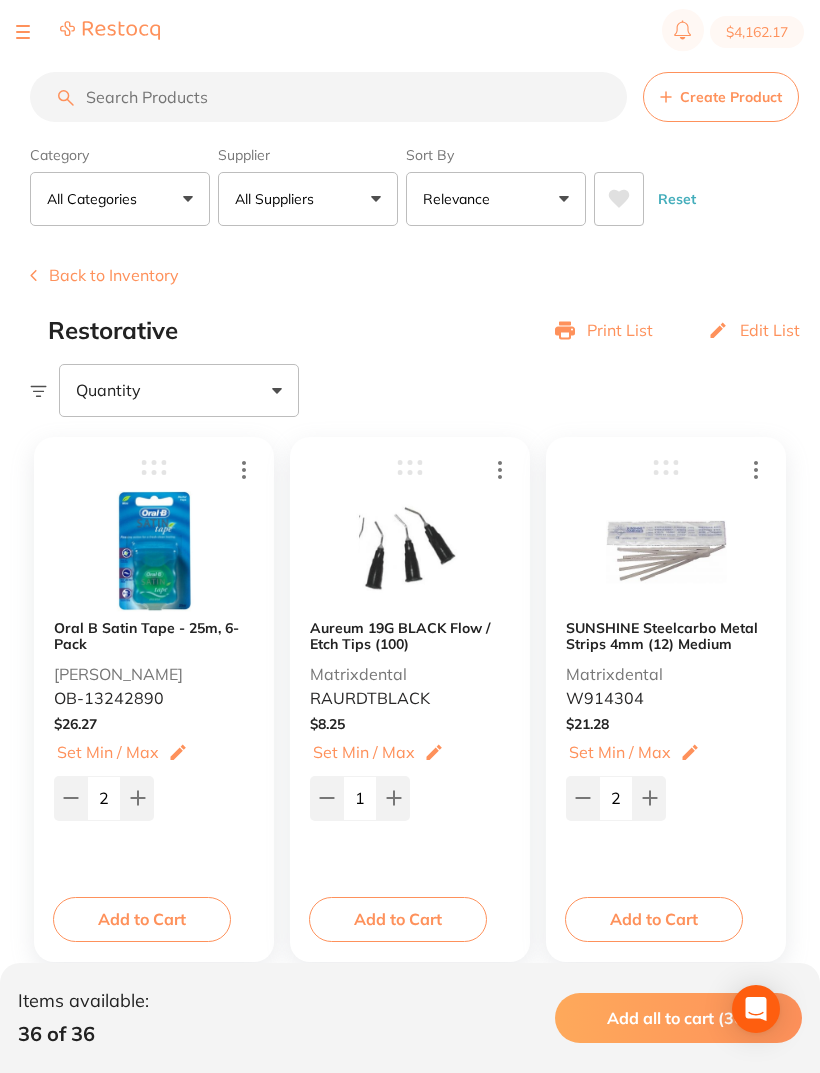 click at bounding box center (328, 97) 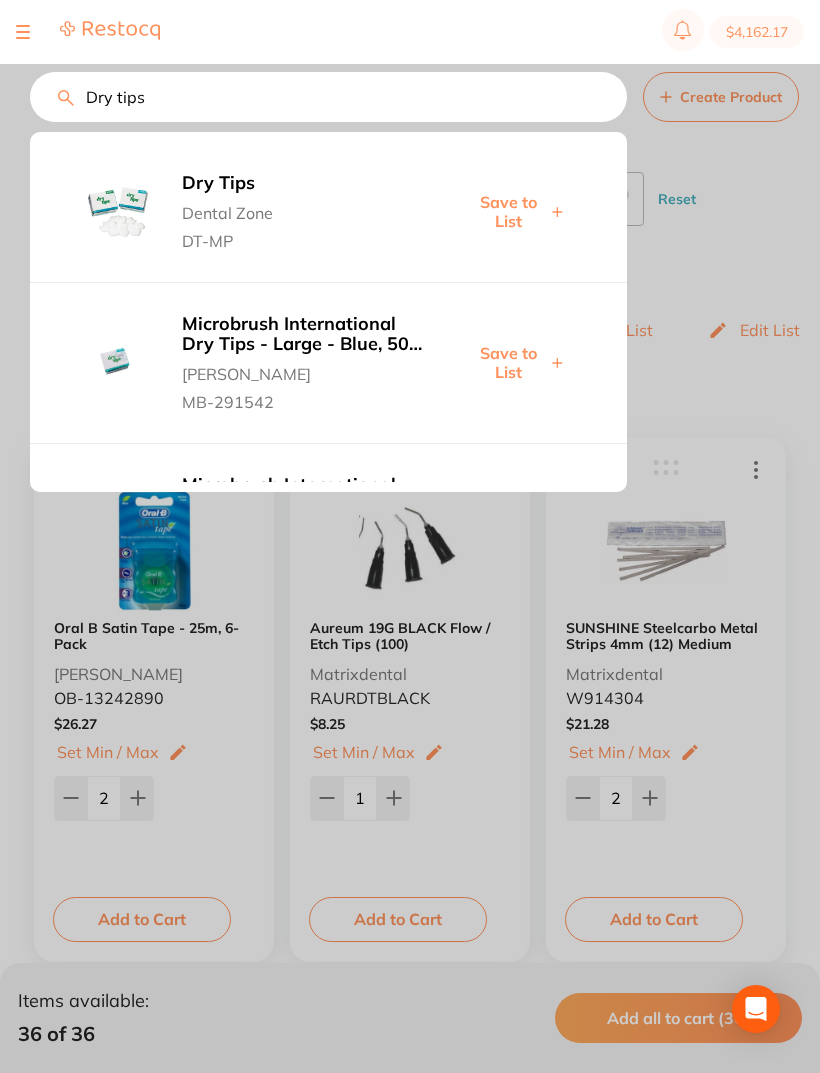 type on "Dry tips" 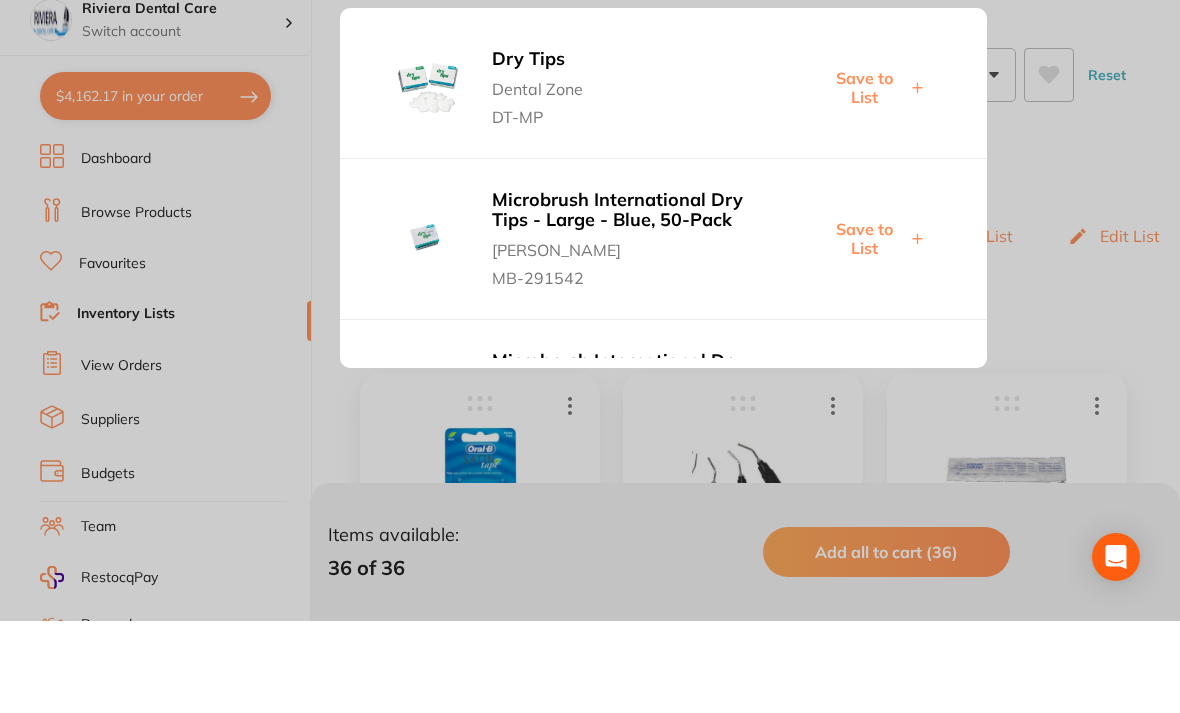 click at bounding box center (590, 356) 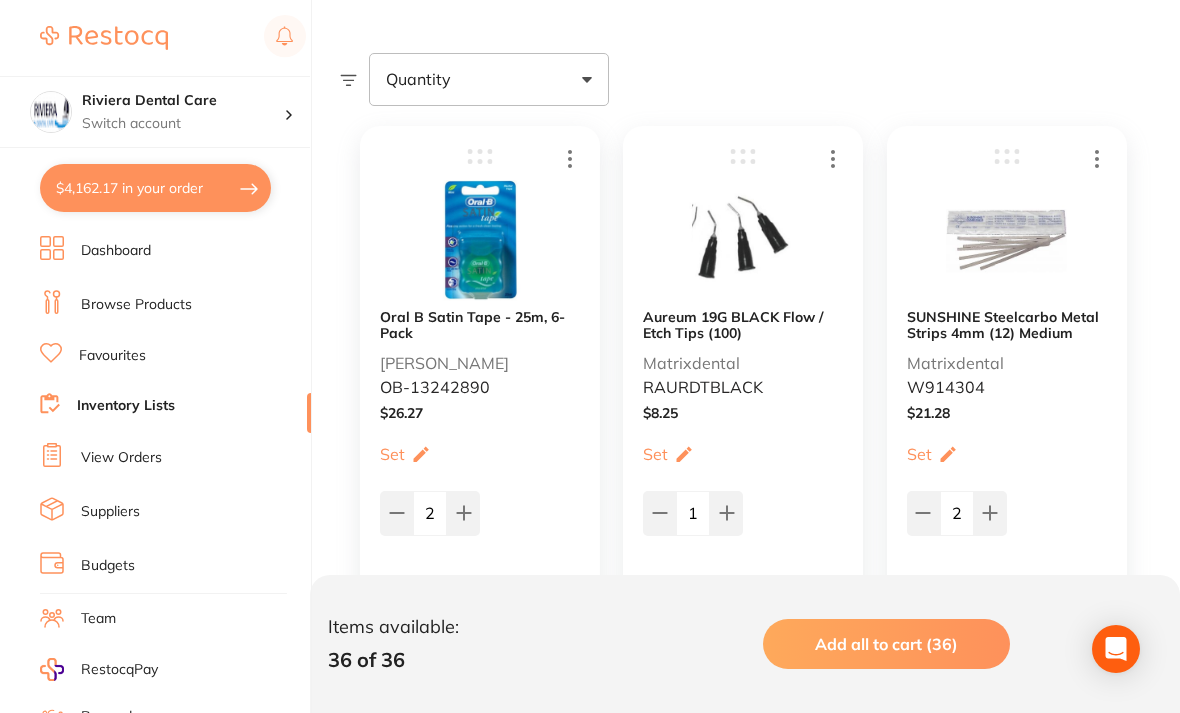 scroll, scrollTop: 0, scrollLeft: 0, axis: both 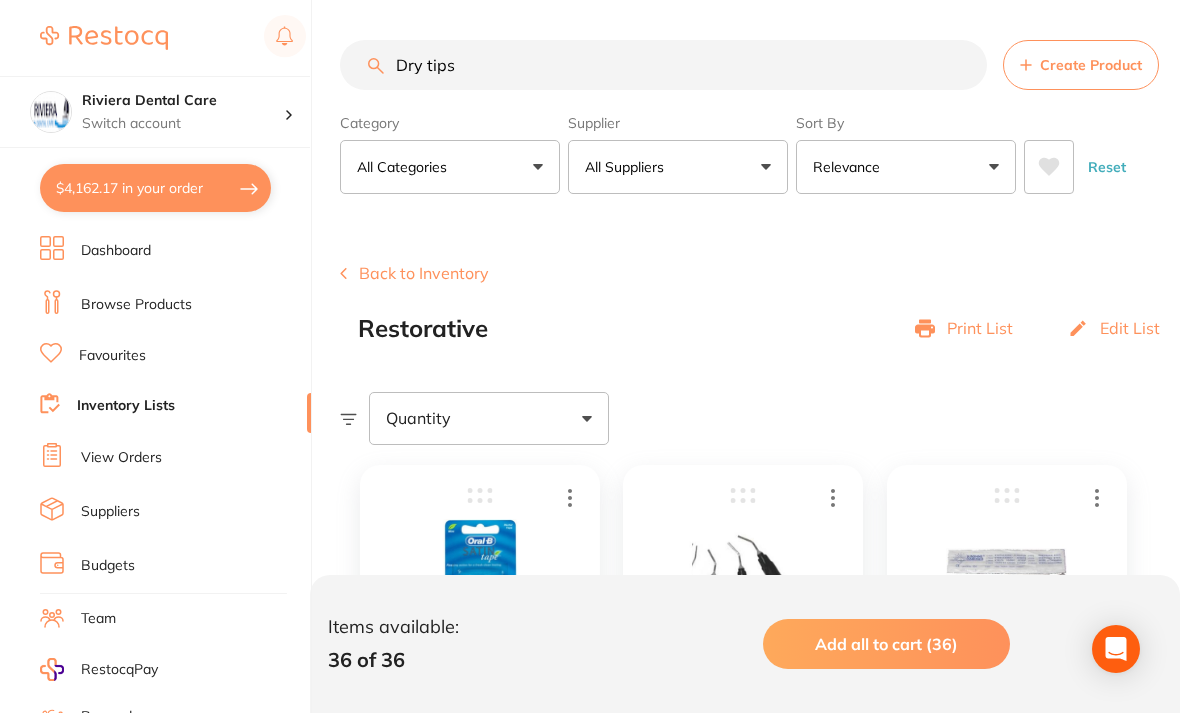 click on "Browse Products" at bounding box center [136, 305] 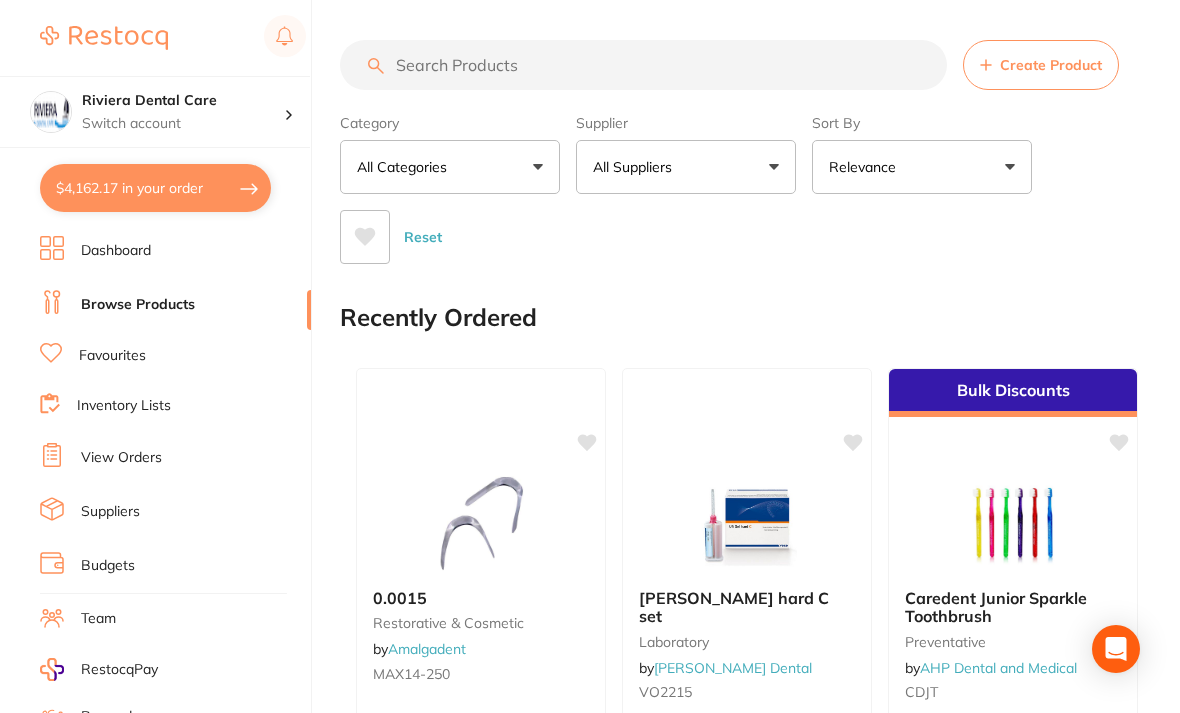 click at bounding box center [643, 65] 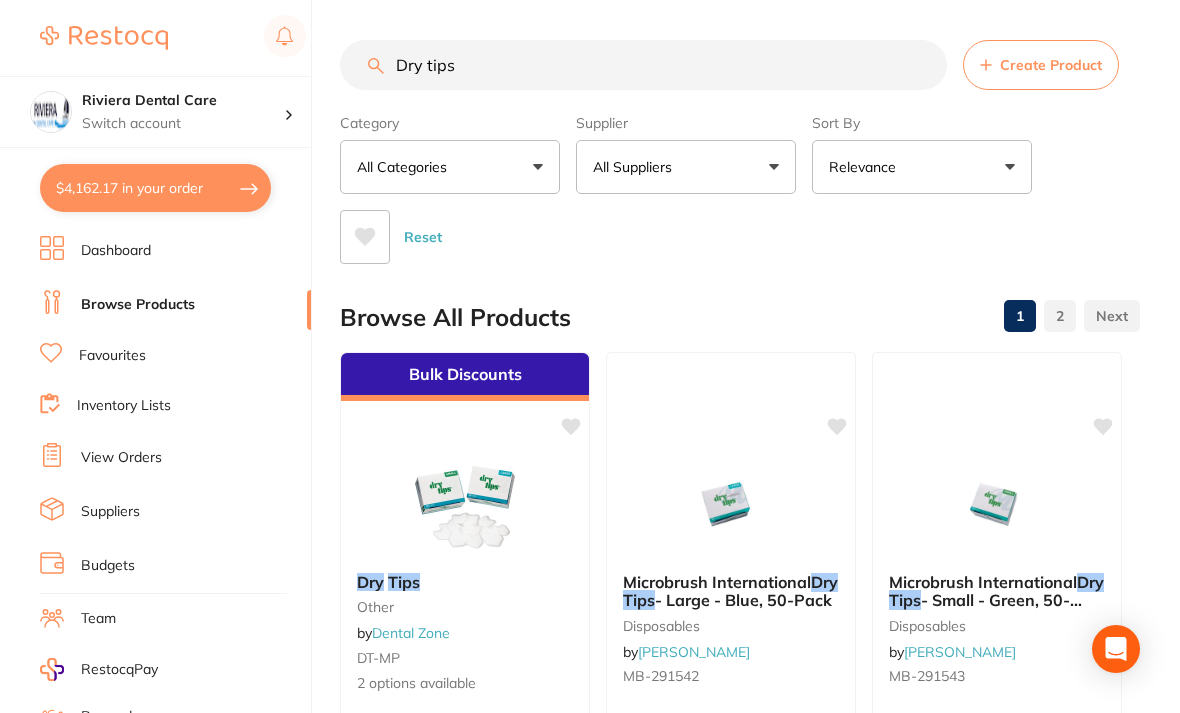 type on "Dry tips" 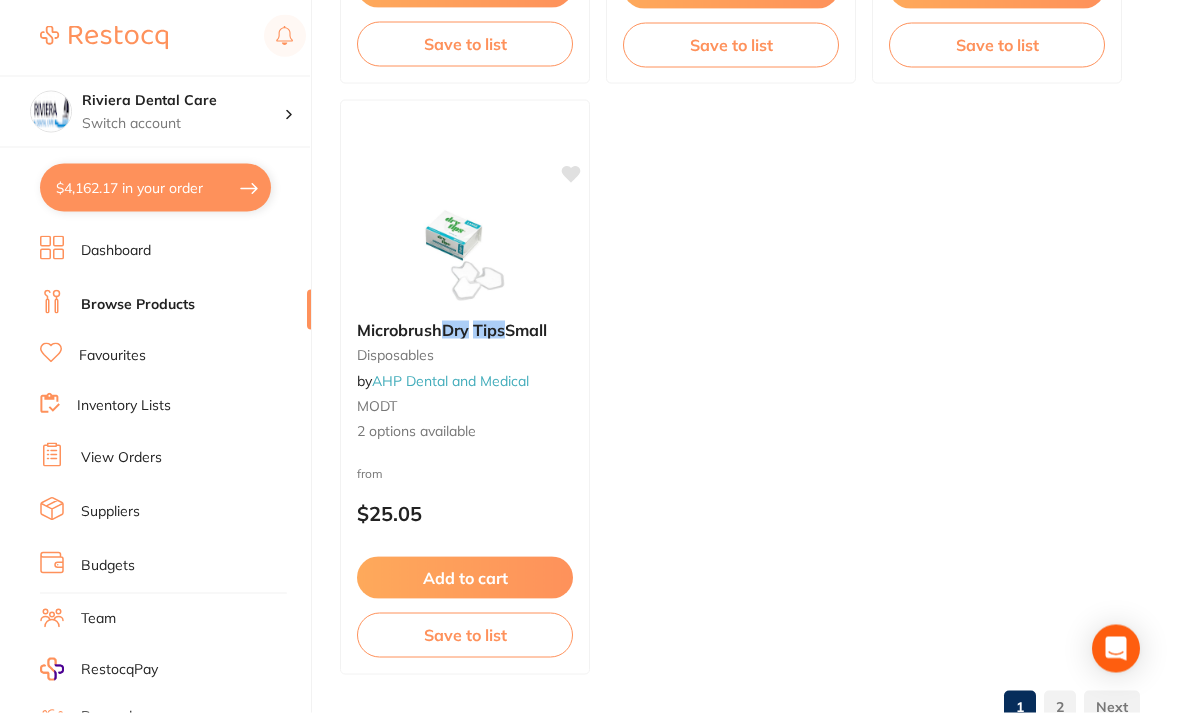 scroll, scrollTop: 2029, scrollLeft: 0, axis: vertical 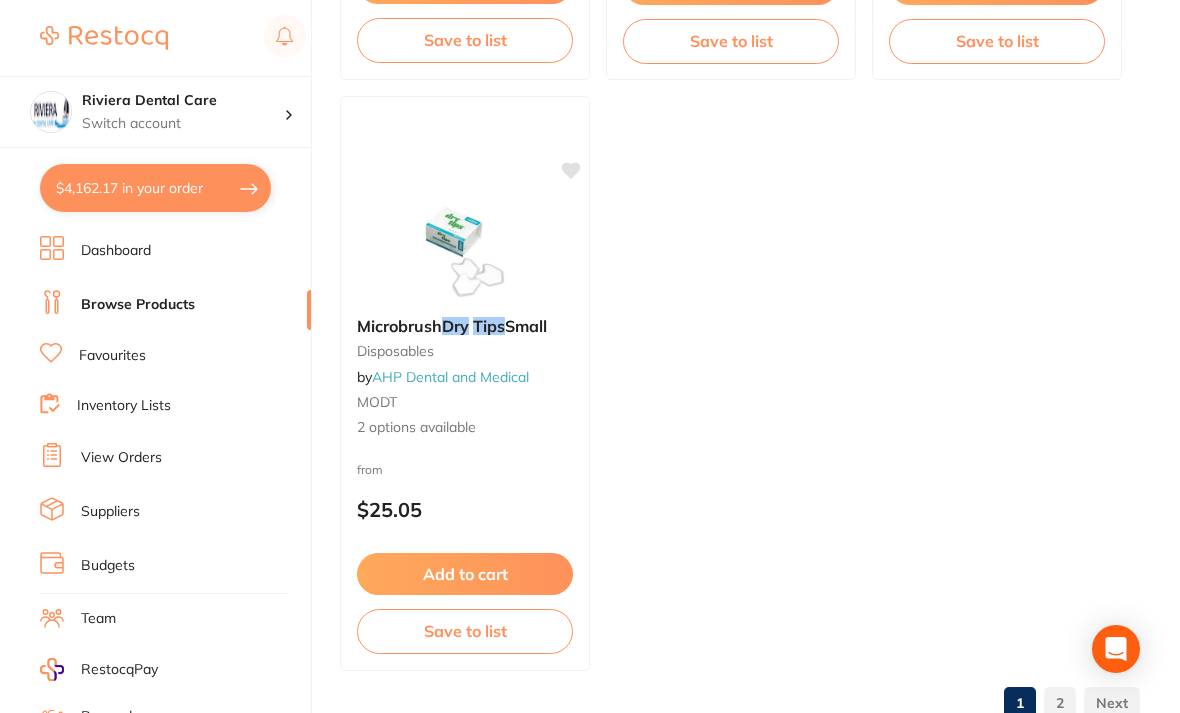 click on "2" at bounding box center [1060, 703] 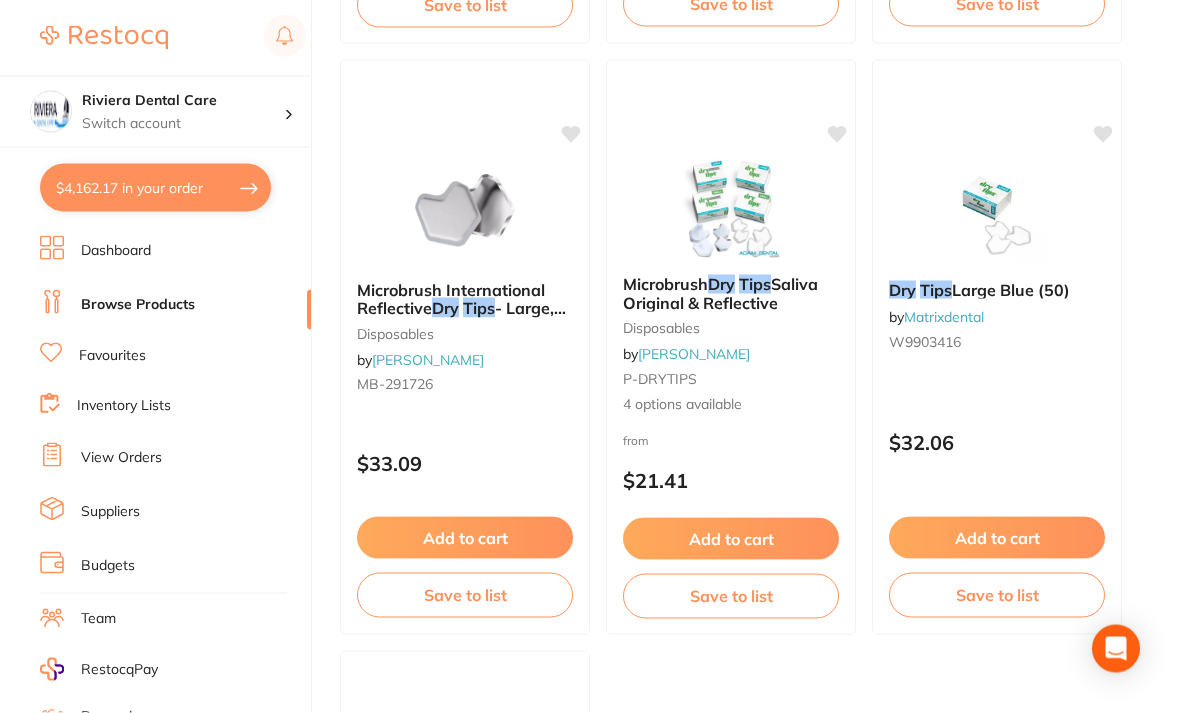 scroll, scrollTop: 885, scrollLeft: 0, axis: vertical 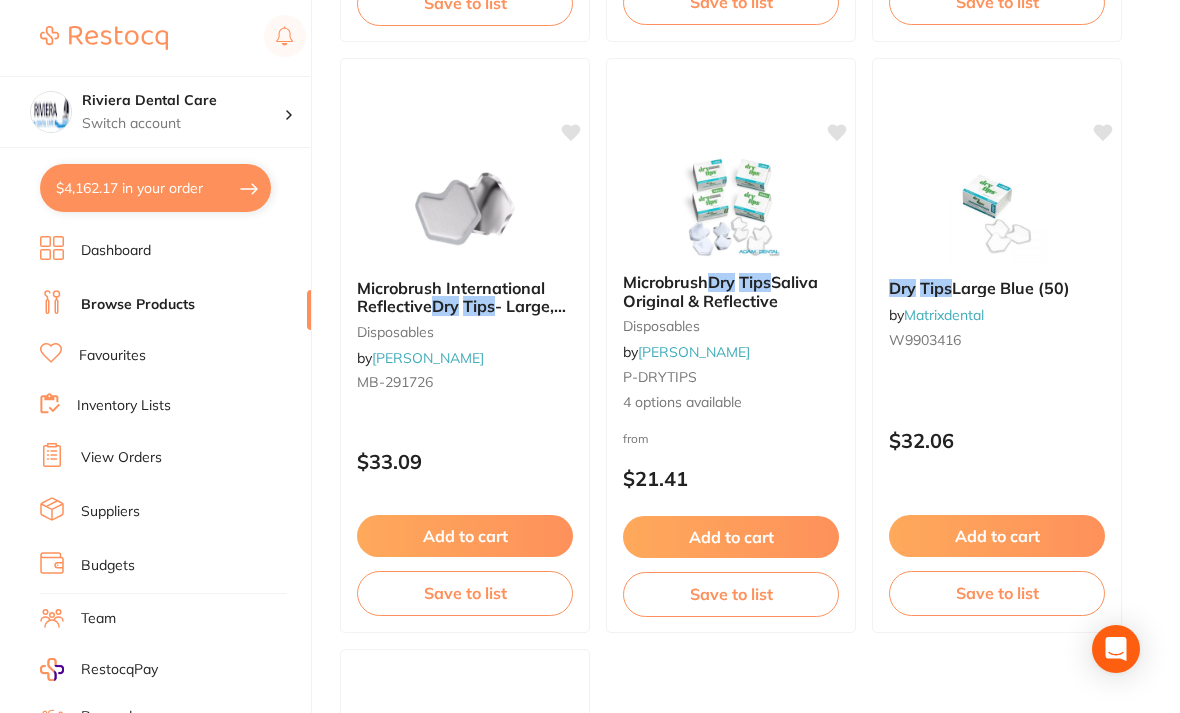 click at bounding box center (731, 207) 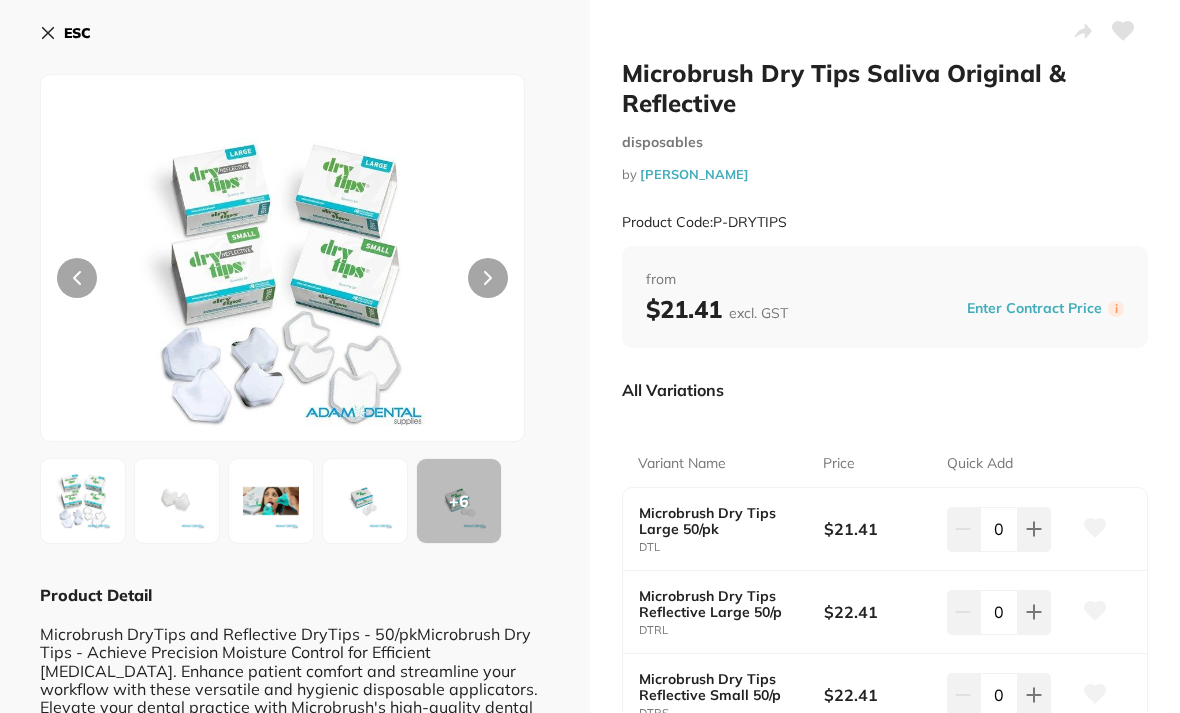 scroll, scrollTop: 0, scrollLeft: 0, axis: both 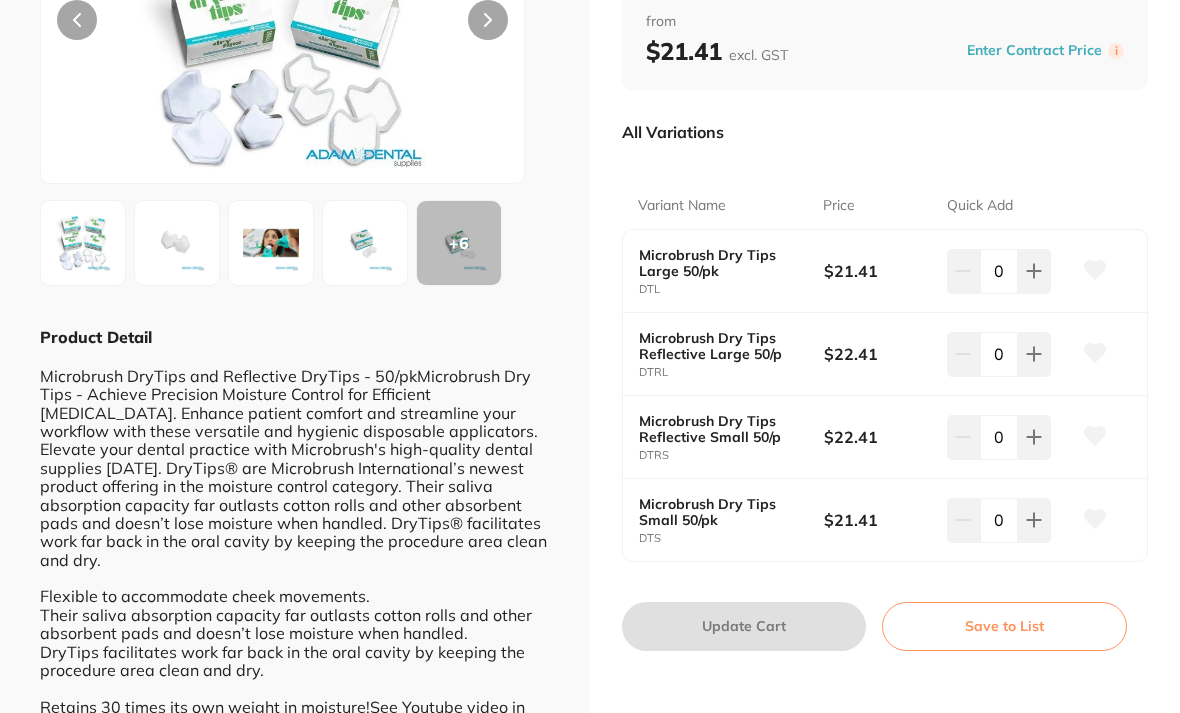 click at bounding box center [177, 243] 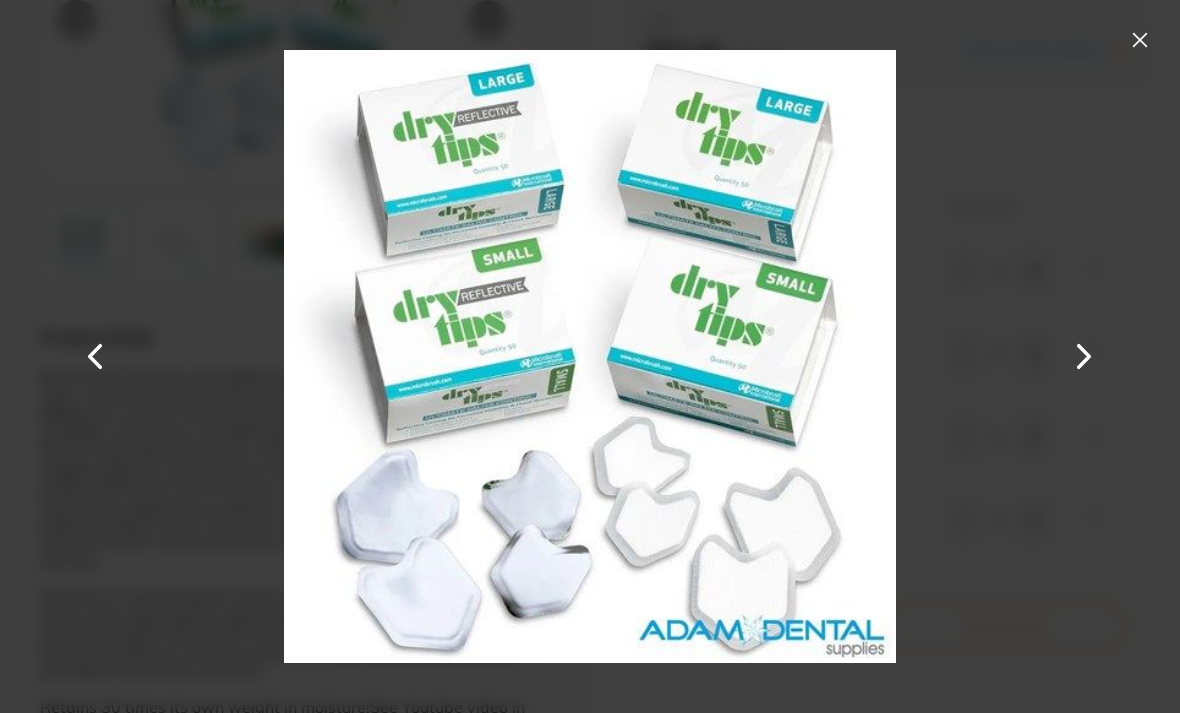 click at bounding box center [1084, 356] 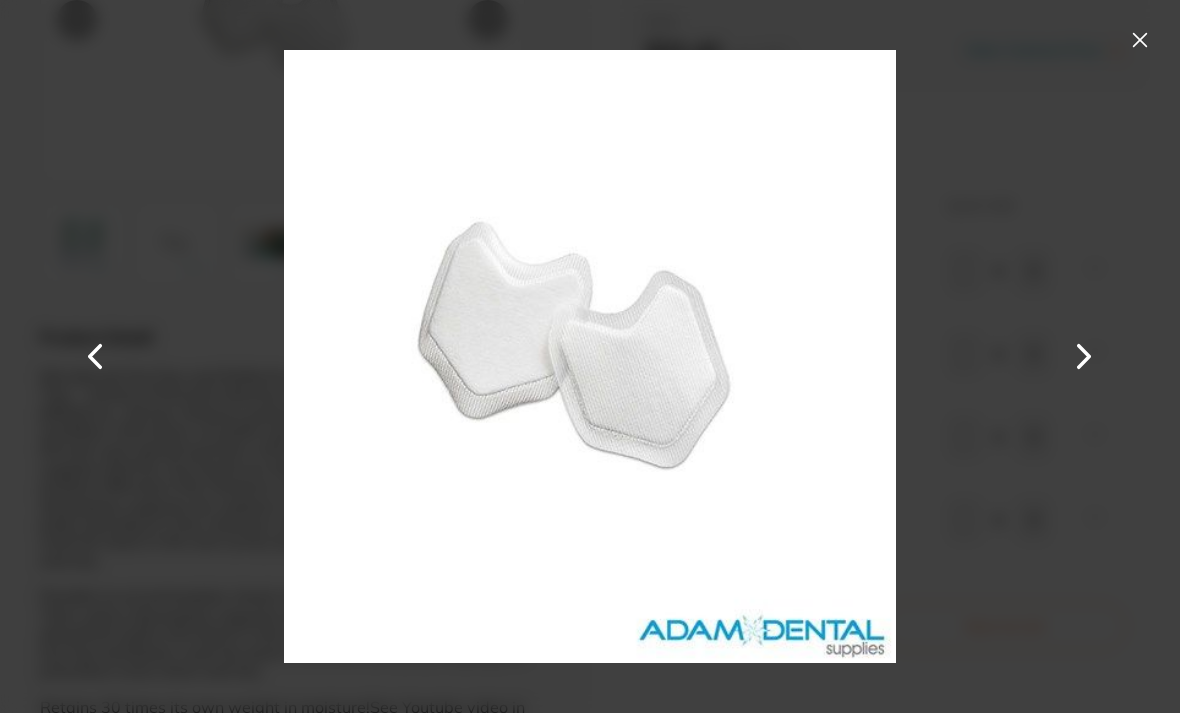 click at bounding box center (1084, 356) 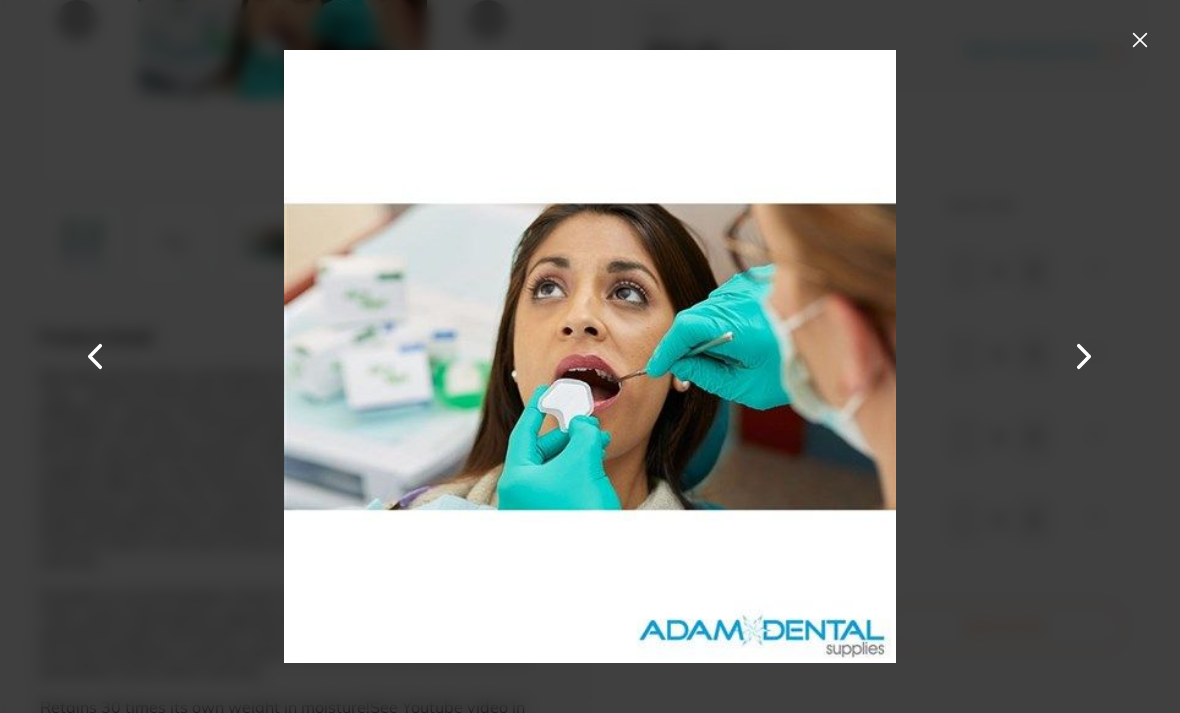 click at bounding box center [1140, 40] 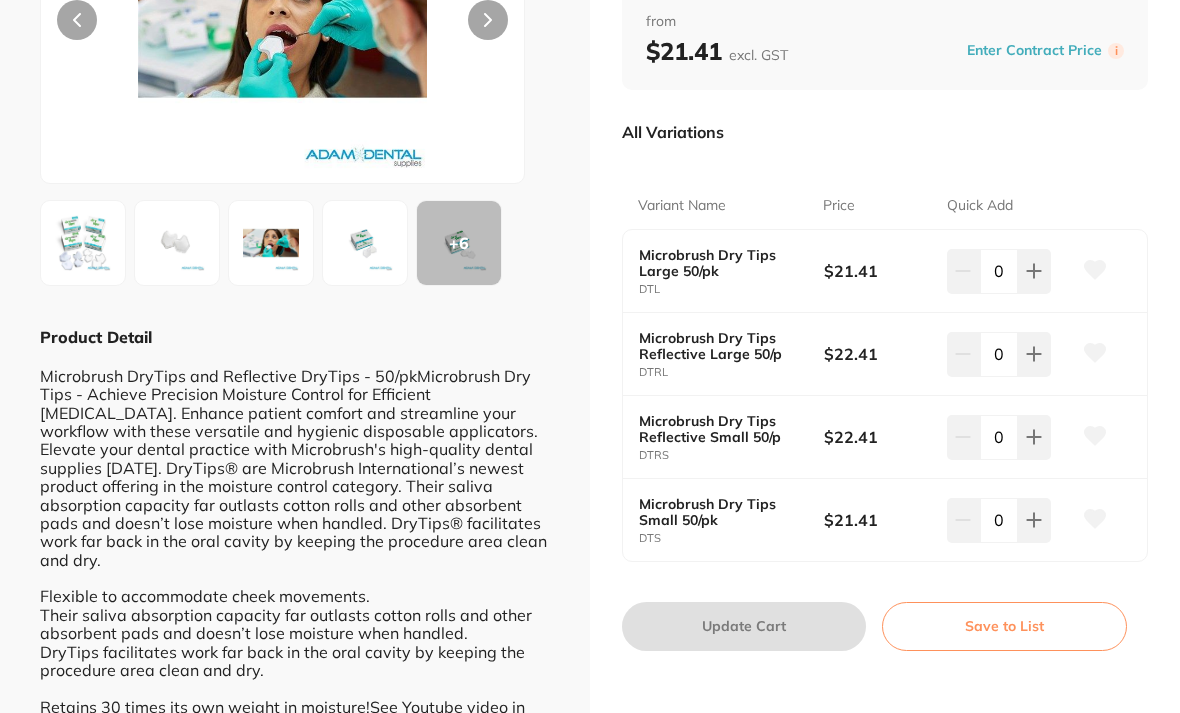 click 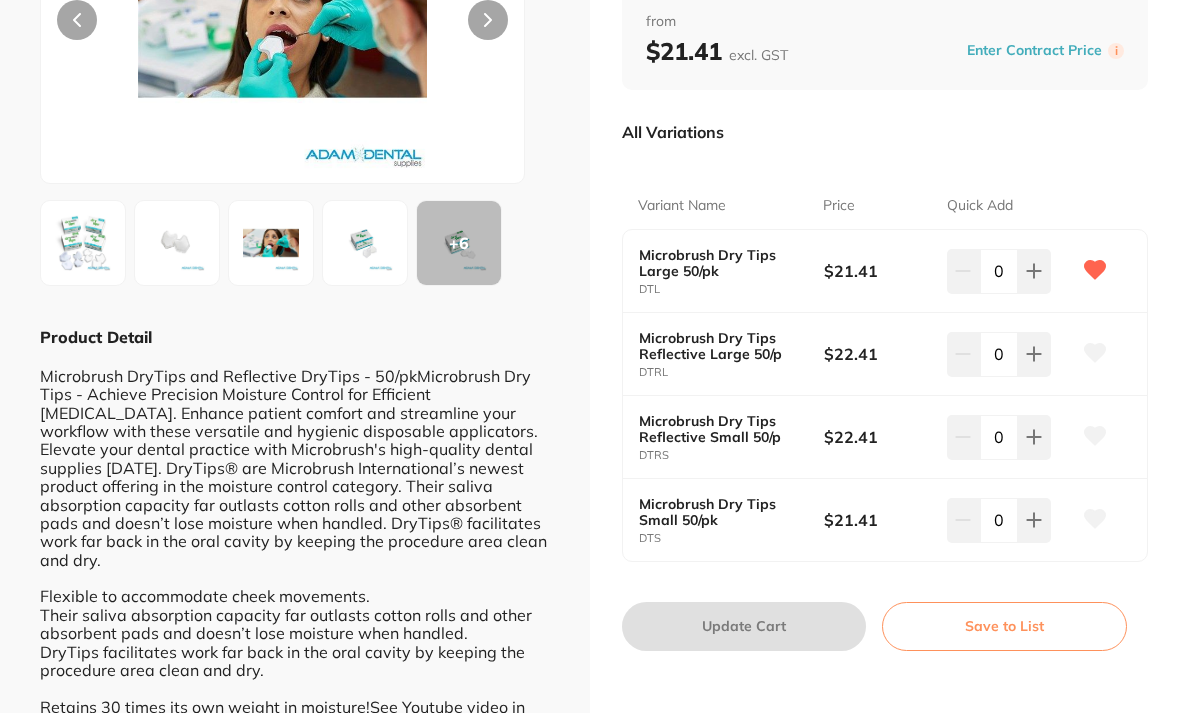 click 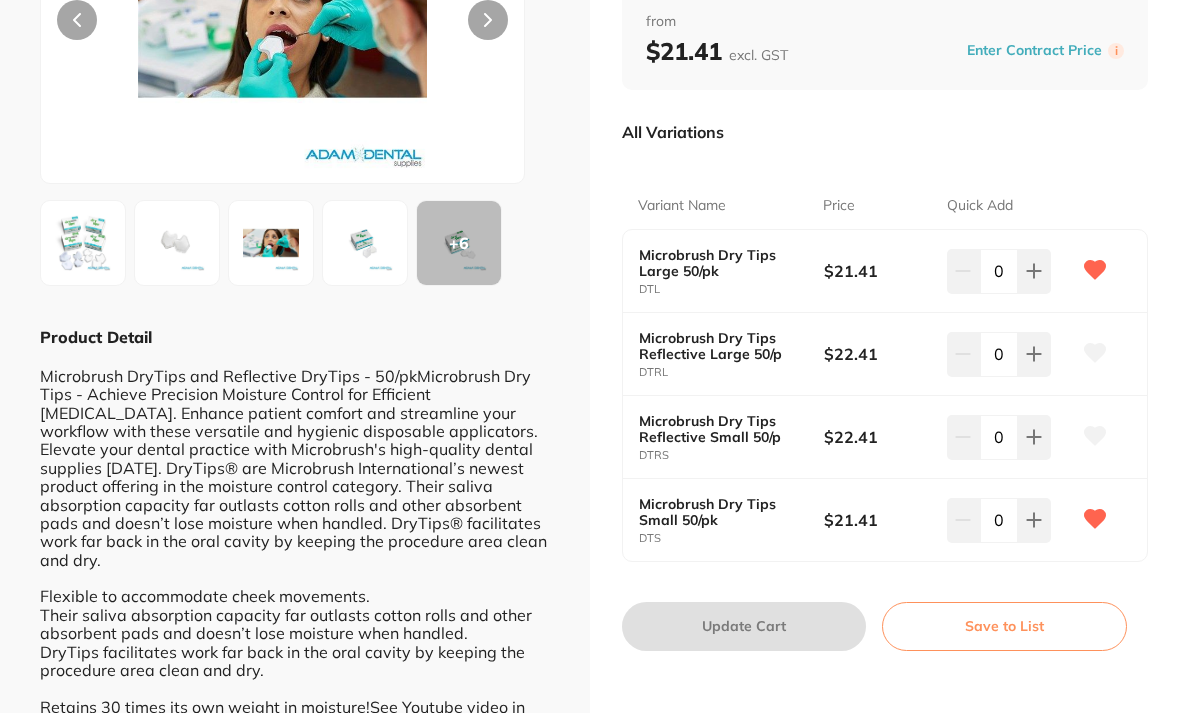 click on "Save to List" at bounding box center (1004, 626) 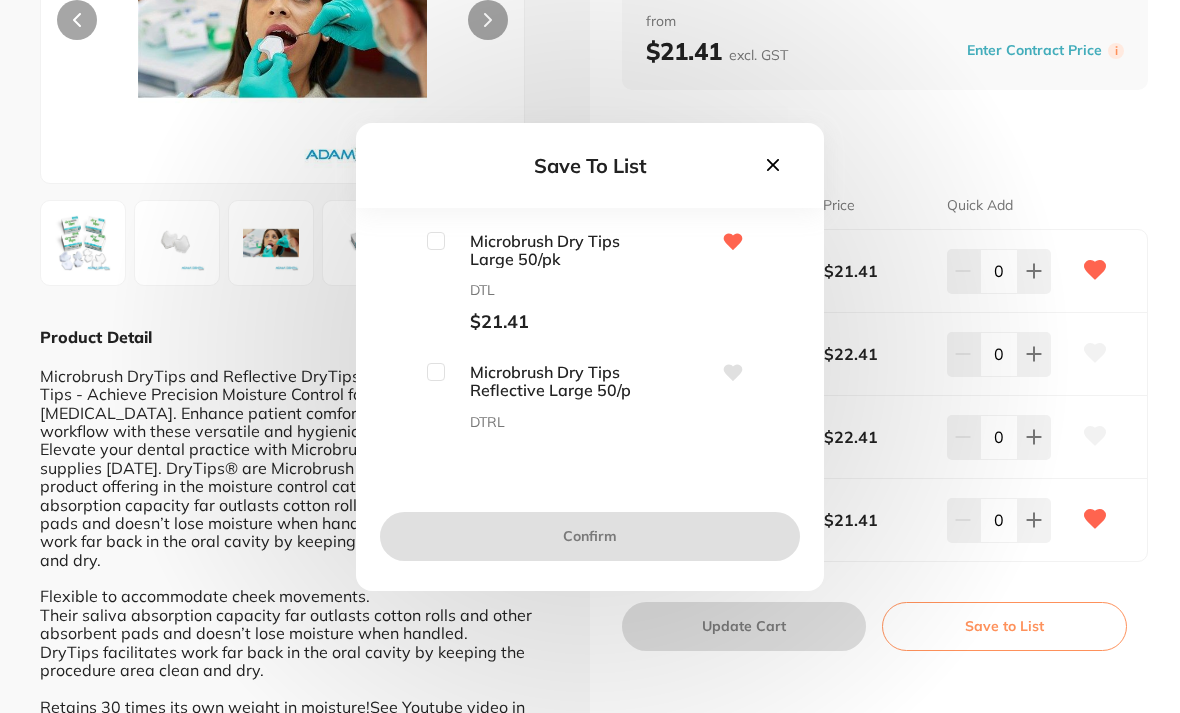 click at bounding box center [436, 241] 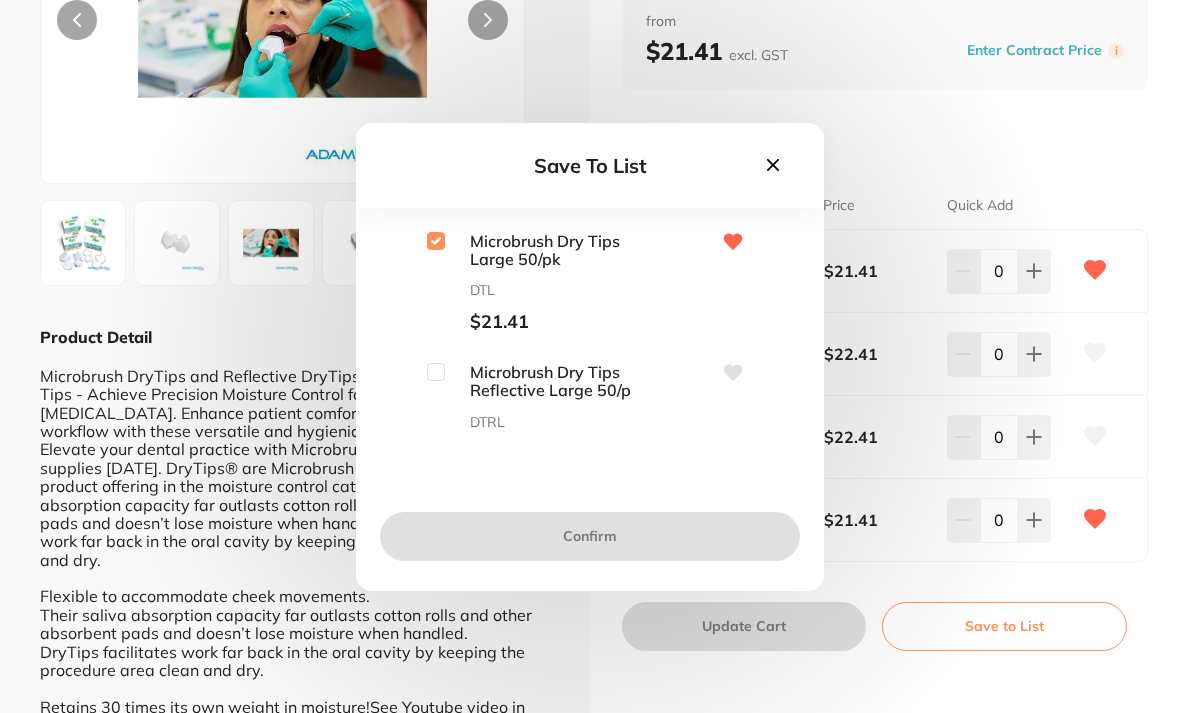 checkbox on "true" 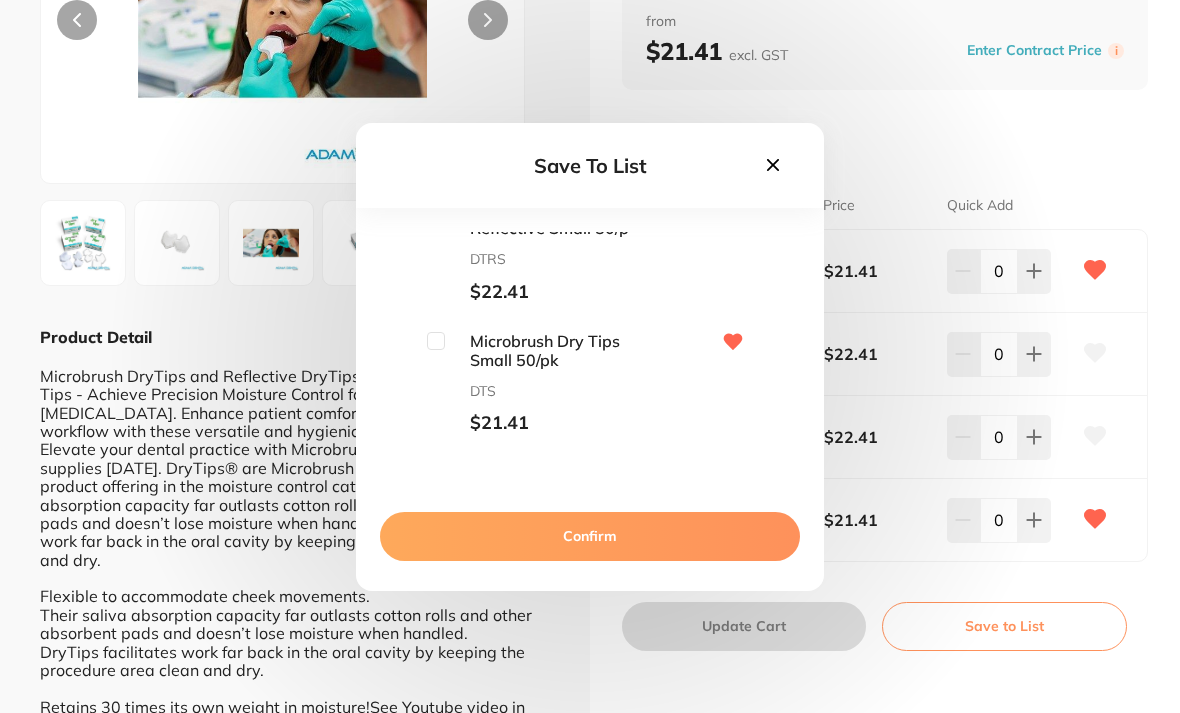scroll, scrollTop: 290, scrollLeft: 0, axis: vertical 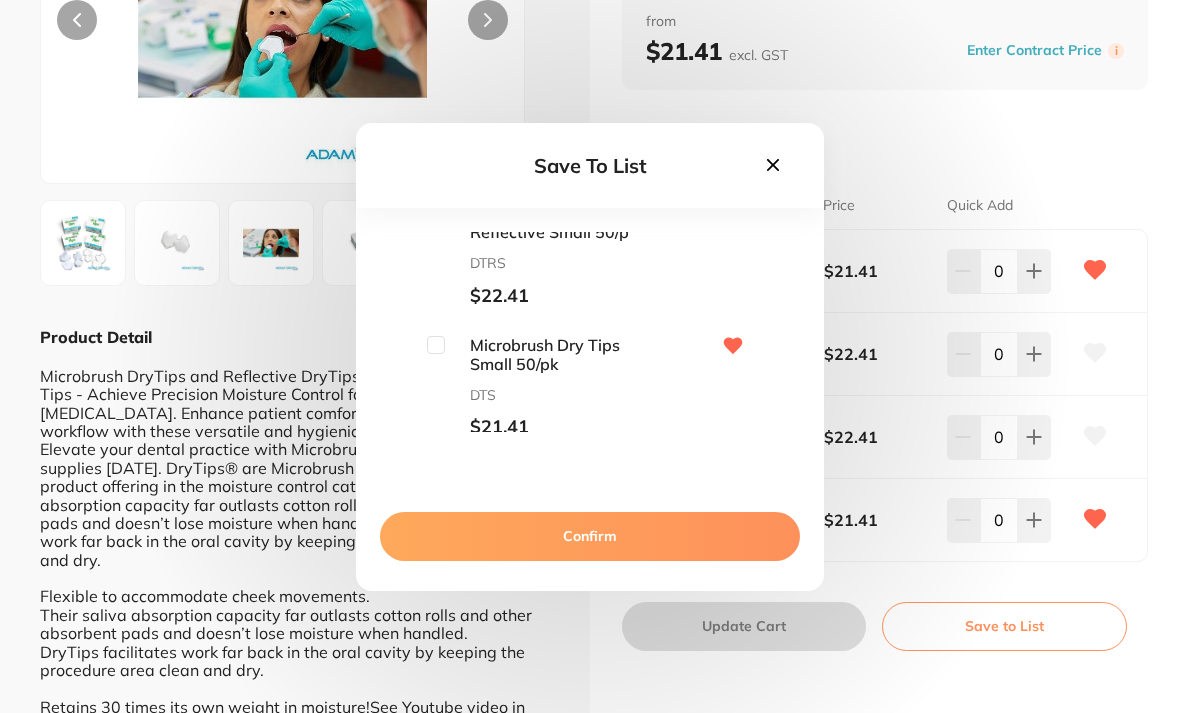 click at bounding box center (436, 345) 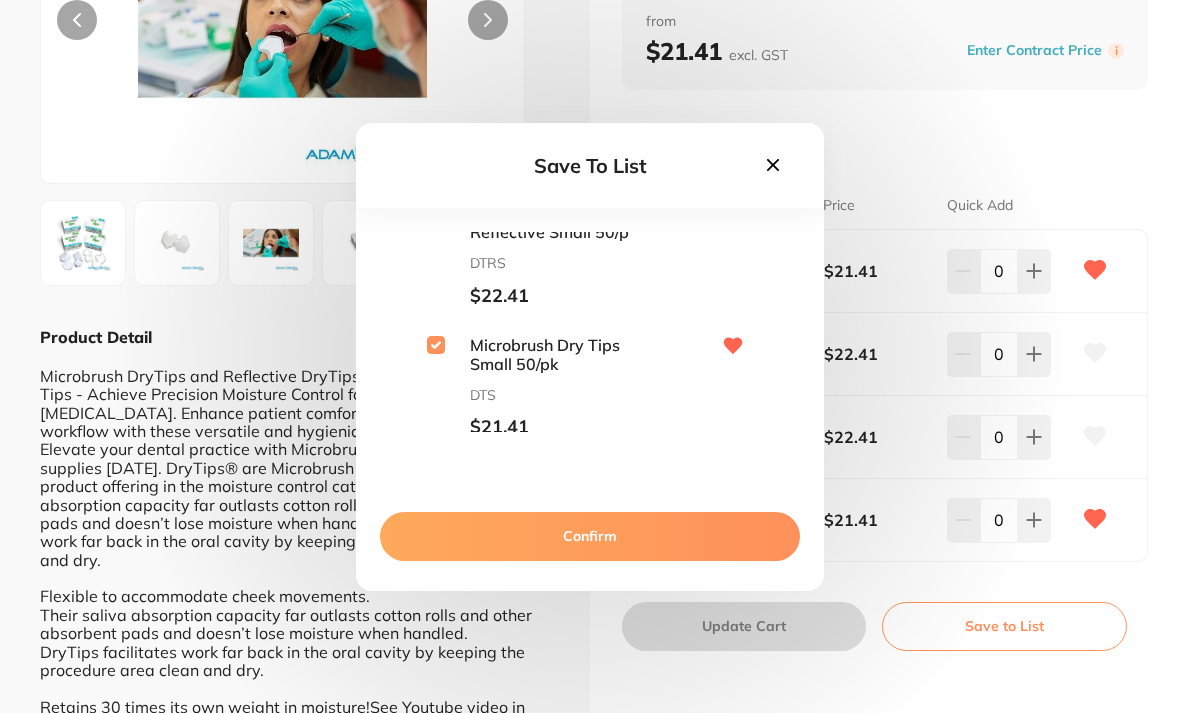 click at bounding box center (436, 345) 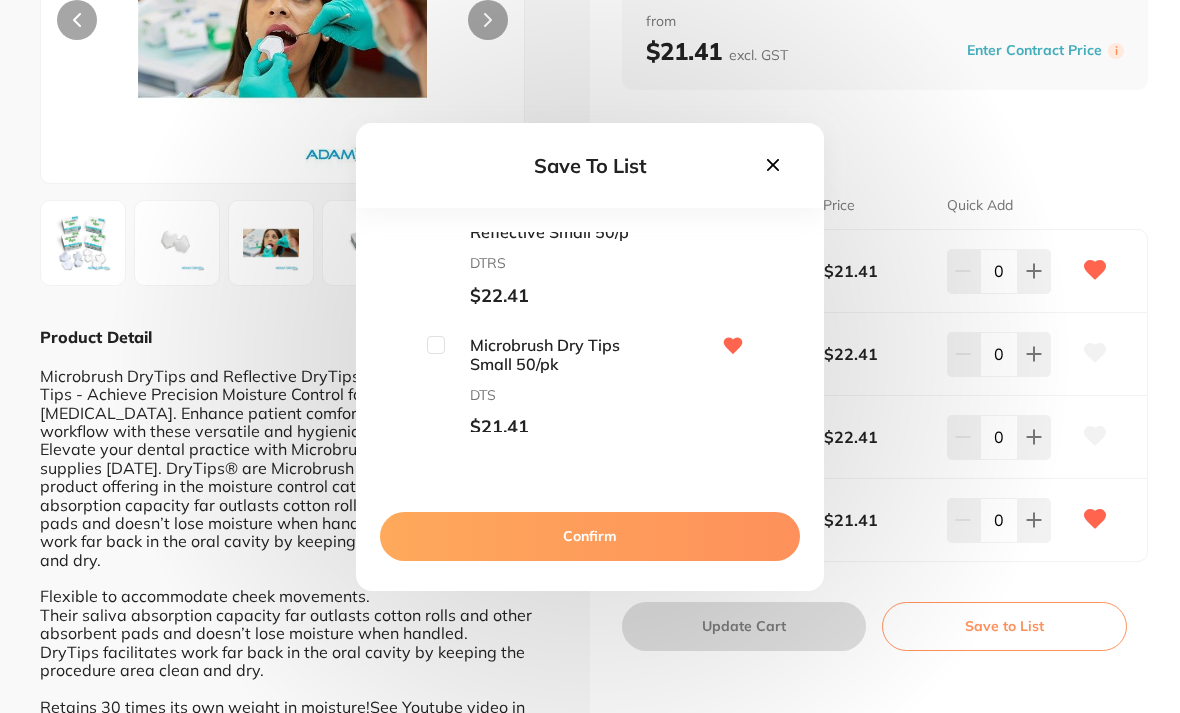 click at bounding box center [436, 345] 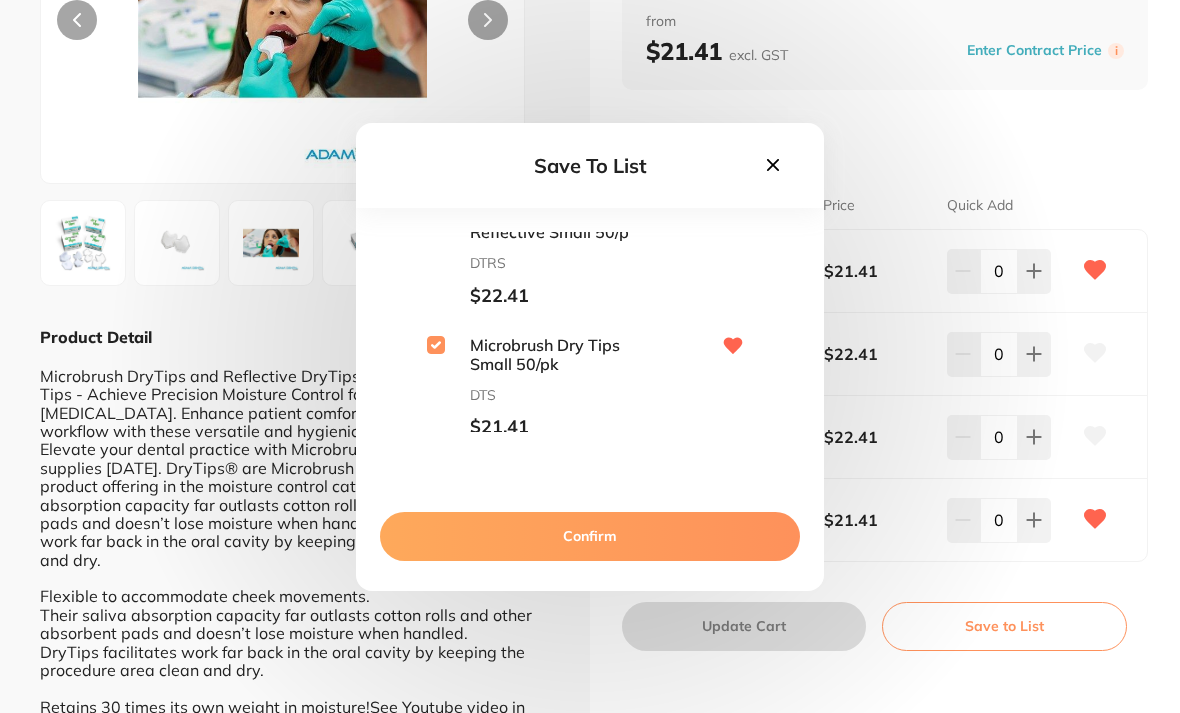 checkbox on "true" 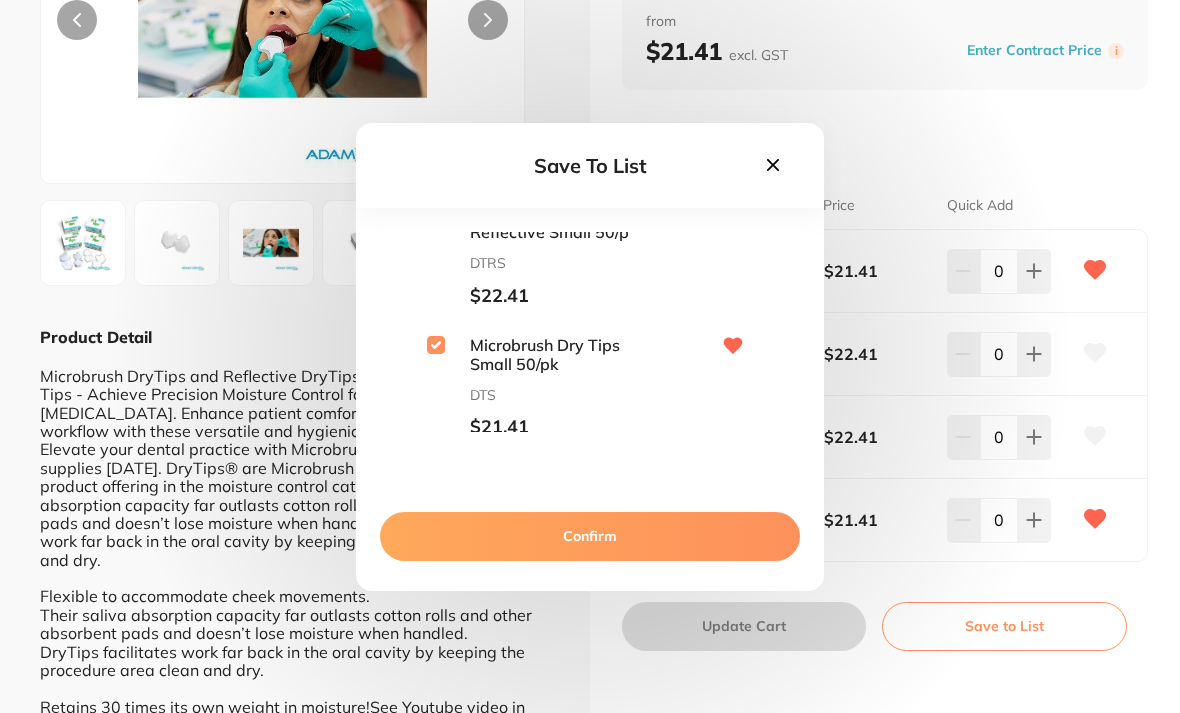 click on "Confirm" at bounding box center [590, 536] 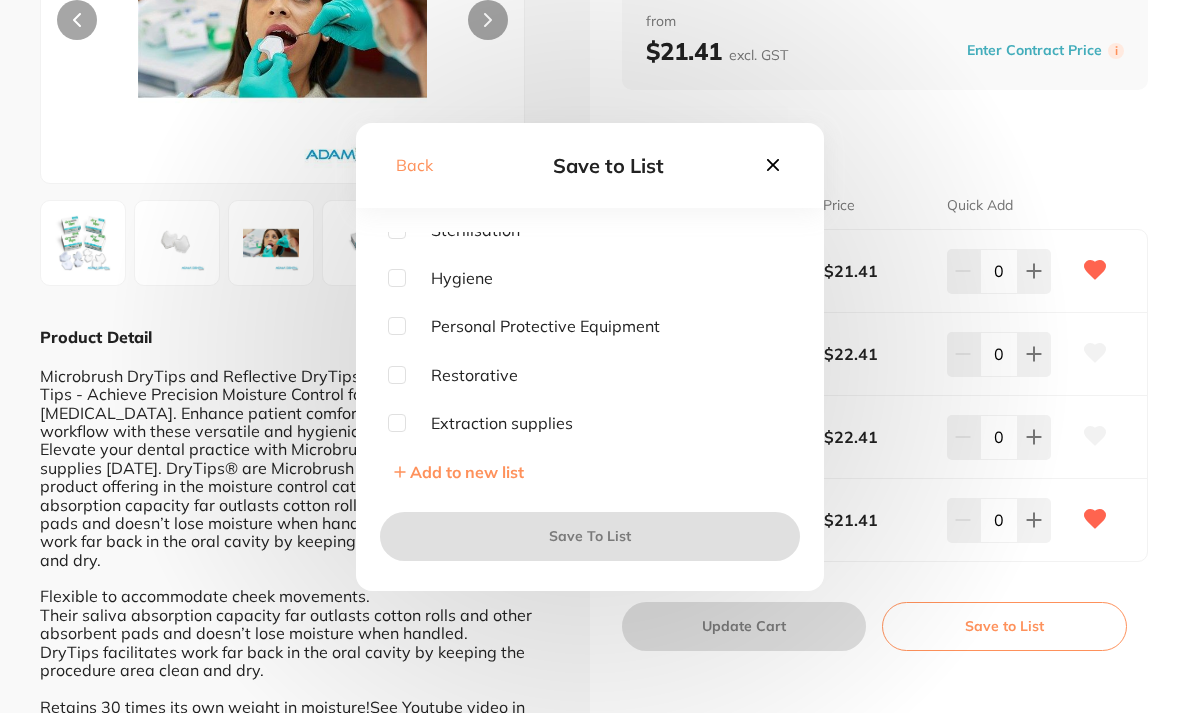 scroll, scrollTop: 397, scrollLeft: 0, axis: vertical 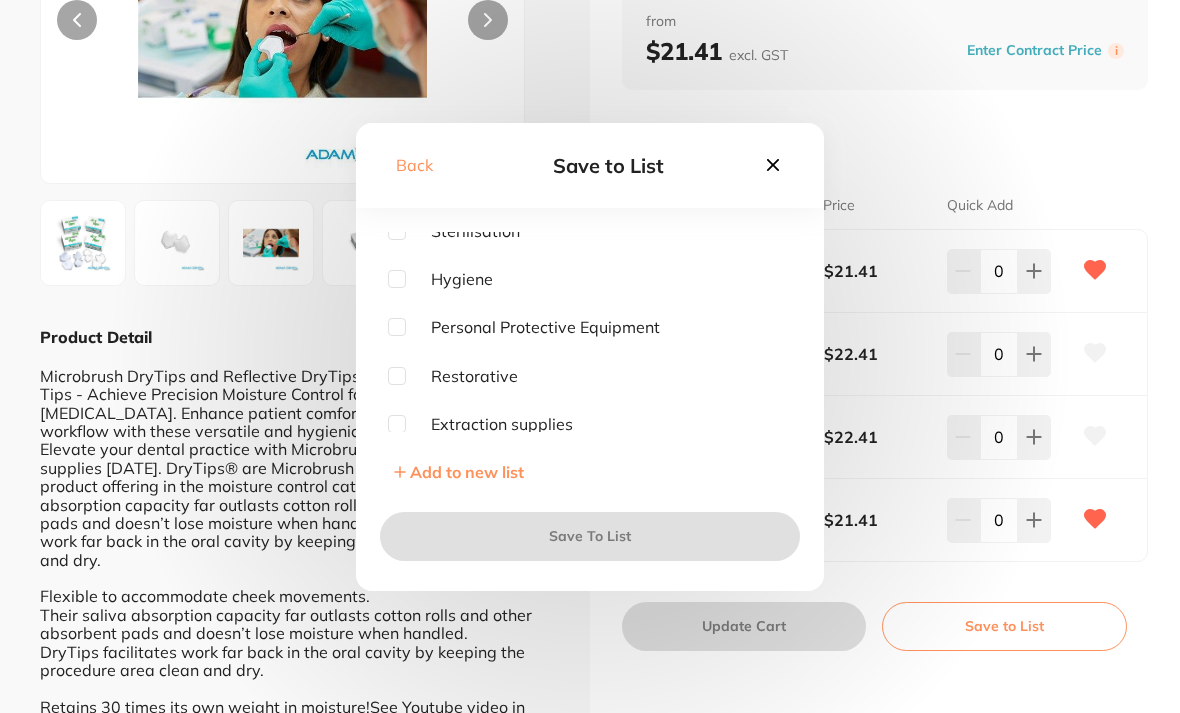 click at bounding box center [397, 376] 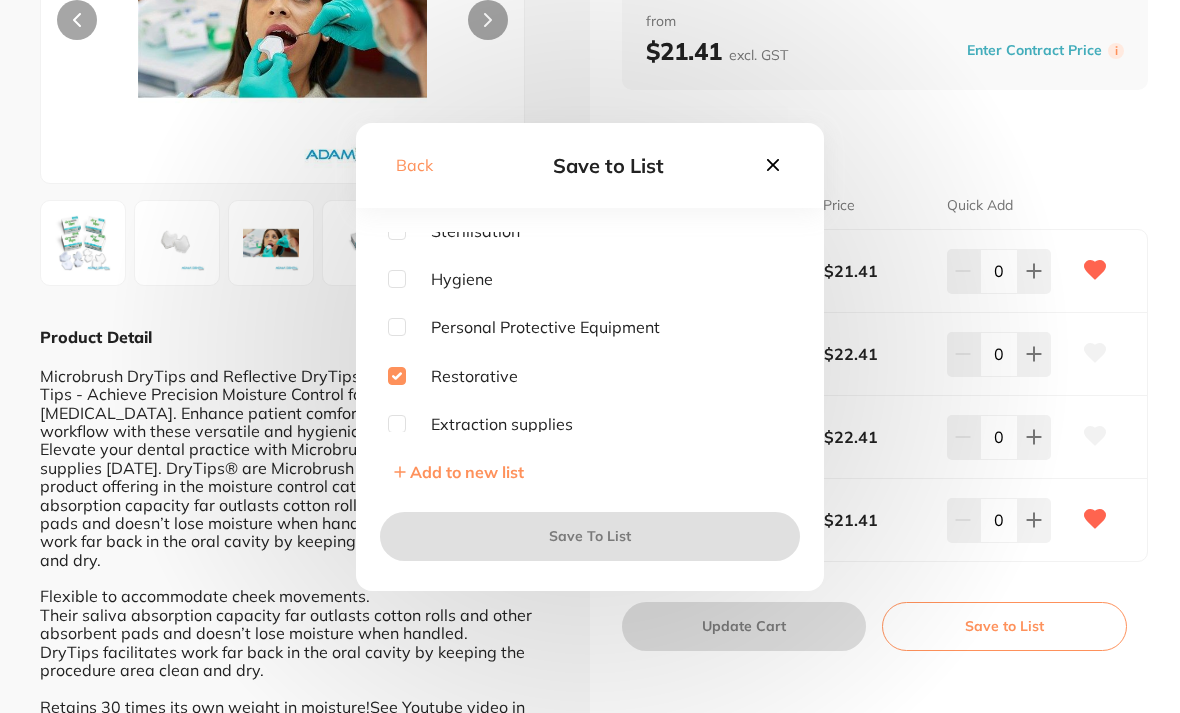 checkbox on "true" 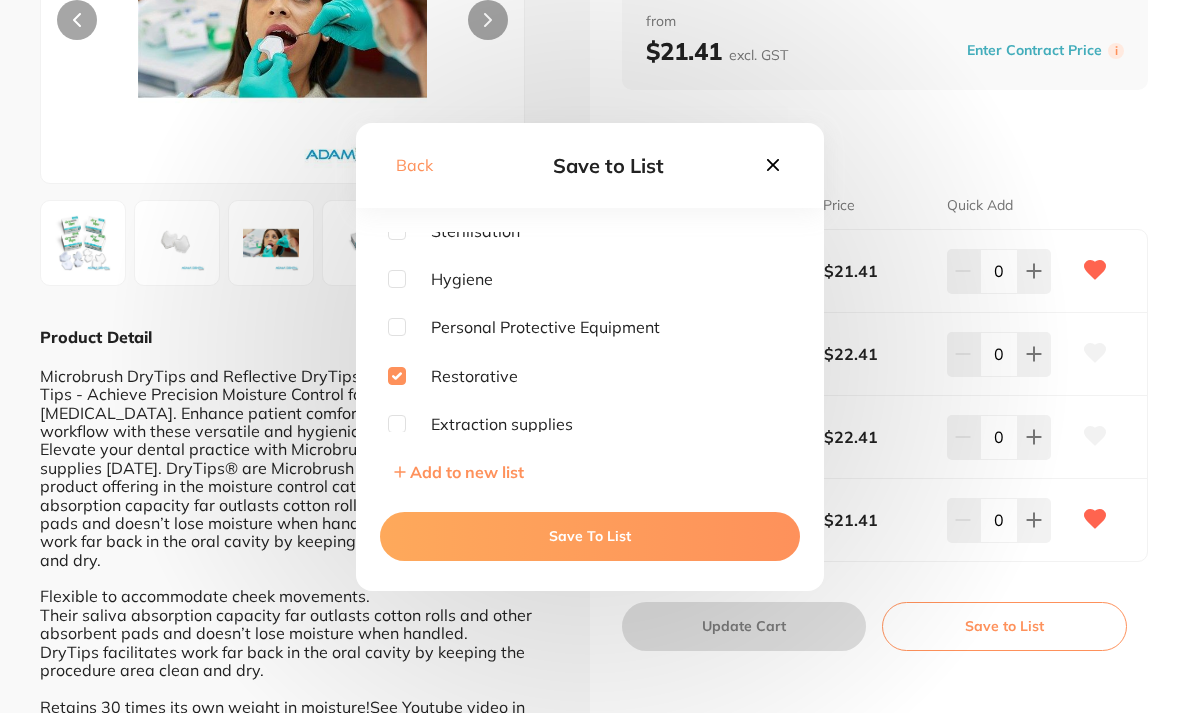 click on "Save To List" at bounding box center [590, 536] 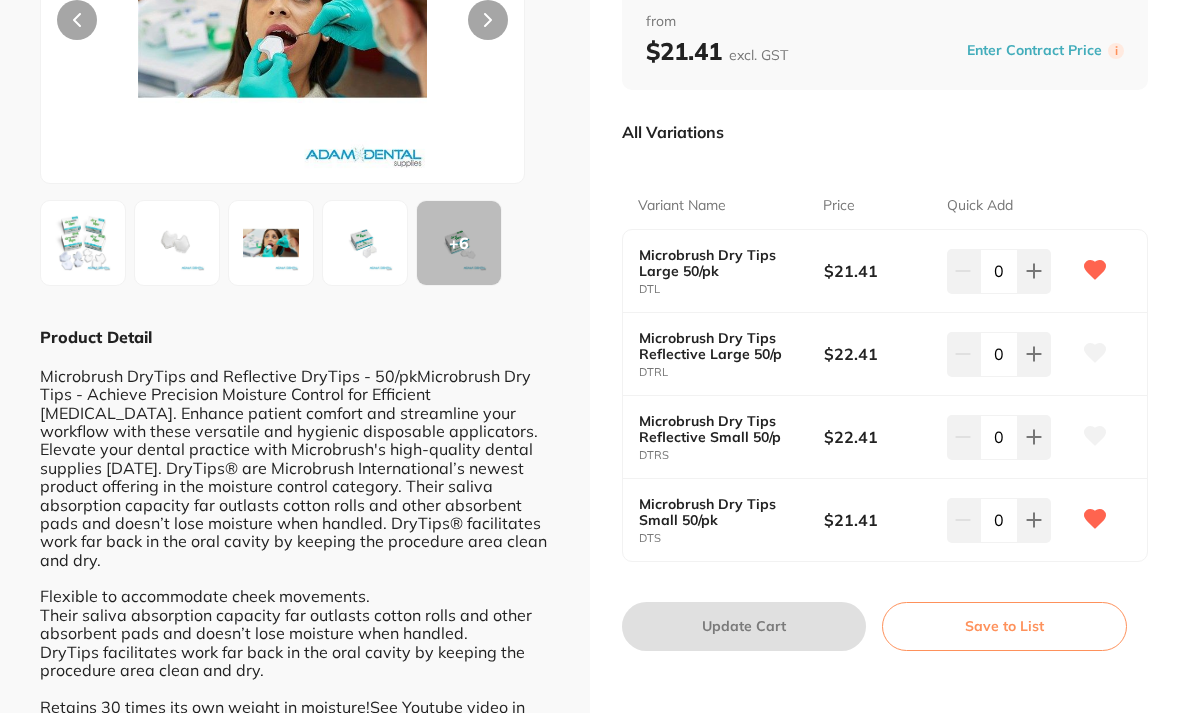 click 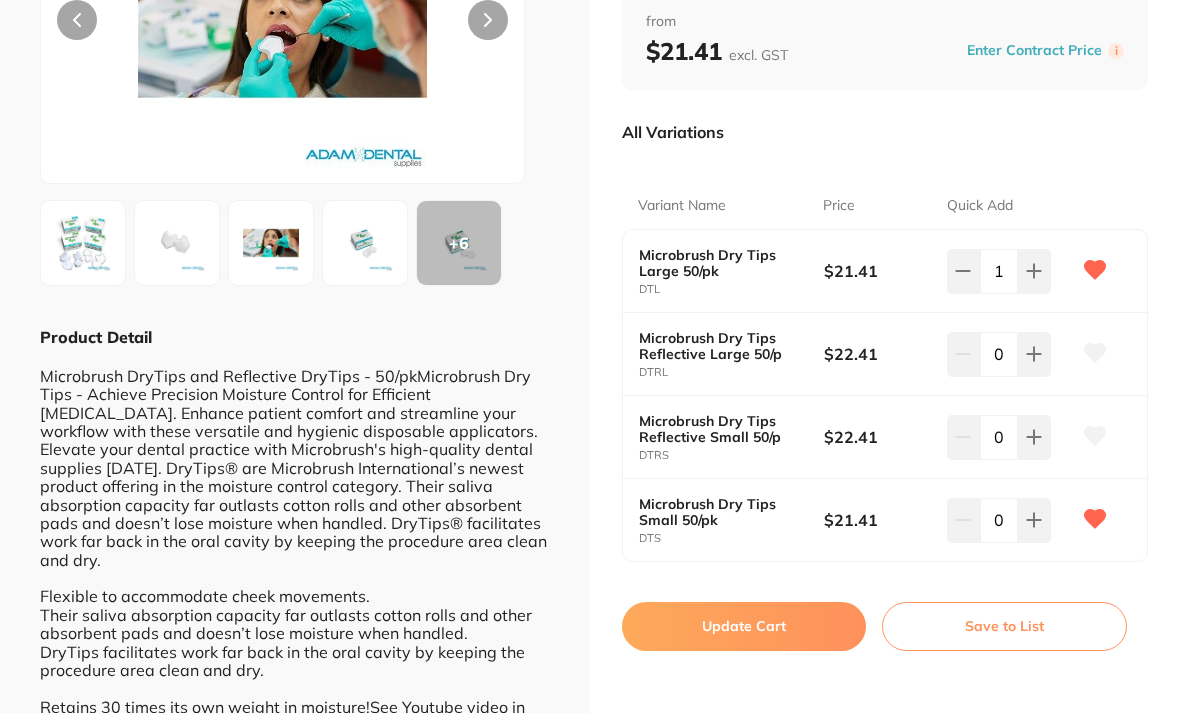click at bounding box center [1034, 271] 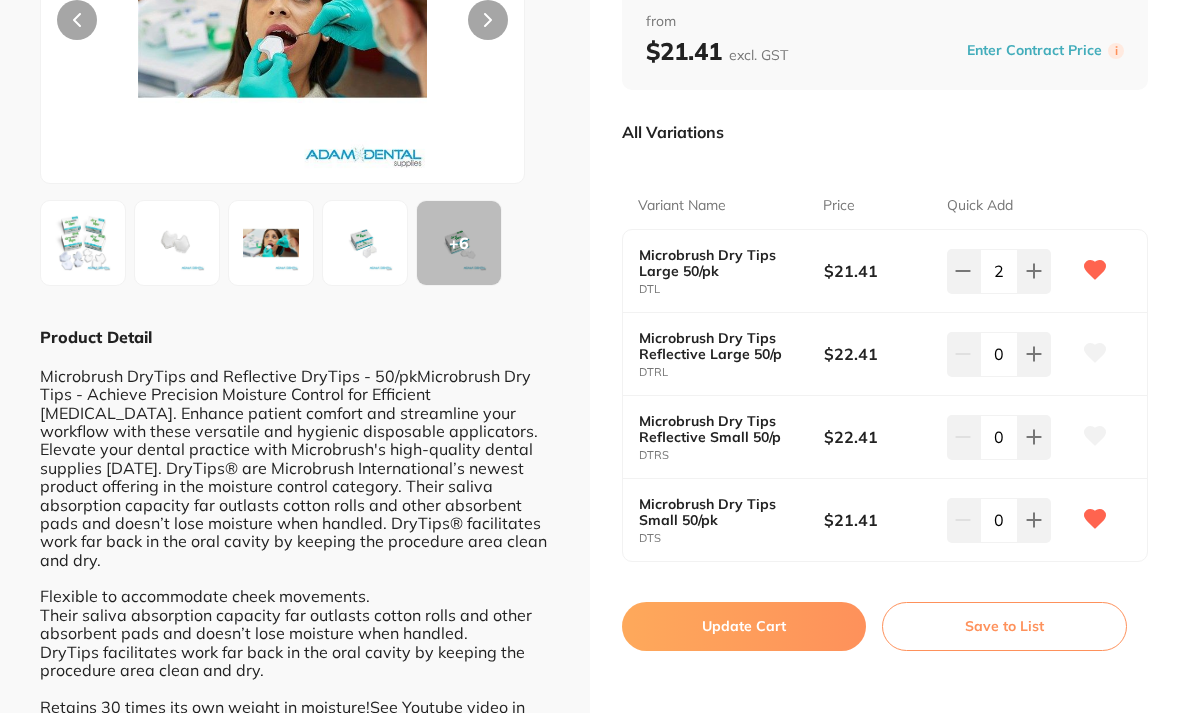 click on "Update Cart" at bounding box center [744, 626] 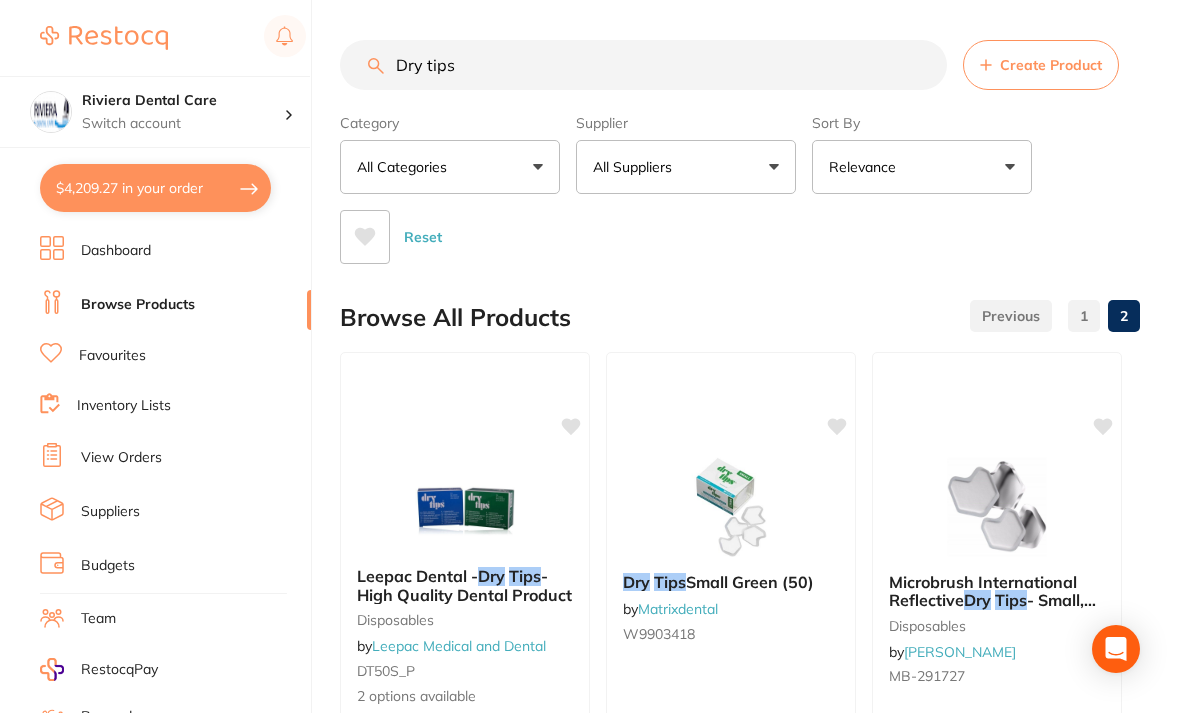 scroll, scrollTop: 885, scrollLeft: 0, axis: vertical 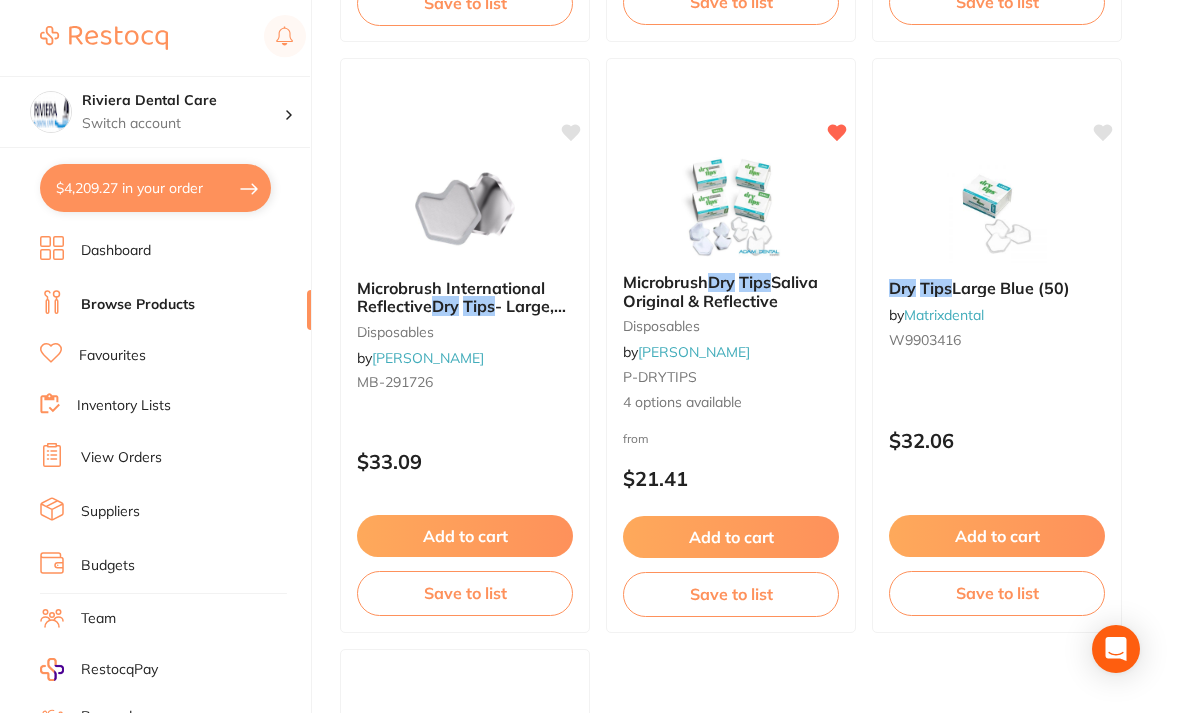 click on "$4,209.27   in your order" at bounding box center (155, 188) 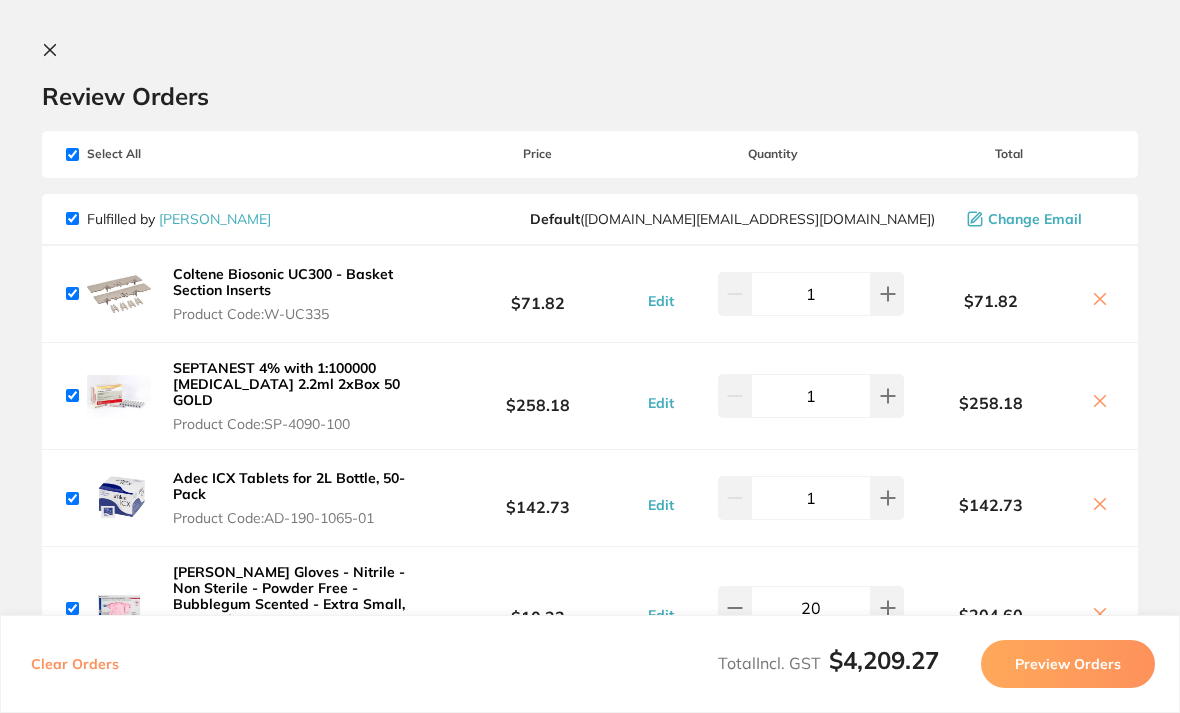 scroll, scrollTop: 0, scrollLeft: 0, axis: both 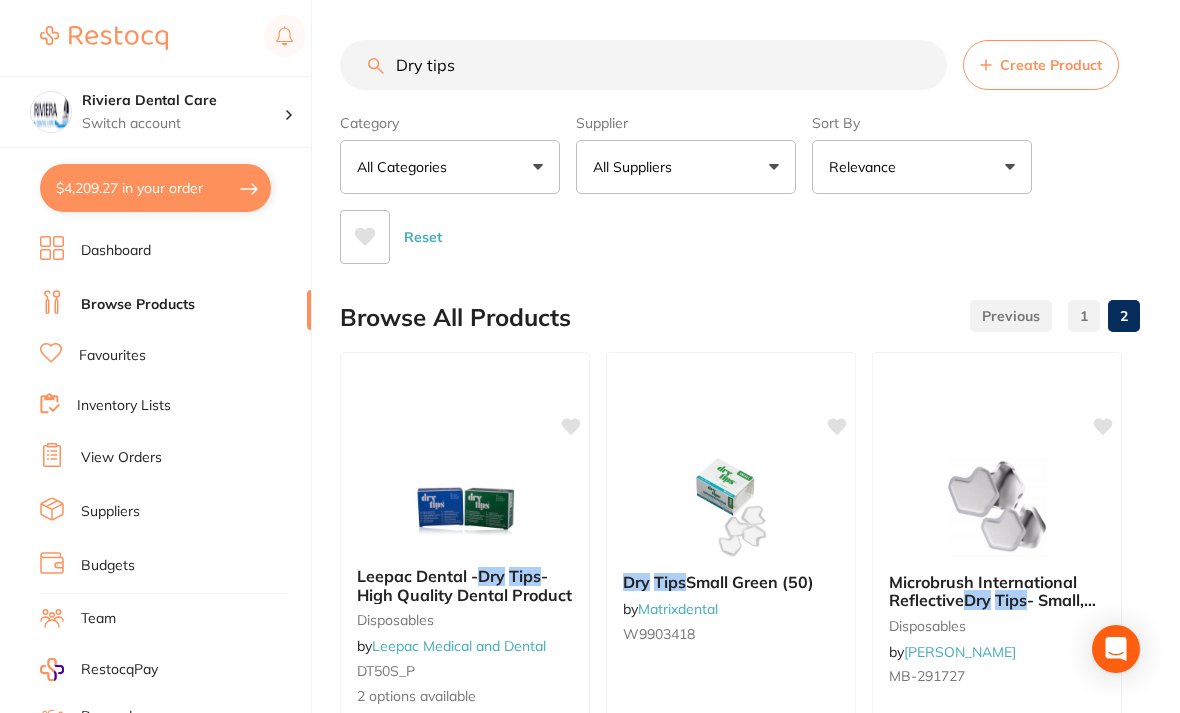 click on "Dry tips" at bounding box center (643, 65) 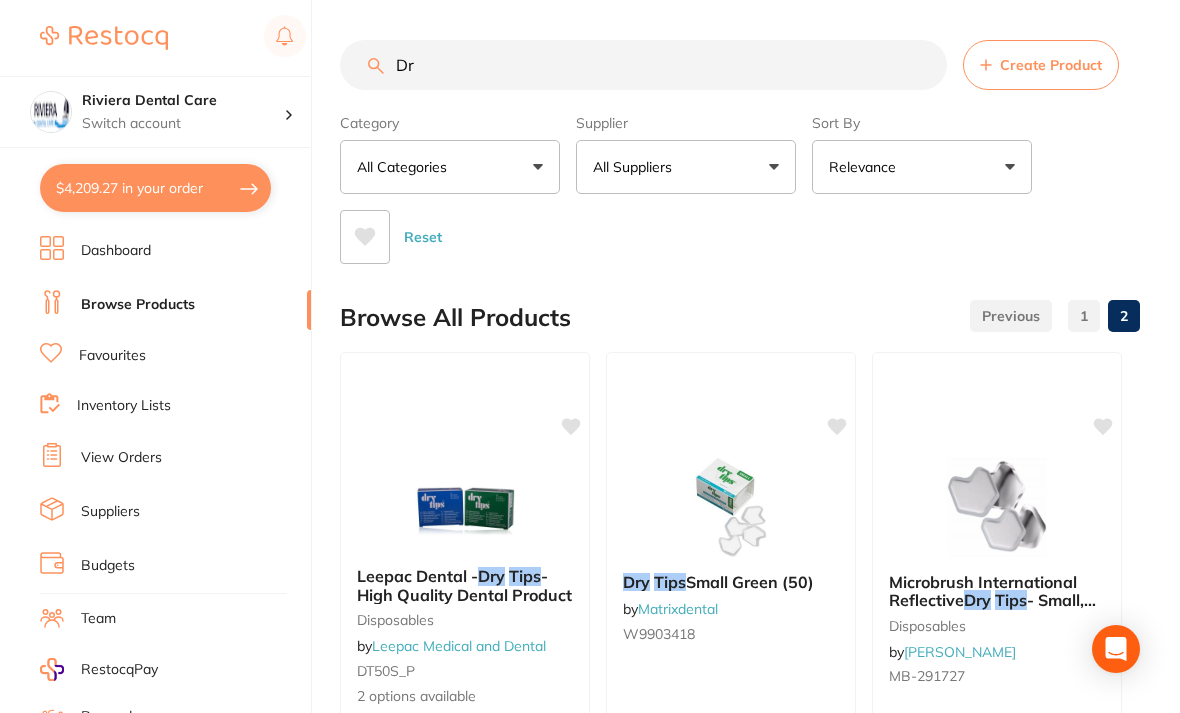 type on "D" 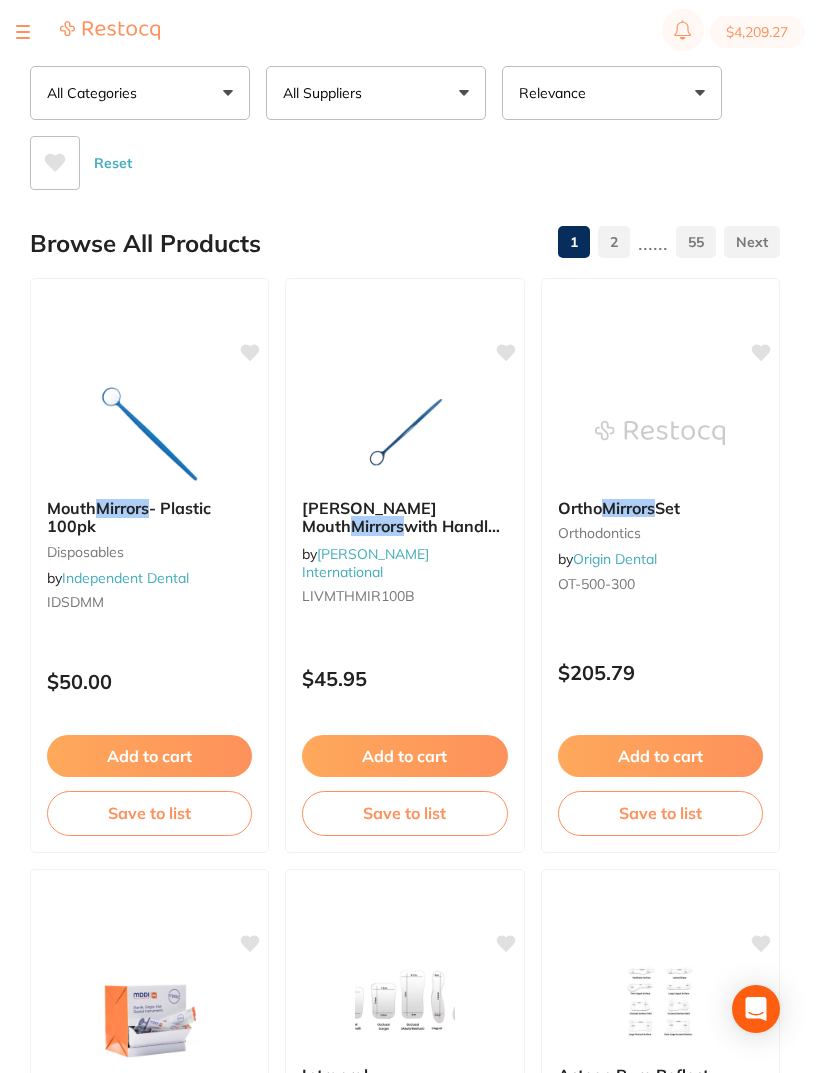 scroll, scrollTop: 0, scrollLeft: 0, axis: both 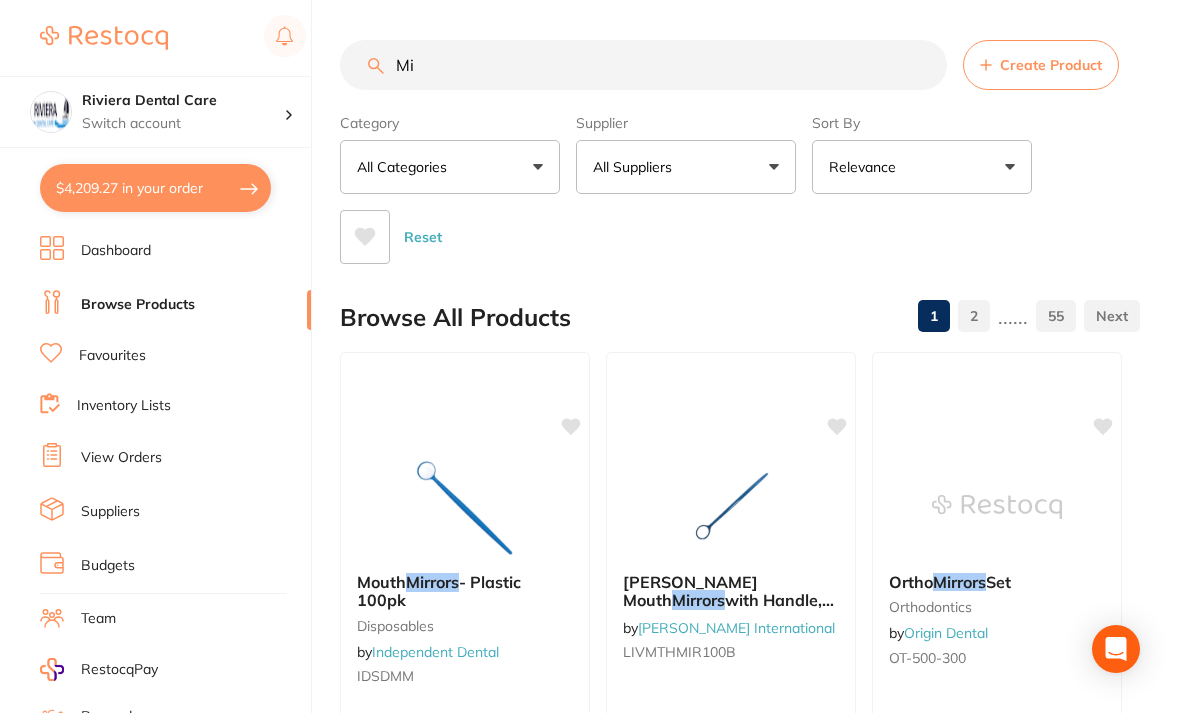 type on "M" 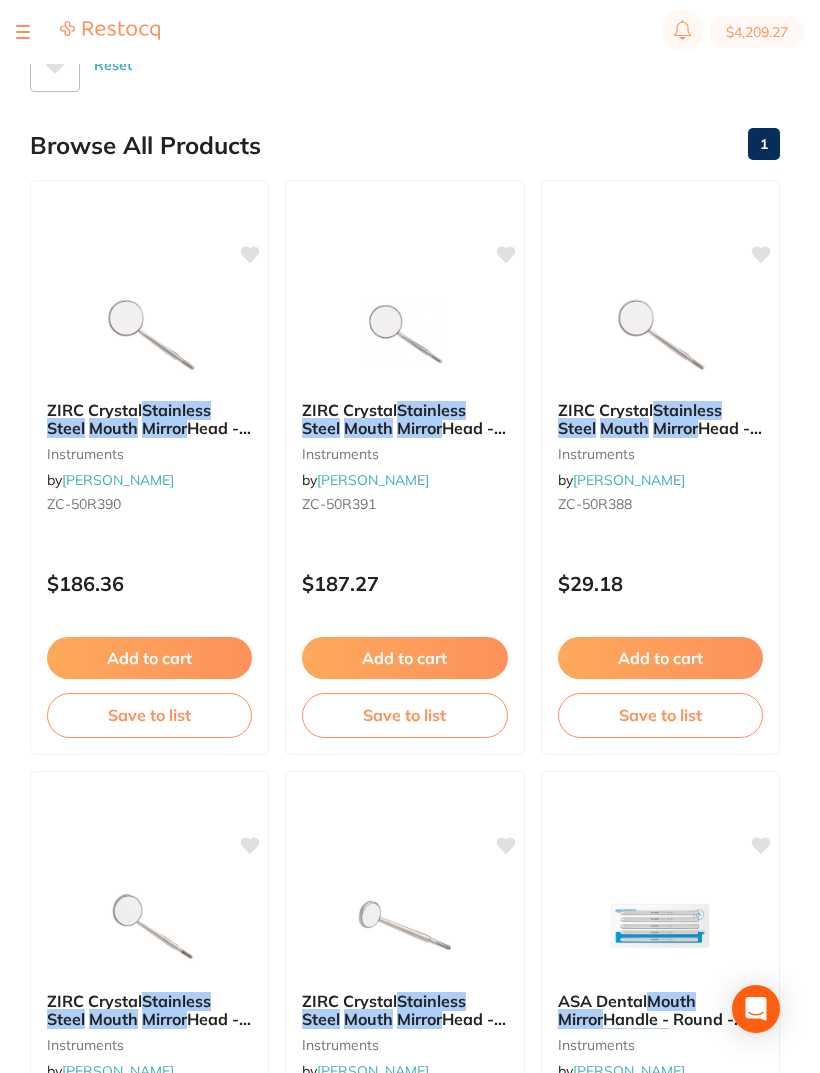 scroll, scrollTop: 0, scrollLeft: 0, axis: both 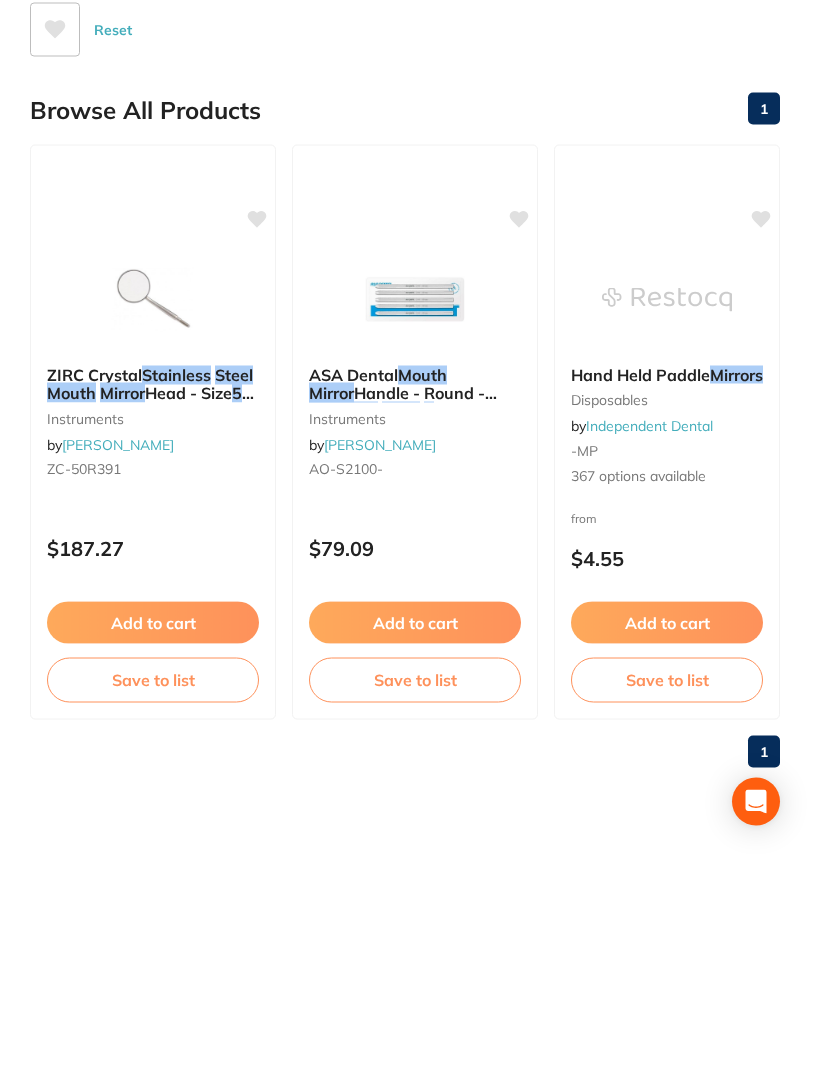 click at bounding box center [153, 507] 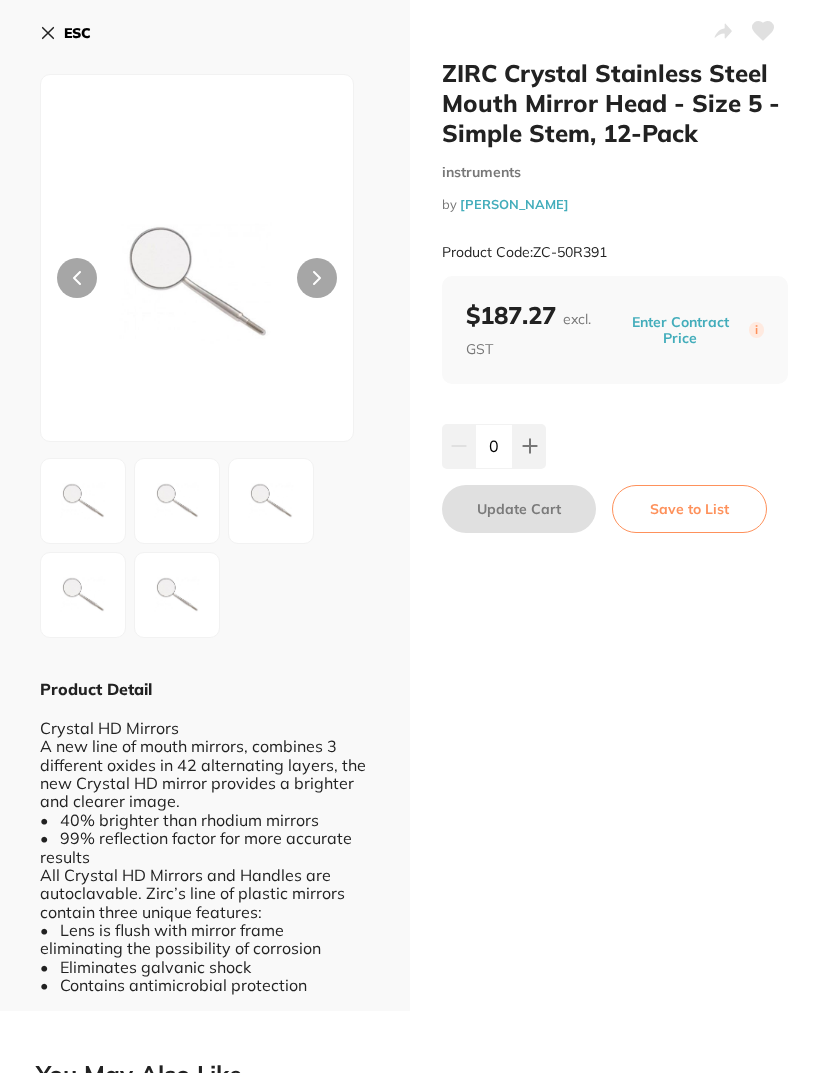 click 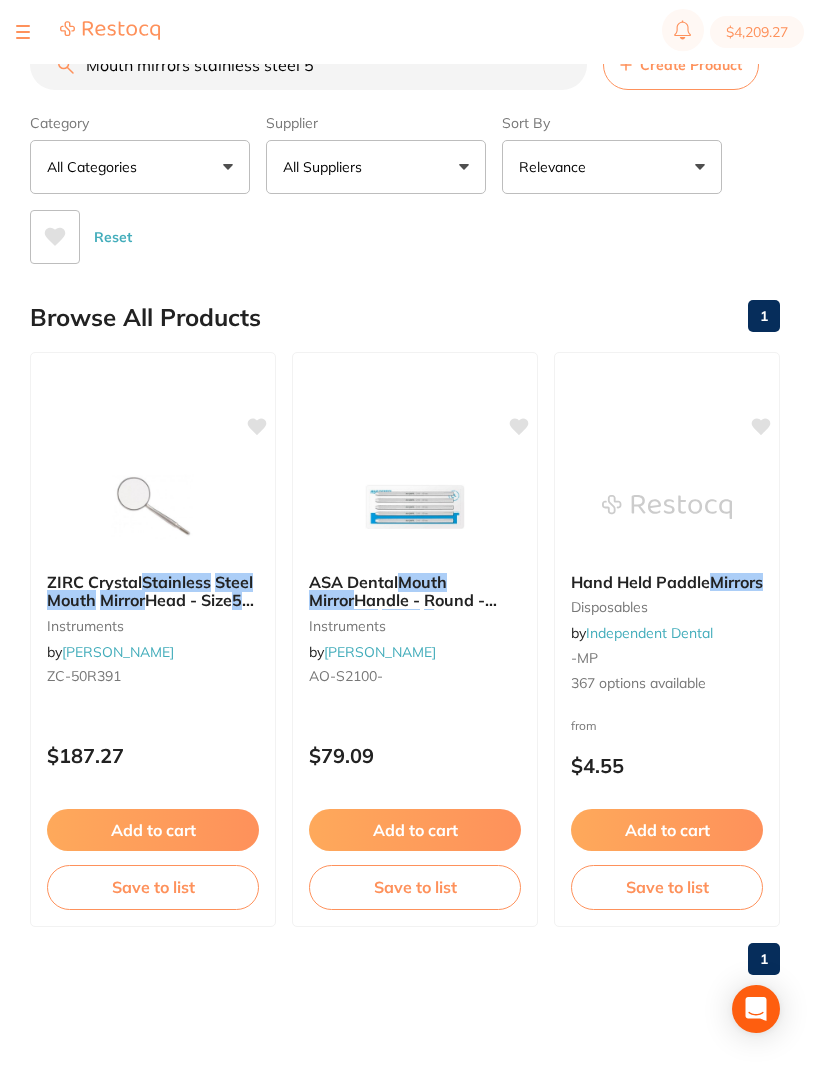 click on "Mouth mirrors stainless steel 5" at bounding box center [308, 65] 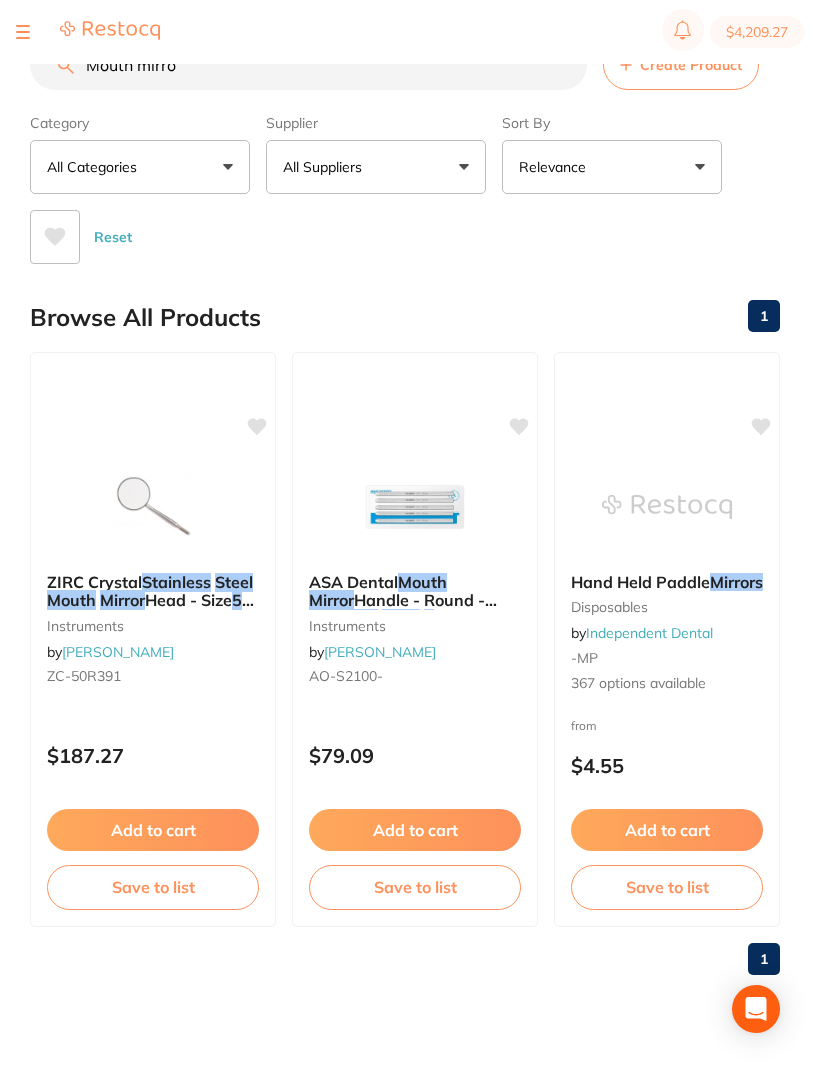 type on "Mouth mirr" 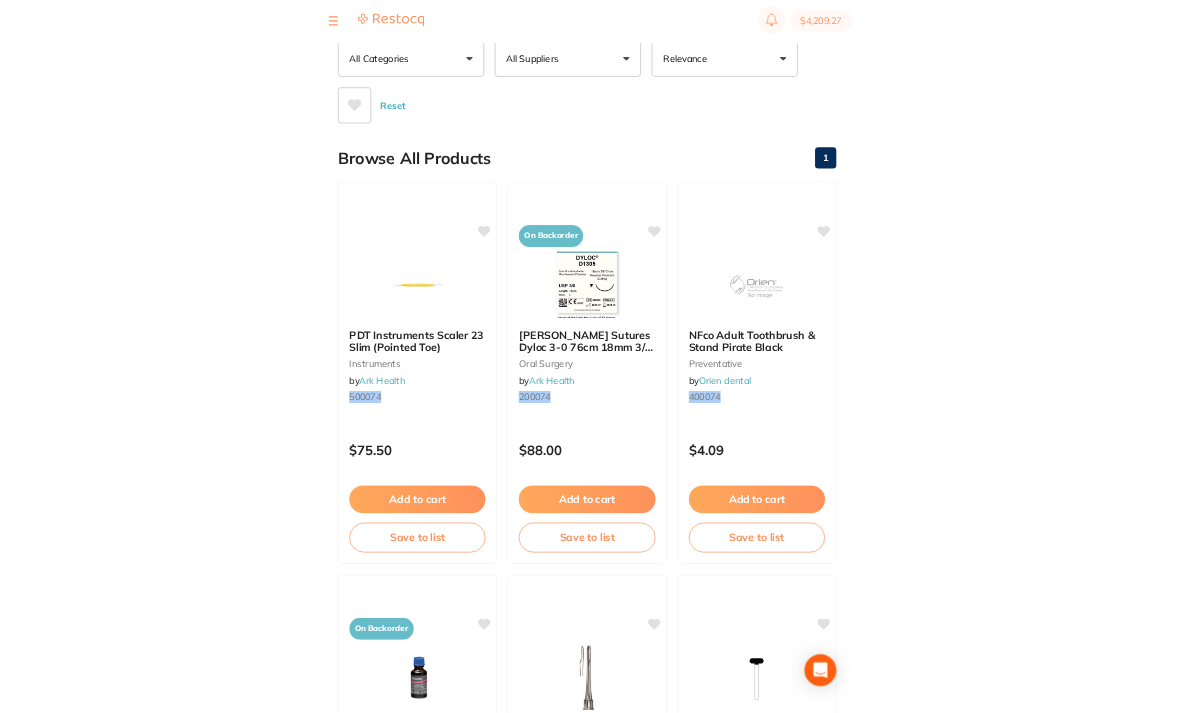 scroll, scrollTop: 0, scrollLeft: 0, axis: both 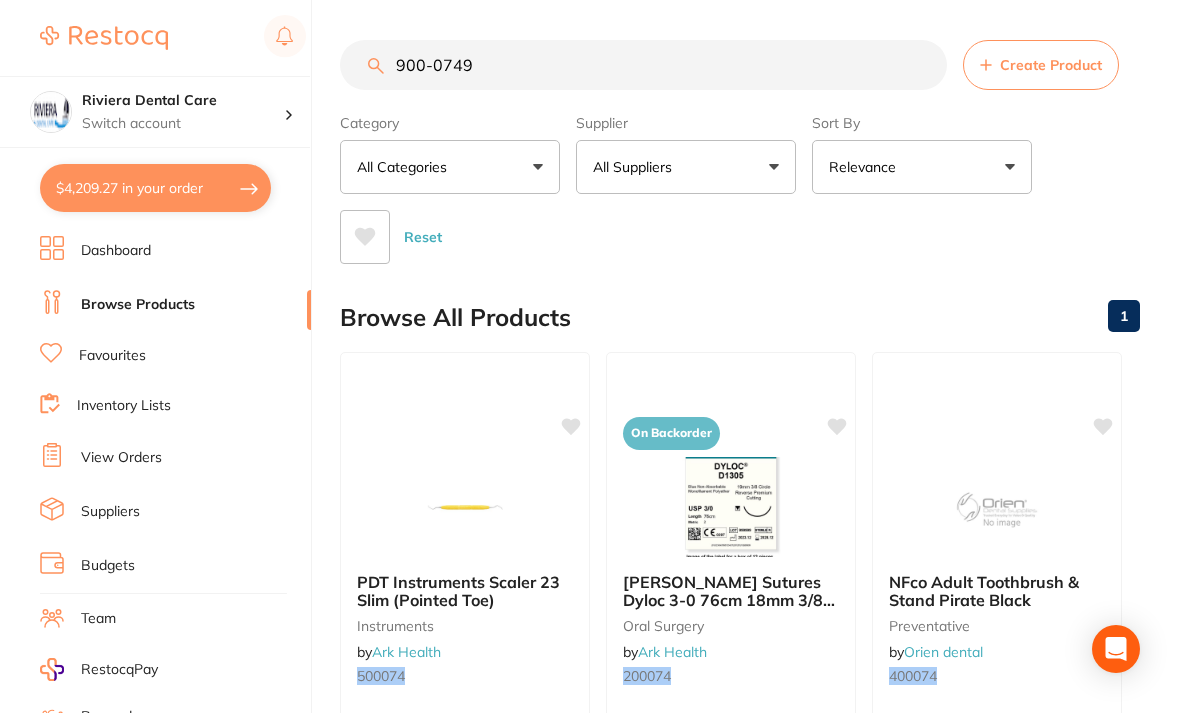 click on "900-0749" at bounding box center (643, 65) 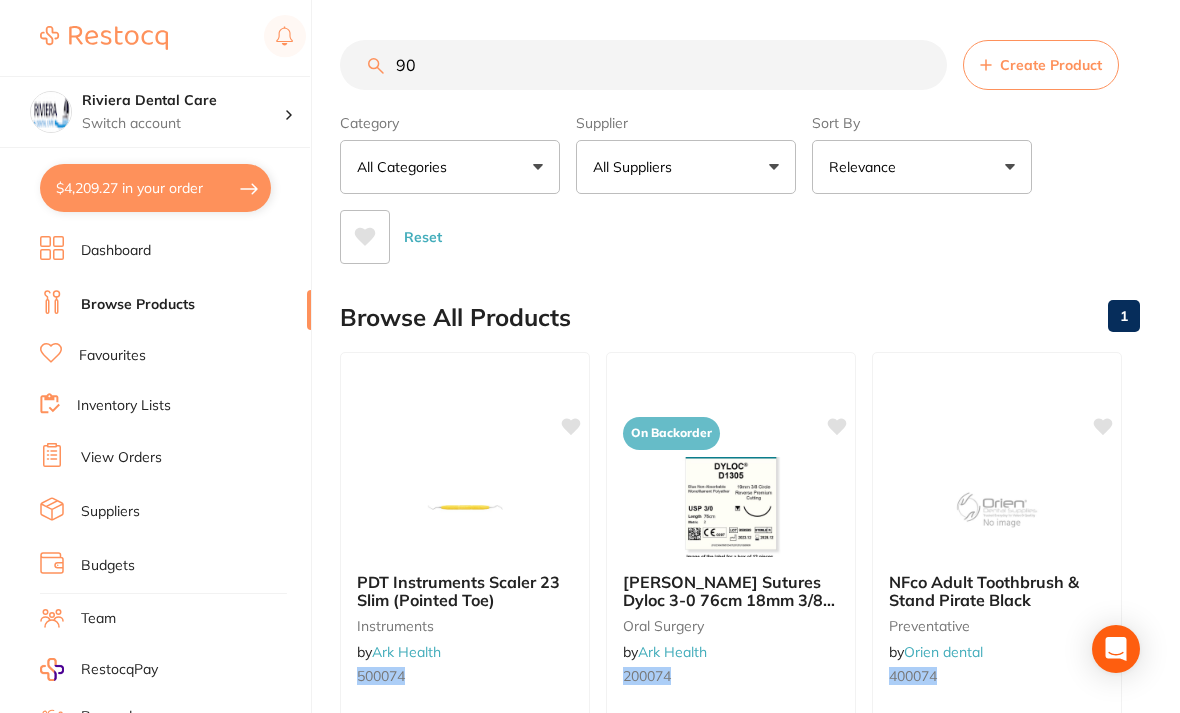 type on "9" 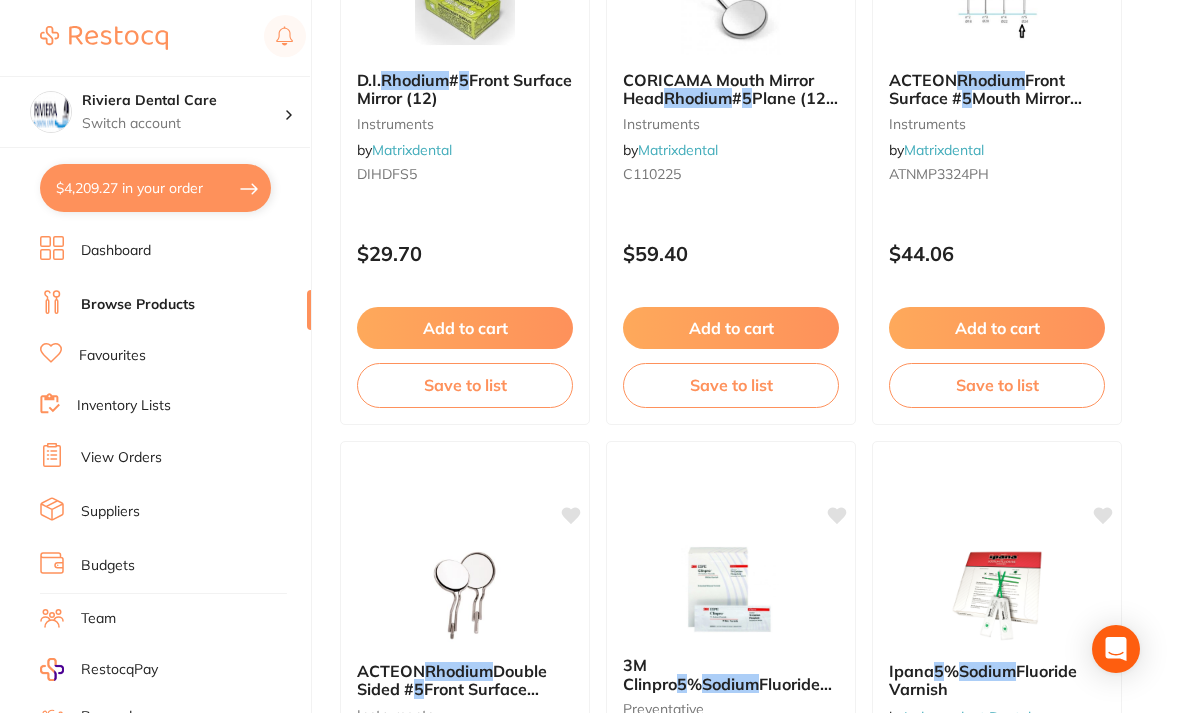 scroll, scrollTop: 485, scrollLeft: 0, axis: vertical 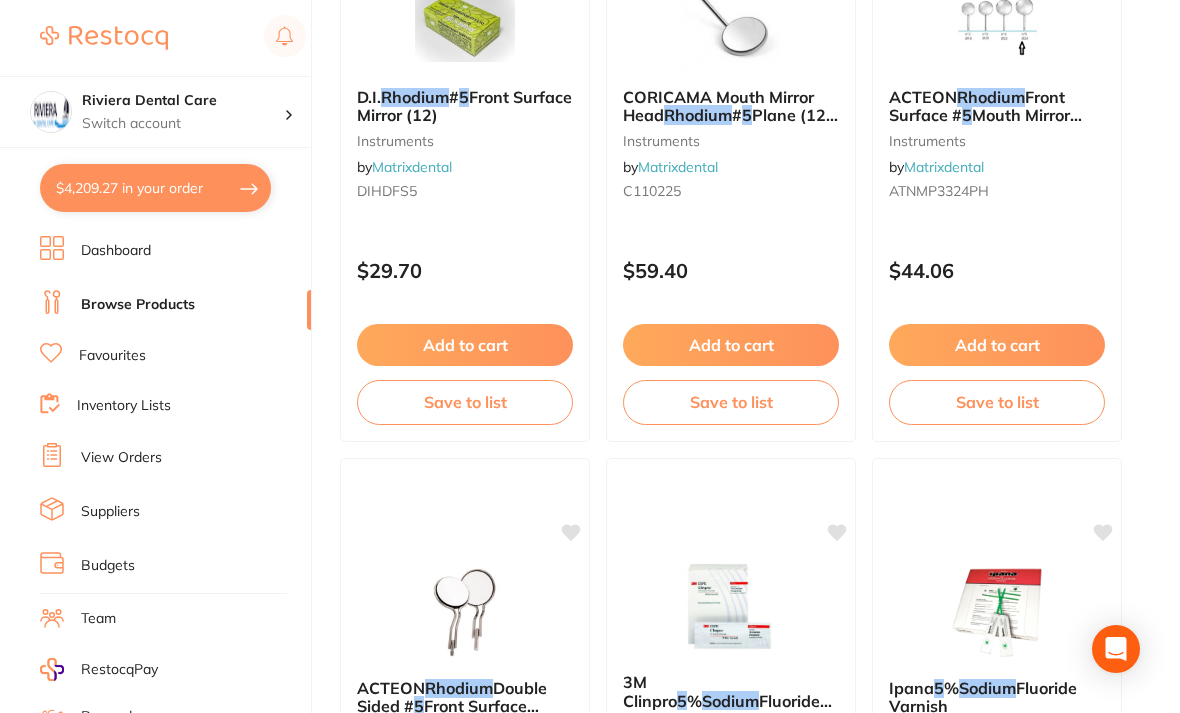 click at bounding box center (731, 22) 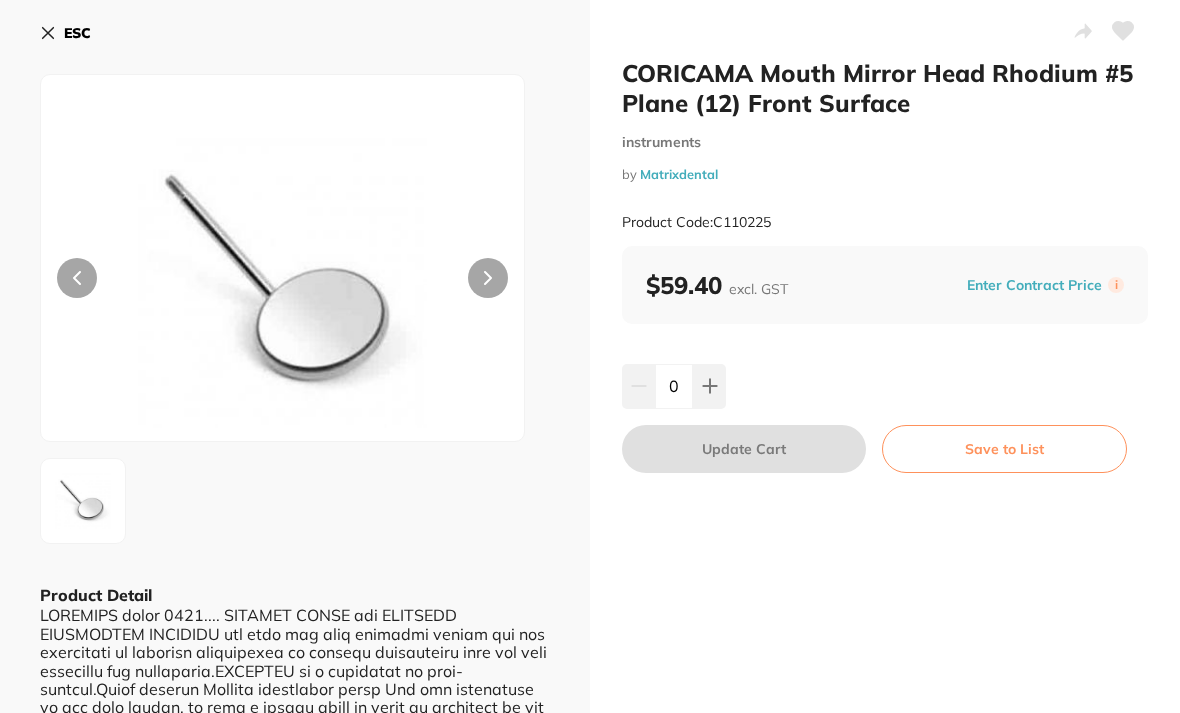 scroll, scrollTop: 64, scrollLeft: 0, axis: vertical 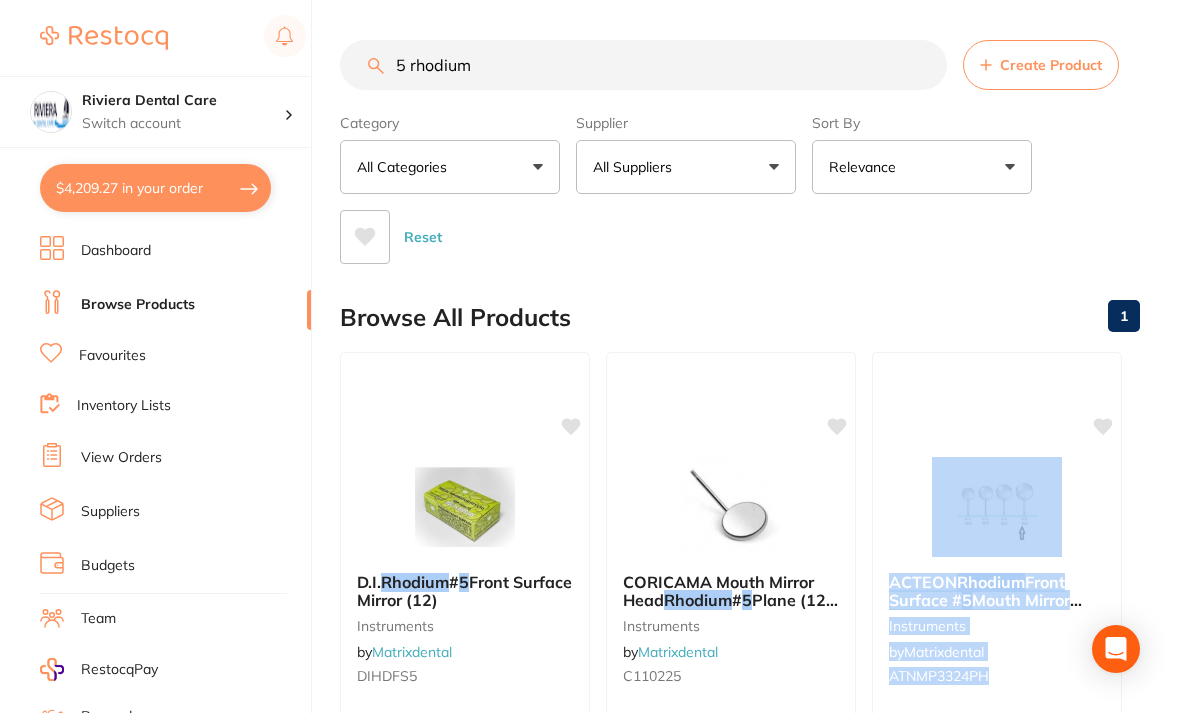click on "5 rhodium" at bounding box center [643, 65] 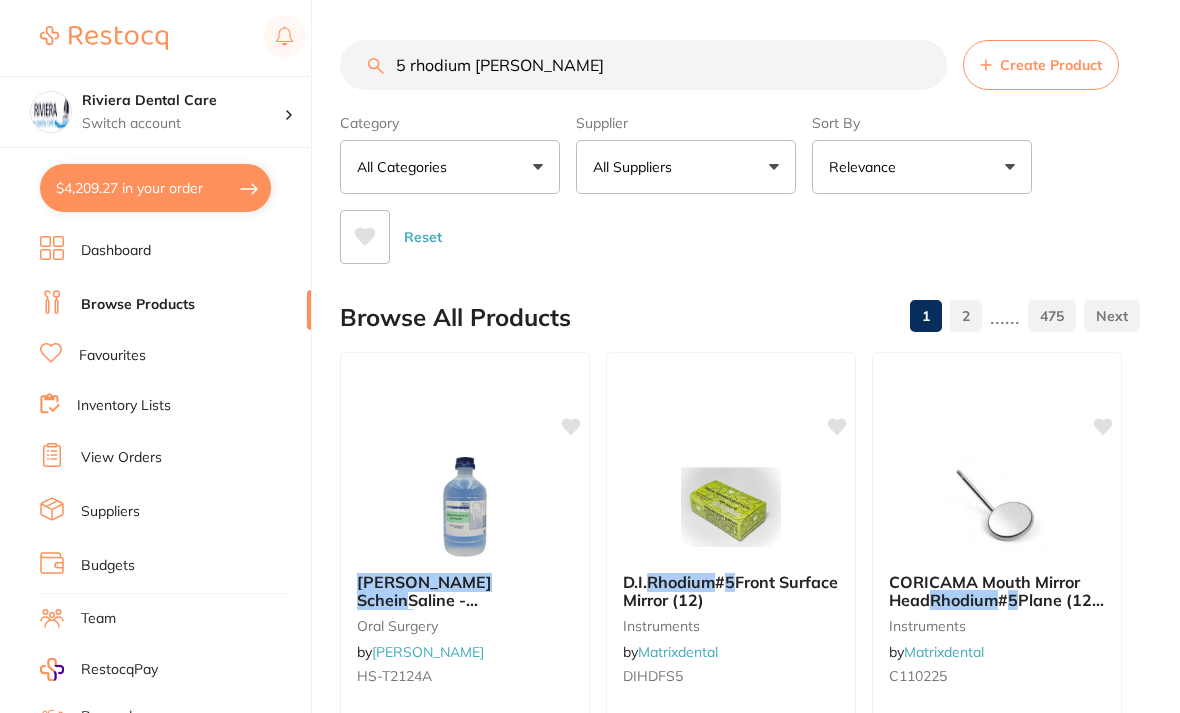 type on "5 rhodium [PERSON_NAME]" 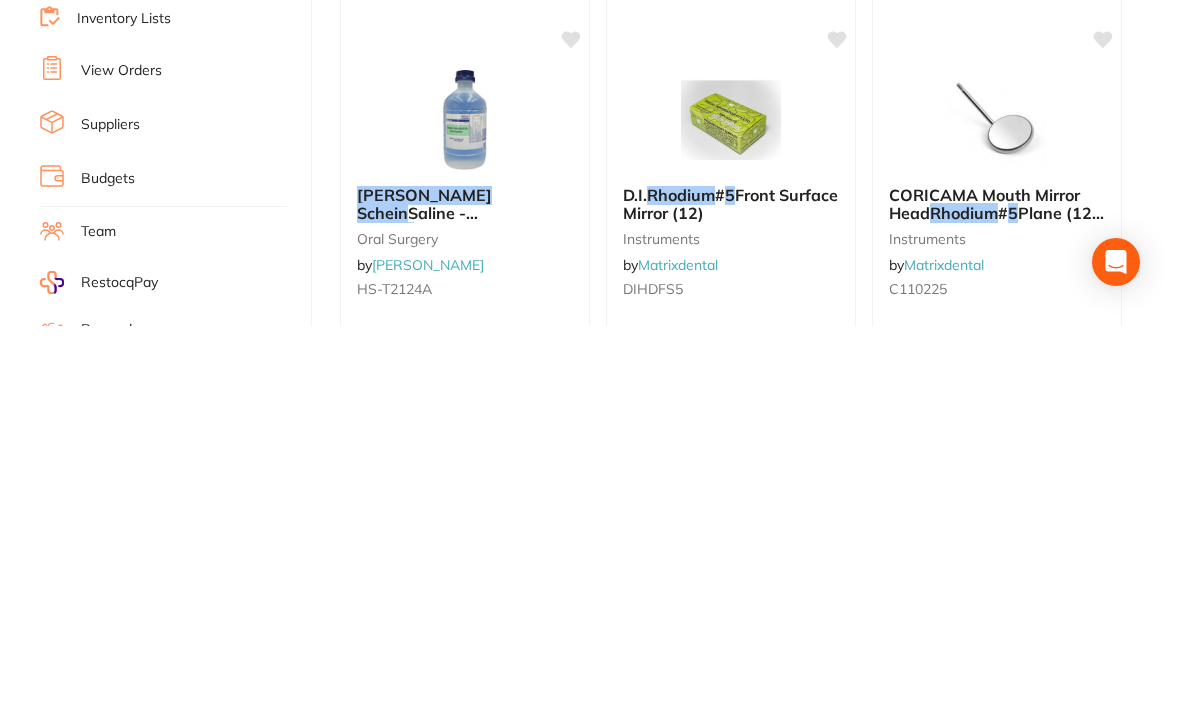 click on "Henry   Schein  Saline -  Sodium  Chloride 0.9 for Irrigation - 1L Bottle   oral surgery by  Henry Schein Halas HS-T2124A $9.36 Add to cart Save to list D.I.  Rhodium  # 5  Front Surface Mirror (12)   instruments by  Matrixdental DIHDFS5 $29.70 Add to cart Save to list CORICAMA Mouth Mirror Head  Rhodium  # 5  Plane (12) Front Surface   instruments by  Matrixdental C110225 $59.40 Add to cart Save to list ACTEON  Rhodium  Front Surface # 5  Mouth Mirror Heads (12/pcs)    instruments by  Matrixdental ATNMP3324PH $44.06 Add to cart Save to list ACTEON  Rhodium  Double Sided # 5  Front Surface Mirror Heads (12/pcs)   instruments by  Matrixdental ATNMP7324PH $119.50 Add to cart Save to list Henry   Schein  Cotton Rolls - Size 2 - Medium, 2000-Pack   disposables by  Henry Schein Halas HS-896-9286 $21.18 Add to cart Save to list Henry   Schein  Super Etch Gel - Blue - 2ml Syringes, 10-Pack and 50 Tips   restorative & cosmetic by  Henry Schein Halas SD-8100046 $78.64 Add to cart Save to list On Backorder Henry" at bounding box center [740, 1526] 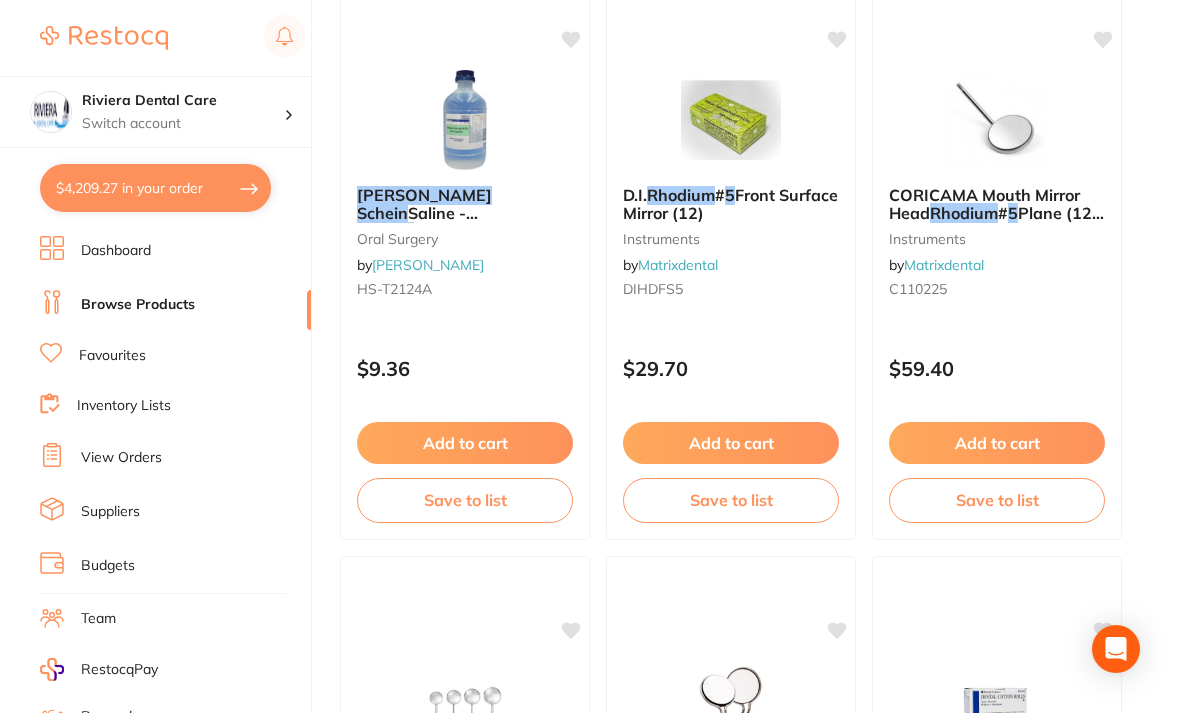 click at bounding box center (731, 120) 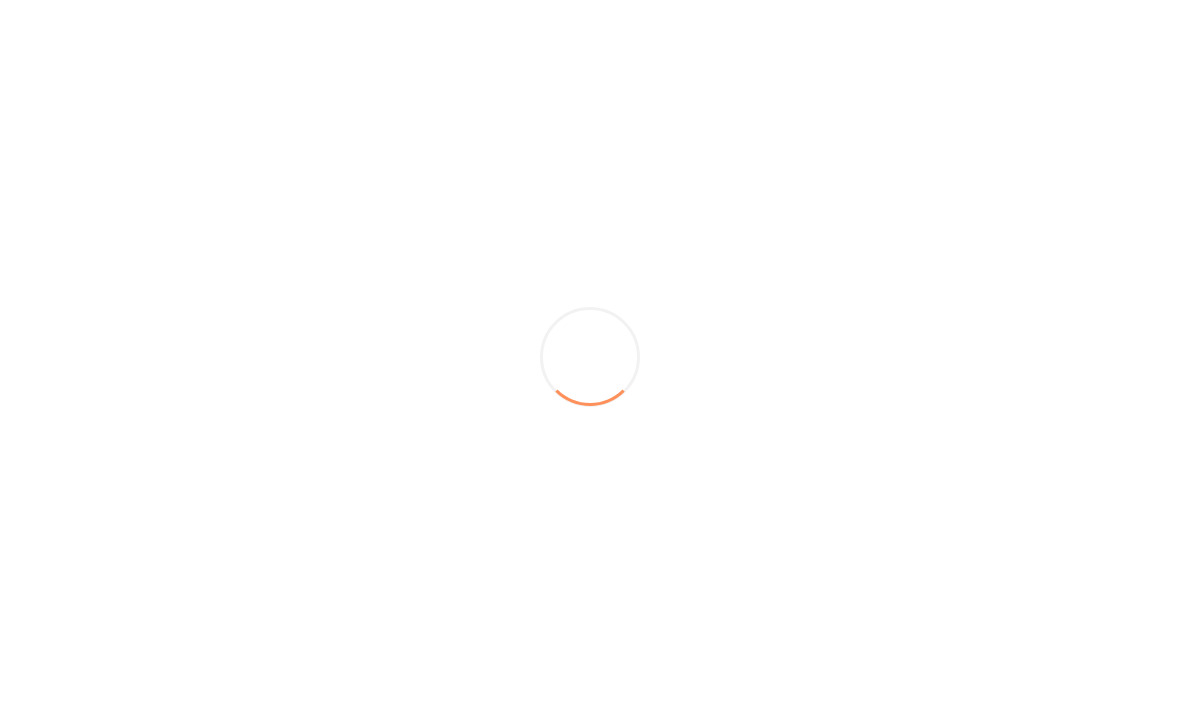 scroll, scrollTop: 0, scrollLeft: 0, axis: both 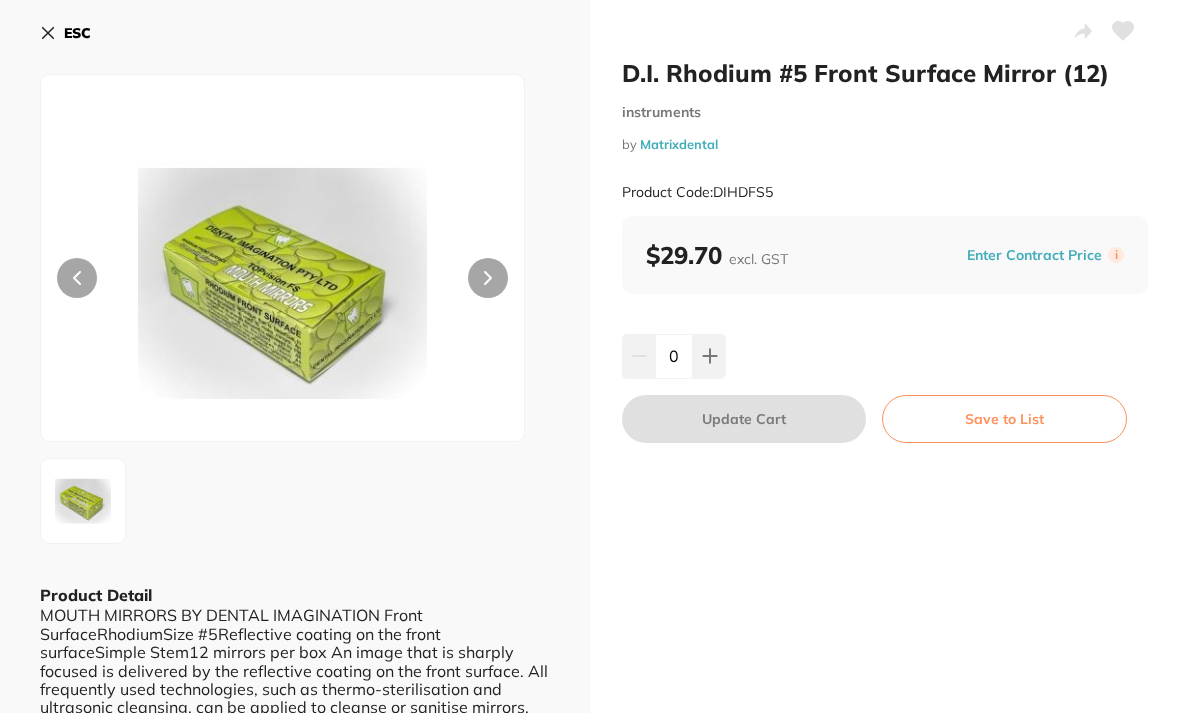 click at bounding box center (488, 278) 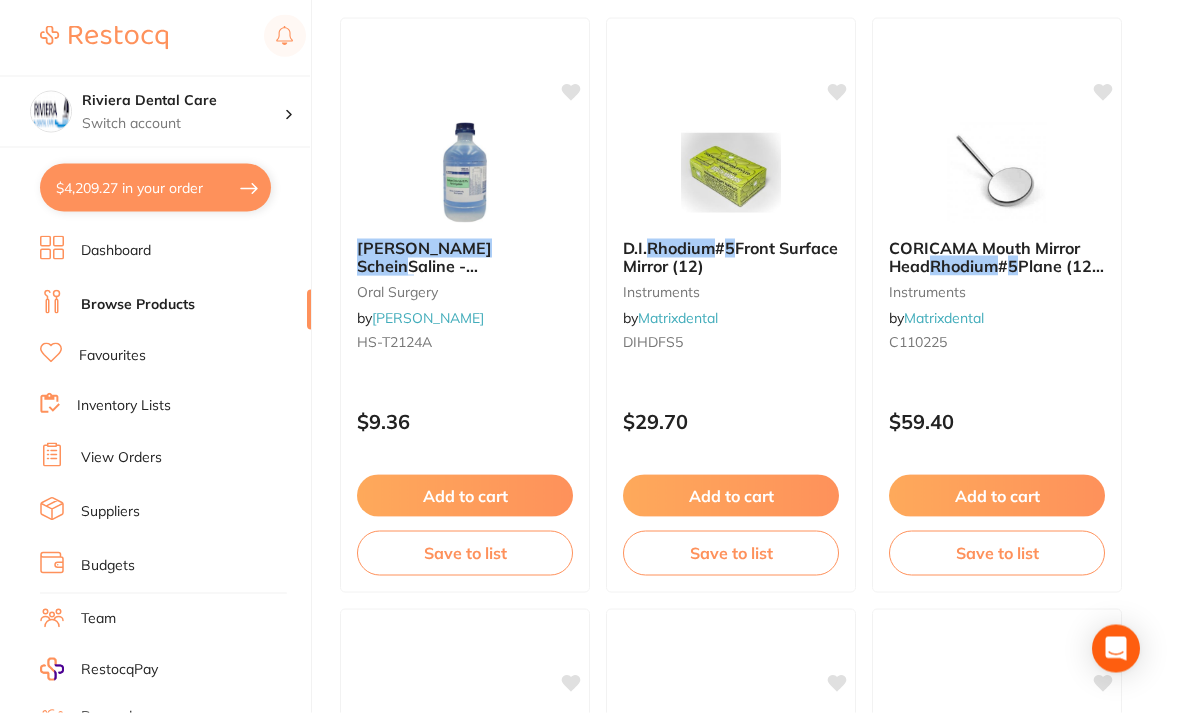 scroll, scrollTop: 308, scrollLeft: 0, axis: vertical 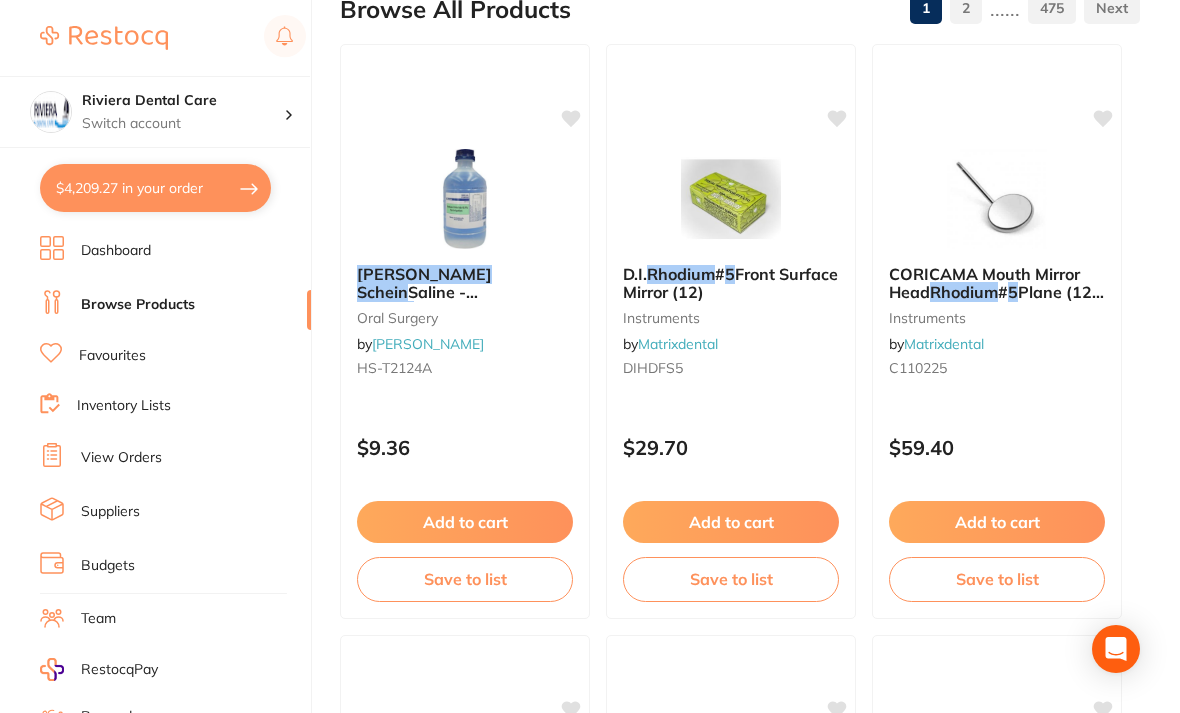 click at bounding box center [997, 199] 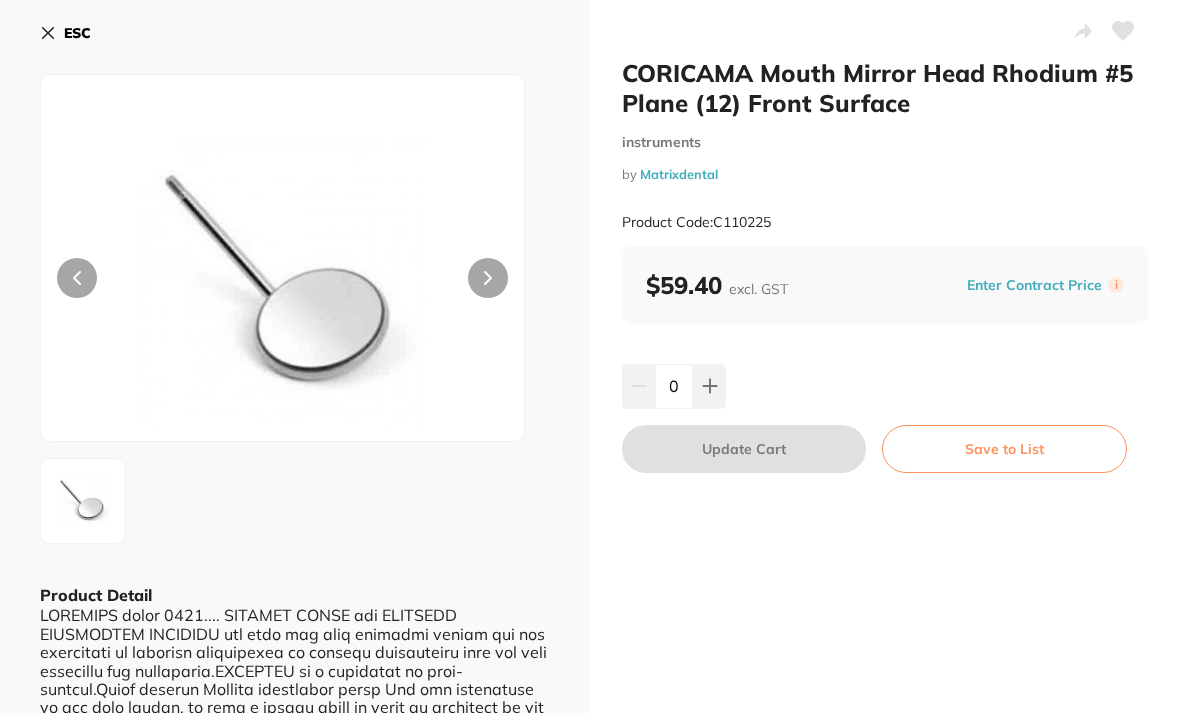scroll, scrollTop: 64, scrollLeft: 0, axis: vertical 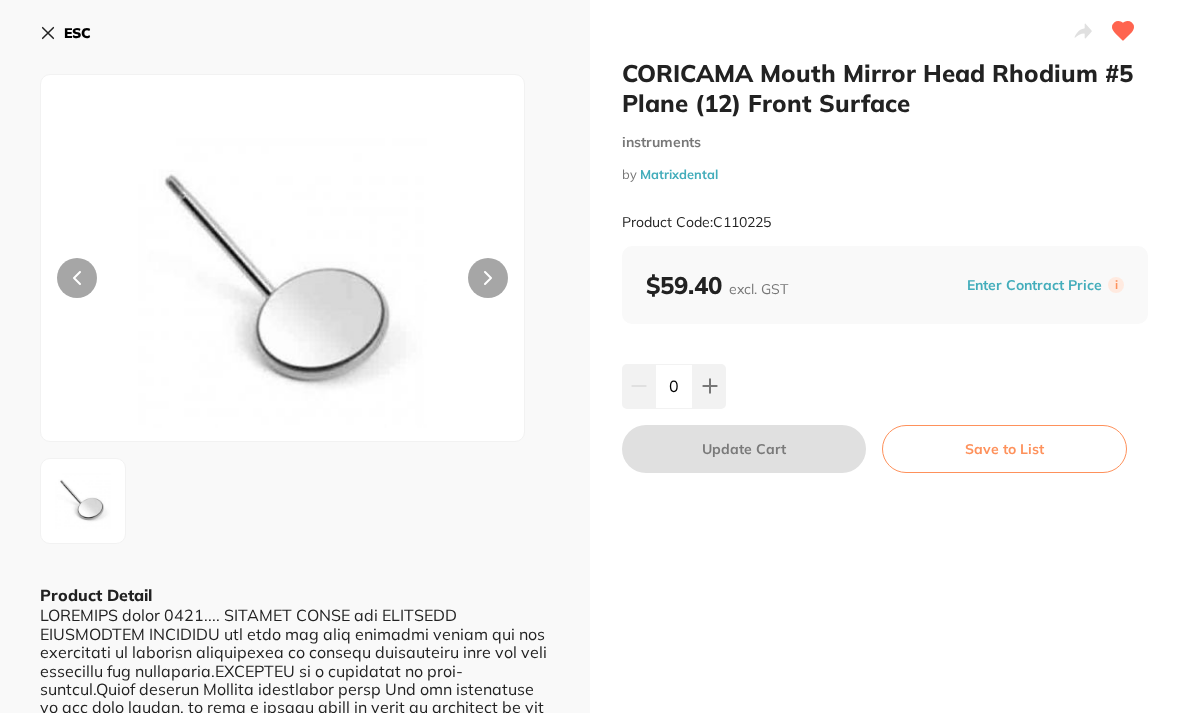 click on "Save to List" at bounding box center (1004, 449) 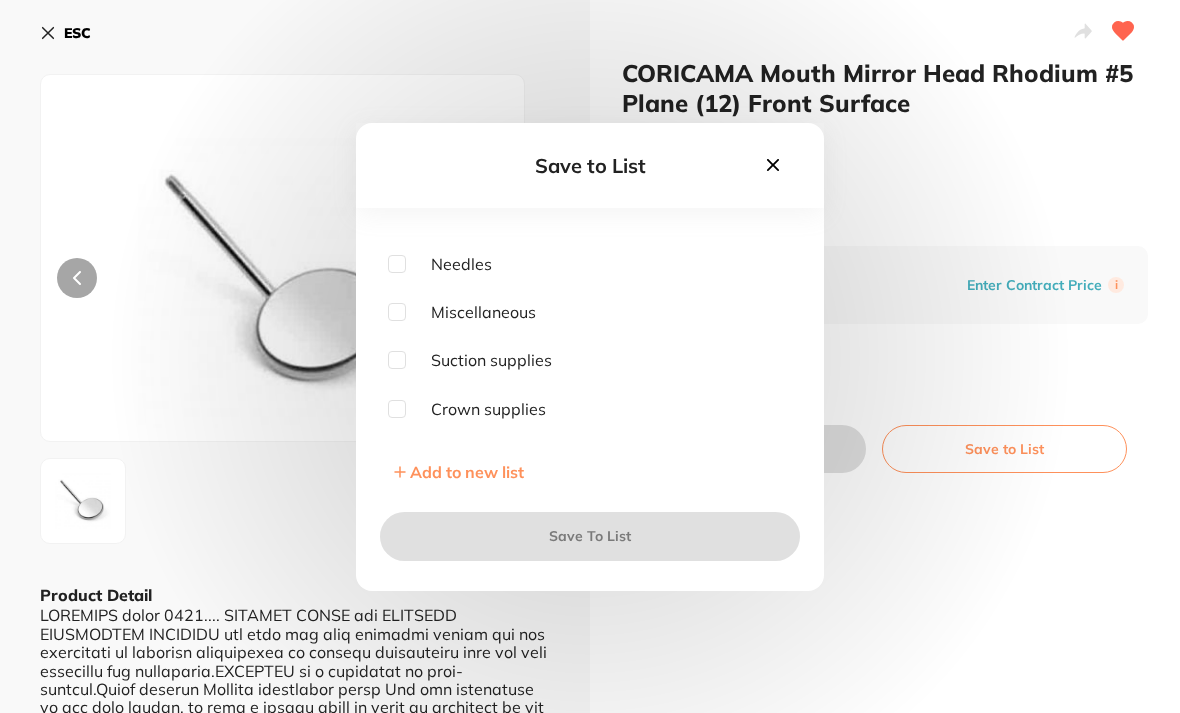 scroll, scrollTop: 132, scrollLeft: 0, axis: vertical 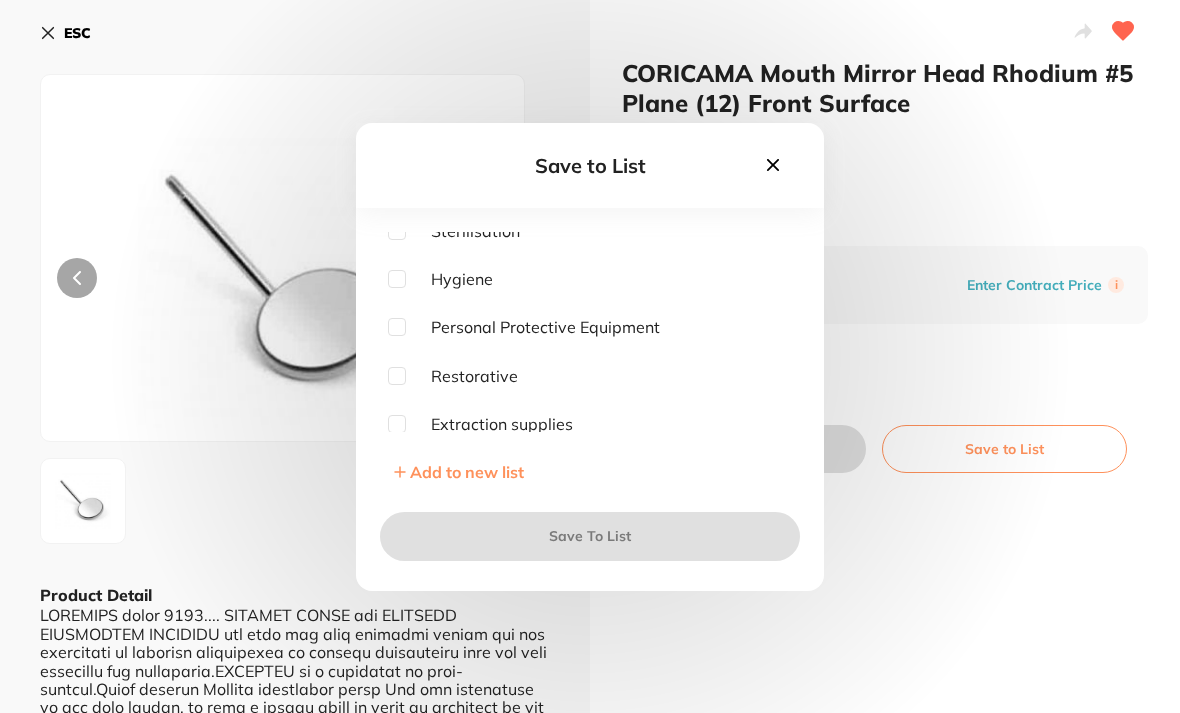 click on "Add to new list" at bounding box center [467, 472] 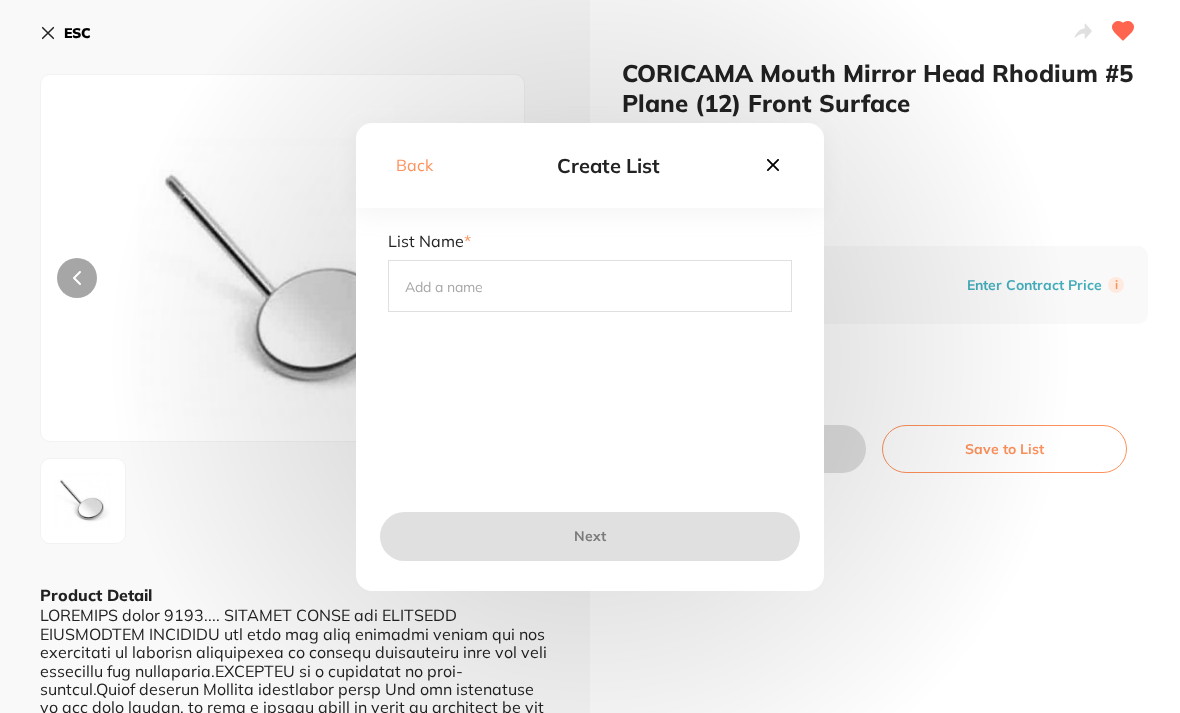click at bounding box center [590, 286] 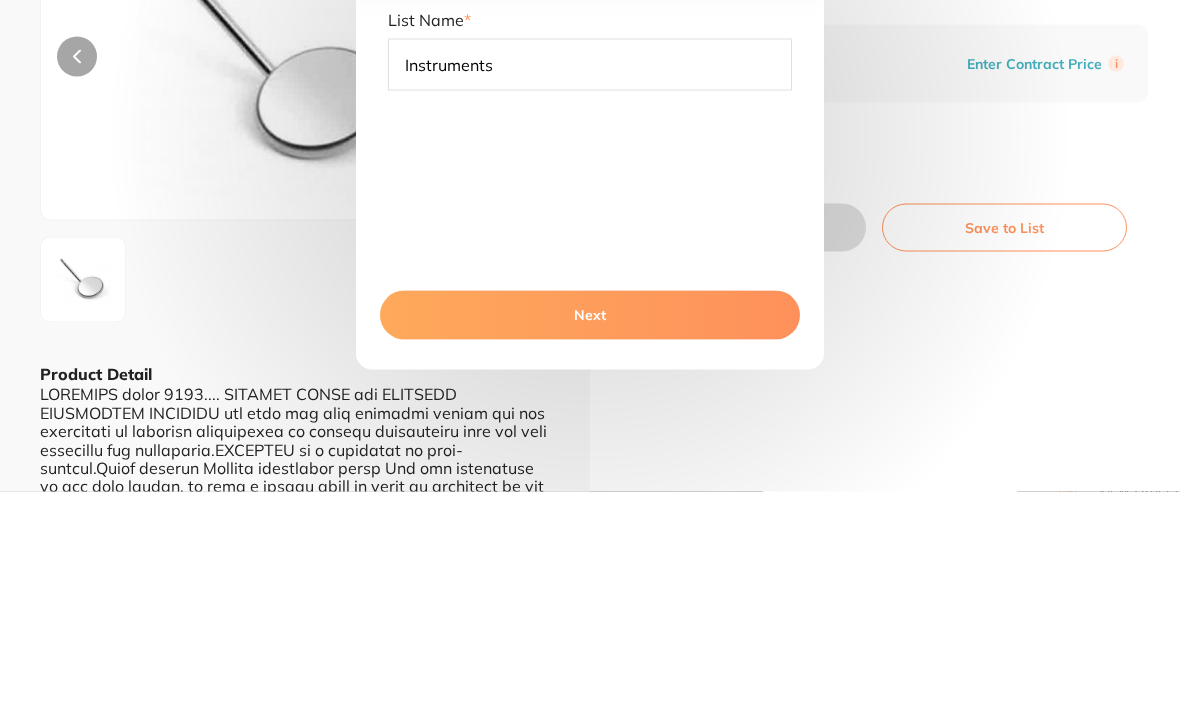 type on "Instruments" 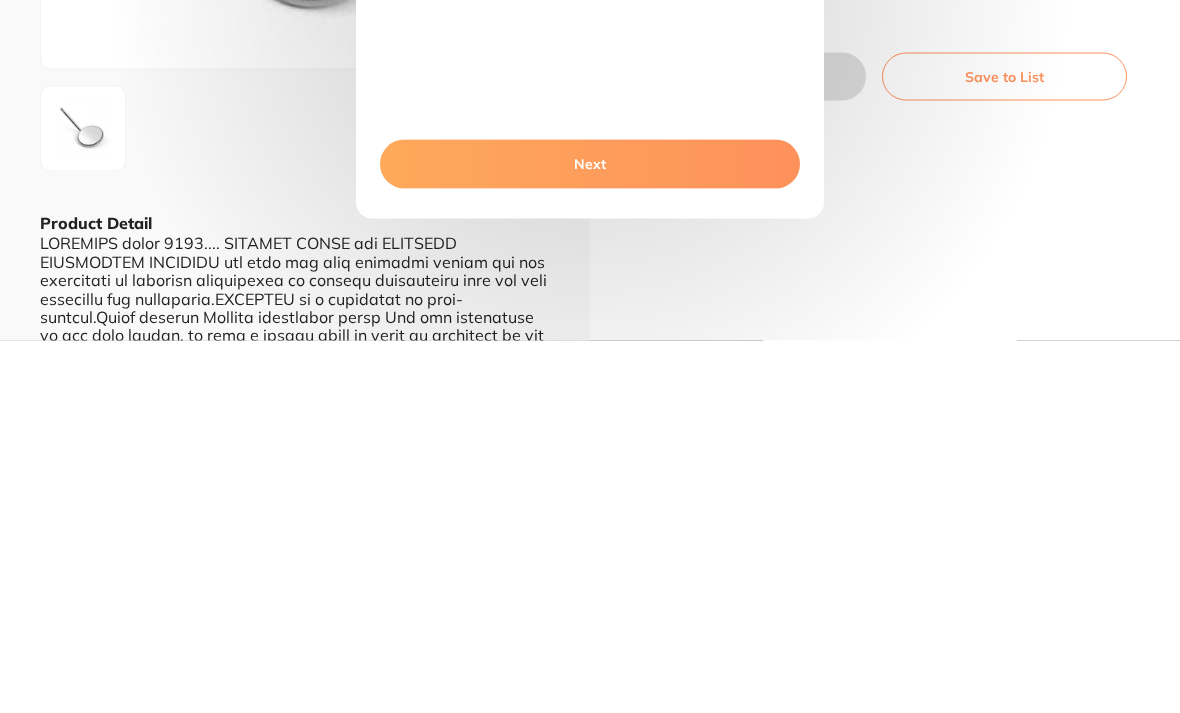 click on "Next" at bounding box center (590, 536) 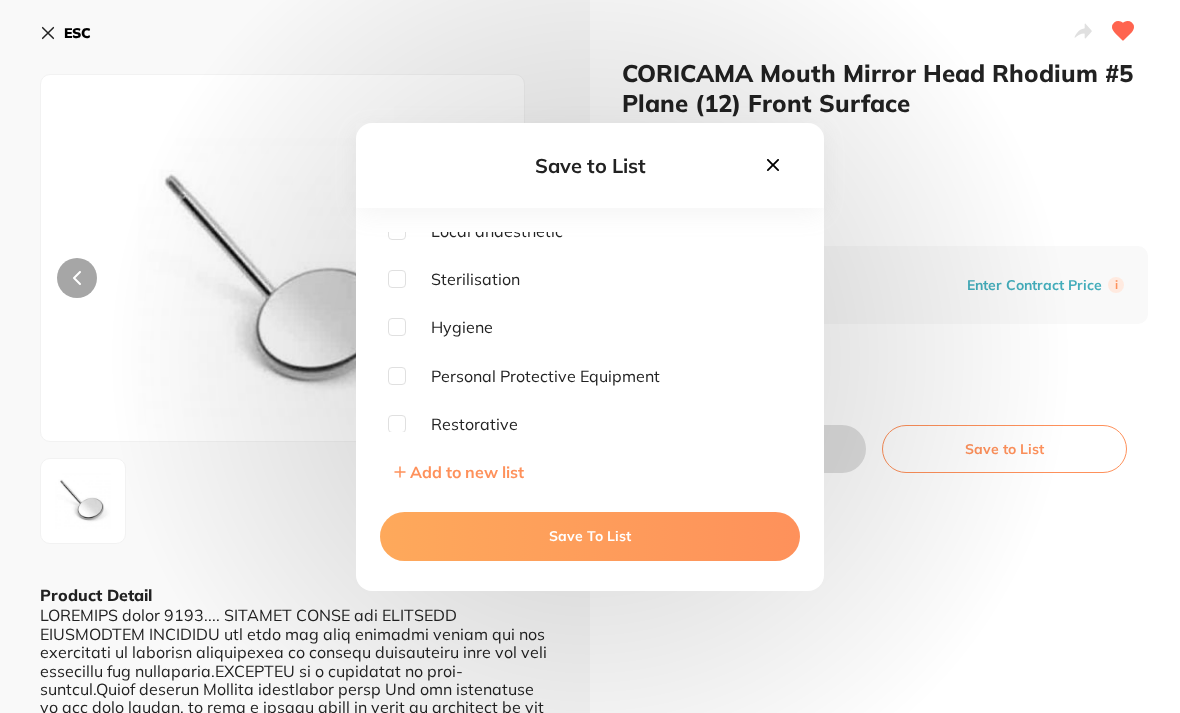 click on "Save to List" at bounding box center [590, 165] 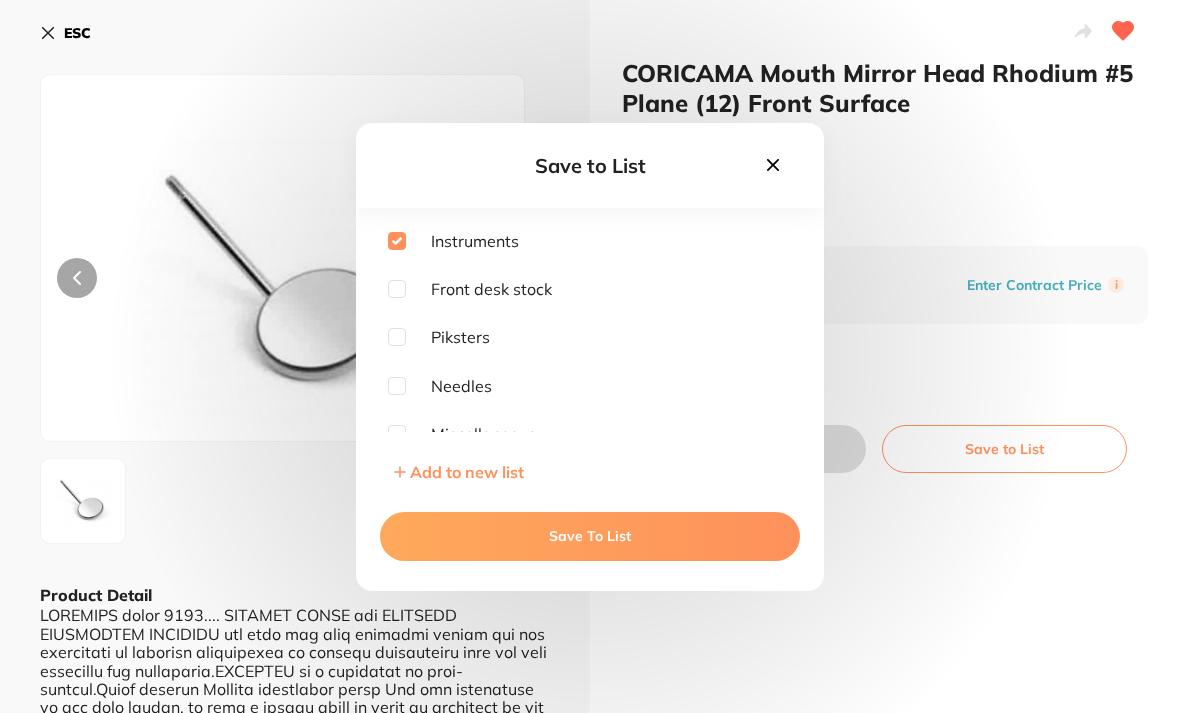 scroll, scrollTop: 0, scrollLeft: 0, axis: both 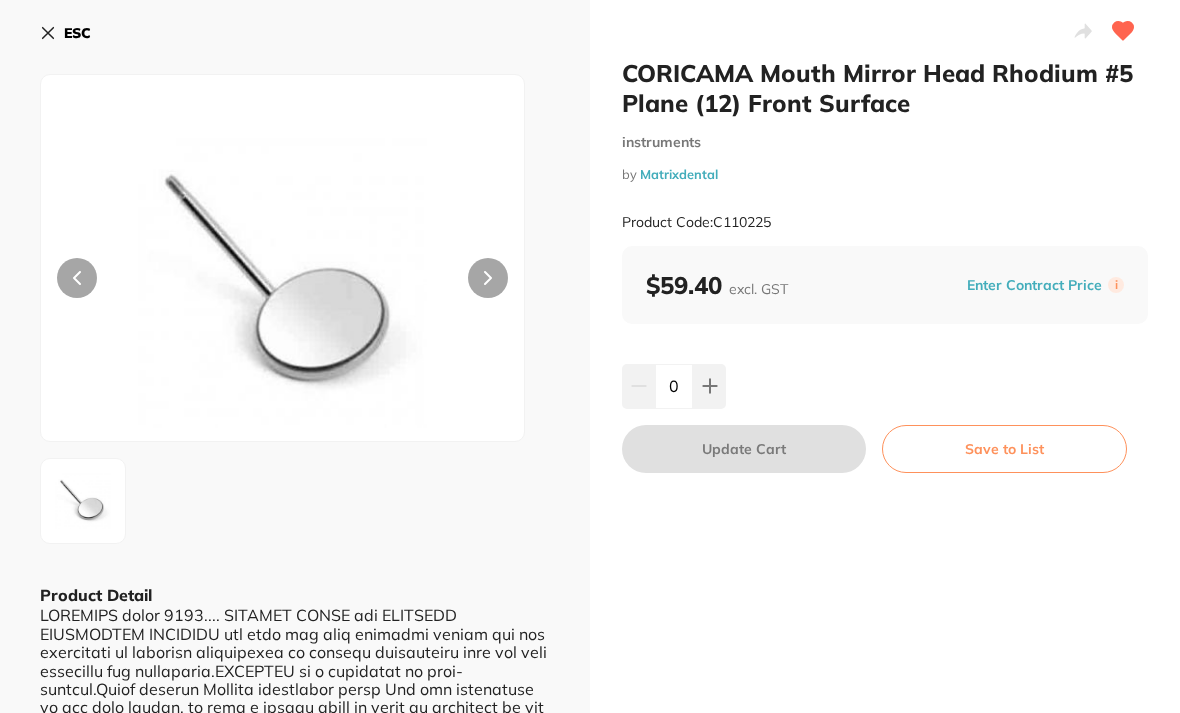 click 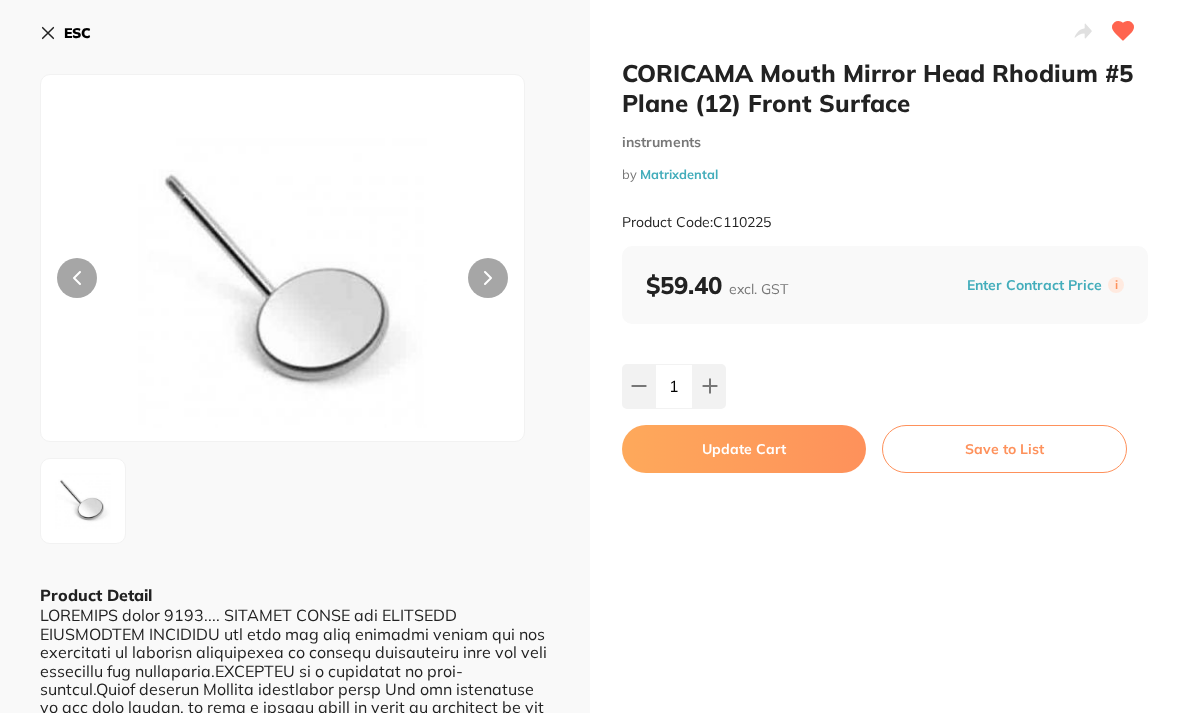 click at bounding box center (709, 386) 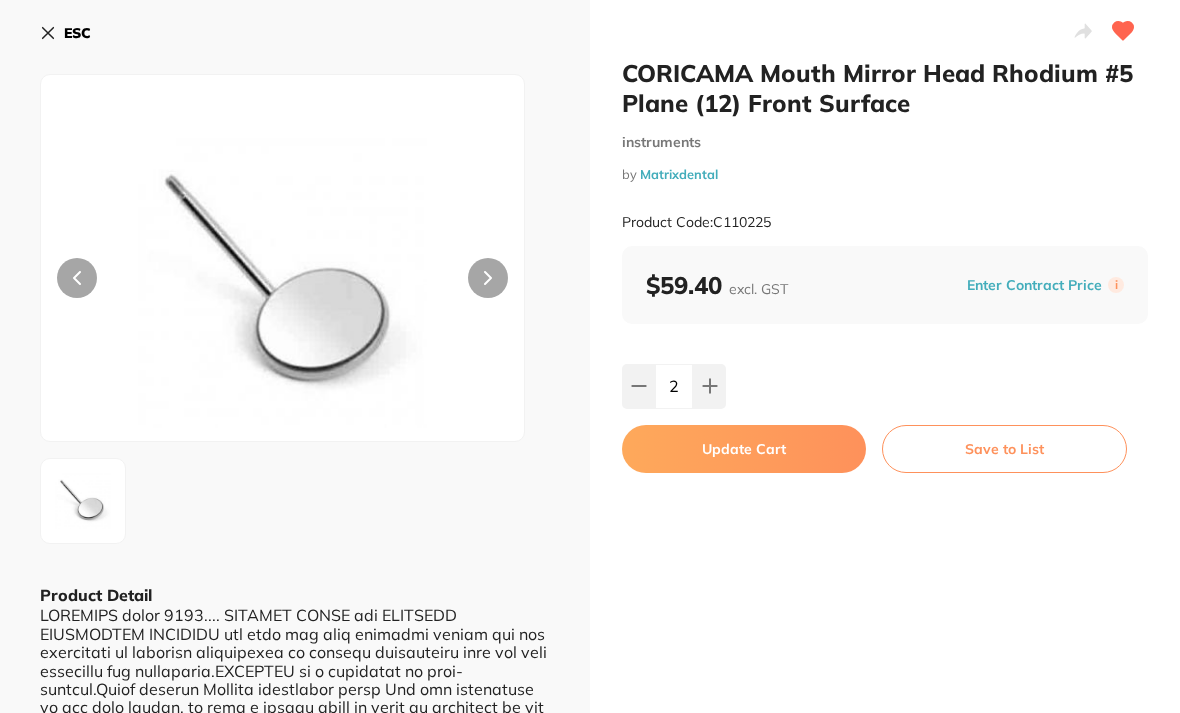 click on "Update Cart" at bounding box center (744, 449) 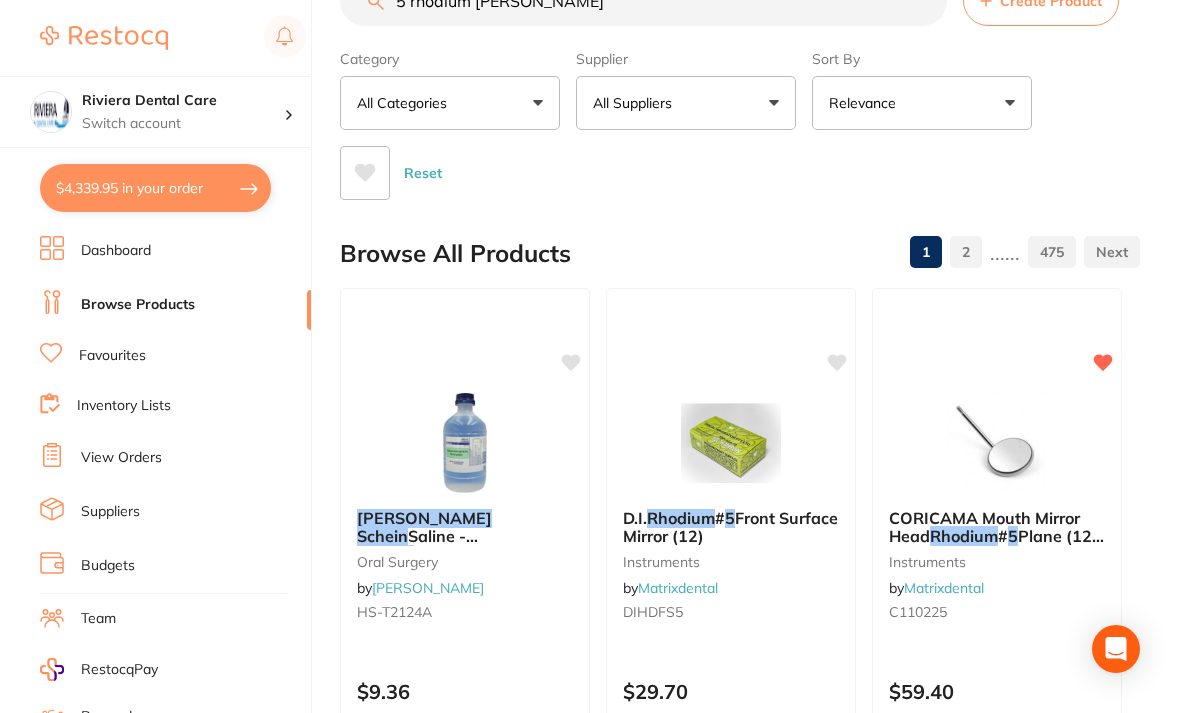 scroll, scrollTop: 0, scrollLeft: 0, axis: both 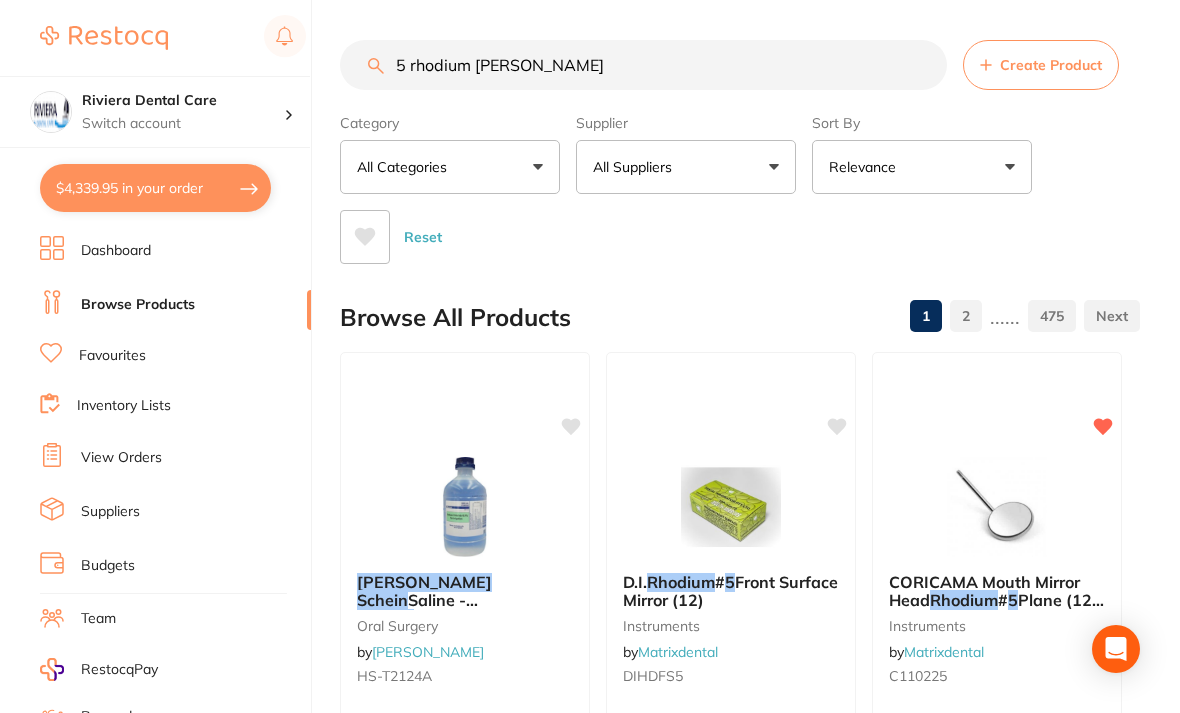 click on "5 rhodium [PERSON_NAME]" at bounding box center [643, 65] 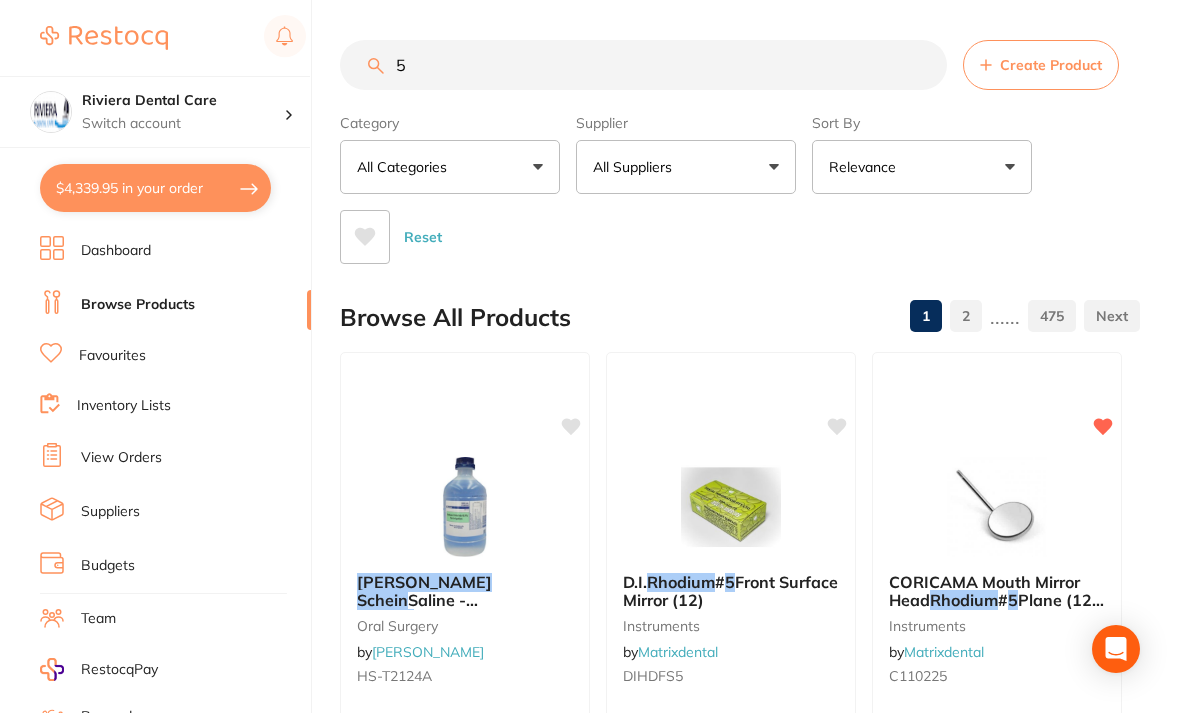 type on "5" 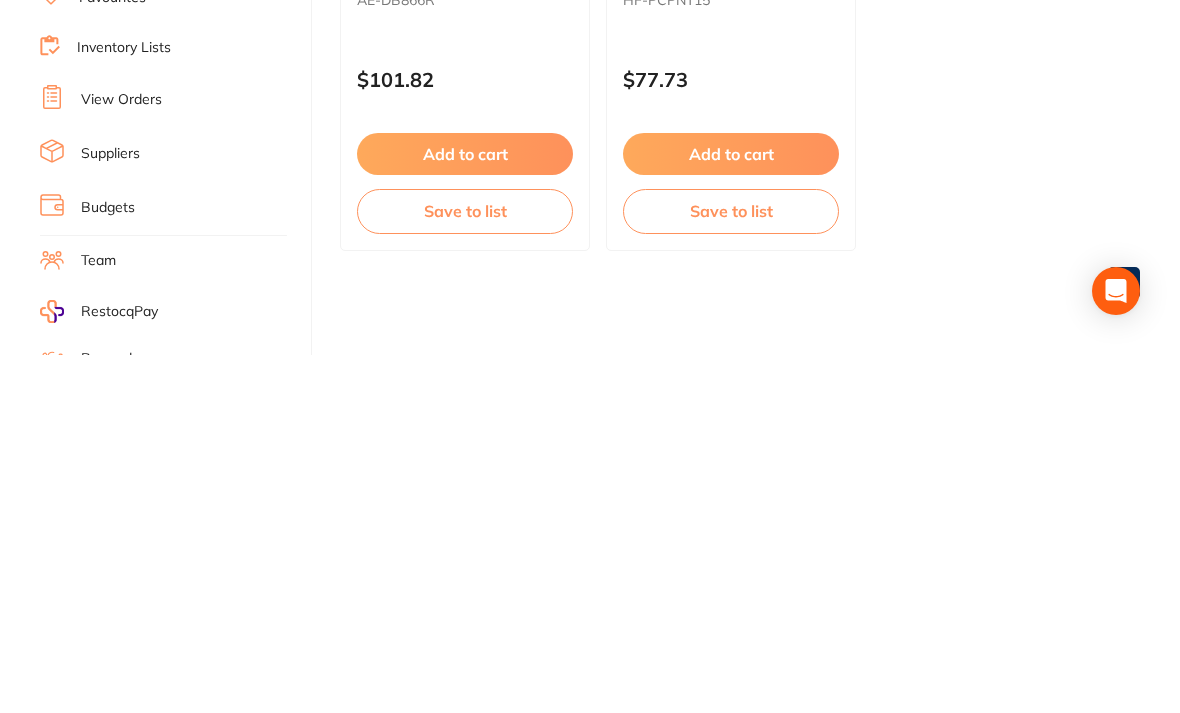scroll, scrollTop: 911, scrollLeft: 0, axis: vertical 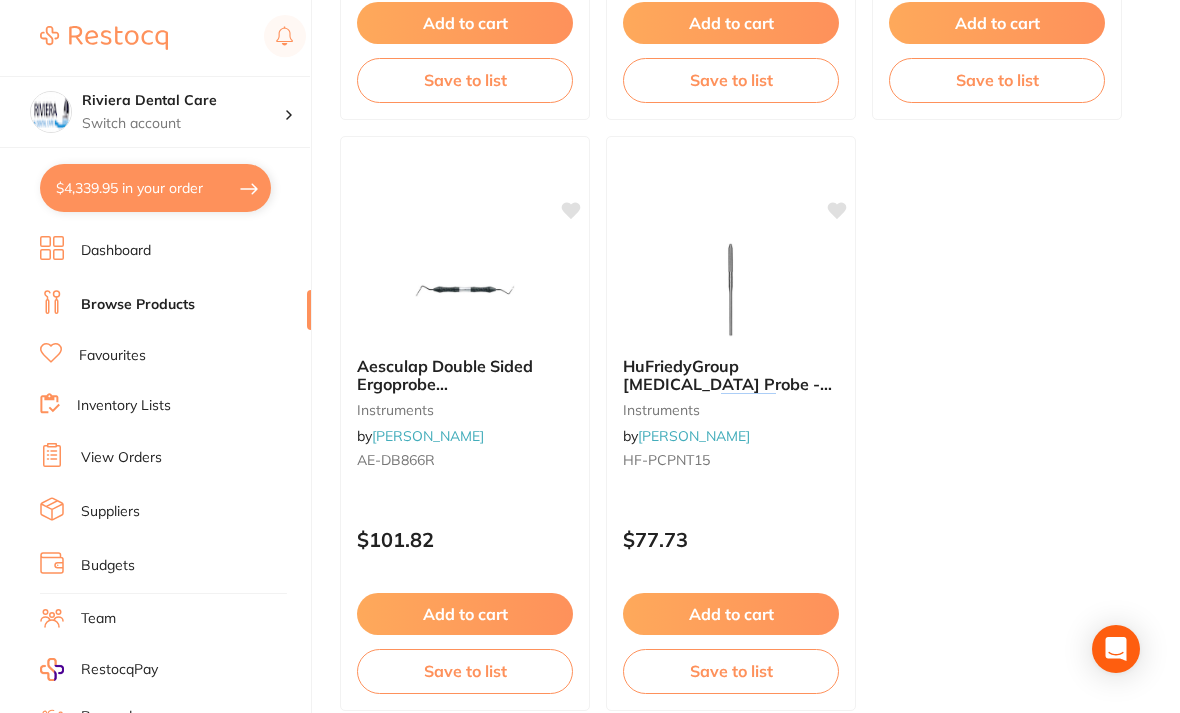 click at bounding box center [465, 291] 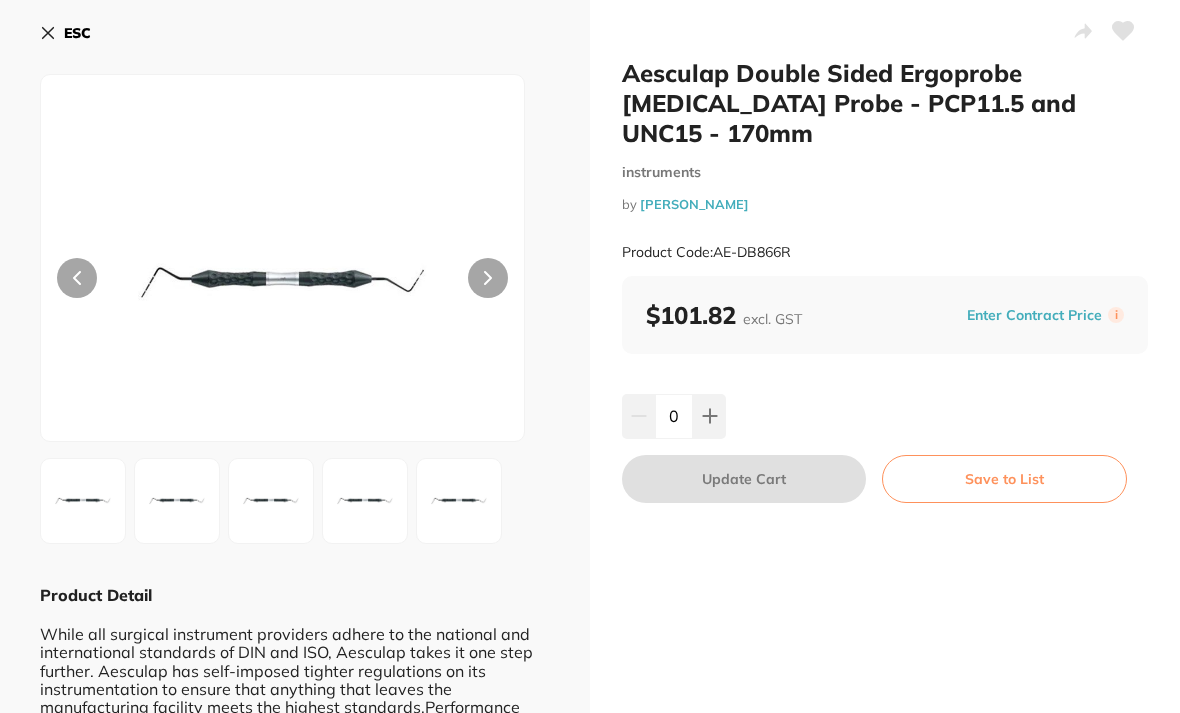 click on "ESC         Product Detail
While all surgical instrument providers adhere to the national and international standards of DIN and ISO, Aesculap takes it one step further. Aesculap has self-imposed tighter regulations on its instrumentation to ensure that anything that leaves the manufacturing facility meets the highest standards.Performance Quality is a surgical instrument with a solid feel that performs like an extension of the surgeon’s own hand, with precision and reliability from the first use and throughout its lifetime. During the manufacturing of a surgical instrument, there may be as many as 15 steps. While most instrument providers outsource many of these steps to cut costs, Aesculap manufactures all of their surgical instruments in an Aesculap owned and operated plant, allowing them to control every aspect of the process. Their master craftsmen assure the consistency and reliability of their surgical instruments, delivering performance quality worthy of the Aesculap name." at bounding box center [295, 458] 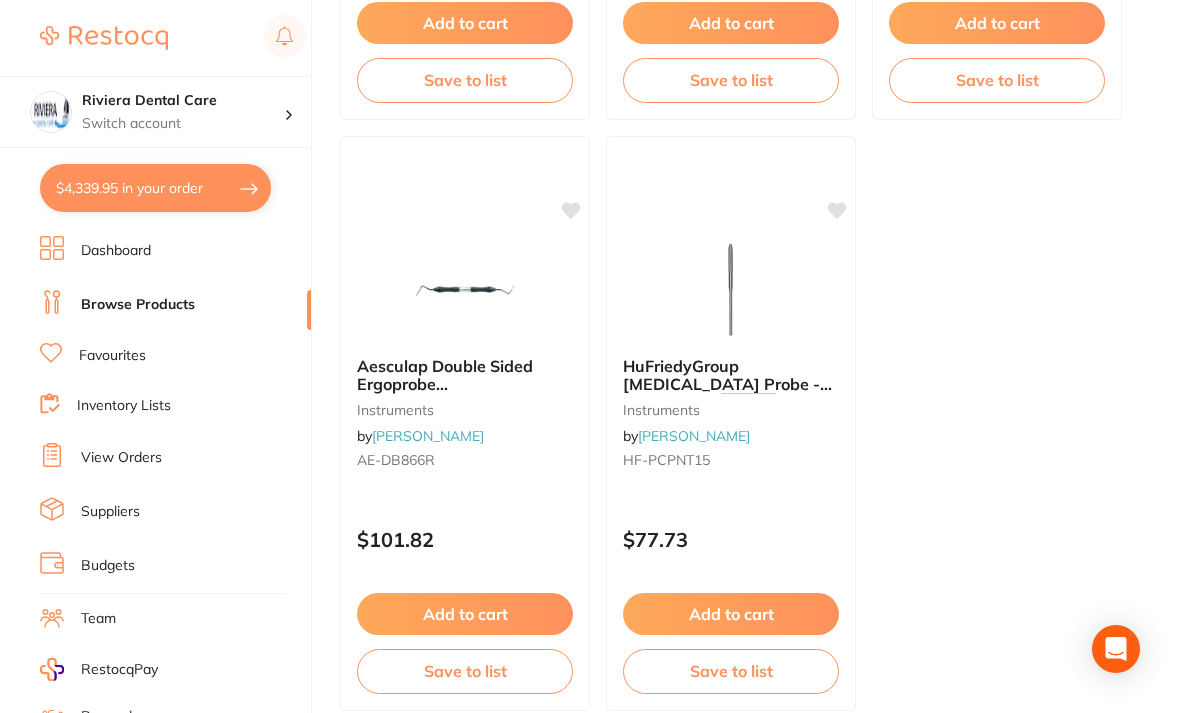 scroll, scrollTop: 0, scrollLeft: 0, axis: both 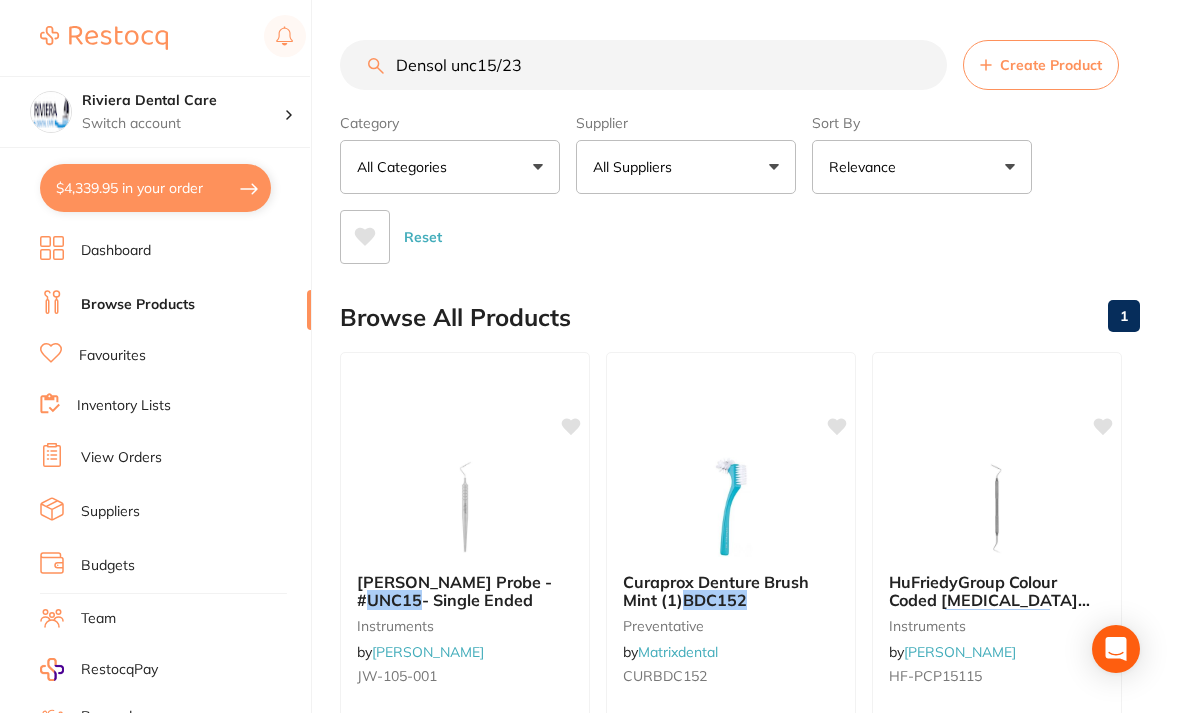 click on "Densol unc15/23" at bounding box center (643, 65) 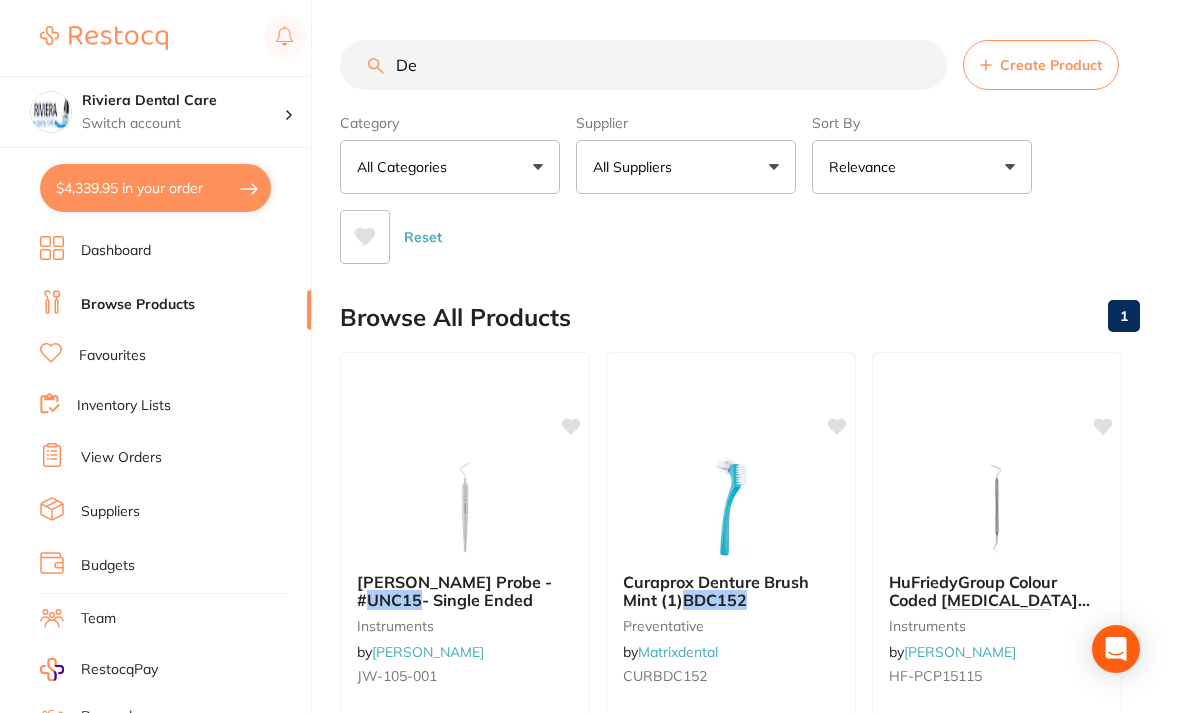 type on "D" 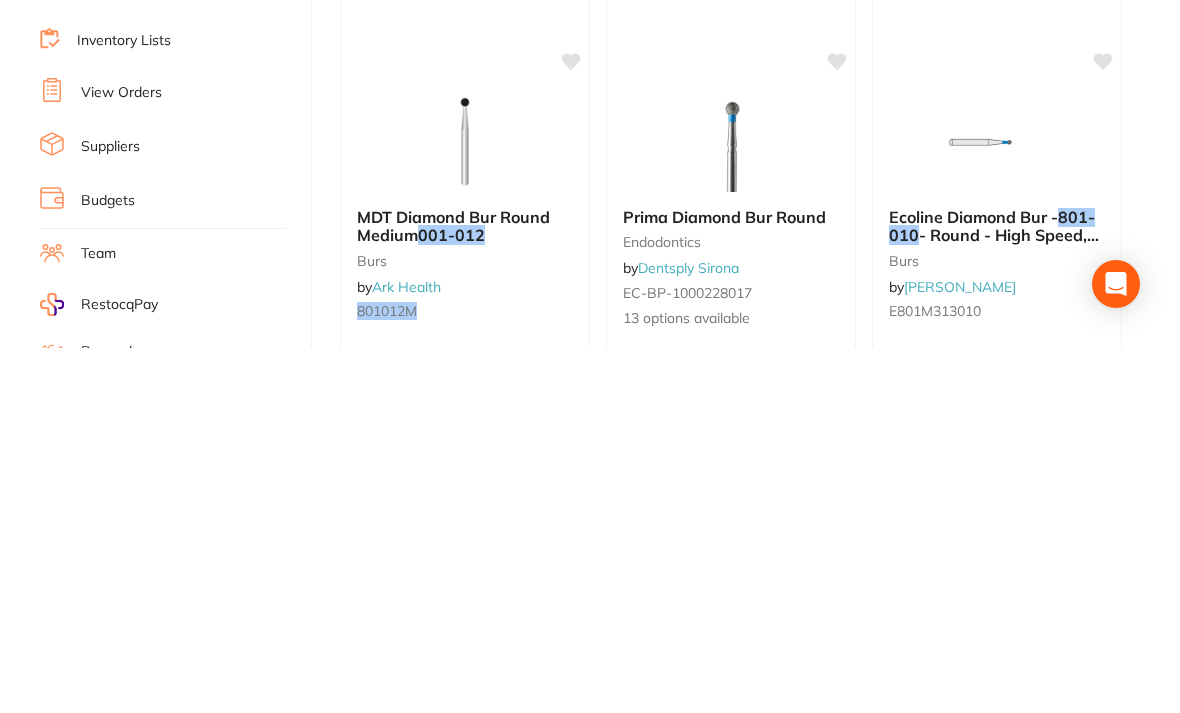 click on "Ecoline Diamond Bur -  801-010  - Round - High Speed, Friction Grip Short (FGS), 50-Pack   burs by  [PERSON_NAME] E801M313010" at bounding box center (997, 632) 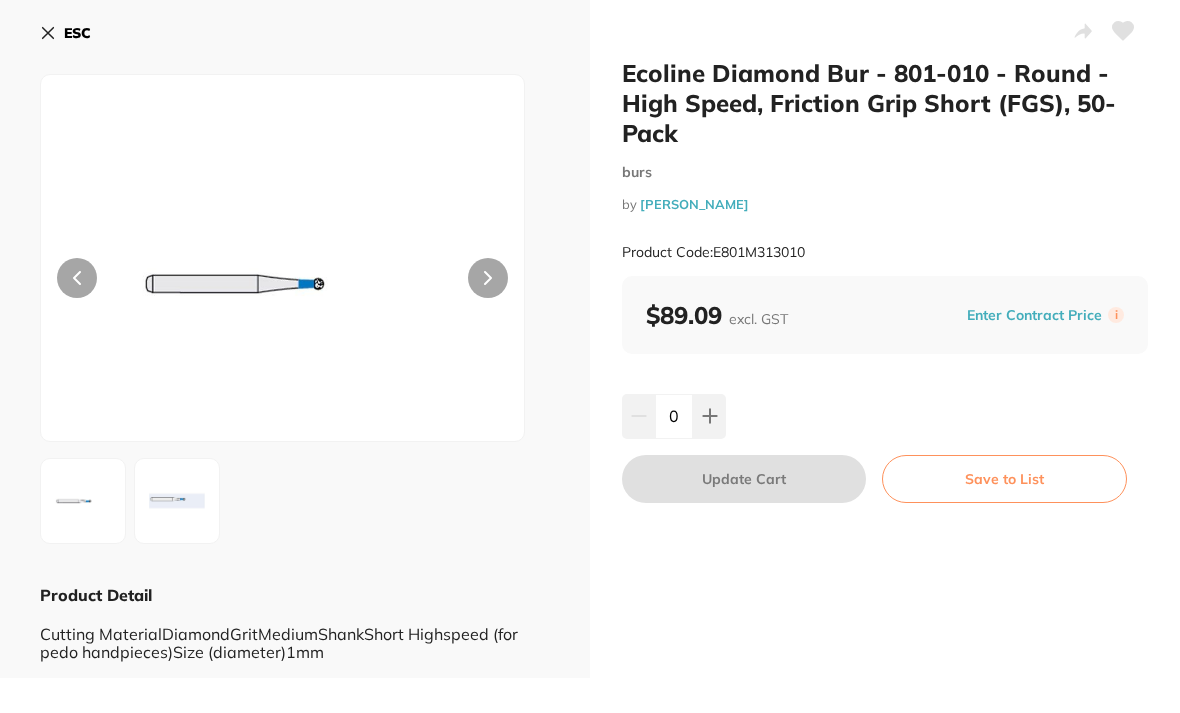click 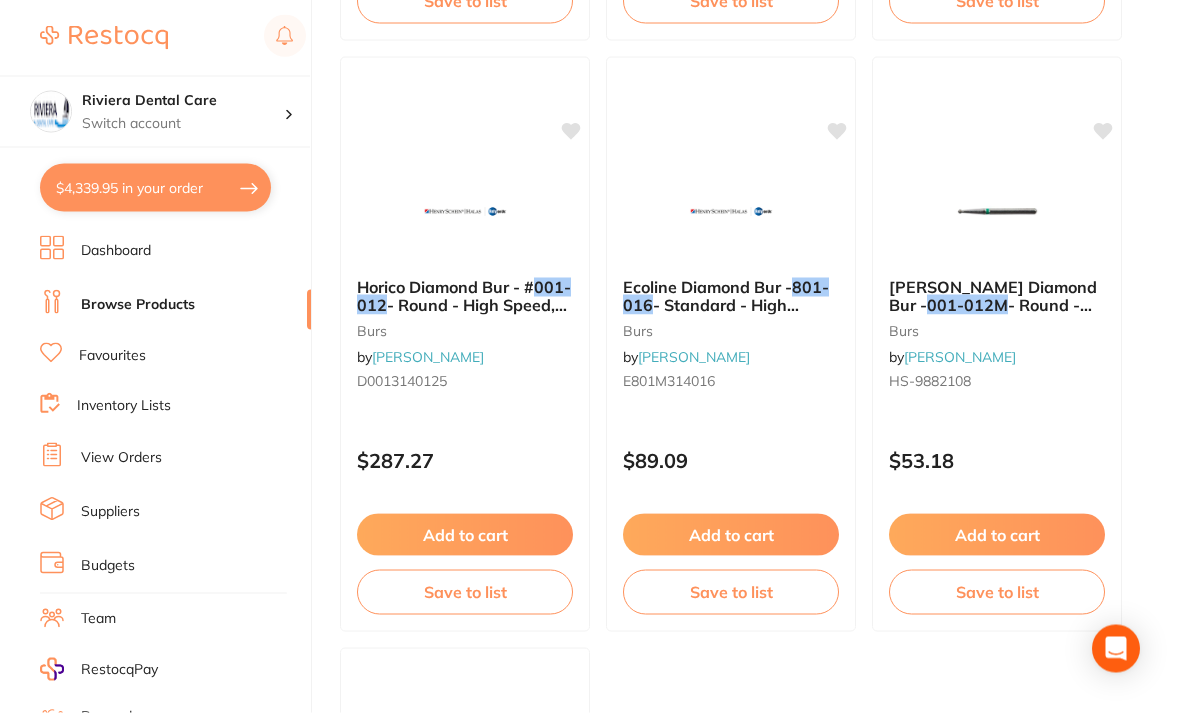 scroll, scrollTop: 1479, scrollLeft: 0, axis: vertical 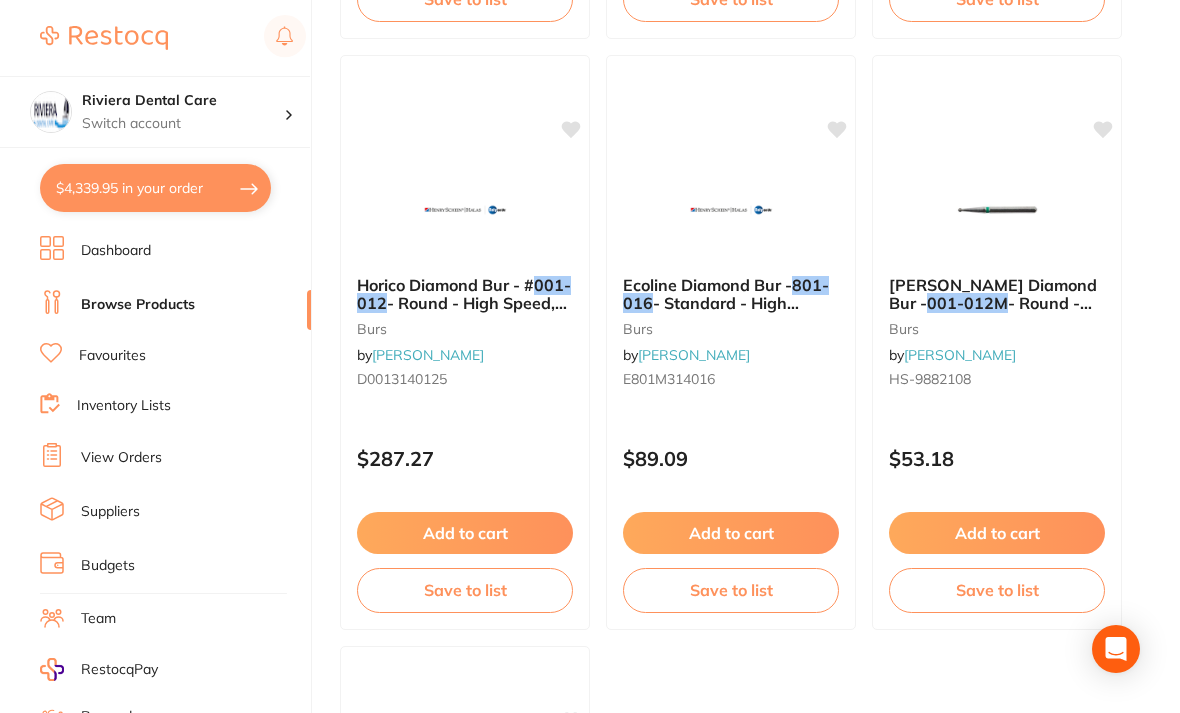 click on "[PERSON_NAME] Diamond Bur -  001-012M  - Round - Sterile - Single Patient - High Speed, Friction Grip (FG), 25-Pack   burs by  [PERSON_NAME] [PERSON_NAME]-9882108" at bounding box center [997, 335] 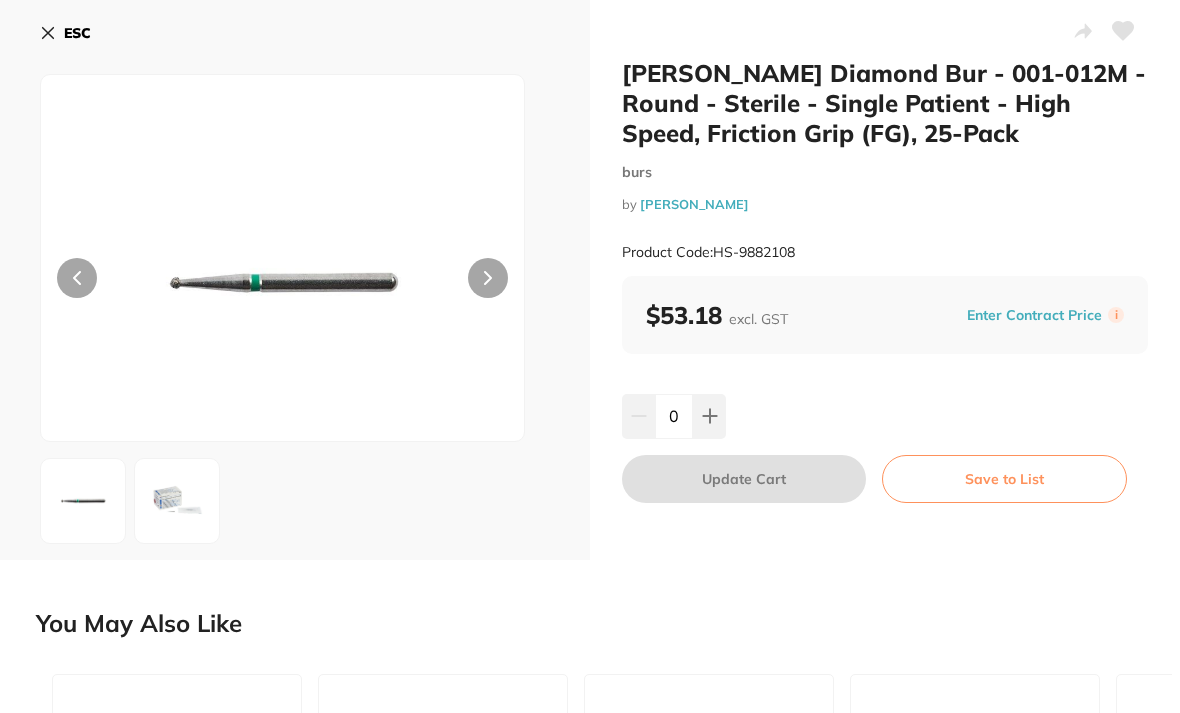 scroll, scrollTop: 0, scrollLeft: 0, axis: both 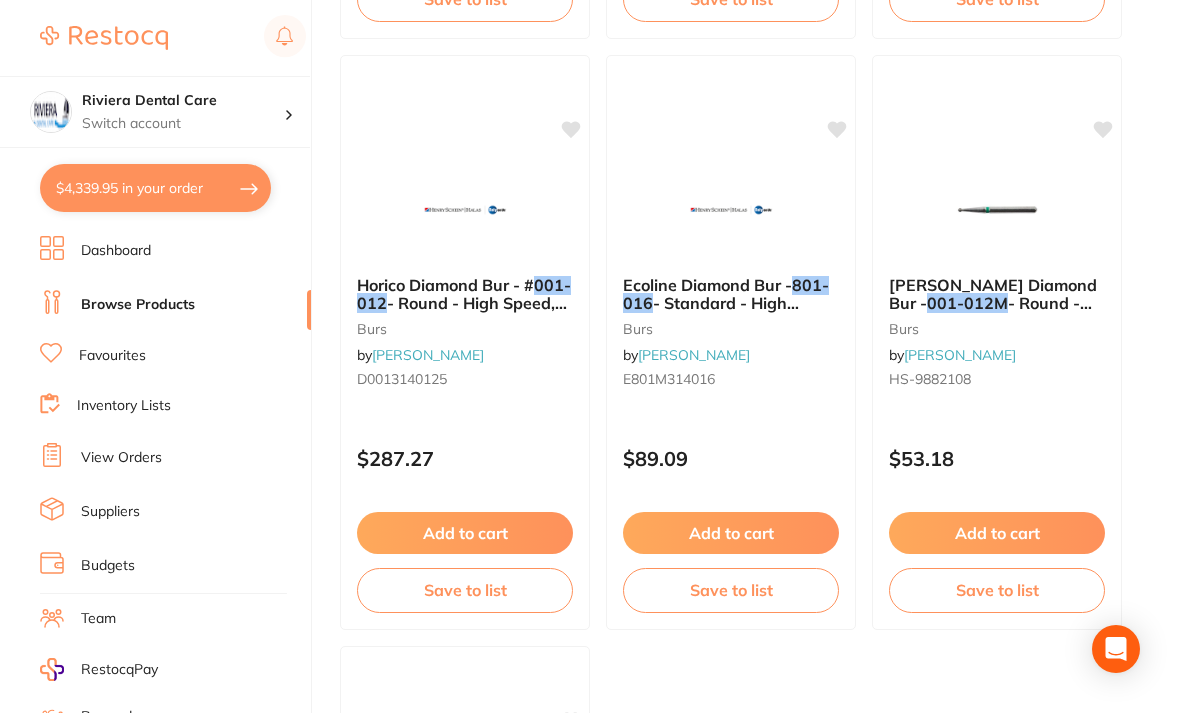 click on "MDT Diamond Bur Round Medium  001-012   burs by  Ark Health 801012M $43.00 Add to cart Save to list Prima Diamond Bur Round   endodontics by  Dentsply Sirona EC-BP-1000228017   13 options available   from $28.88 Add to cart Save to list Ecoline Diamond Bur -  801-010  - Round - High Speed, Friction Grip Short (FGS), 50-Pack   burs by  [PERSON_NAME] E801M313010 $89.09 Add to cart Save to list Ecoline Diamond Bur -  801-014  - Round - High Speed, Friction Grip (FG), 50-Pack   burs by  [PERSON_NAME] E801M314014 $89.09 Add to cart Save to list Ecoline Diamond Bur -  801-010  - High Speed, Friction Grip (FG), 5-Pack   burs by  [PERSON_NAME] DZ-801314010 $30.18 Add to cart Save to list Komet Diamond Bur -  801-018  - Round - High Speed, Friction Grip (FG), 5-Pack   burs by  [PERSON_NAME] D801314018X5 $46.82 Add to cart Save to list Horico Diamond Bur - # 001-012  - Round - High Speed, Frictio Grip (FG), 5-Pack   burs by  [PERSON_NAME] D0013140125 $287.27 Add to cart Save to list 801-016" at bounding box center [740, 47] 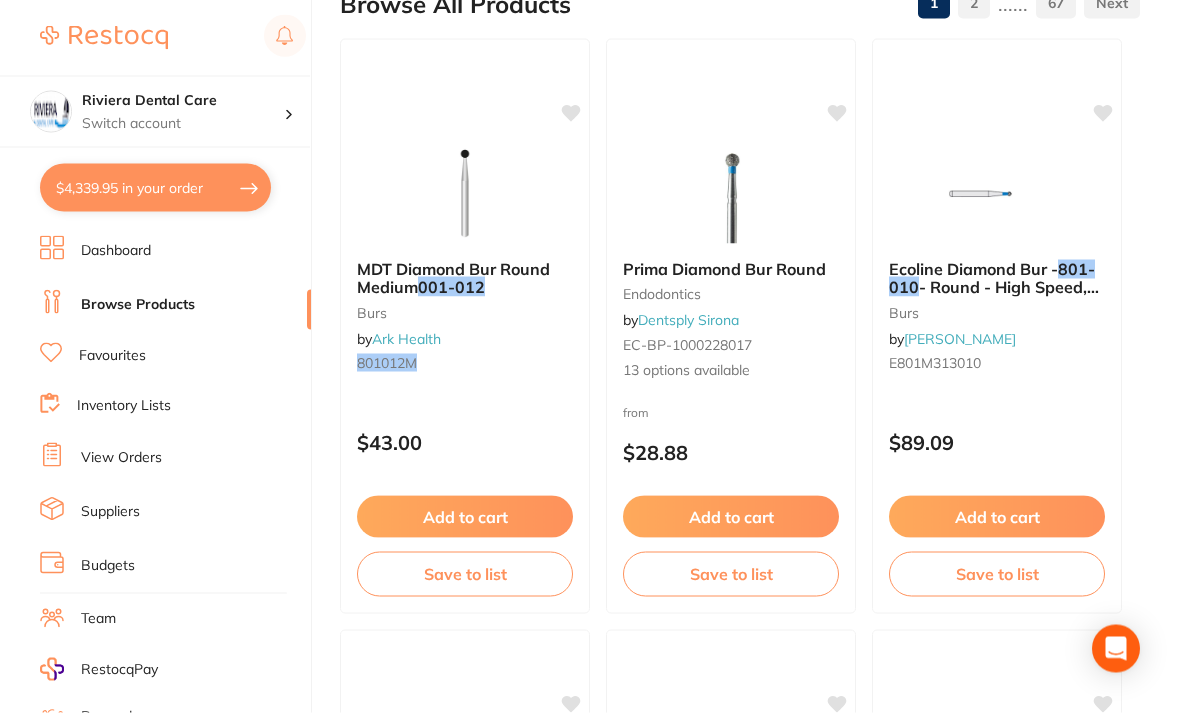 scroll, scrollTop: 317, scrollLeft: 0, axis: vertical 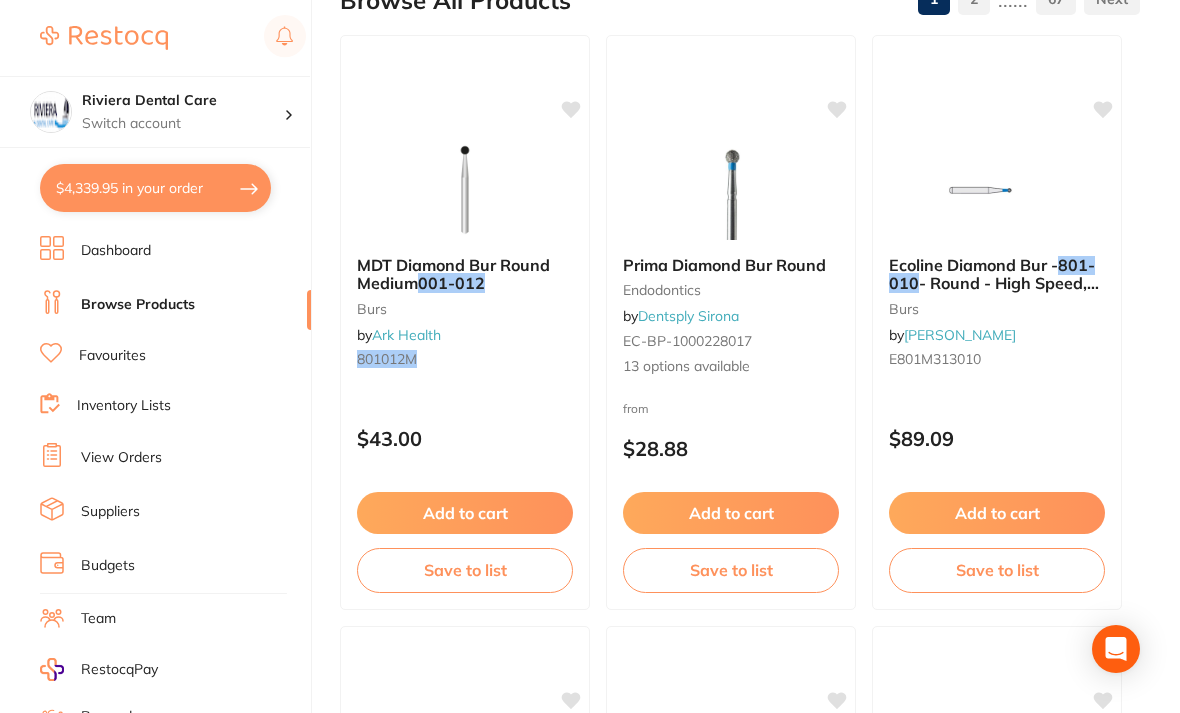 click at bounding box center [731, 190] 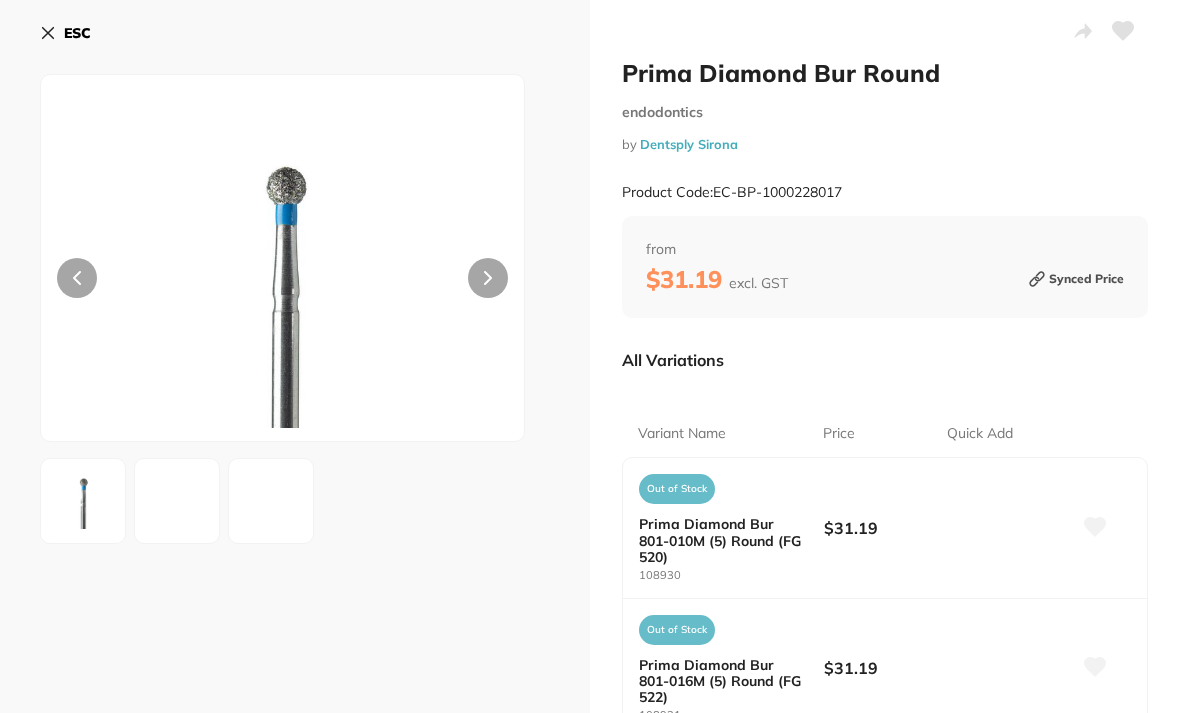 scroll, scrollTop: 0, scrollLeft: 0, axis: both 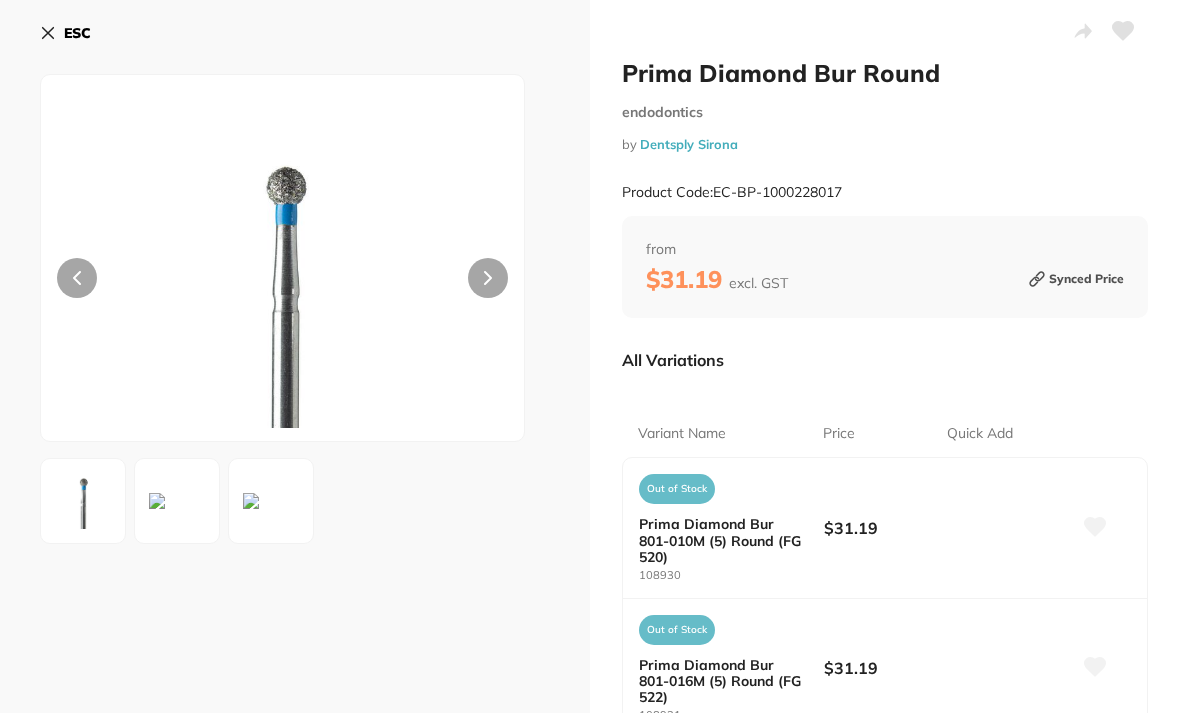click on "ESC" at bounding box center [65, 33] 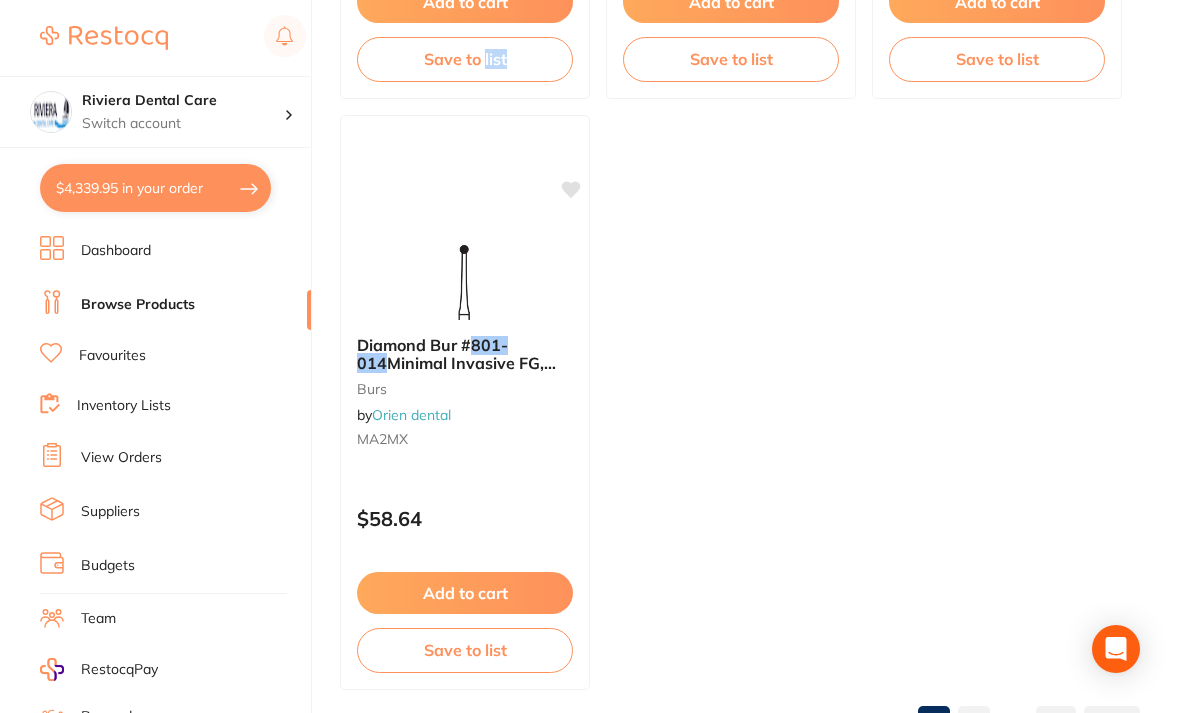 scroll, scrollTop: 2029, scrollLeft: 0, axis: vertical 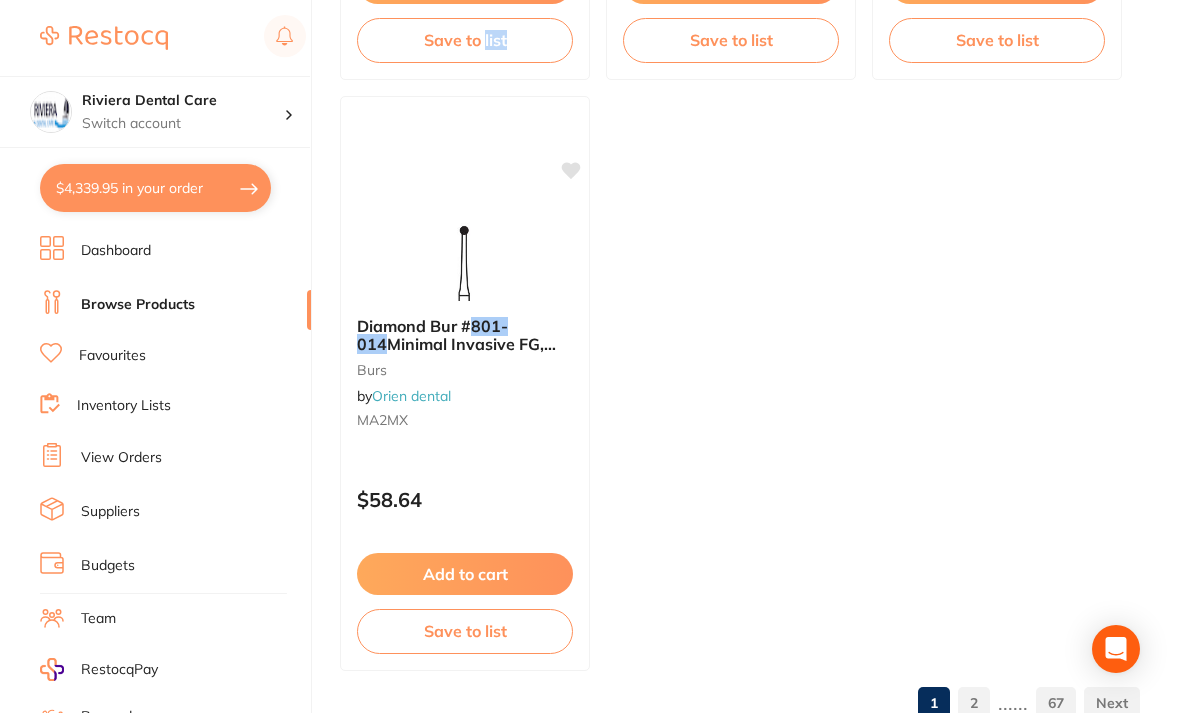 click on "2" at bounding box center [974, 703] 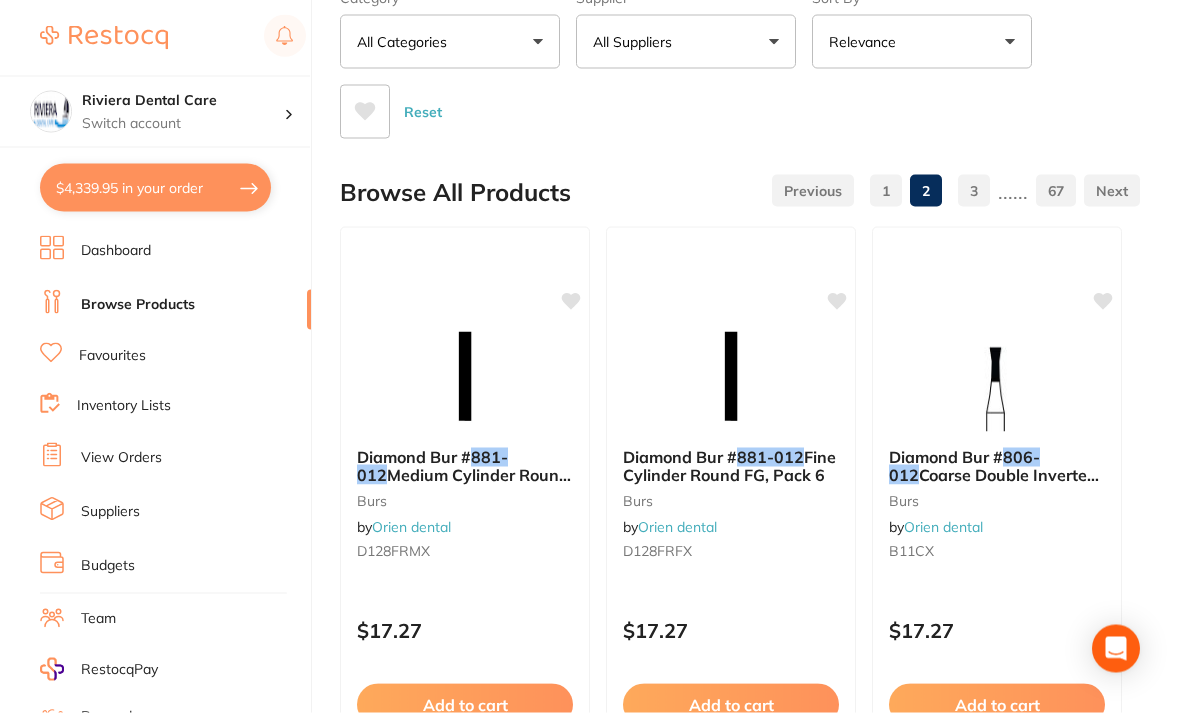 scroll, scrollTop: 0, scrollLeft: 0, axis: both 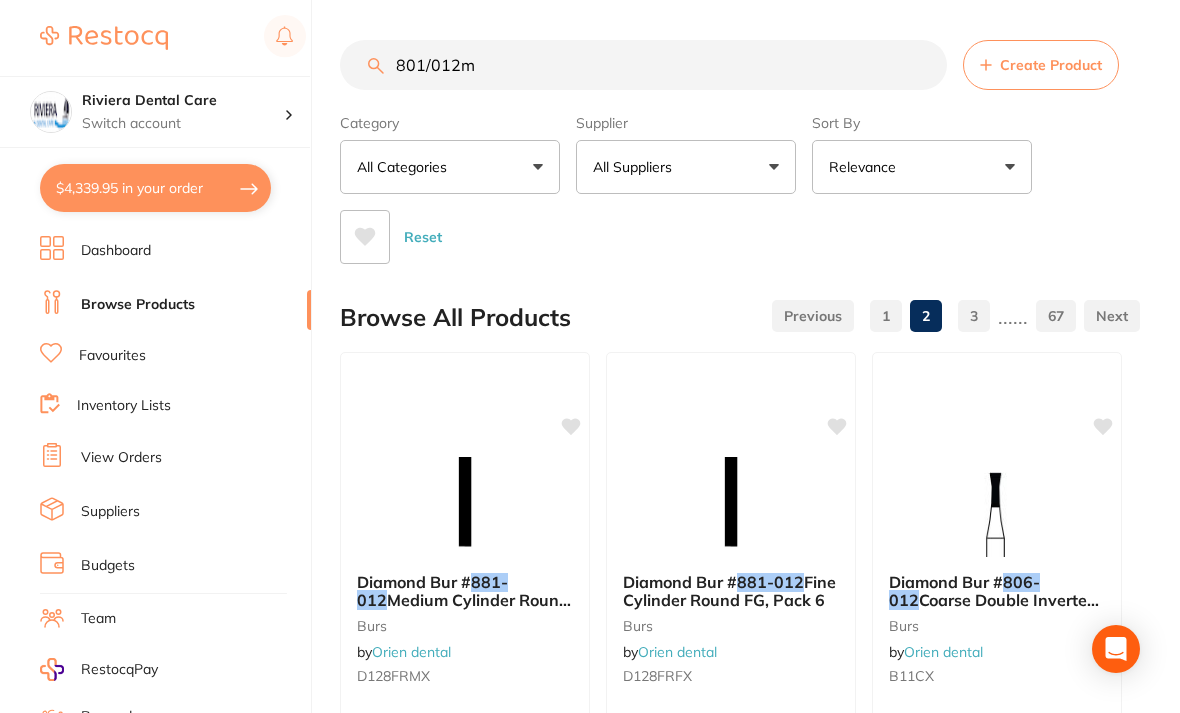 click on "801/012m" at bounding box center (643, 65) 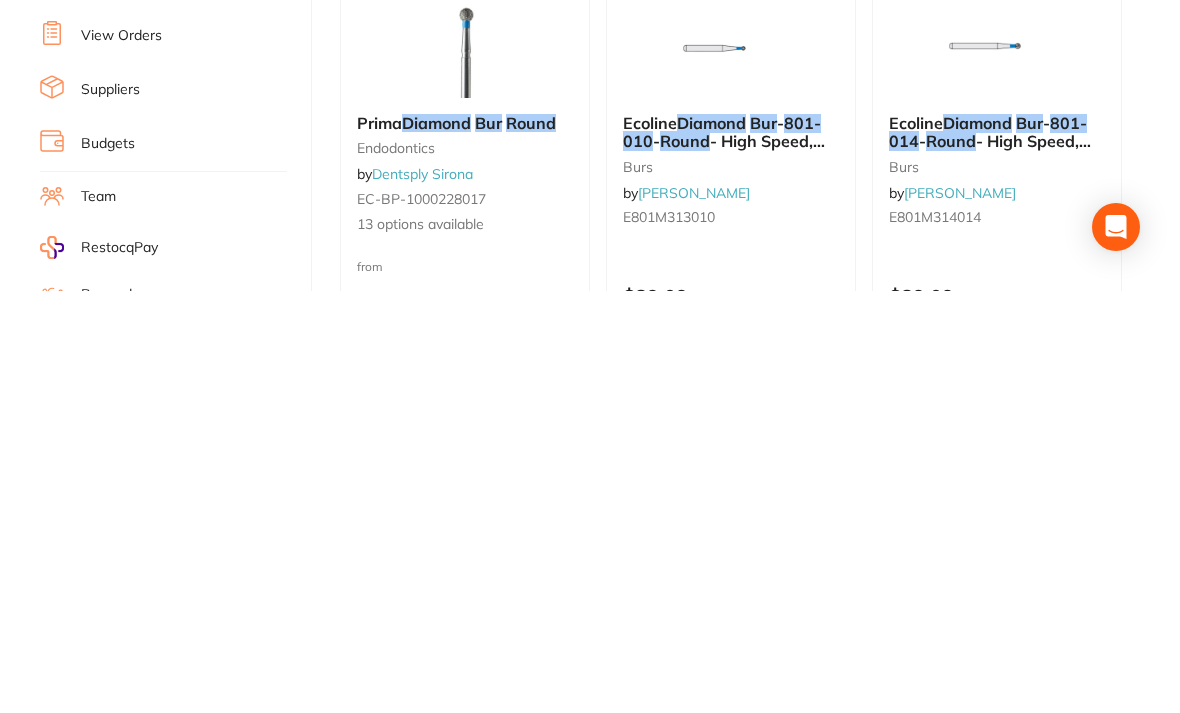 scroll, scrollTop: 48, scrollLeft: 0, axis: vertical 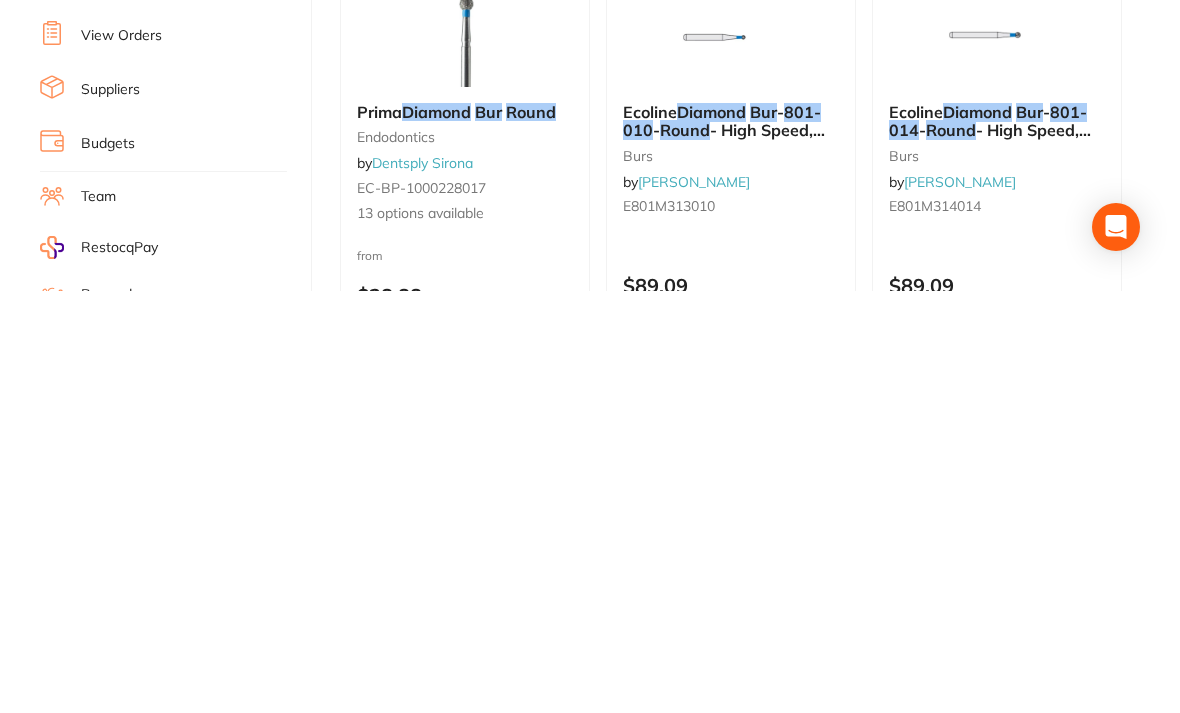 click at bounding box center [465, 459] 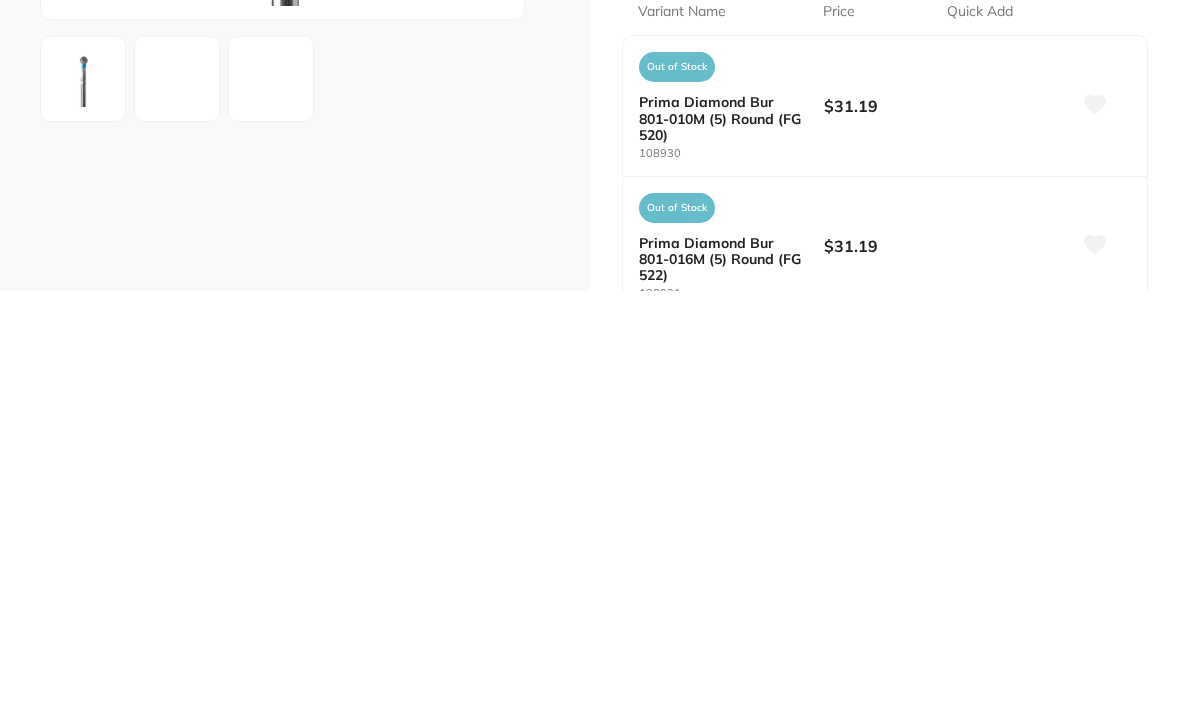 scroll, scrollTop: 0, scrollLeft: 0, axis: both 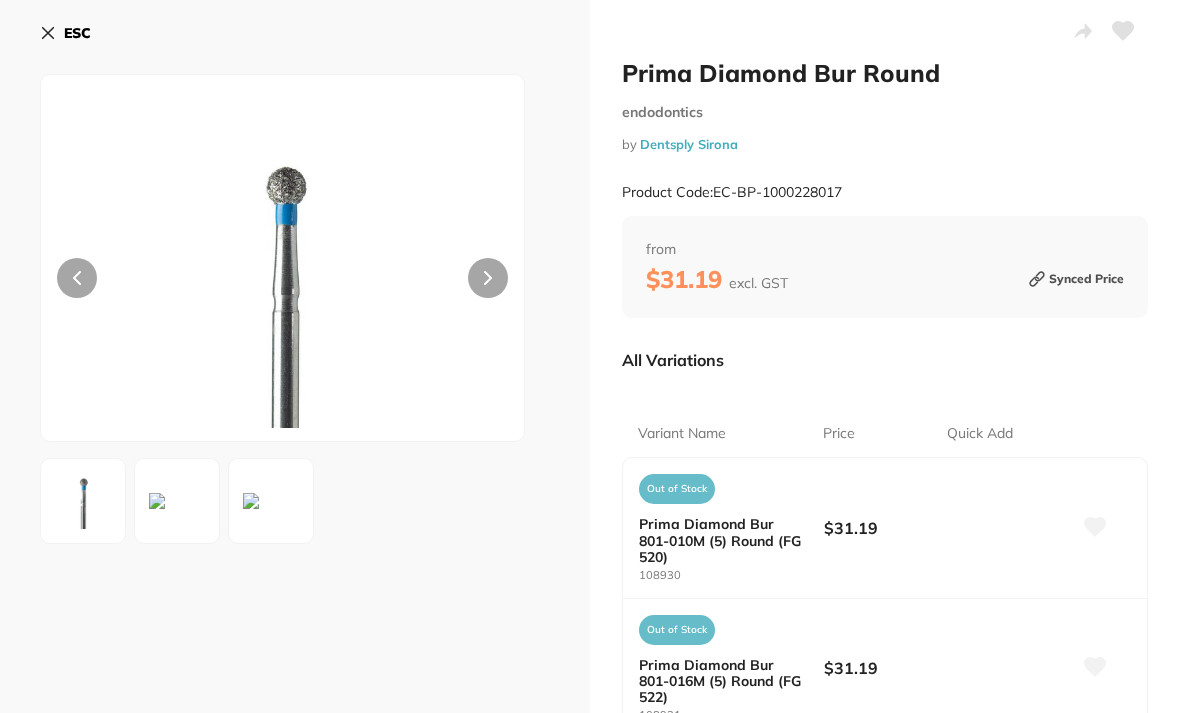 click 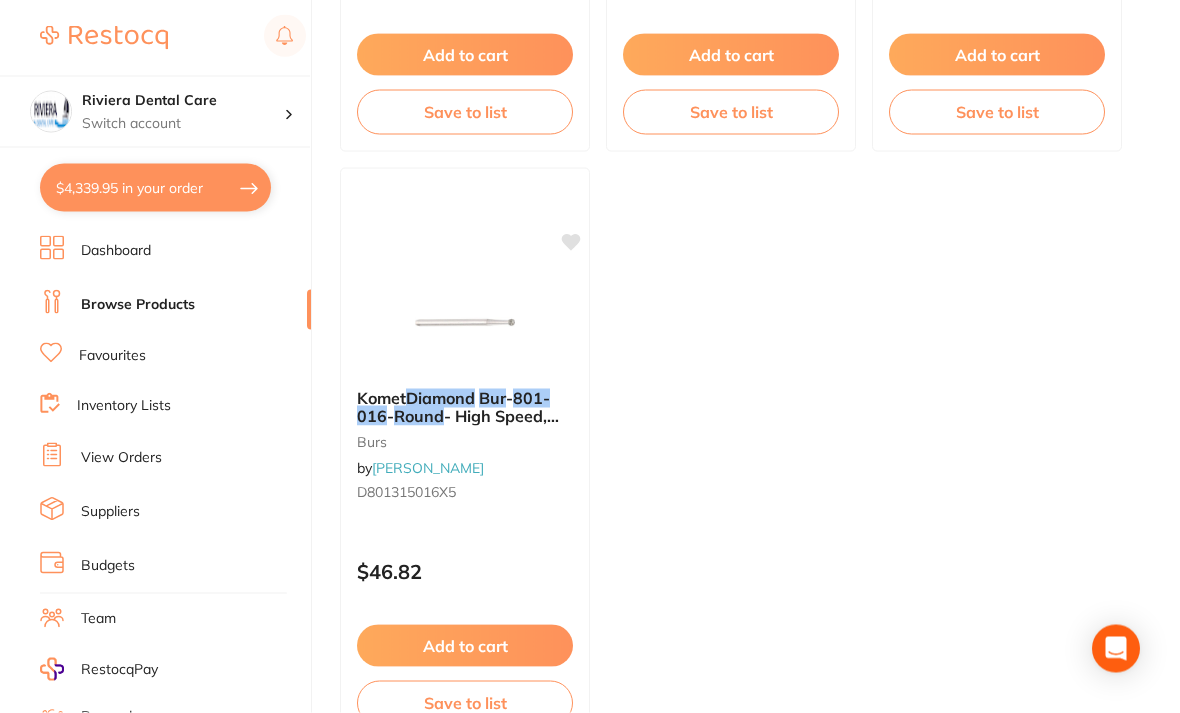 scroll, scrollTop: 2029, scrollLeft: 0, axis: vertical 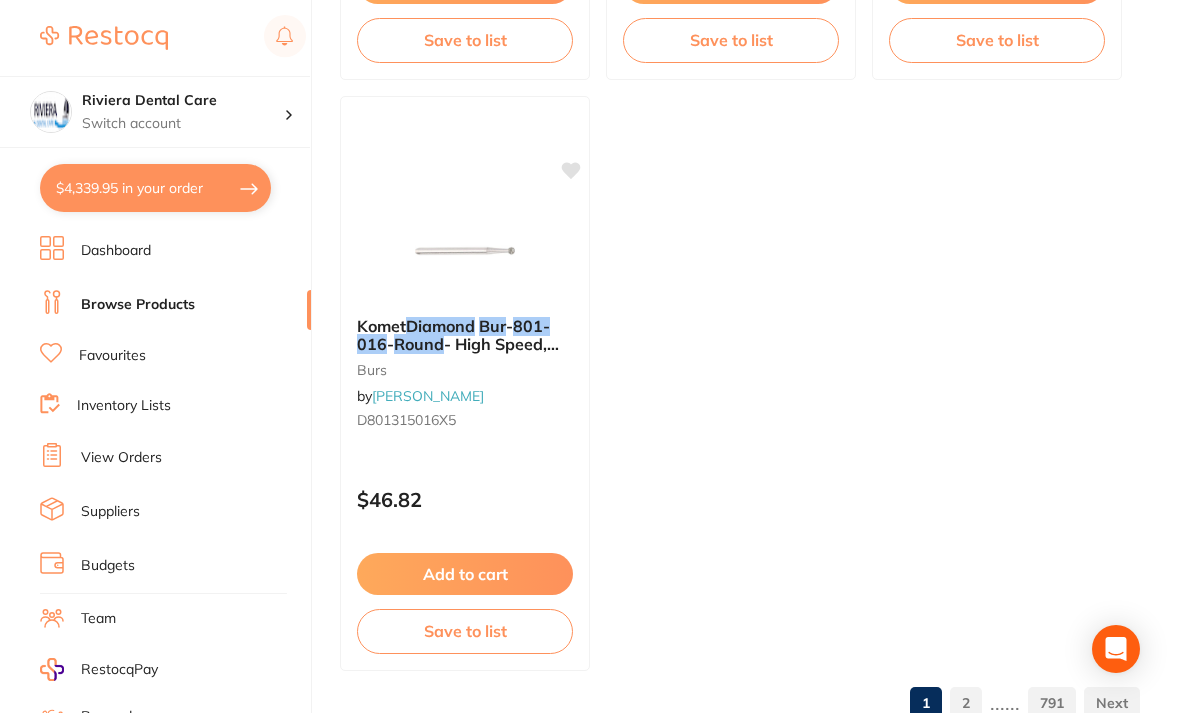 click on "2" at bounding box center [966, 703] 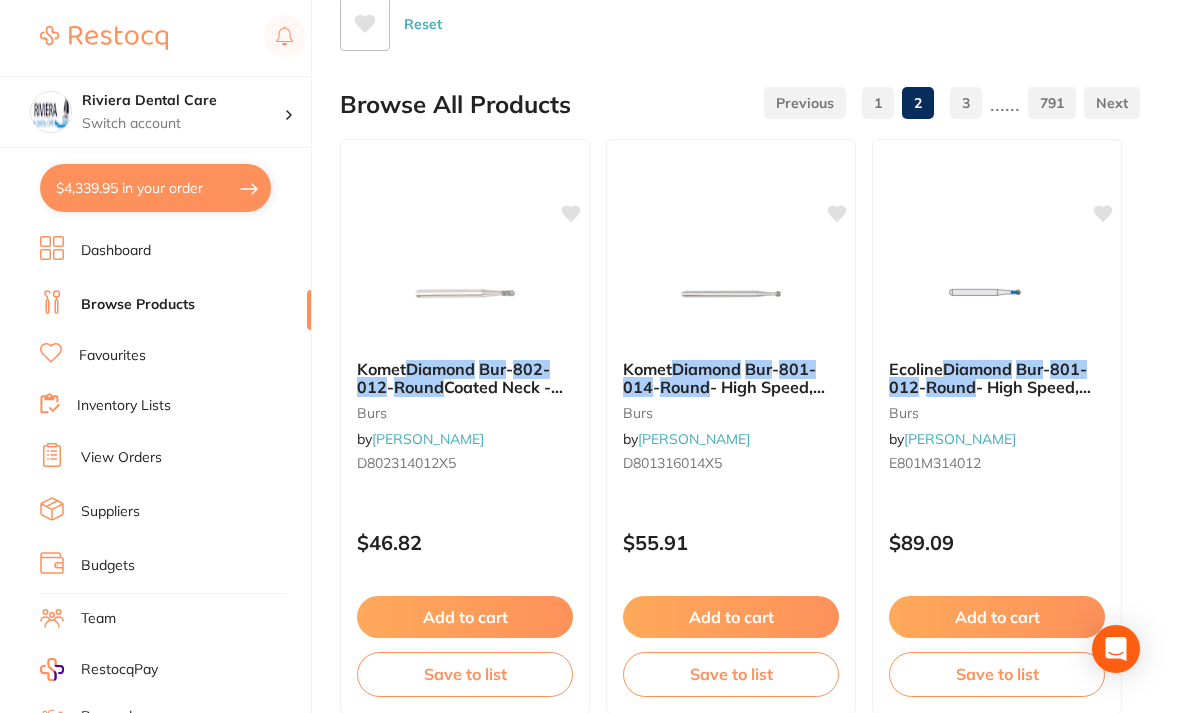 scroll, scrollTop: 0, scrollLeft: 0, axis: both 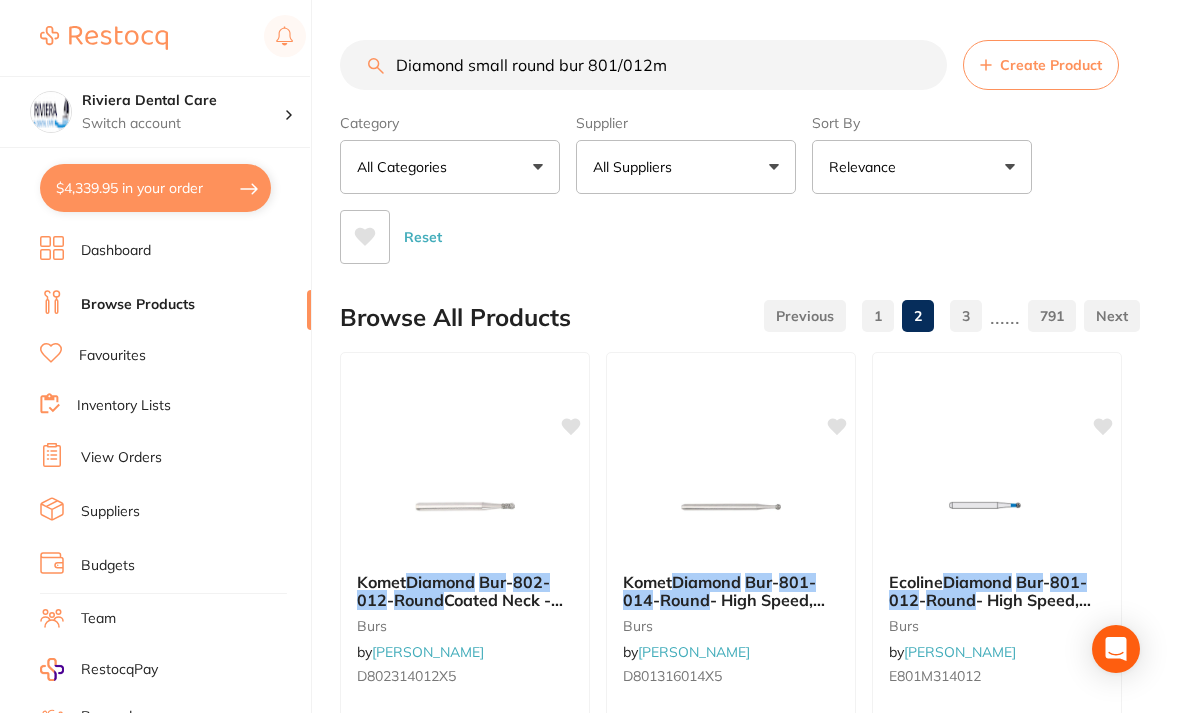 click on "Diamond small round bur 801/012m" at bounding box center [643, 65] 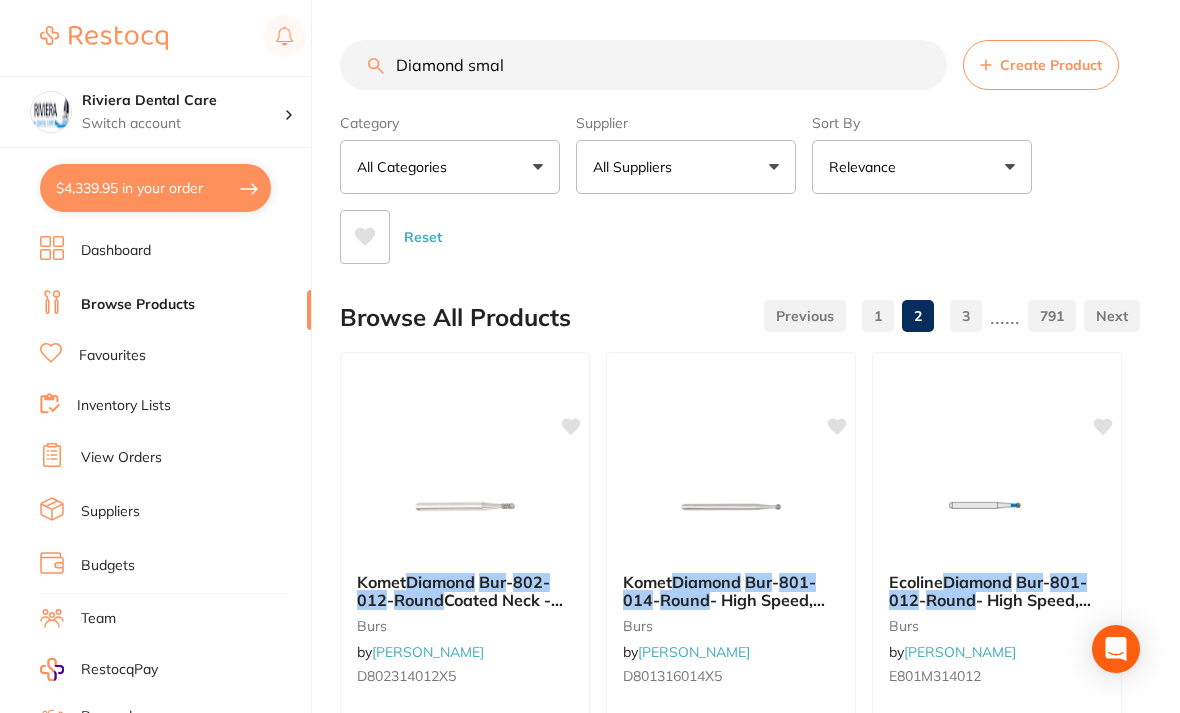 type on "Diamond sma" 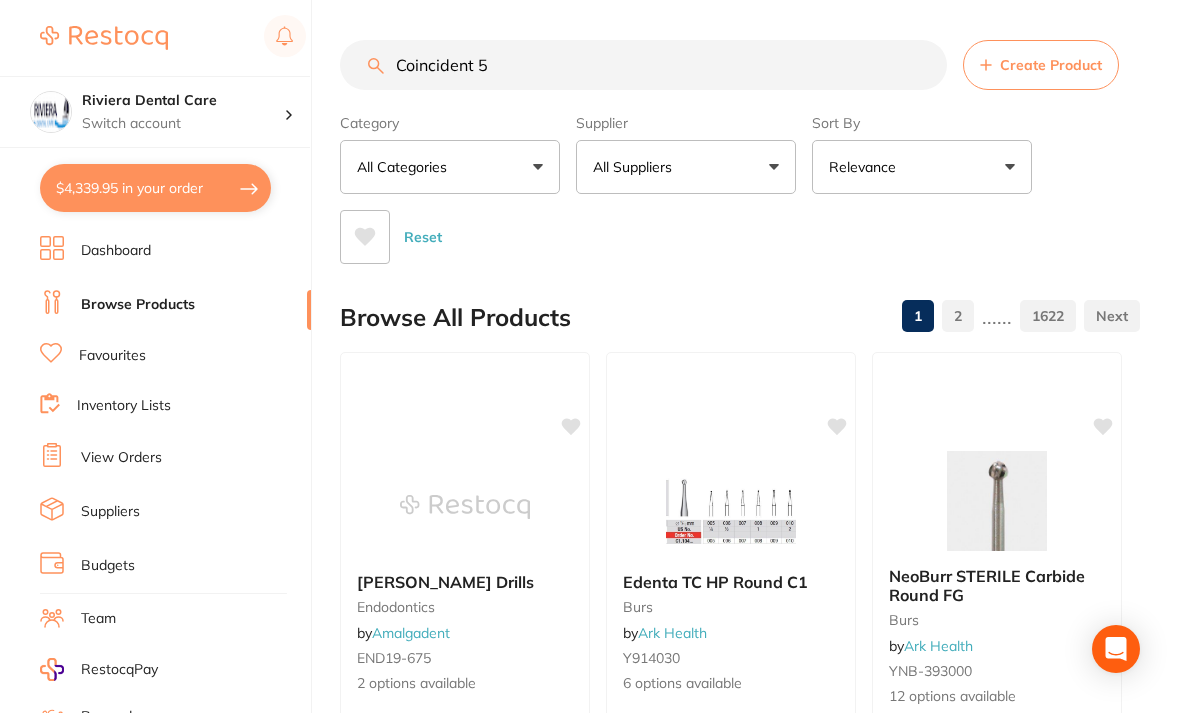 click on "Coincident 5" at bounding box center [643, 65] 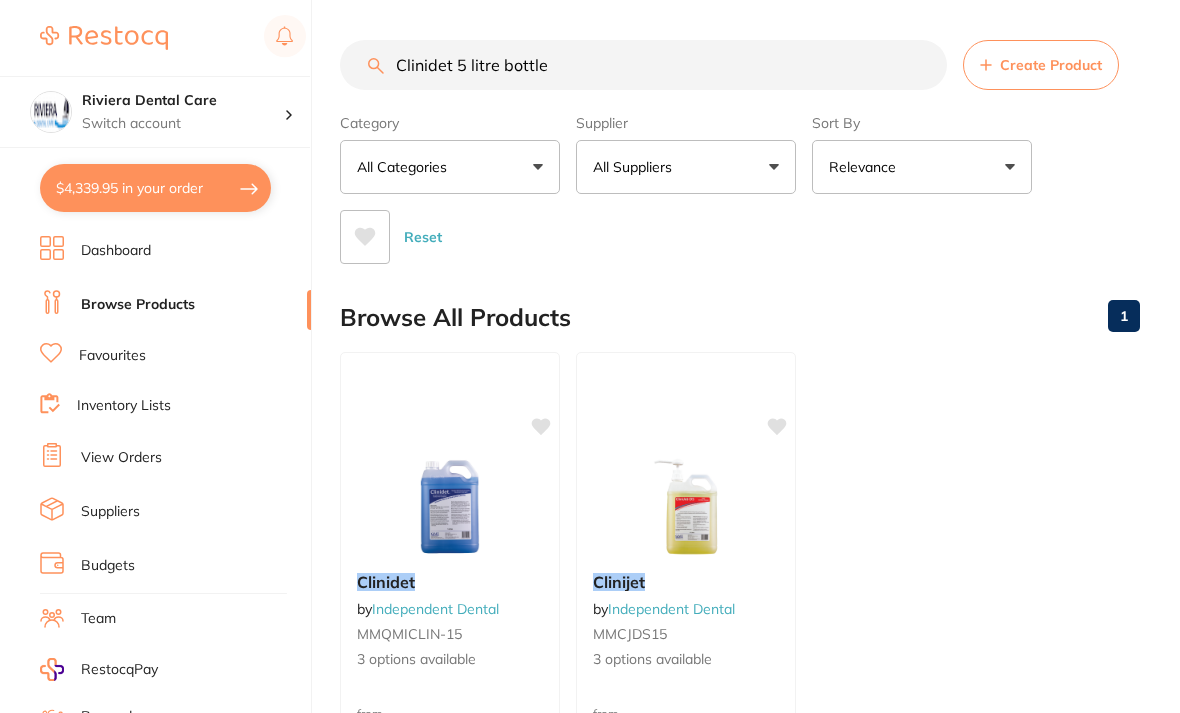 type on "Clinidet 5 litre bottle" 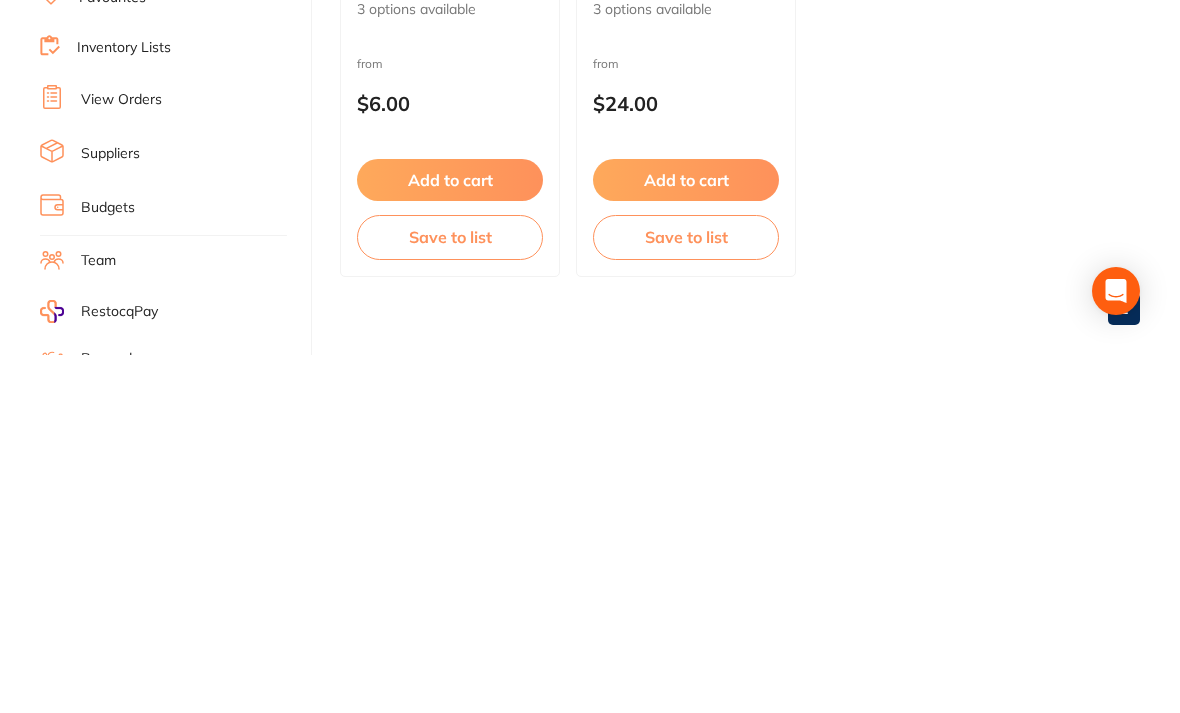 scroll, scrollTop: 320, scrollLeft: 0, axis: vertical 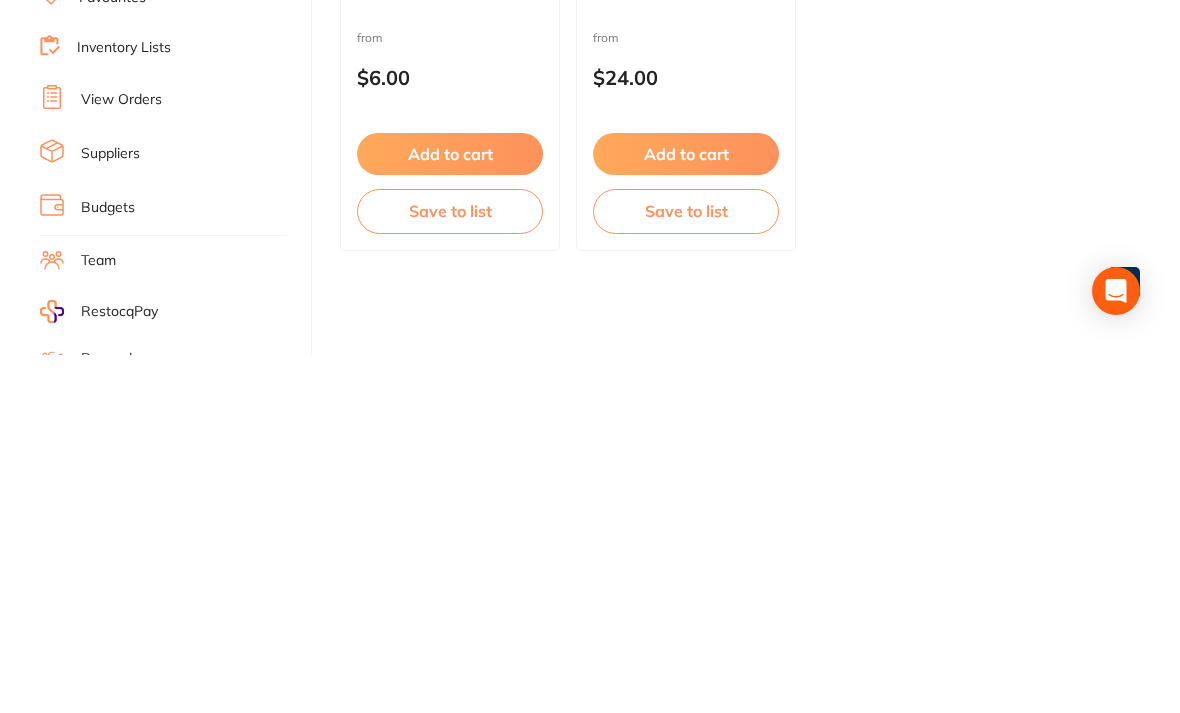 click on "Save to list" at bounding box center (450, 569) 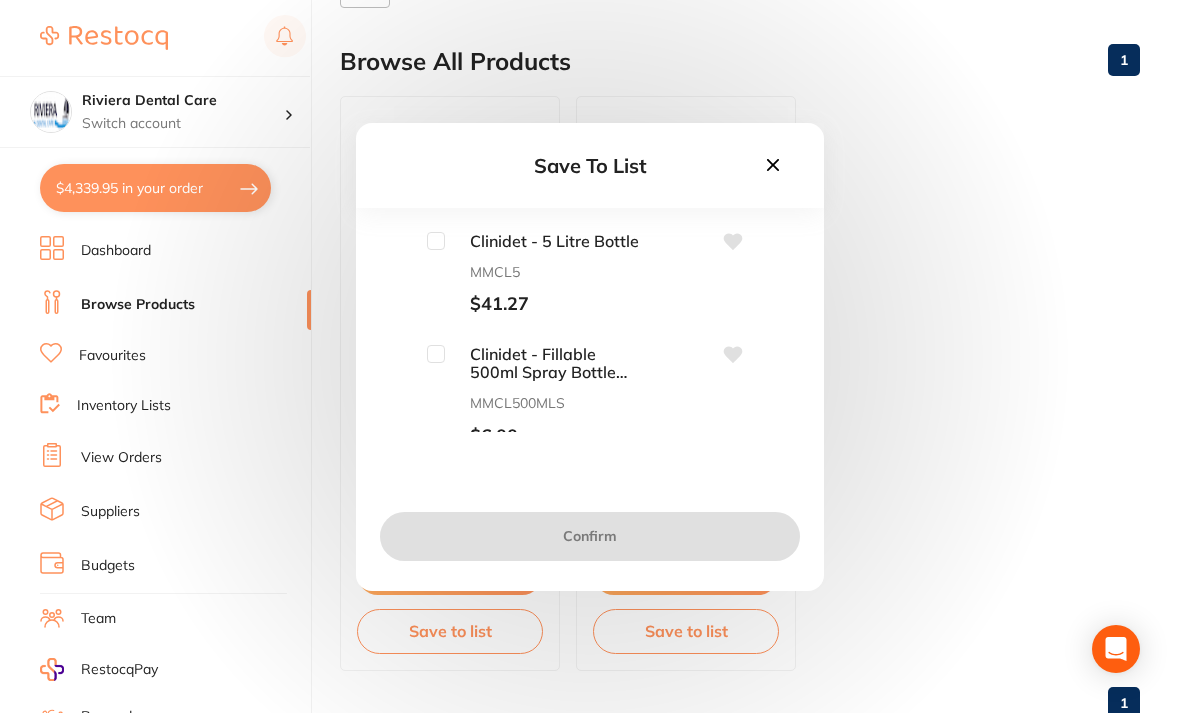 click at bounding box center [436, 241] 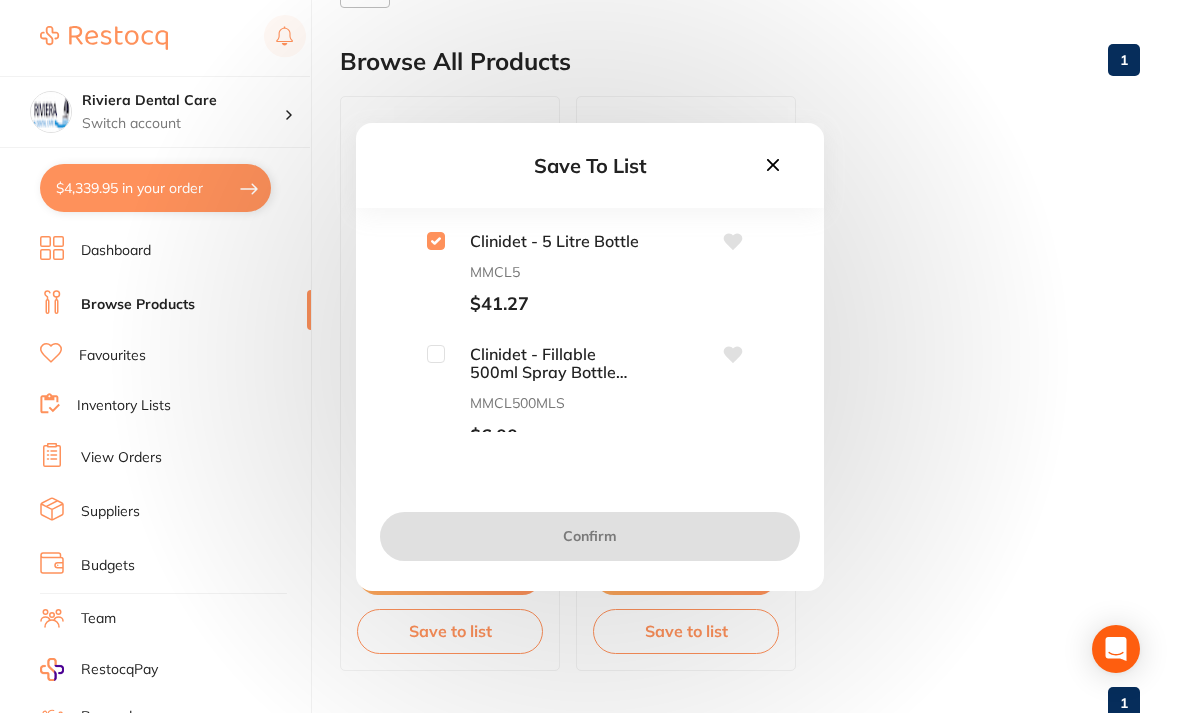checkbox on "true" 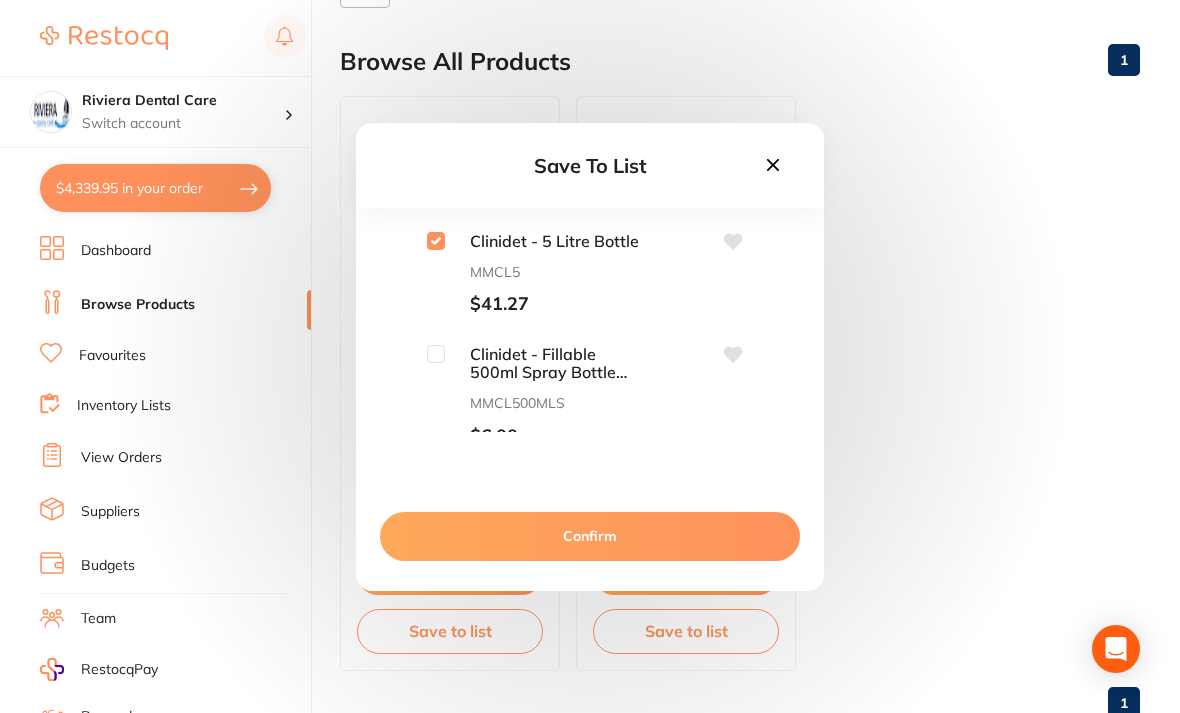 click on "Confirm" at bounding box center [590, 536] 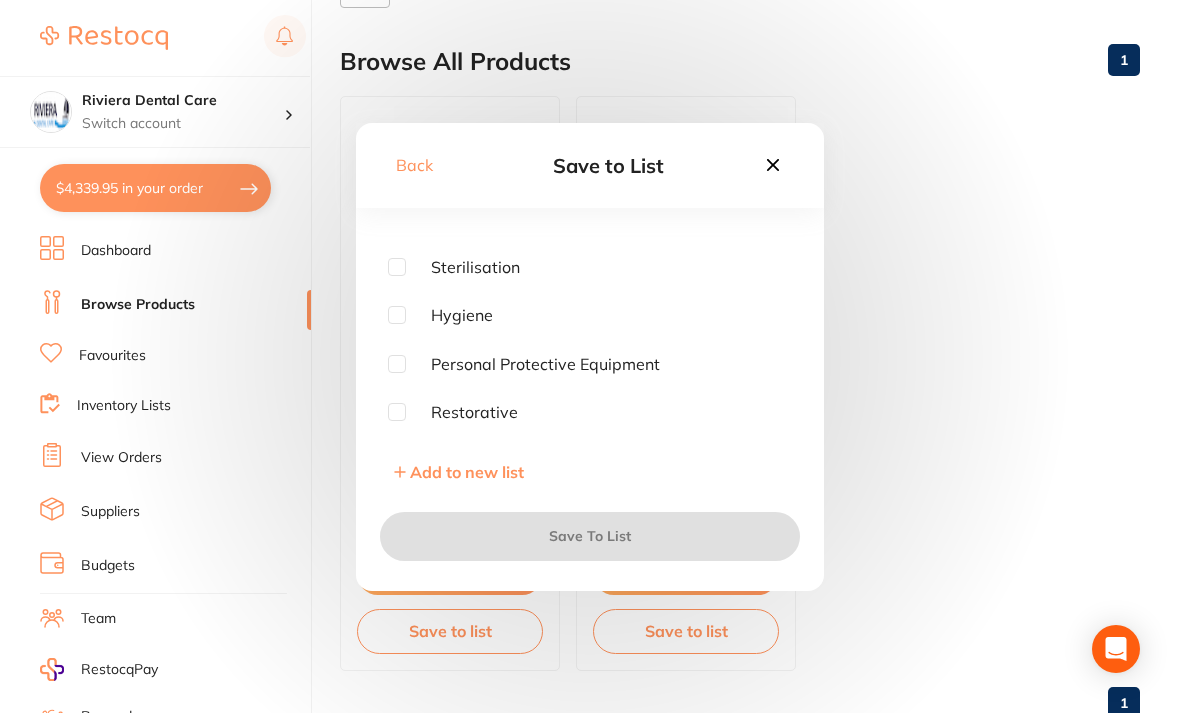 scroll, scrollTop: 410, scrollLeft: 0, axis: vertical 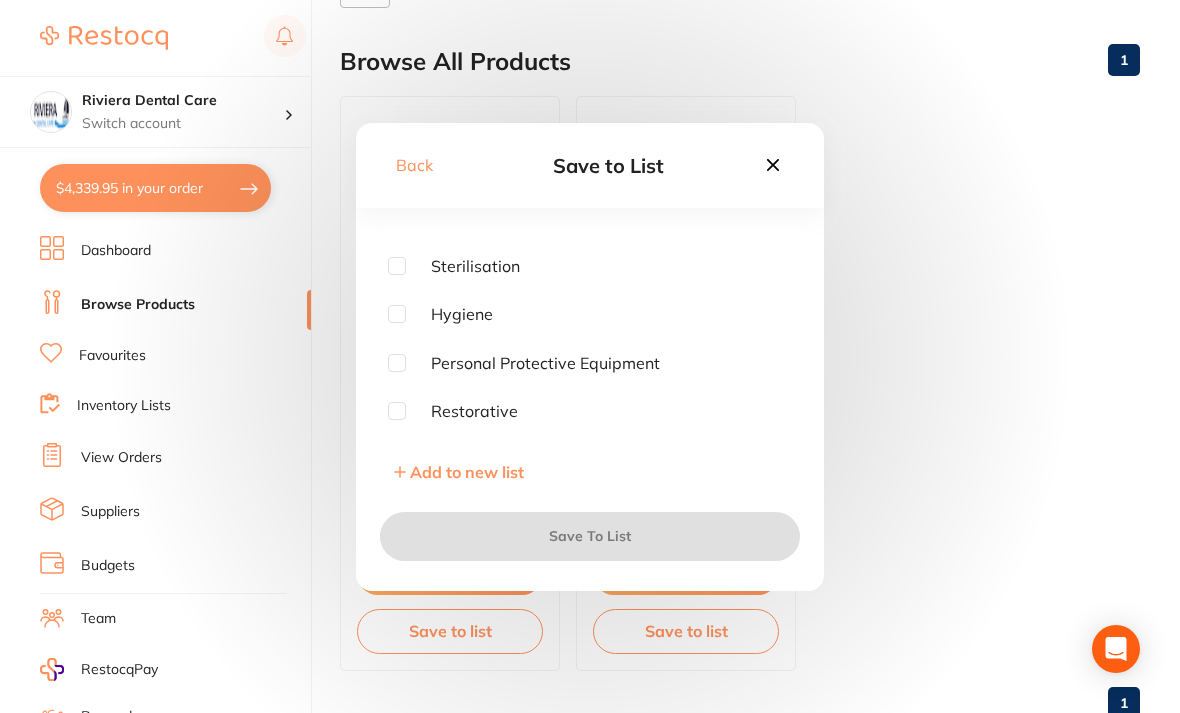 click at bounding box center (397, 314) 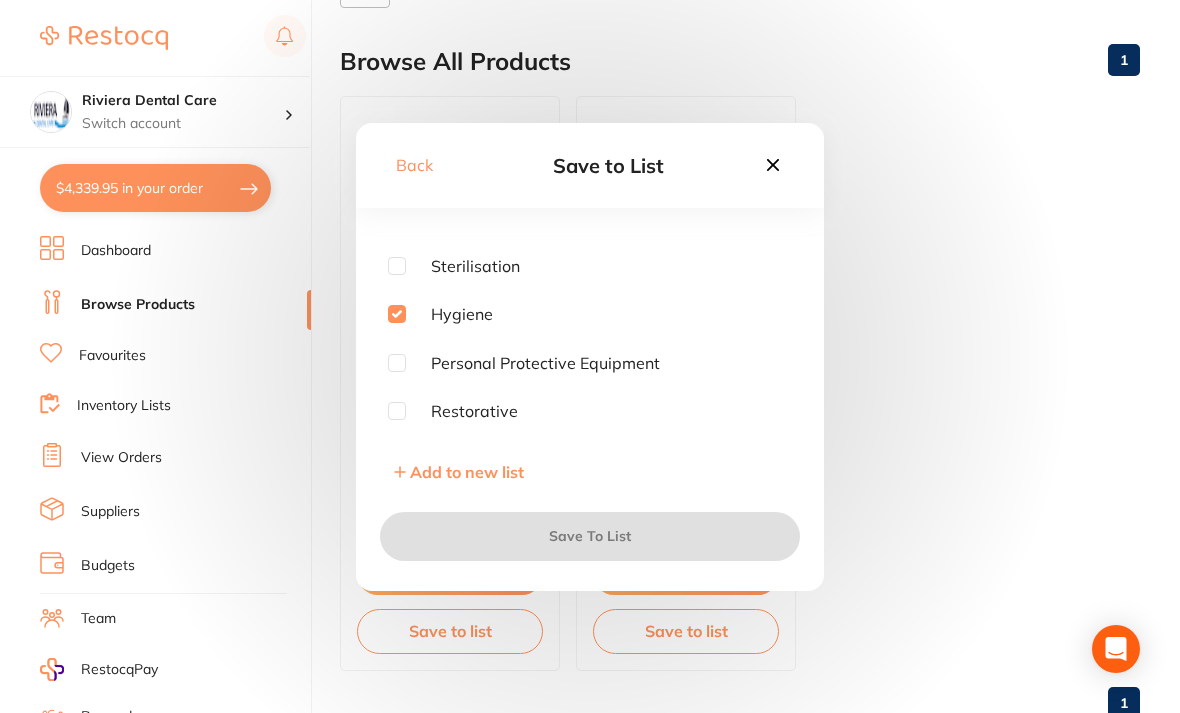 checkbox on "true" 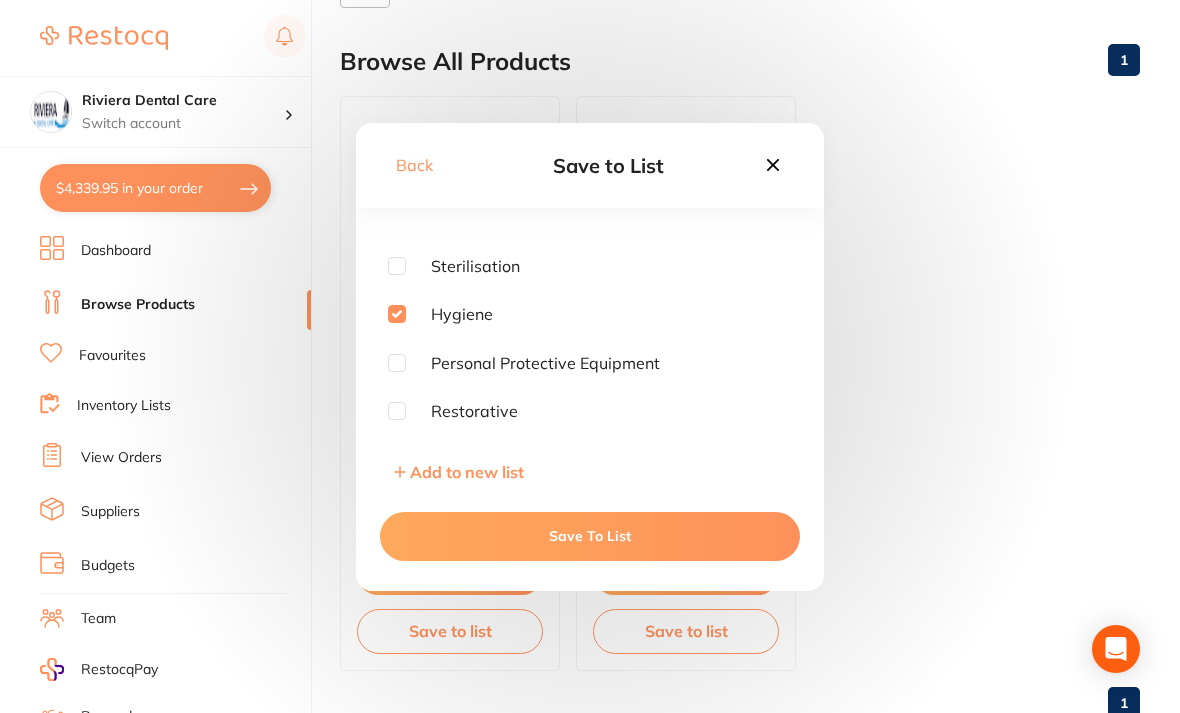 click at bounding box center (397, 266) 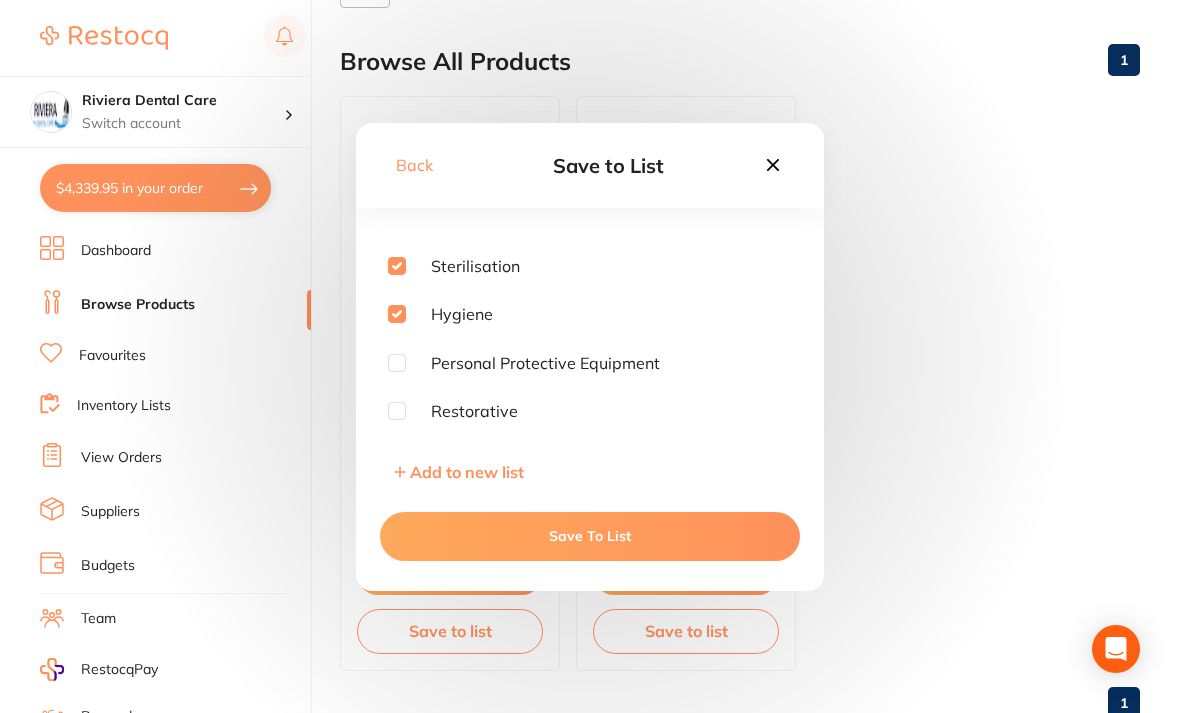 checkbox on "true" 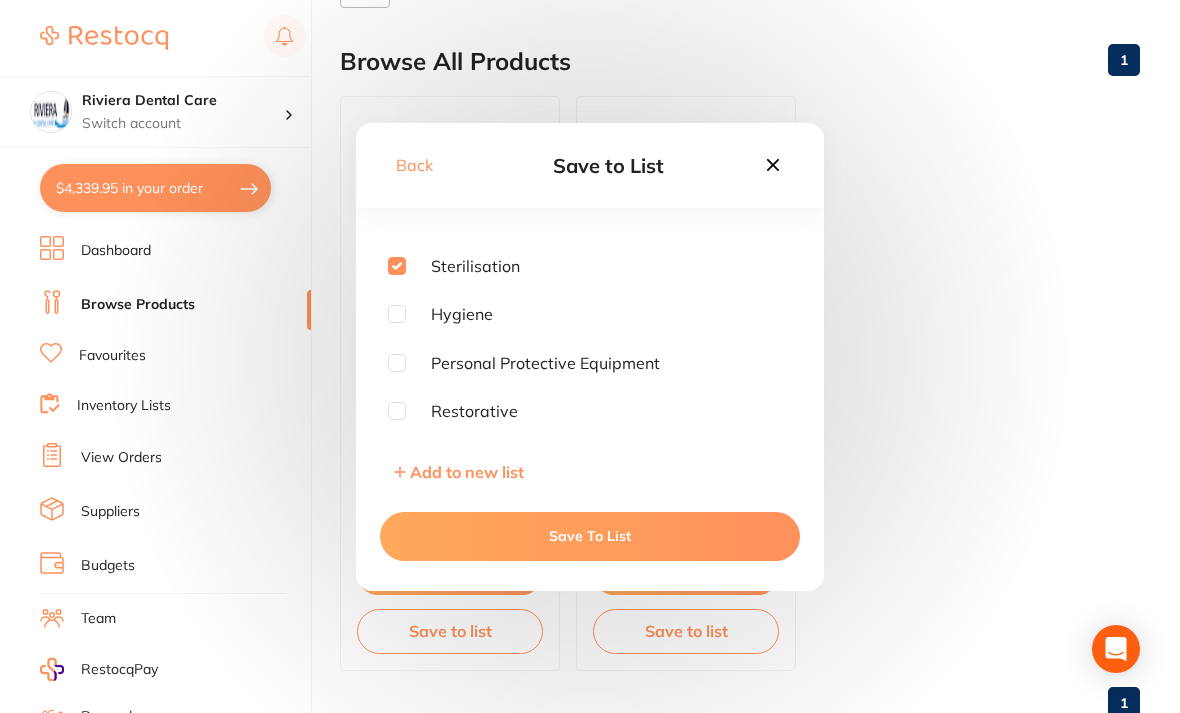checkbox on "false" 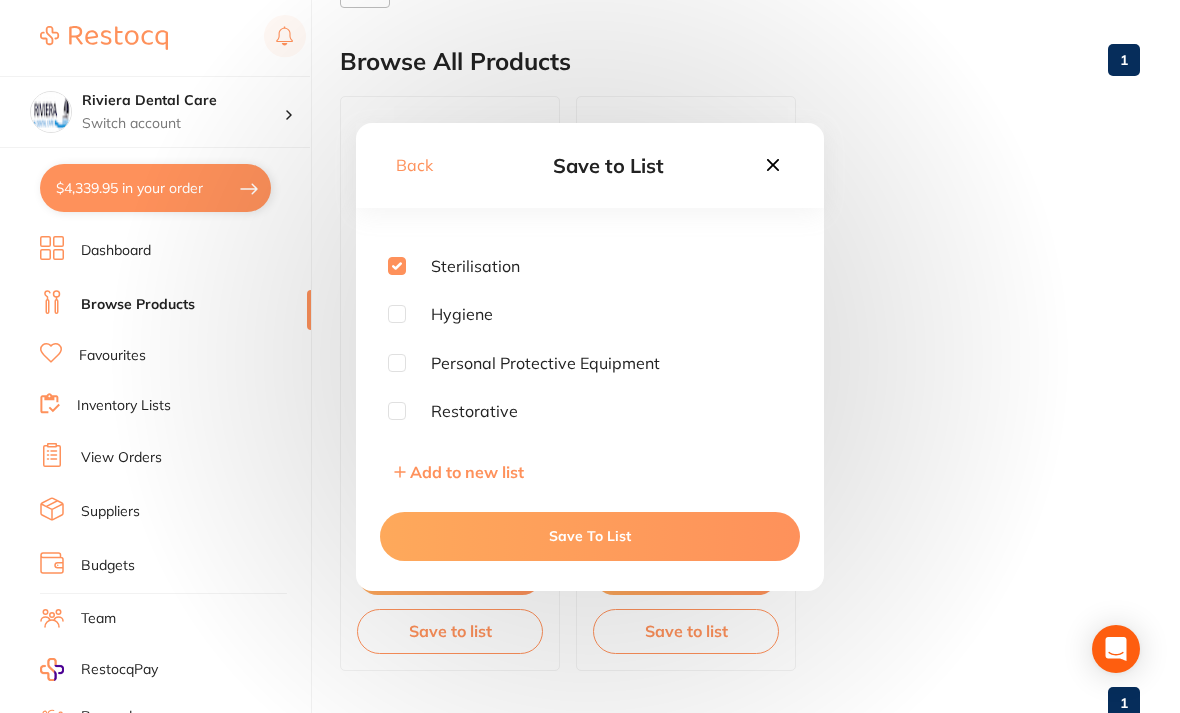 click on "Save To List" at bounding box center (590, 536) 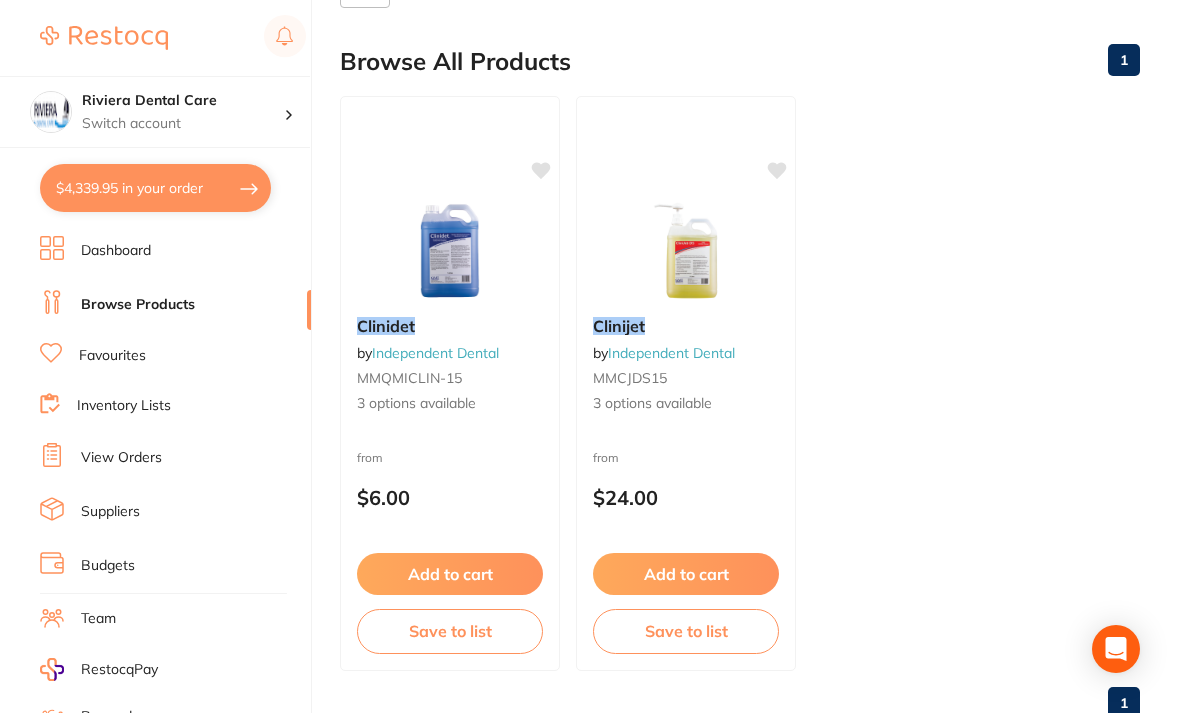 click on "Add to cart" at bounding box center (450, 574) 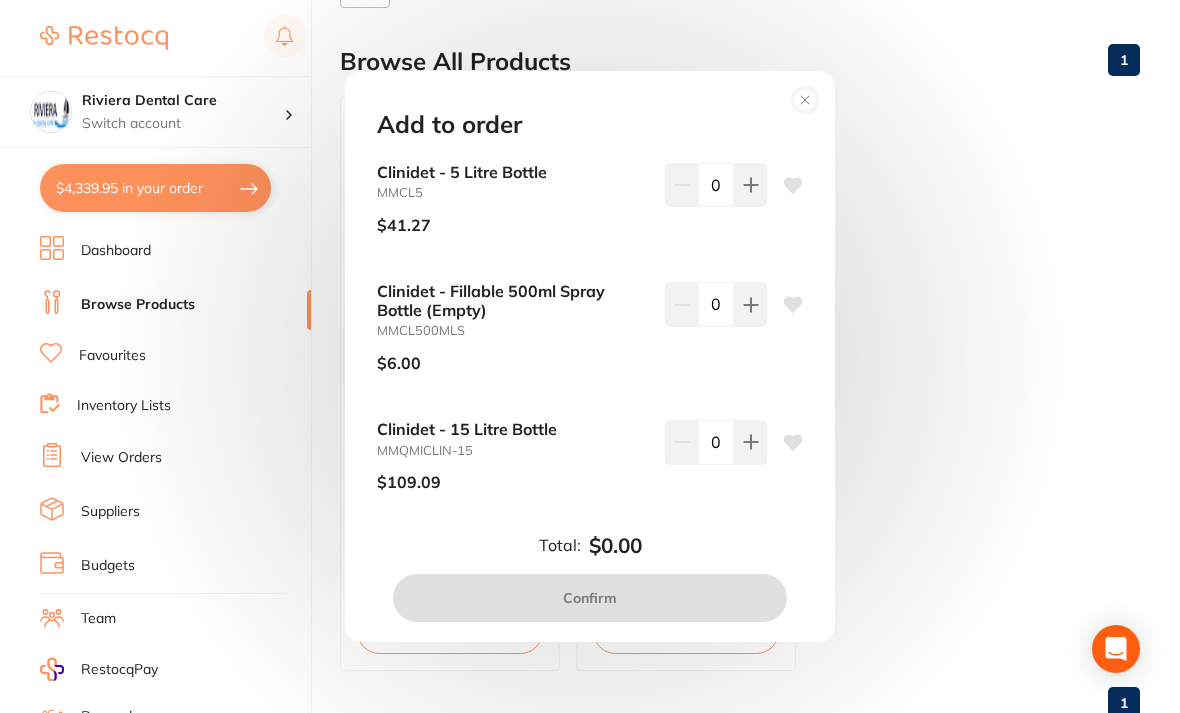 click 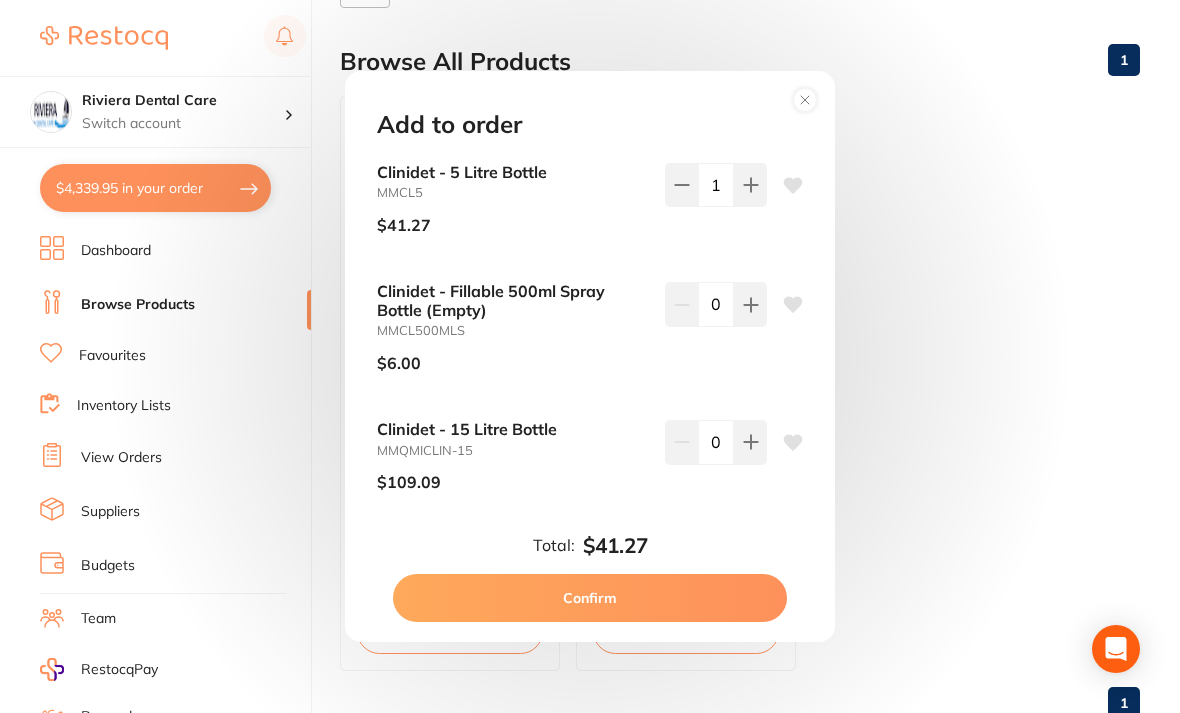 click on "Confirm" at bounding box center [590, 598] 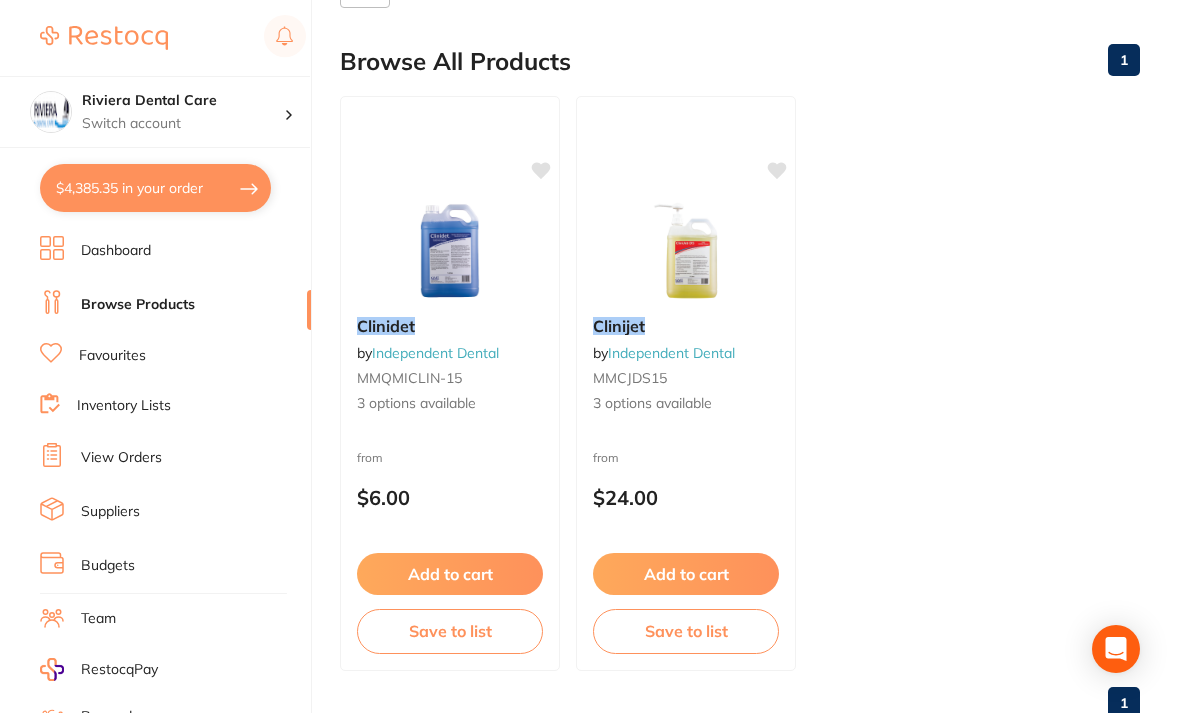 click on "$4,385.35   in your order" at bounding box center (155, 188) 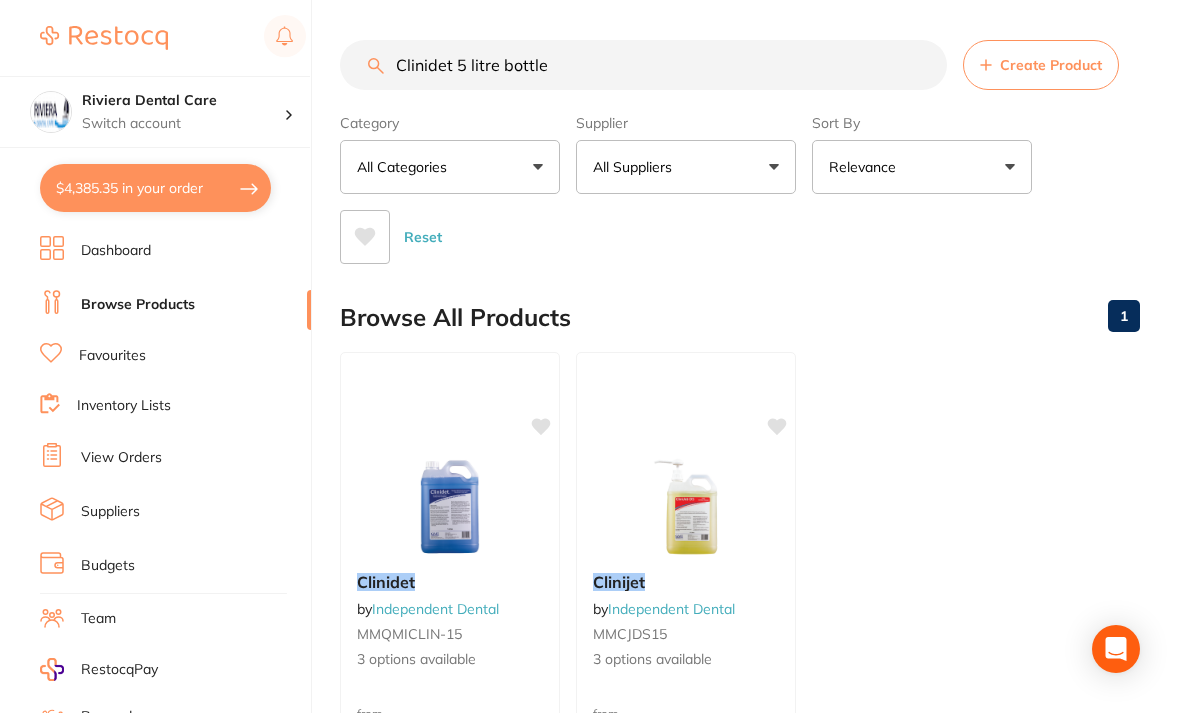checkbox on "true" 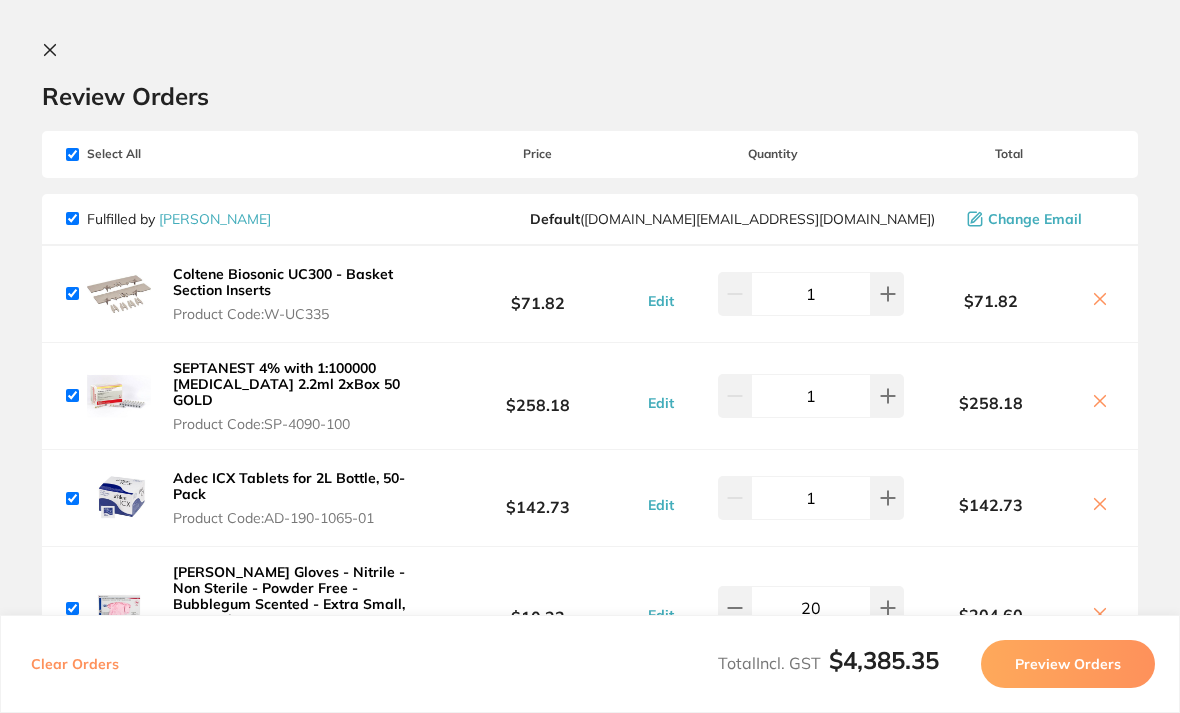 scroll, scrollTop: 0, scrollLeft: 0, axis: both 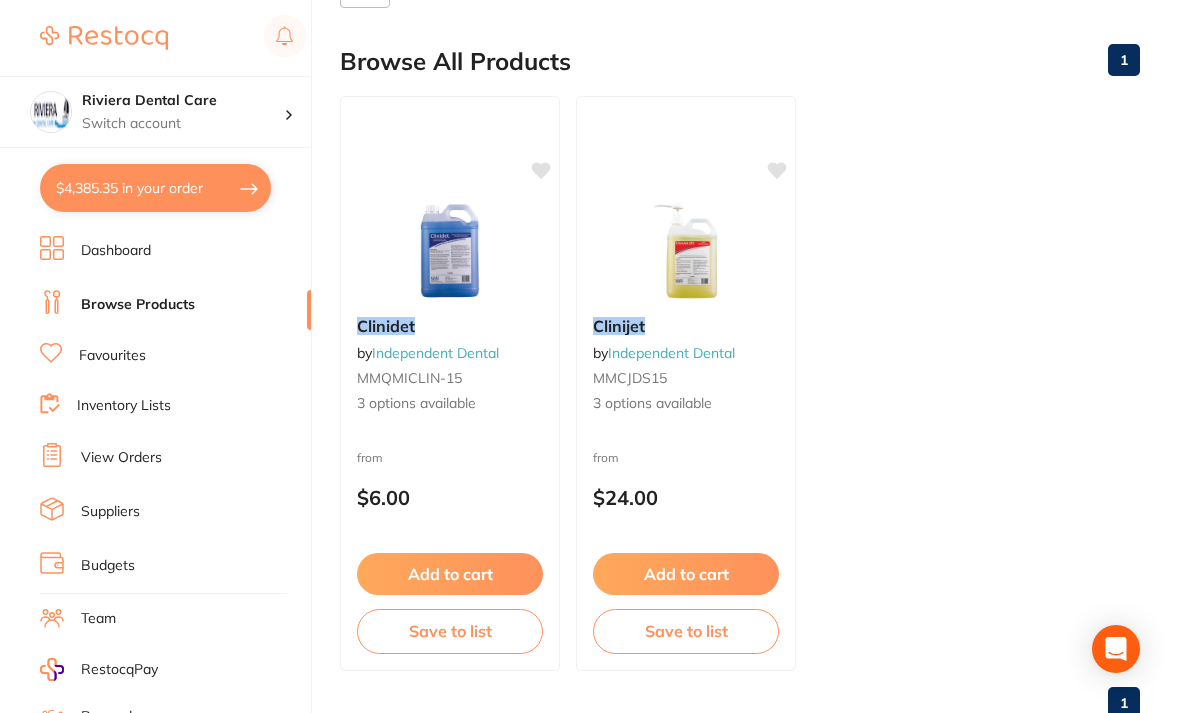 click on "Browse Products" at bounding box center (138, 305) 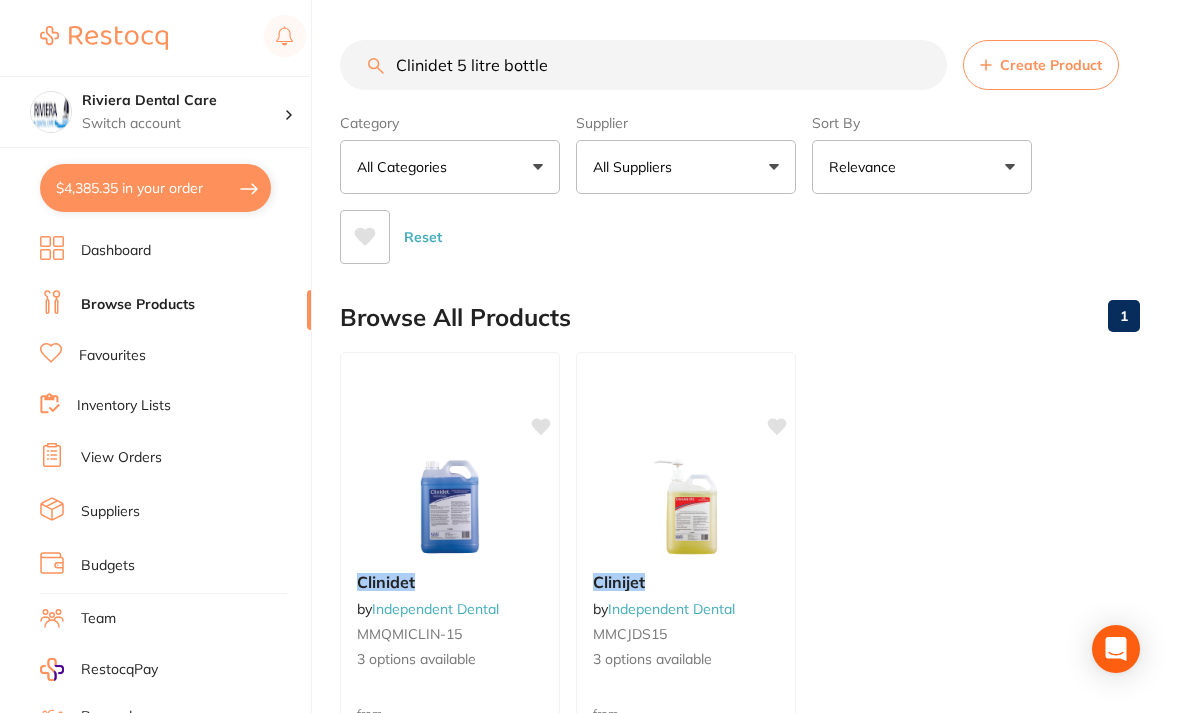click on "Clinidet 5 litre bottle" at bounding box center [643, 65] 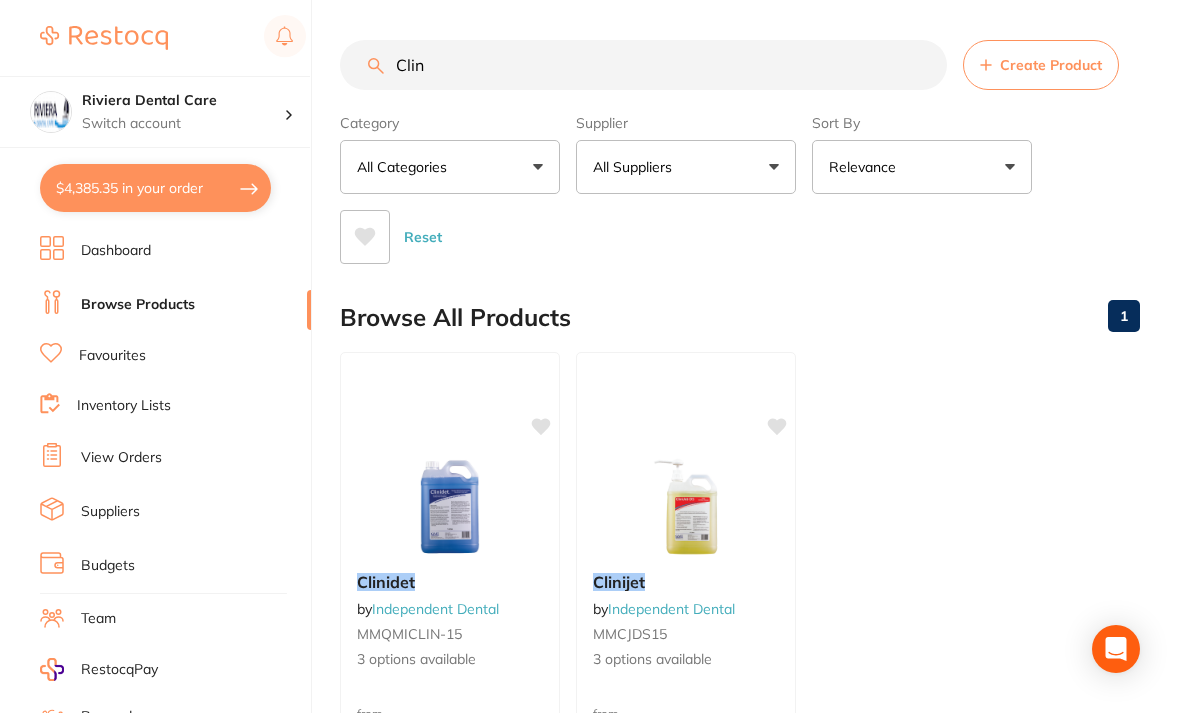 type on "Cli" 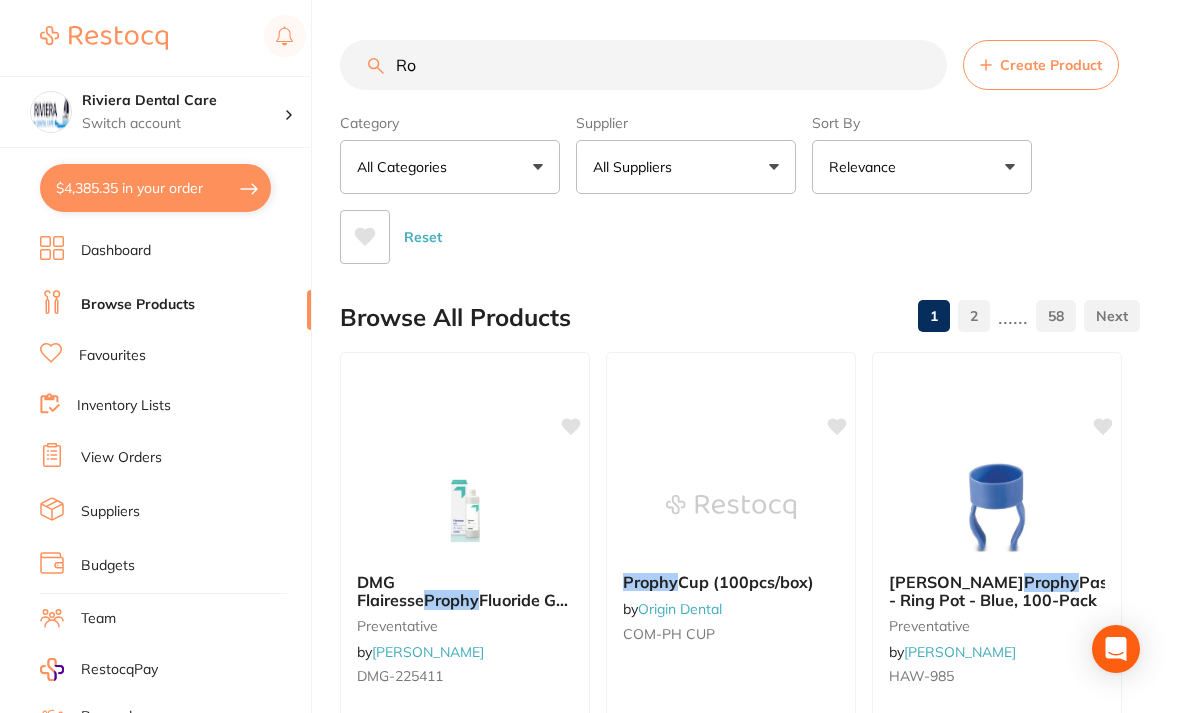 type on "R" 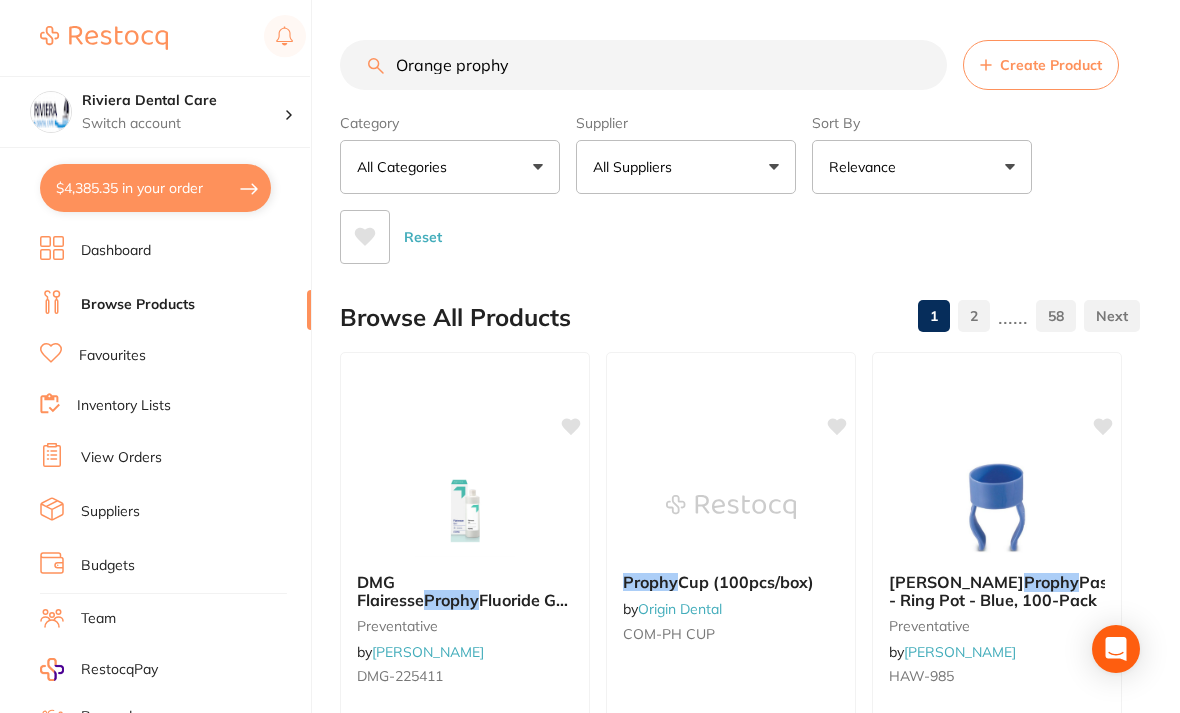type on "Orange prophy" 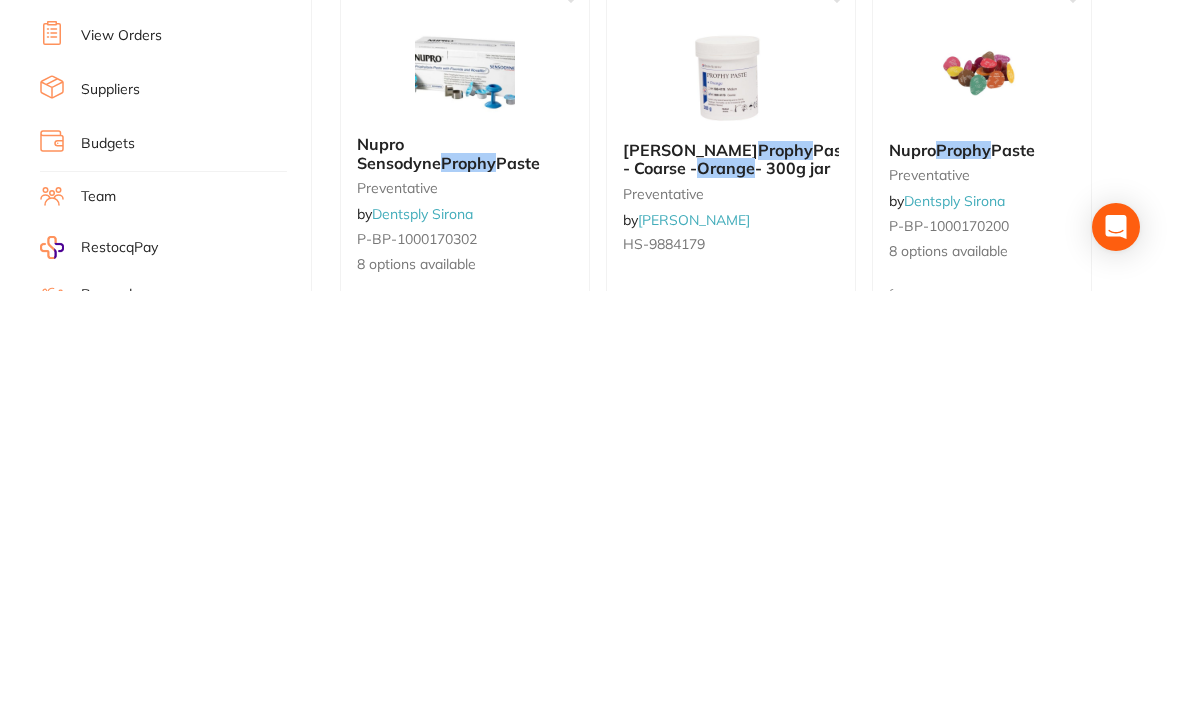 scroll, scrollTop: 29, scrollLeft: 0, axis: vertical 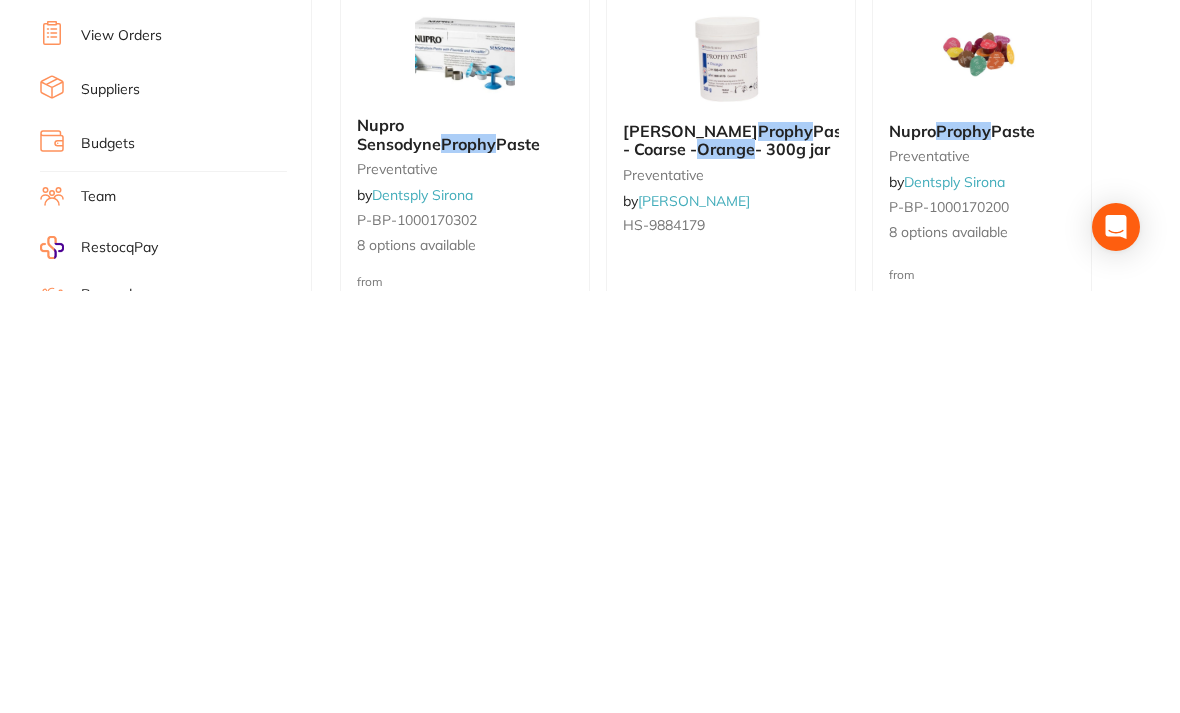 click at bounding box center [731, 478] 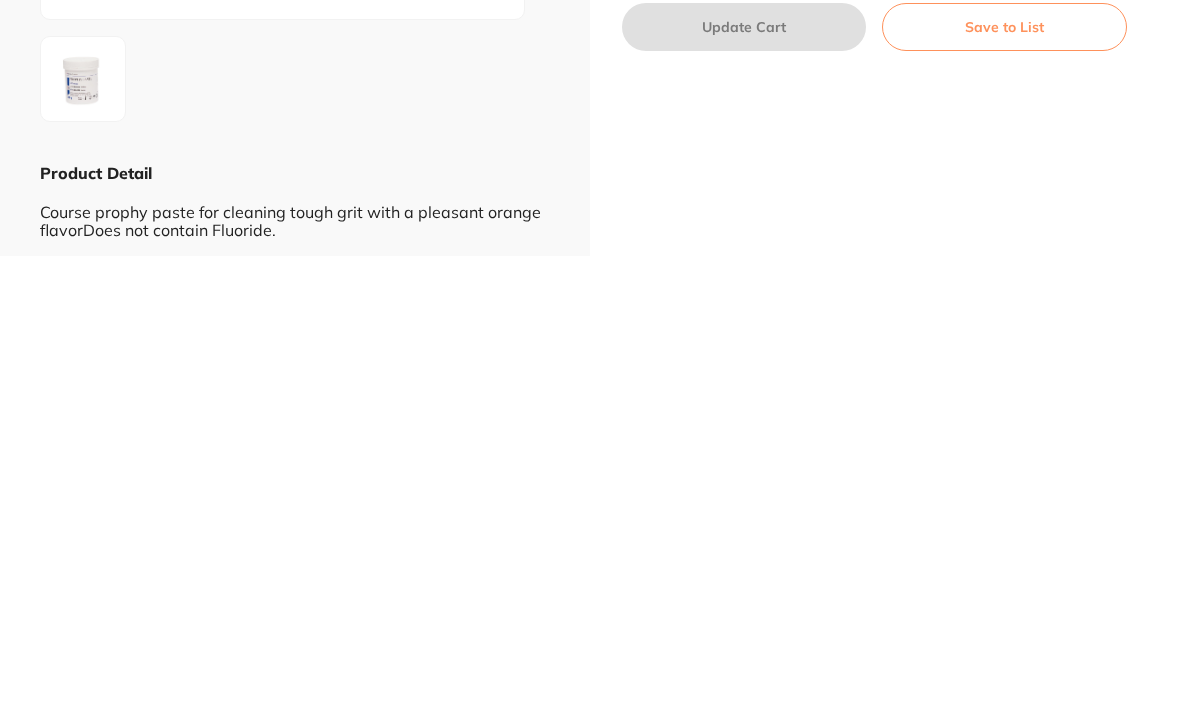 scroll, scrollTop: 0, scrollLeft: 0, axis: both 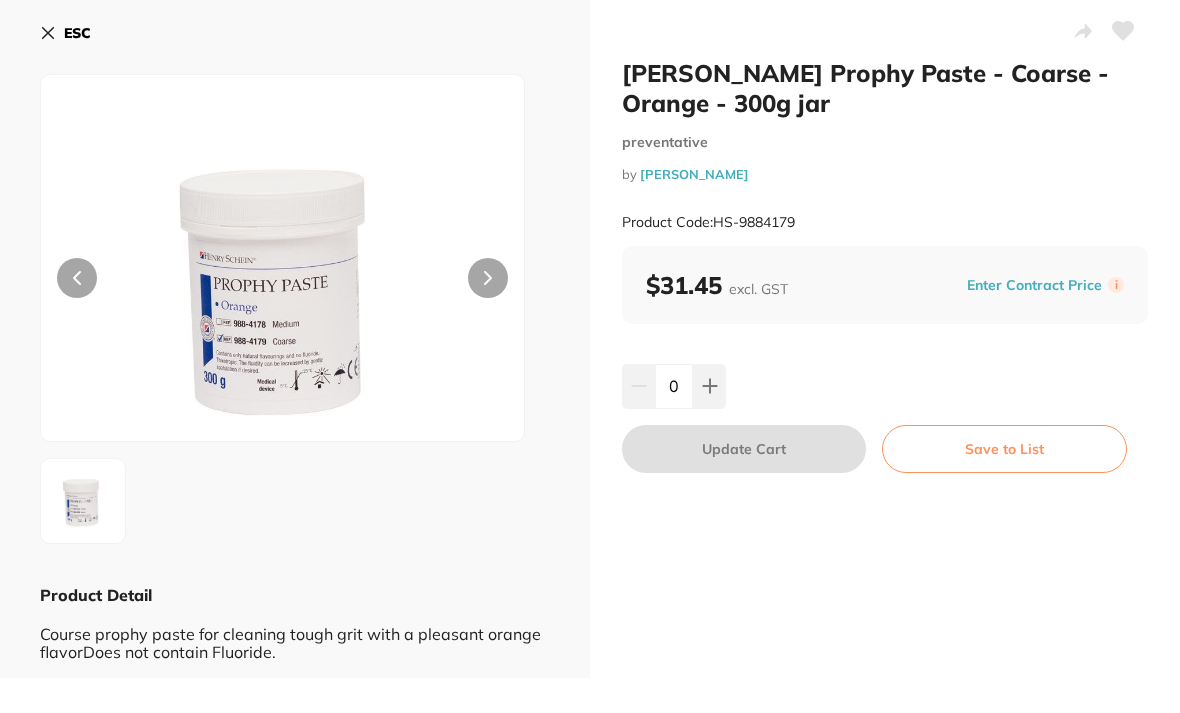 click at bounding box center [709, 386] 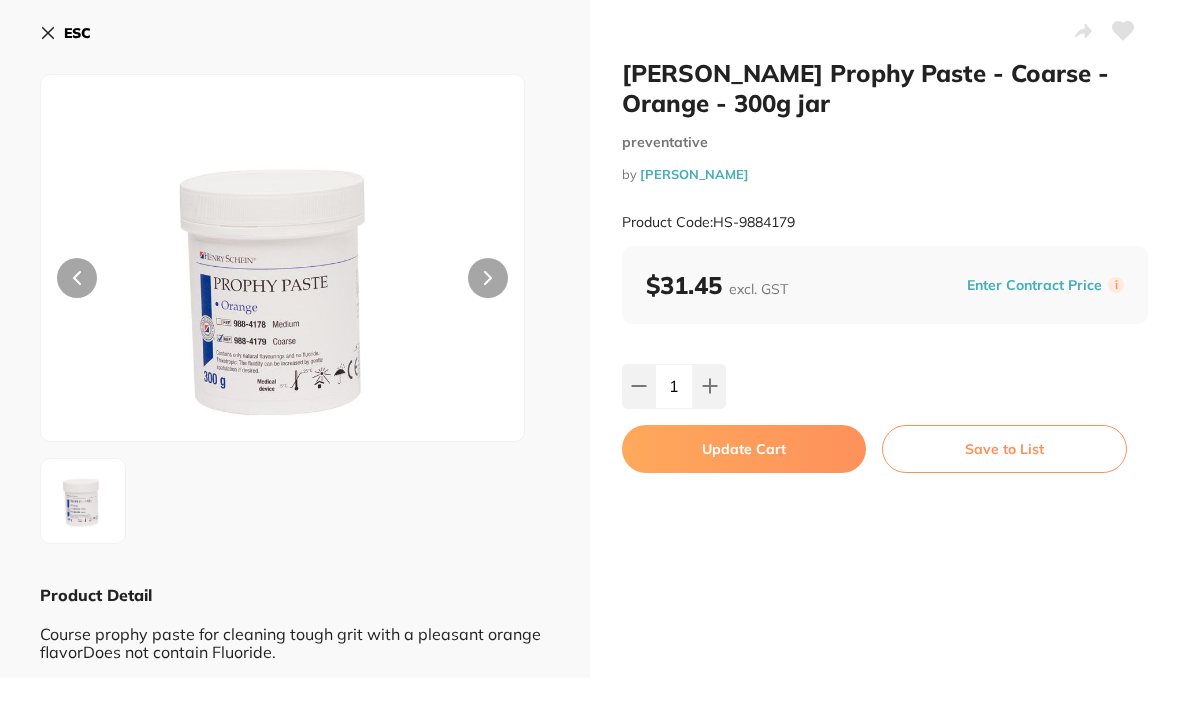 click on "Update Cart" at bounding box center [744, 449] 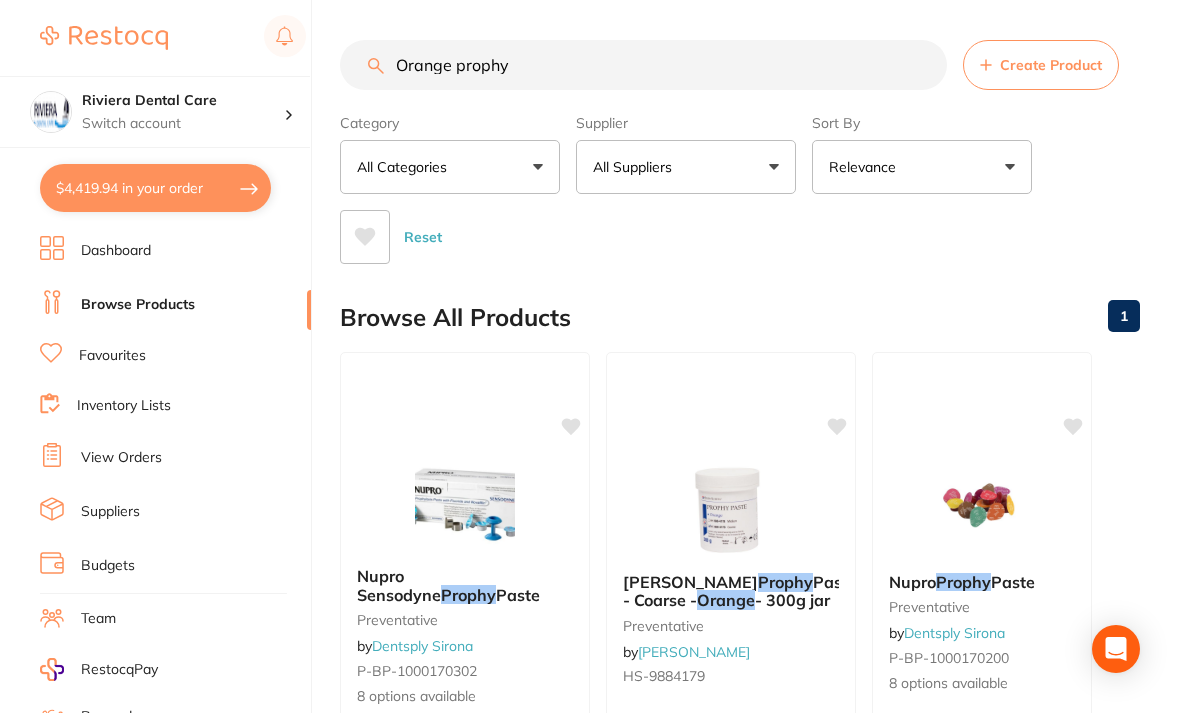 scroll, scrollTop: 452, scrollLeft: 0, axis: vertical 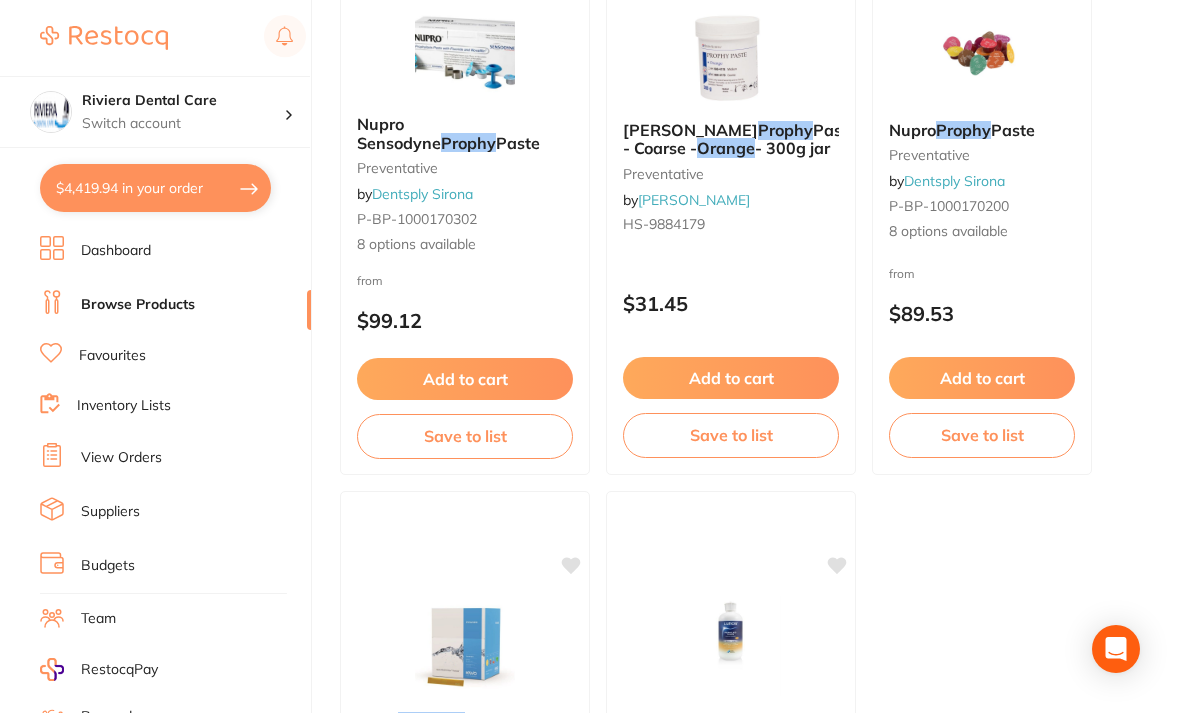 click on "Save to list" at bounding box center (731, 435) 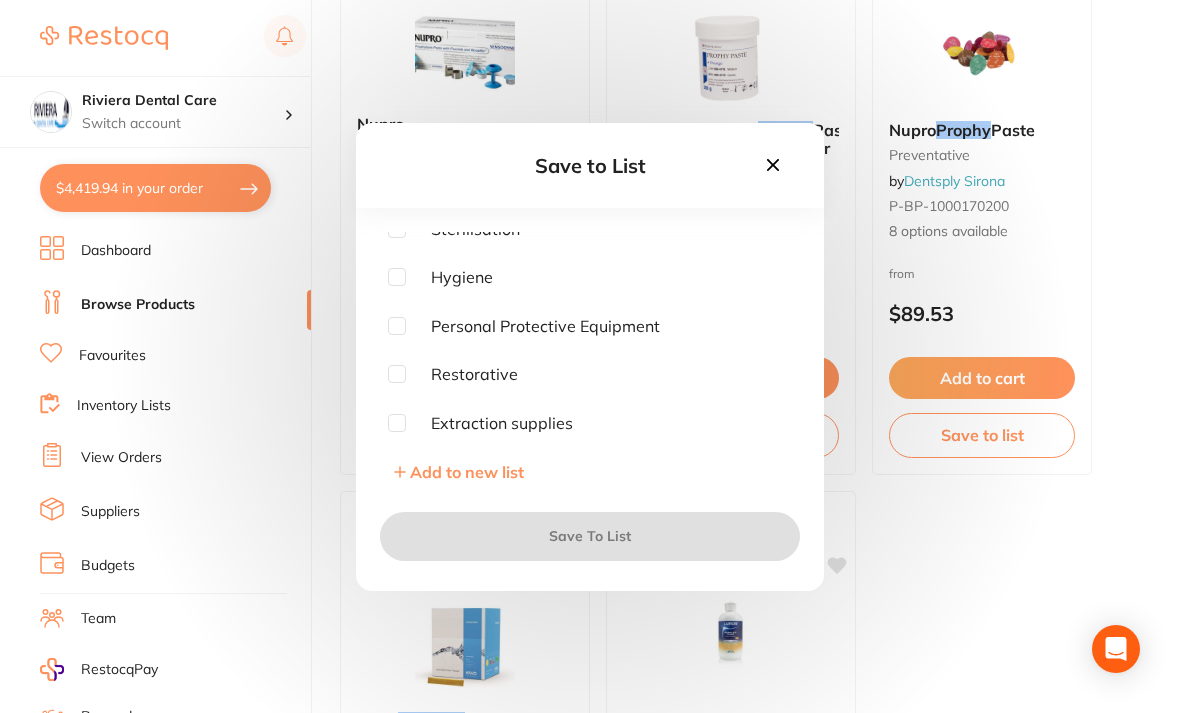 scroll, scrollTop: 445, scrollLeft: 0, axis: vertical 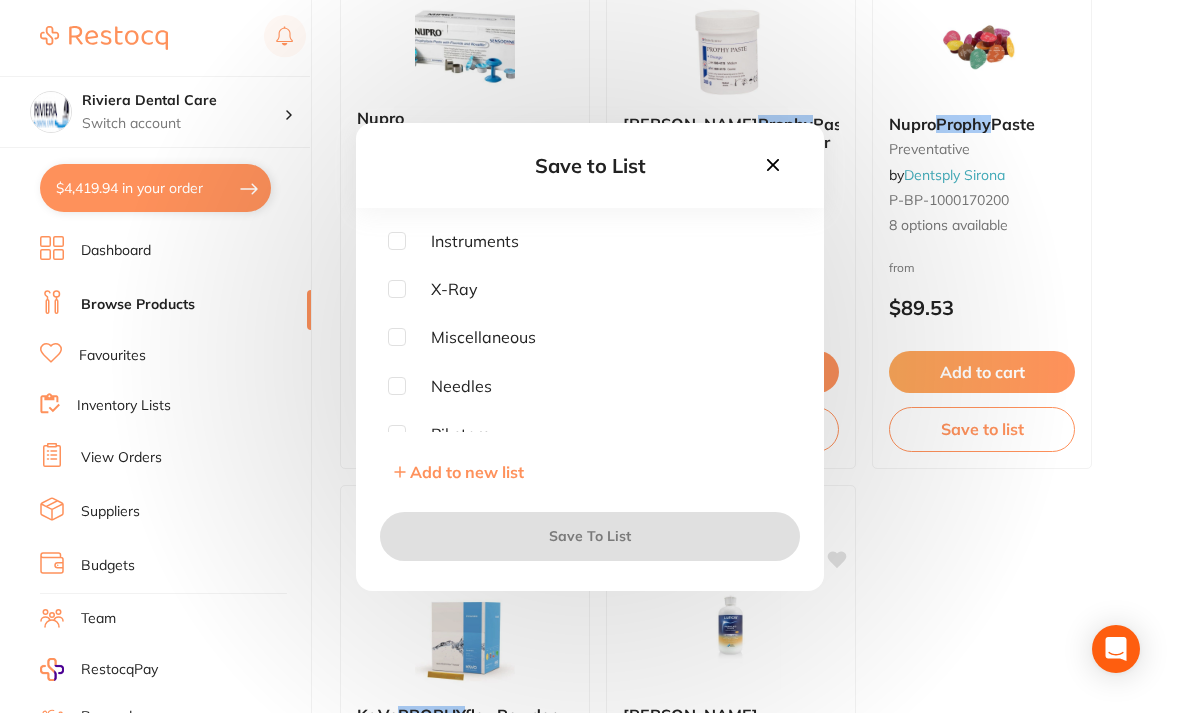 click at bounding box center (397, 337) 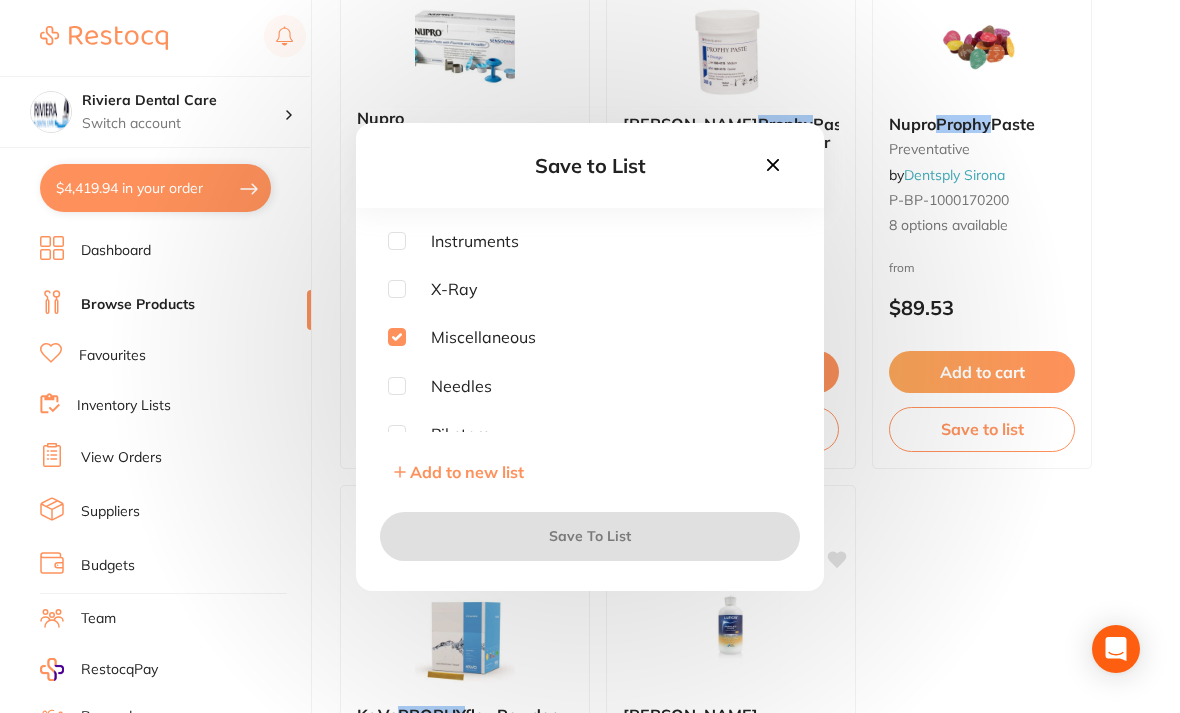 checkbox on "true" 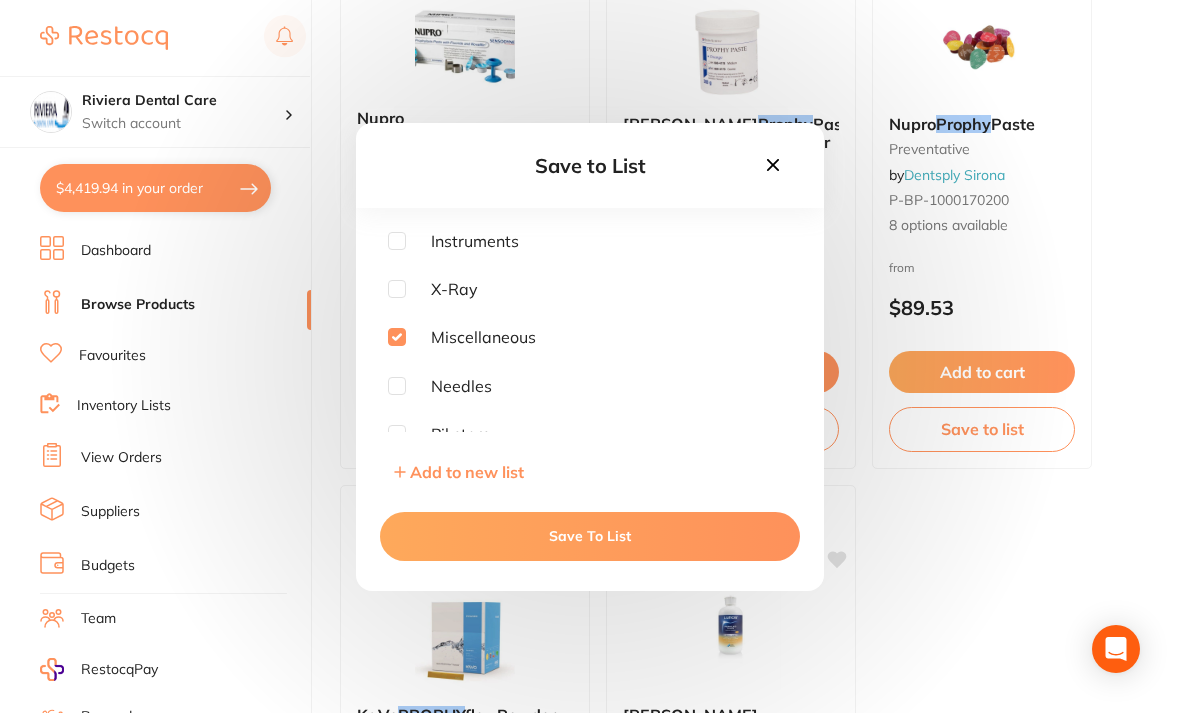 click on "Save To List" at bounding box center [590, 536] 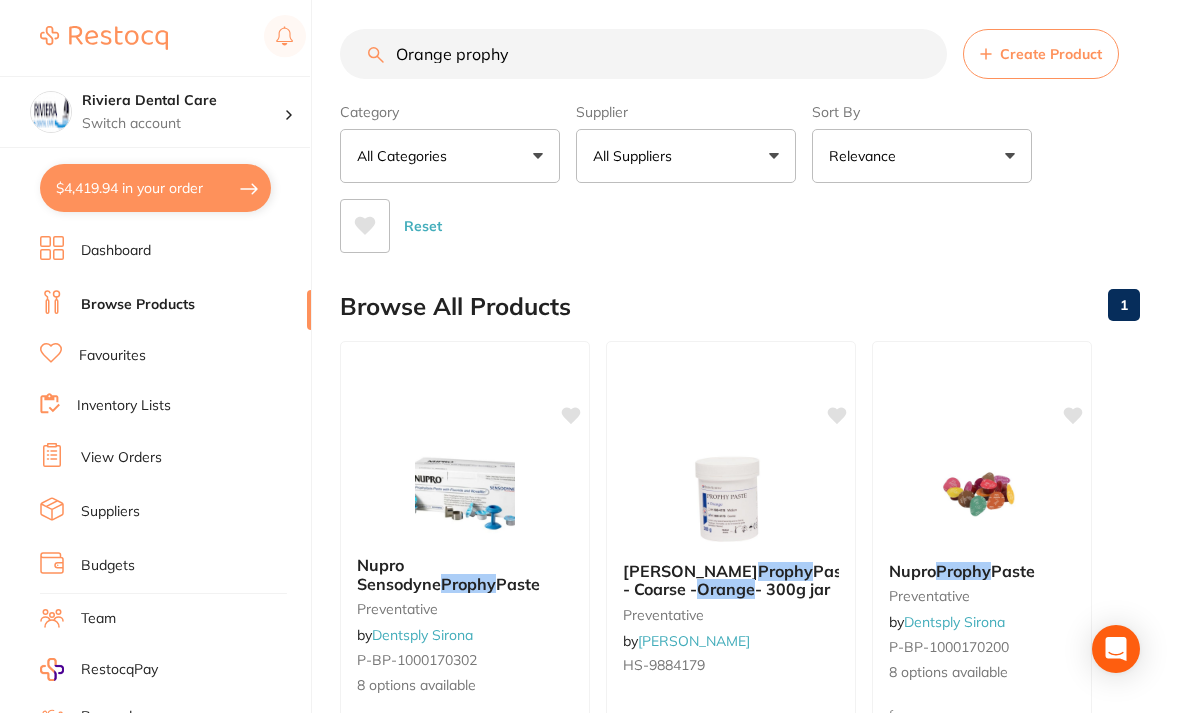 scroll, scrollTop: 0, scrollLeft: 0, axis: both 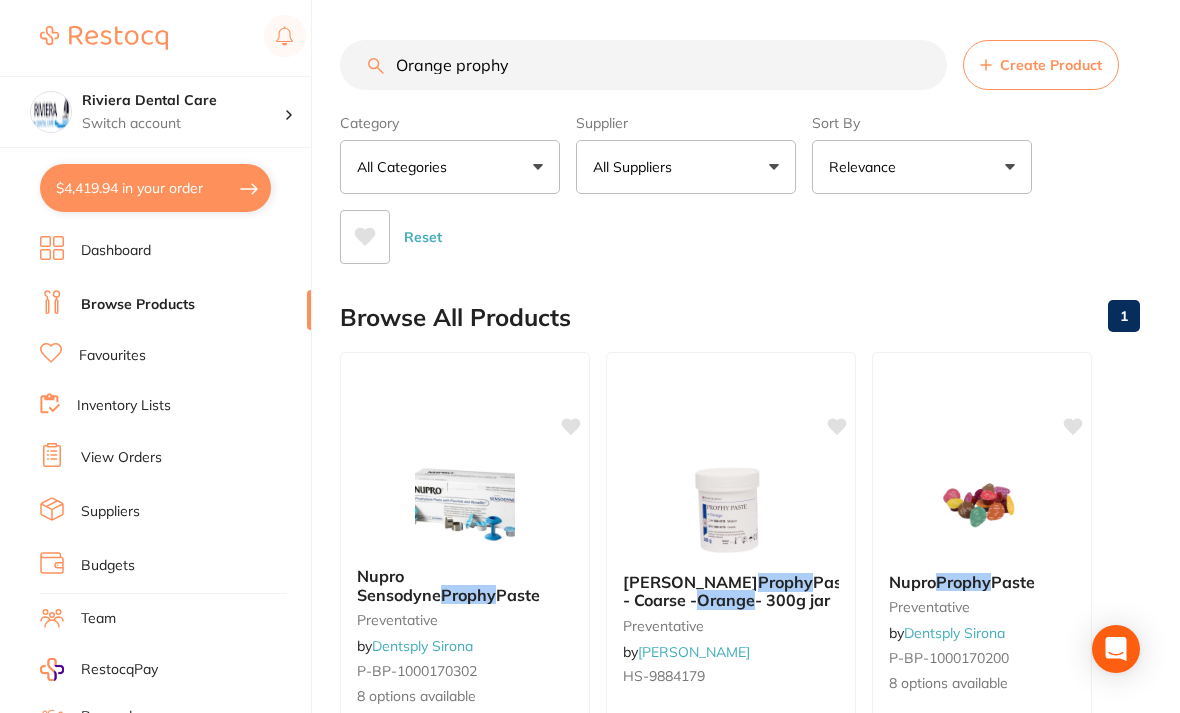 click on "Orange prophy" at bounding box center (643, 65) 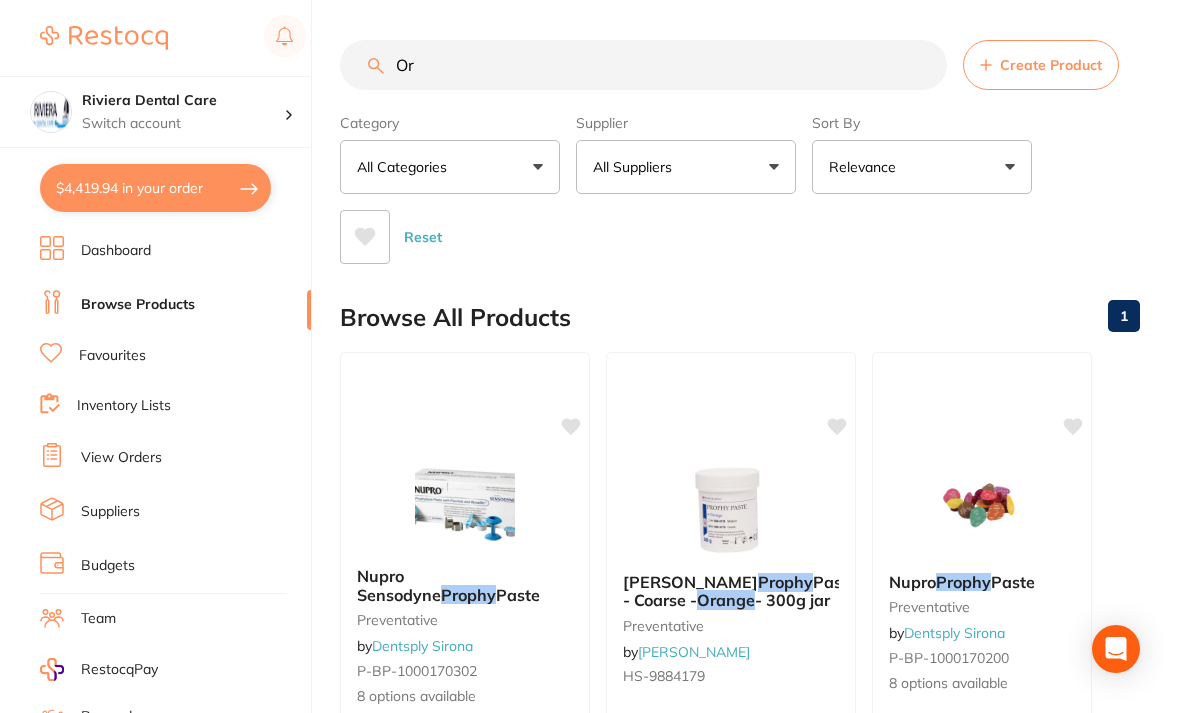 type on "O" 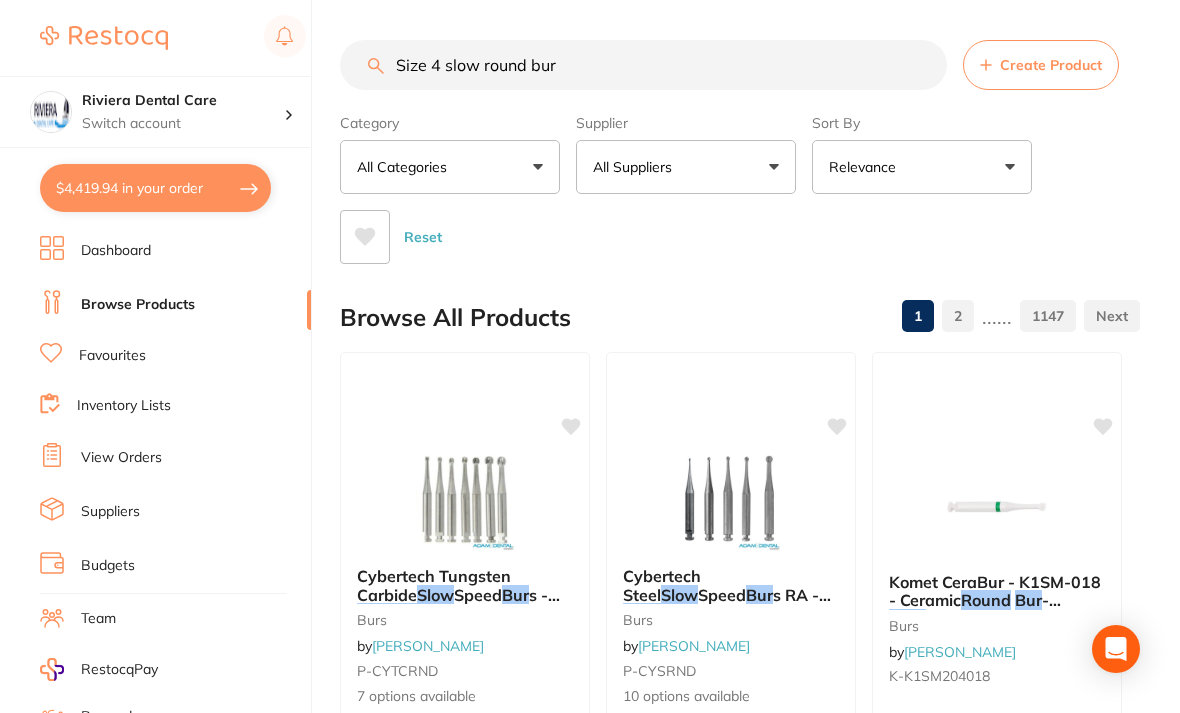 type on "Size 4 slow round bur" 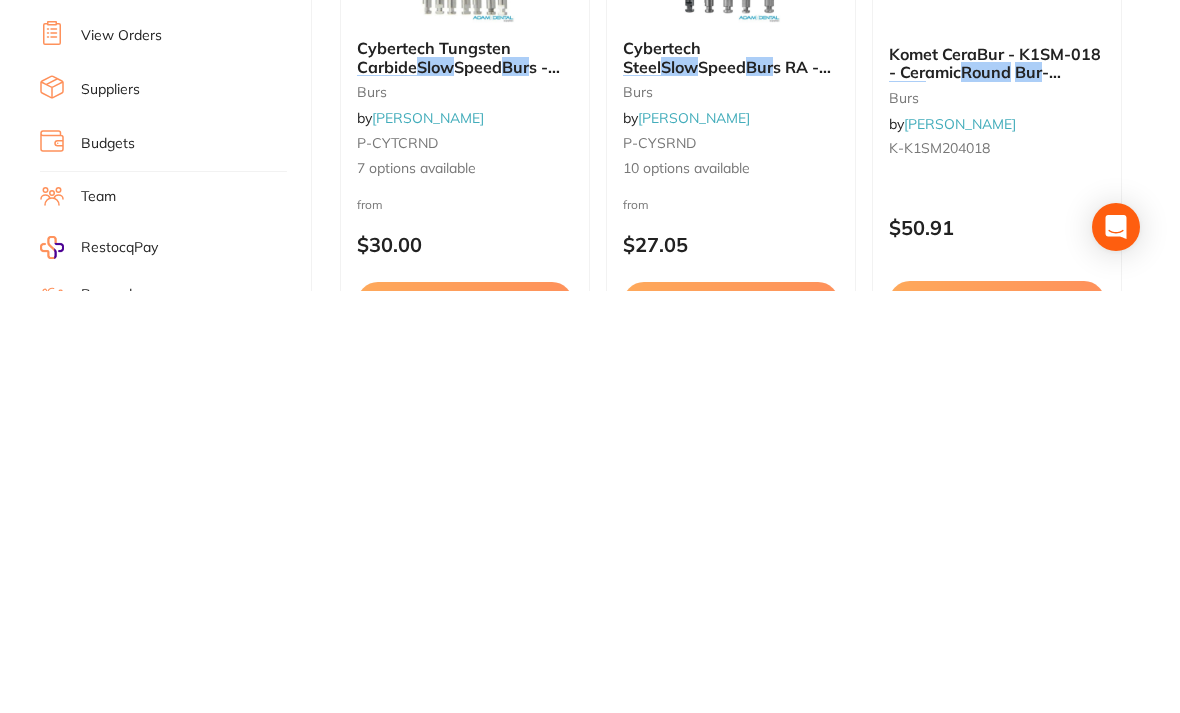 scroll, scrollTop: 115, scrollLeft: 0, axis: vertical 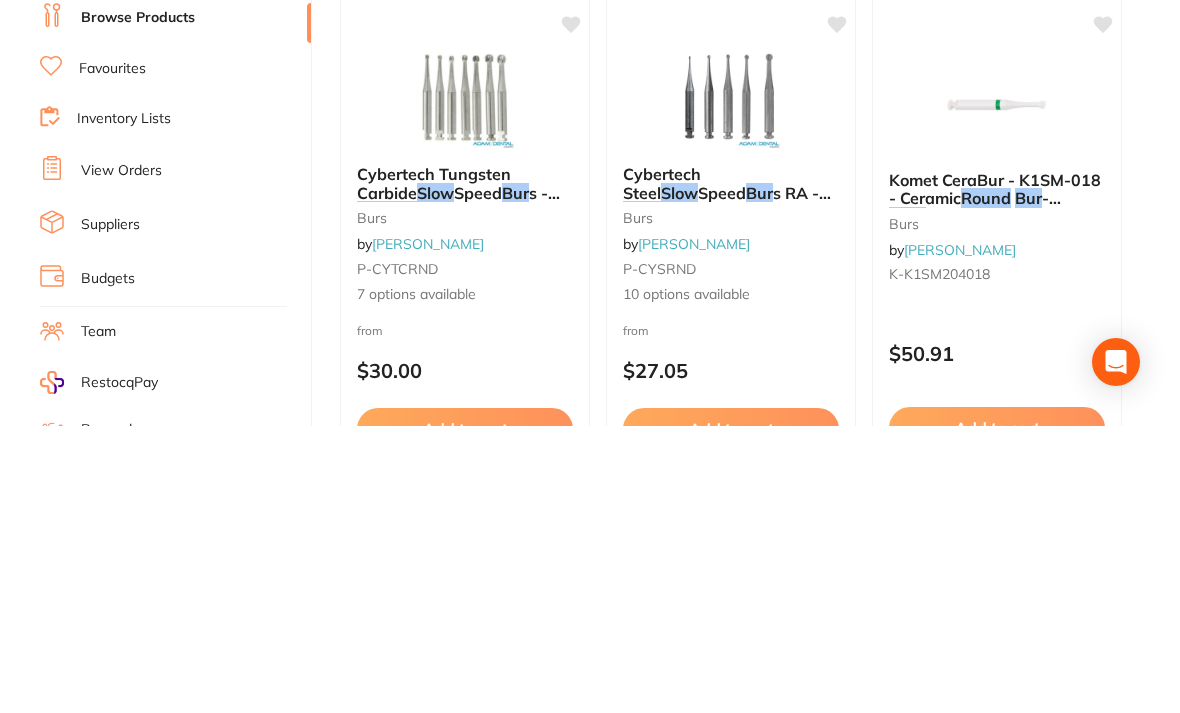 click at bounding box center (731, 386) 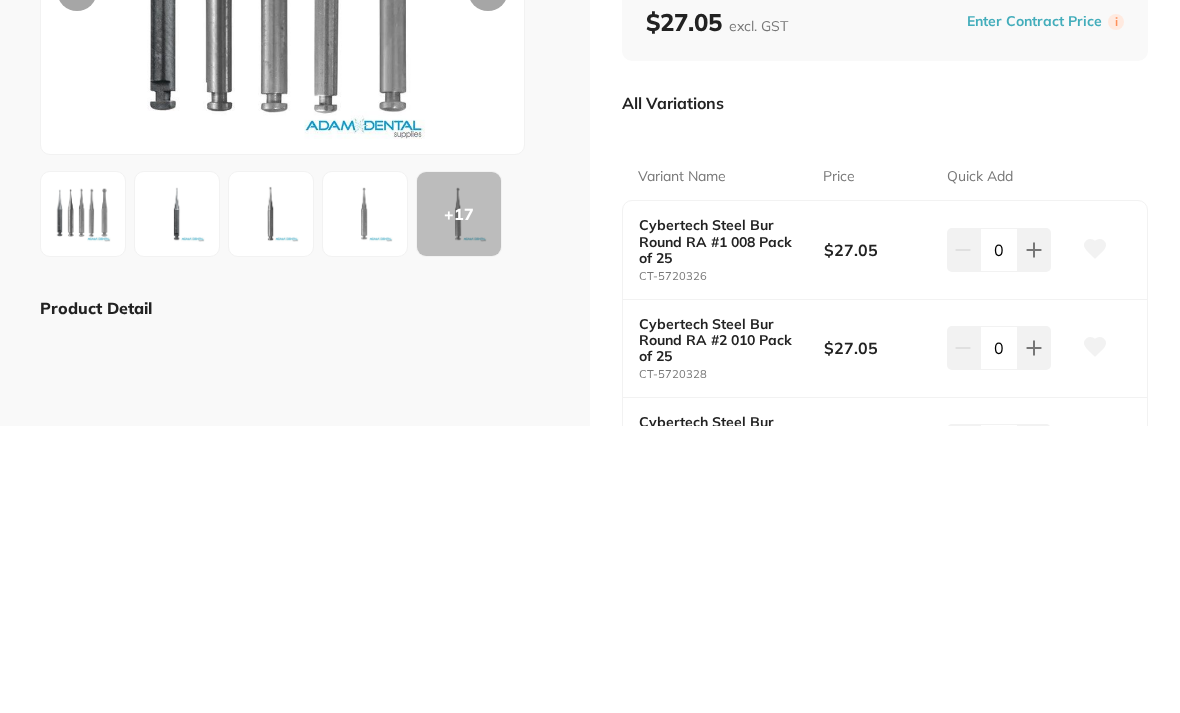 scroll, scrollTop: 0, scrollLeft: 0, axis: both 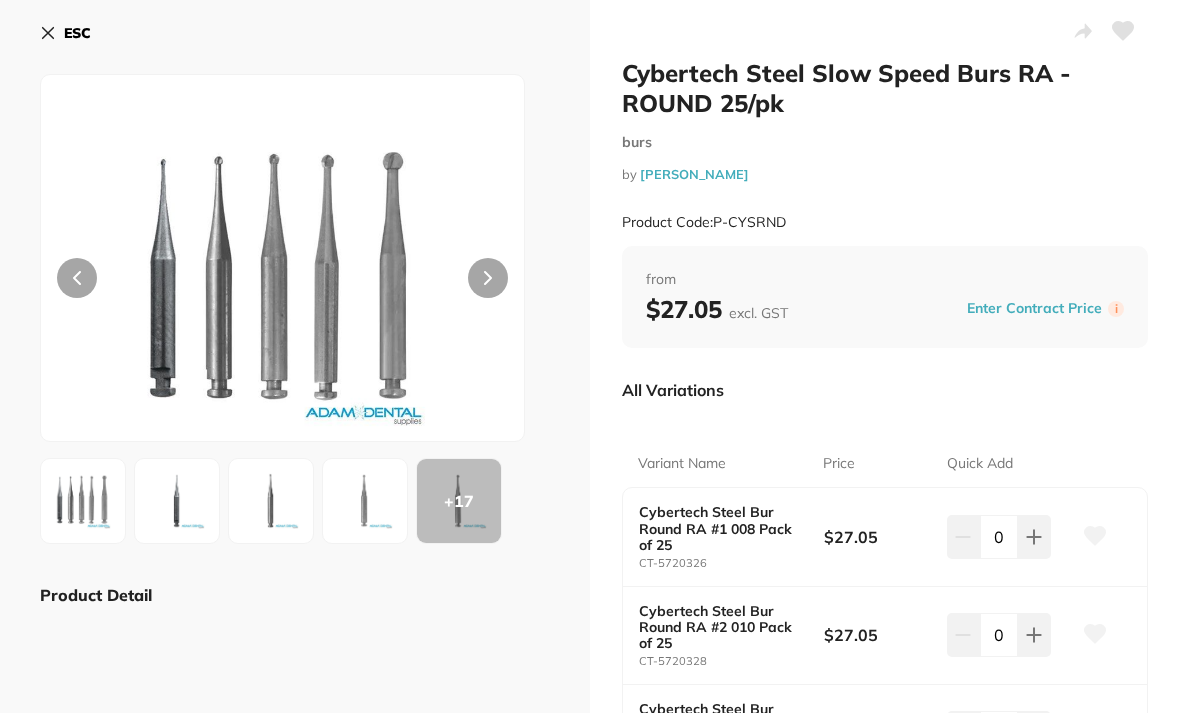 click 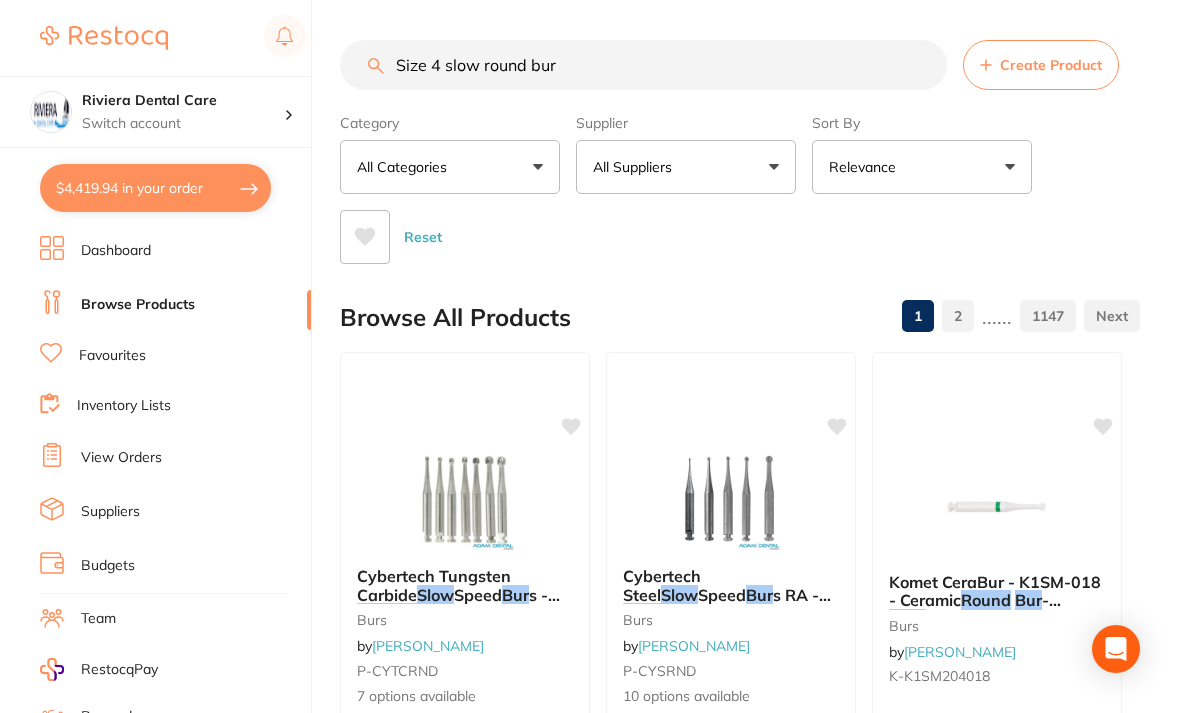 scroll, scrollTop: 403, scrollLeft: 0, axis: vertical 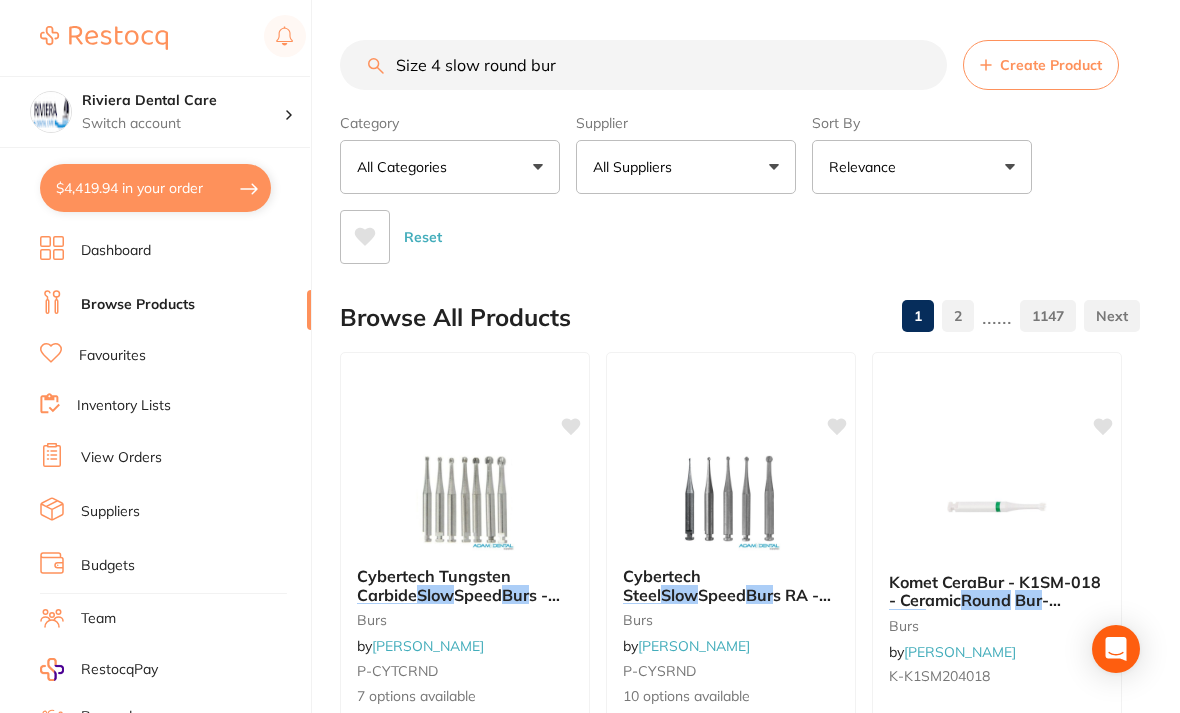 click on "All Suppliers" at bounding box center (686, 167) 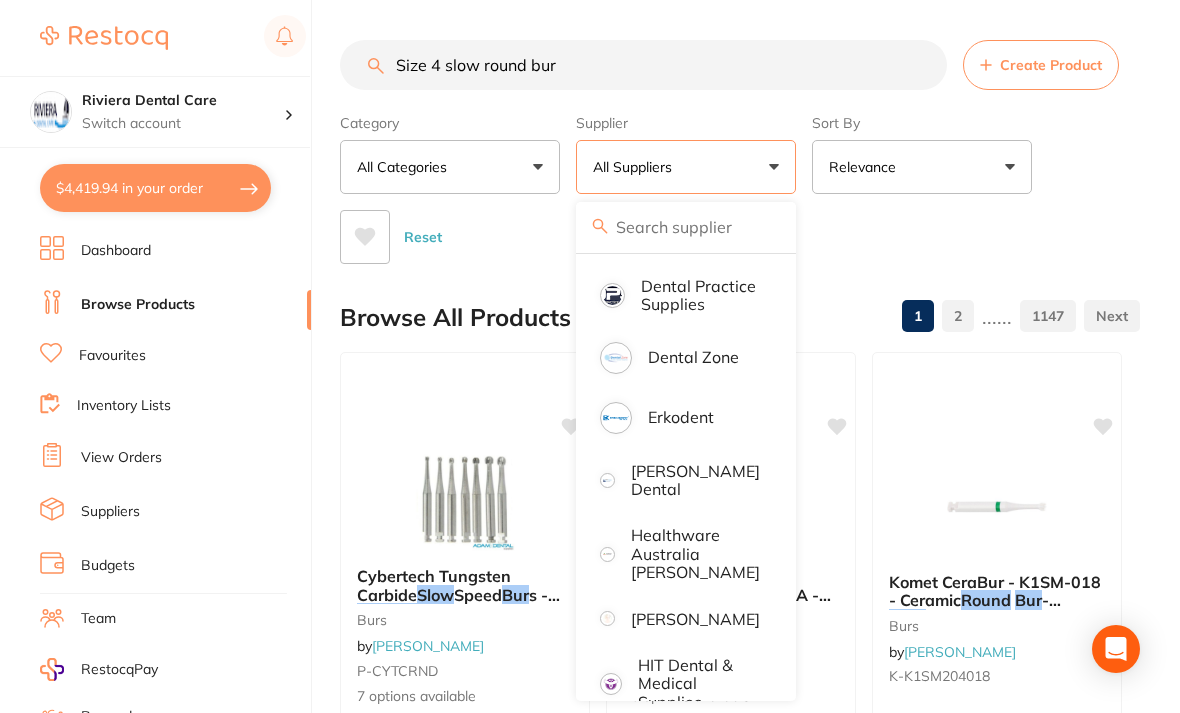 scroll, scrollTop: 532, scrollLeft: 0, axis: vertical 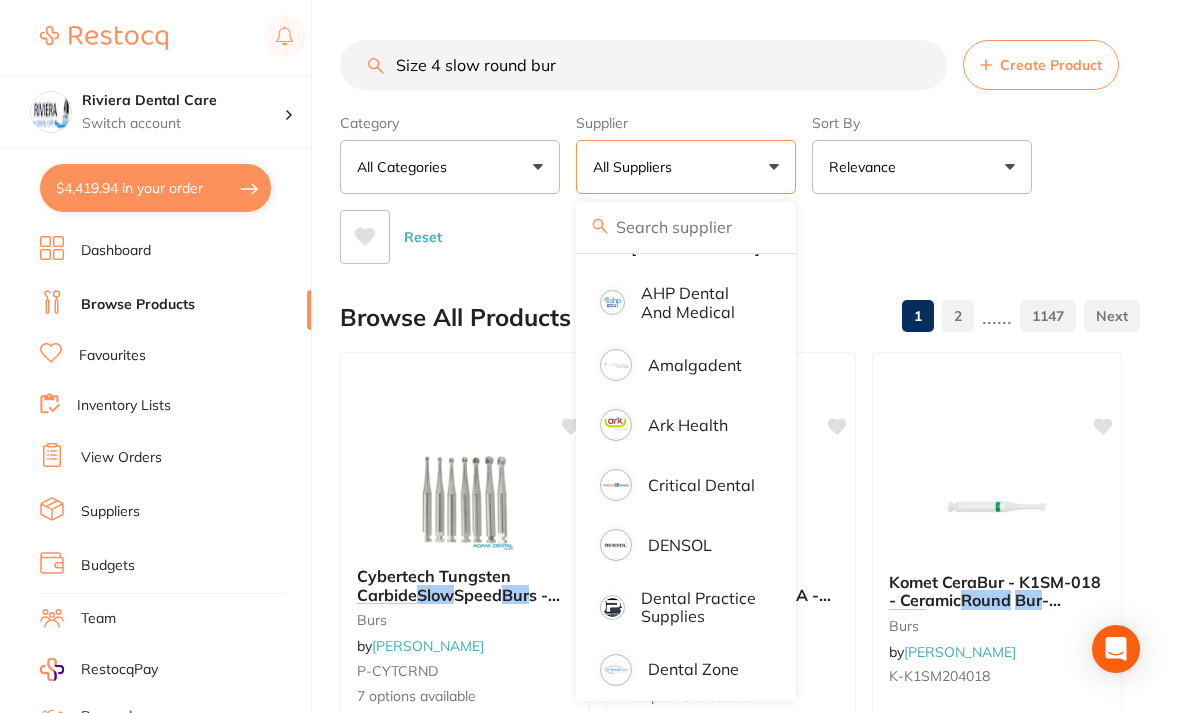 click on "Ark Health" at bounding box center [688, 425] 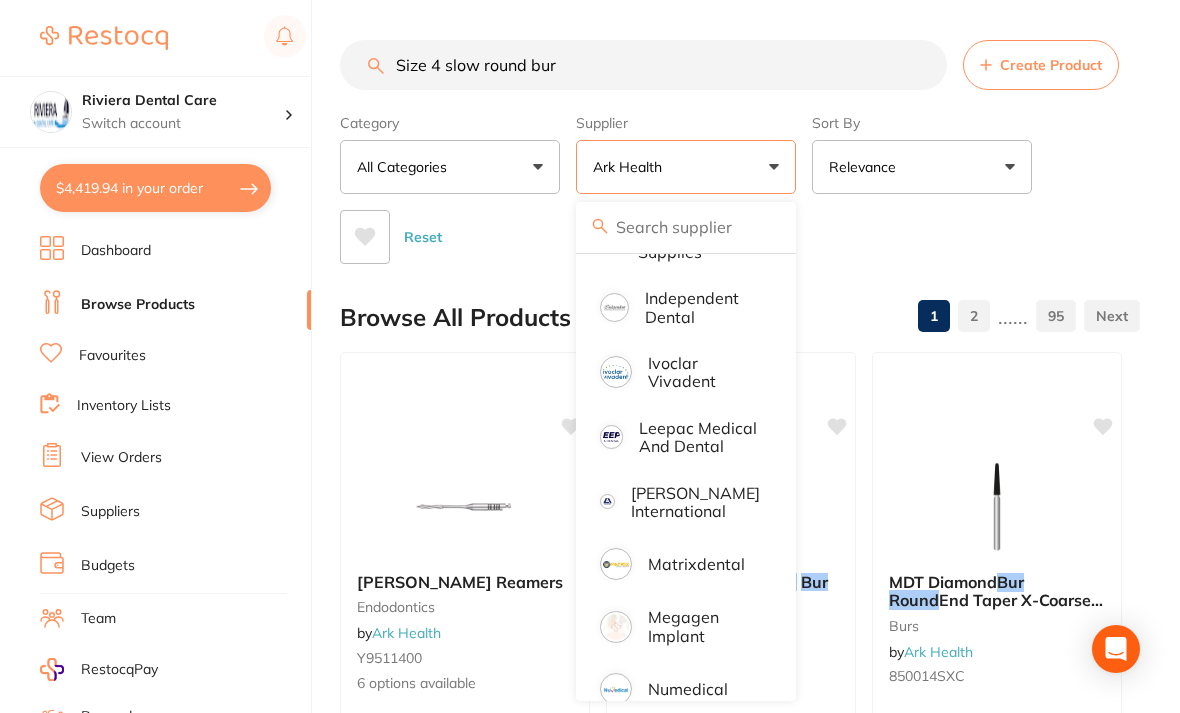 scroll, scrollTop: 979, scrollLeft: 0, axis: vertical 